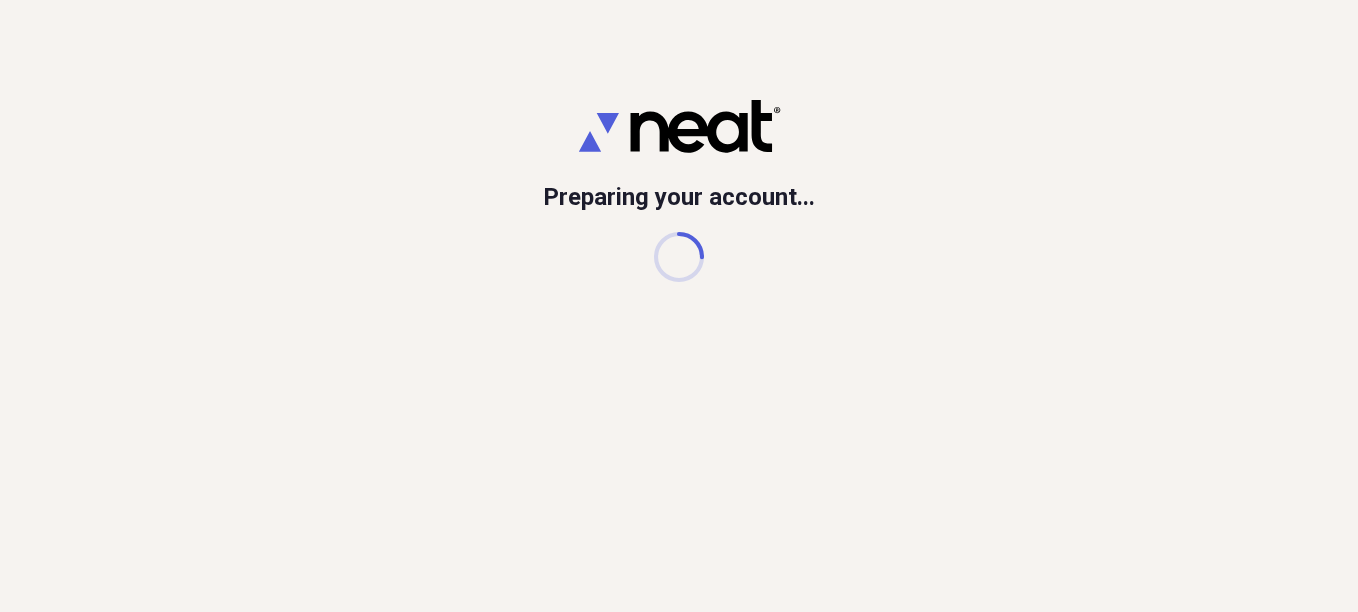 scroll, scrollTop: 0, scrollLeft: 0, axis: both 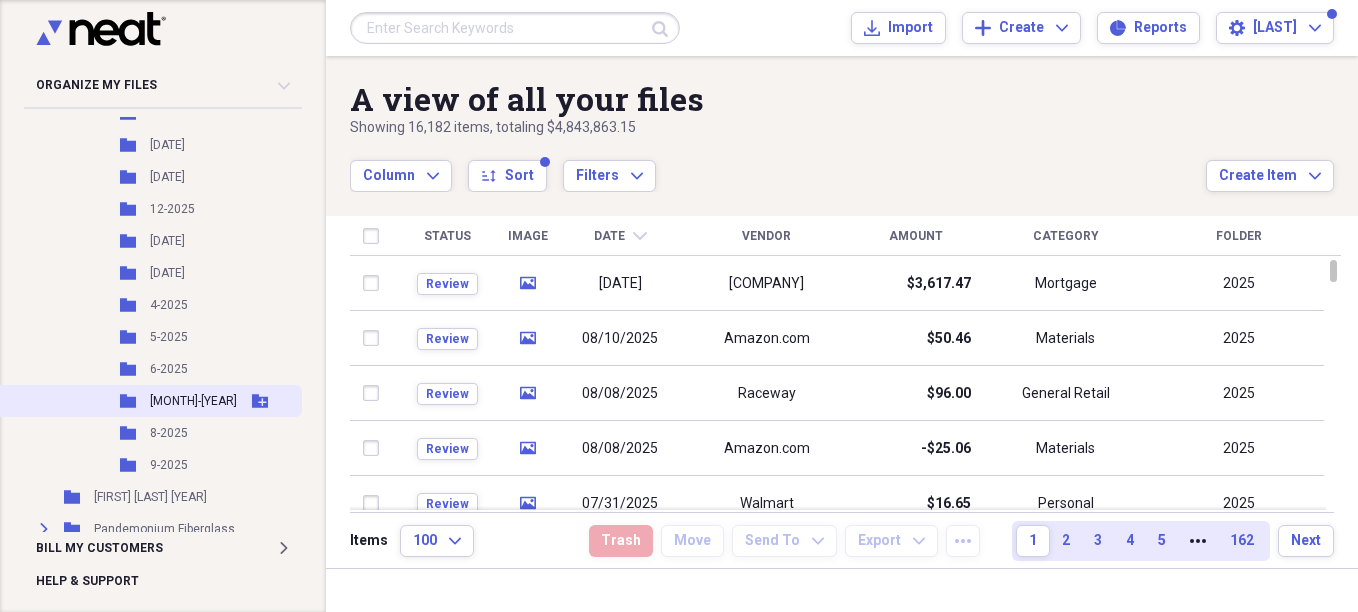 click on "[MONTH]-[YEAR]" at bounding box center (193, 401) 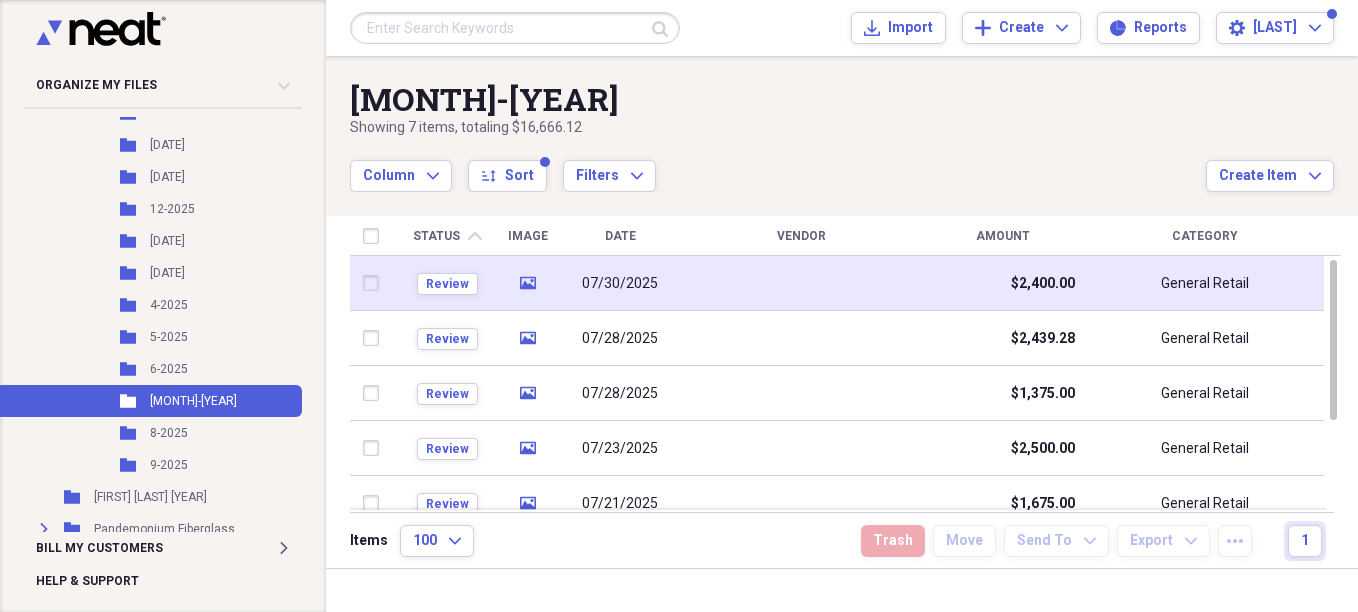 click at bounding box center [801, 283] 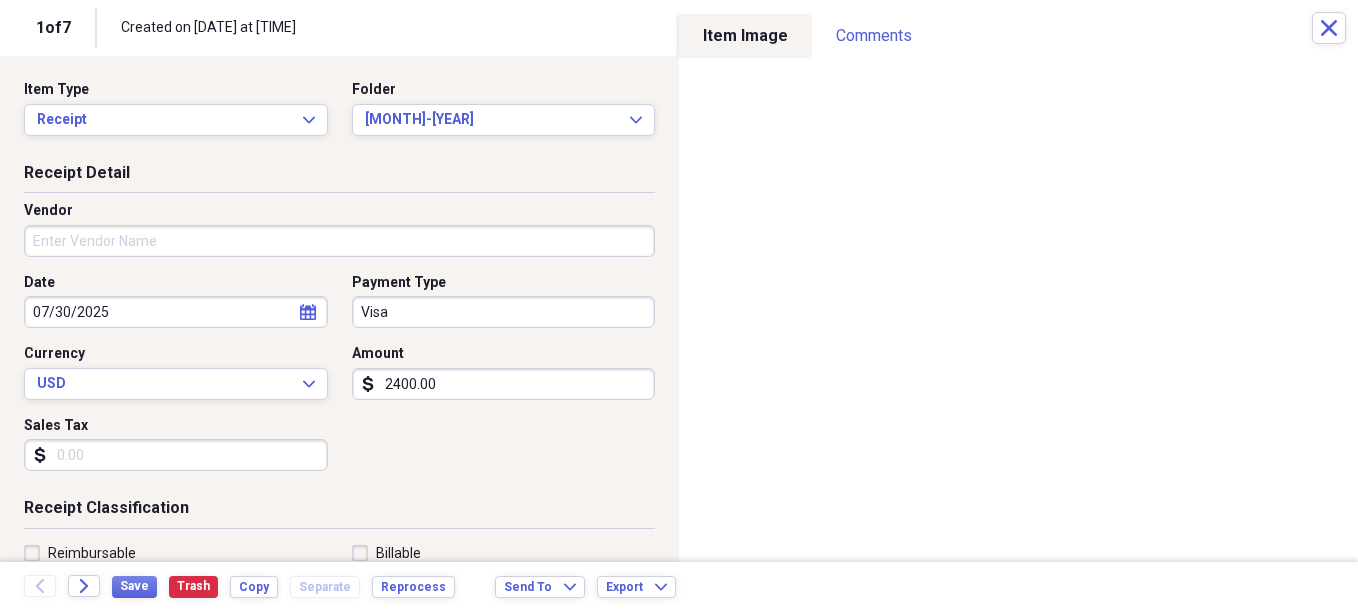click on "Vendor" at bounding box center (339, 241) 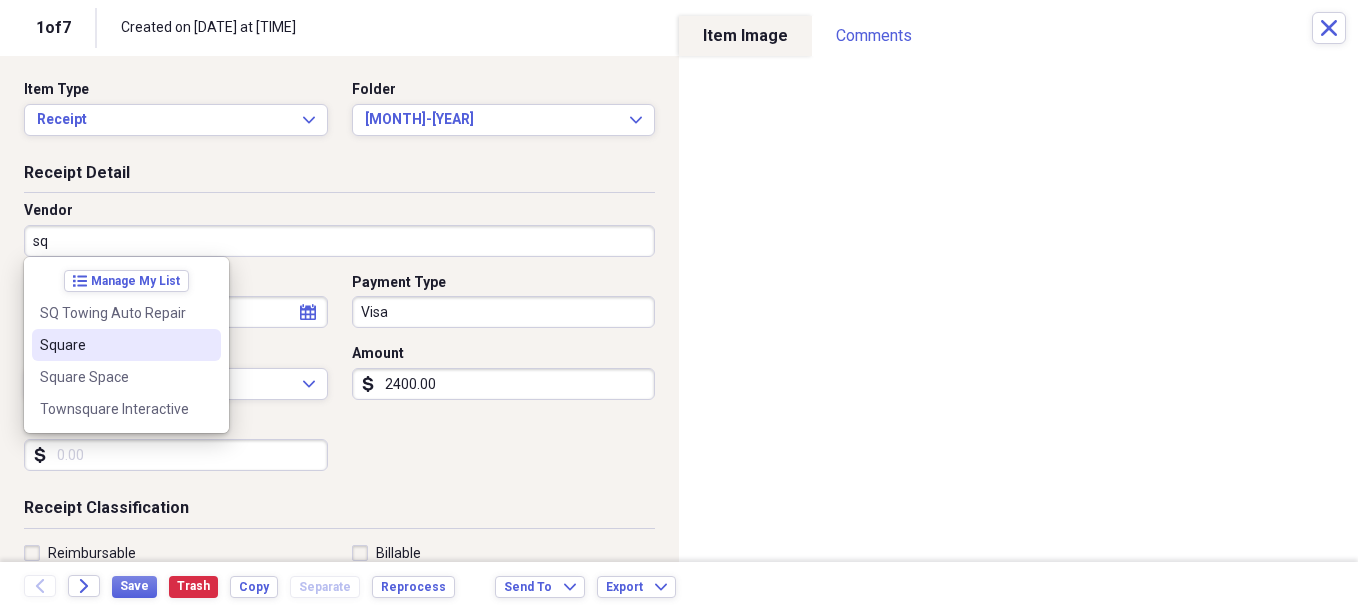 click on "Square" at bounding box center (114, 345) 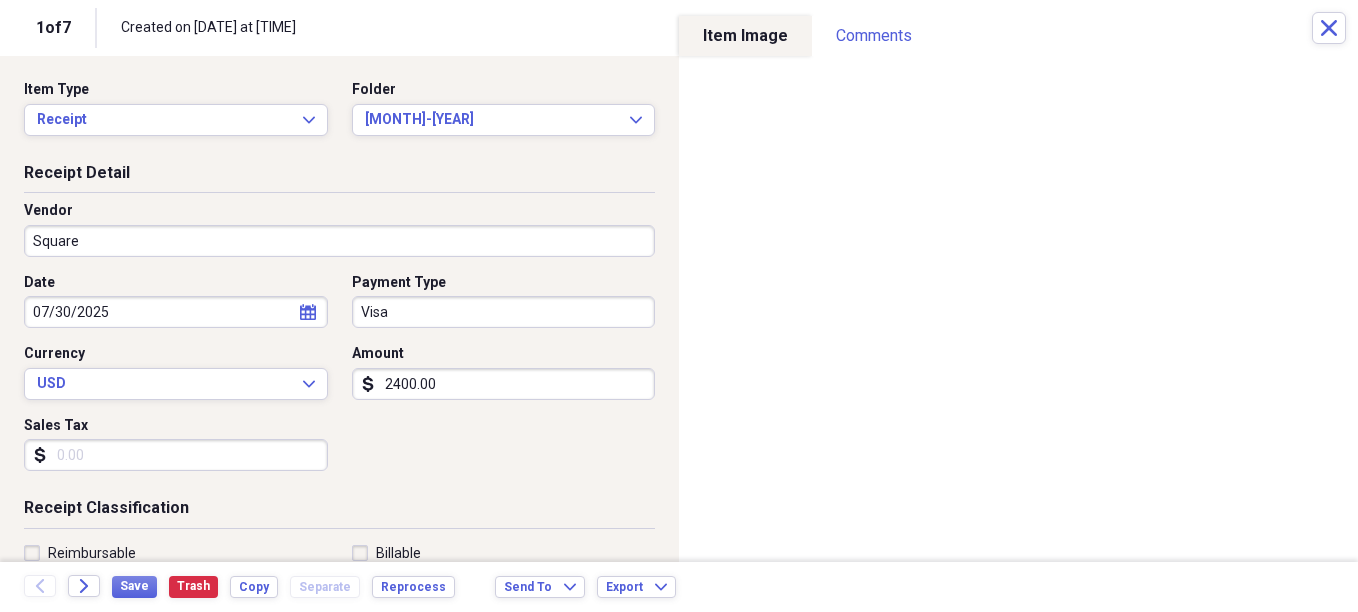 type on "Merchant Processing Fees" 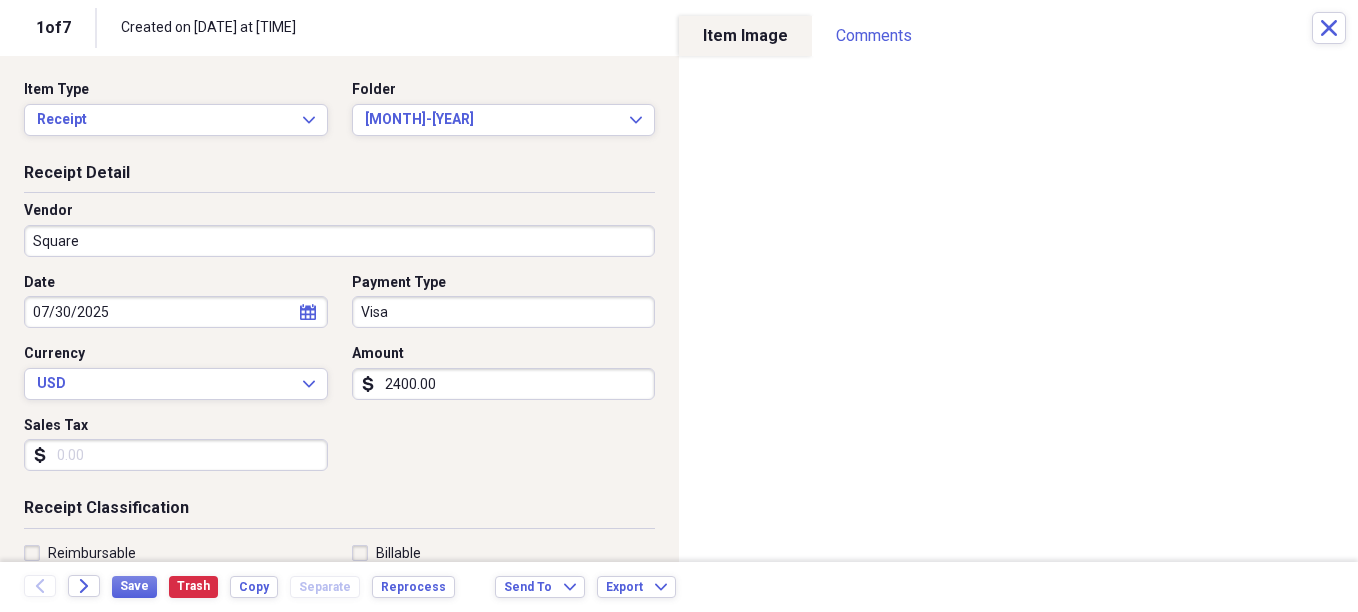 click on "Organize My Files 35 Collapse Unfiled Needs Review 35 Unfiled All Files Unfiled Unfiled Unfiled Saved Reports Collapse My Cabinet [FIRST]'s Cabinet Add Folder Expand Folder Avalon Power & Lighting Add Folder Expand Folder Cape May County Architect Add Folder Expand Folder Hands Too Bait & Tackle Add Folder Expand Folder Home Expenses Add Folder Expand Folder Inactive Add Folder Collapse Open Folder JMM Studios Add Folder Folder 2022 Add Folder Folder 2023 Add Folder Folder 2024 Add Folder Collapse Open Folder 2025 Add Folder Folder 1-2025 Add Folder Folder 10-2025 Add Folder Folder 11-2025 Add Folder Folder 12-2025 Add Folder Folder 2-2025 Add Folder Folder 3-2025 Add Folder Folder 4-2025 Add Folder Folder 5-2025 Add Folder Folder 6-2025 Add Folder Folder 7-2025 Add Folder Folder 8-2025 Add Folder Folder 9-2025 Add Folder Folder [FIRST] [LAST] 2024 Add Folder Expand Folder Pandemonium Fiberglass Add Folder Trash Trash Bill My Customers Expand Help & Support Submit Import Import Add Create Expand Reports sort" at bounding box center (679, 306) 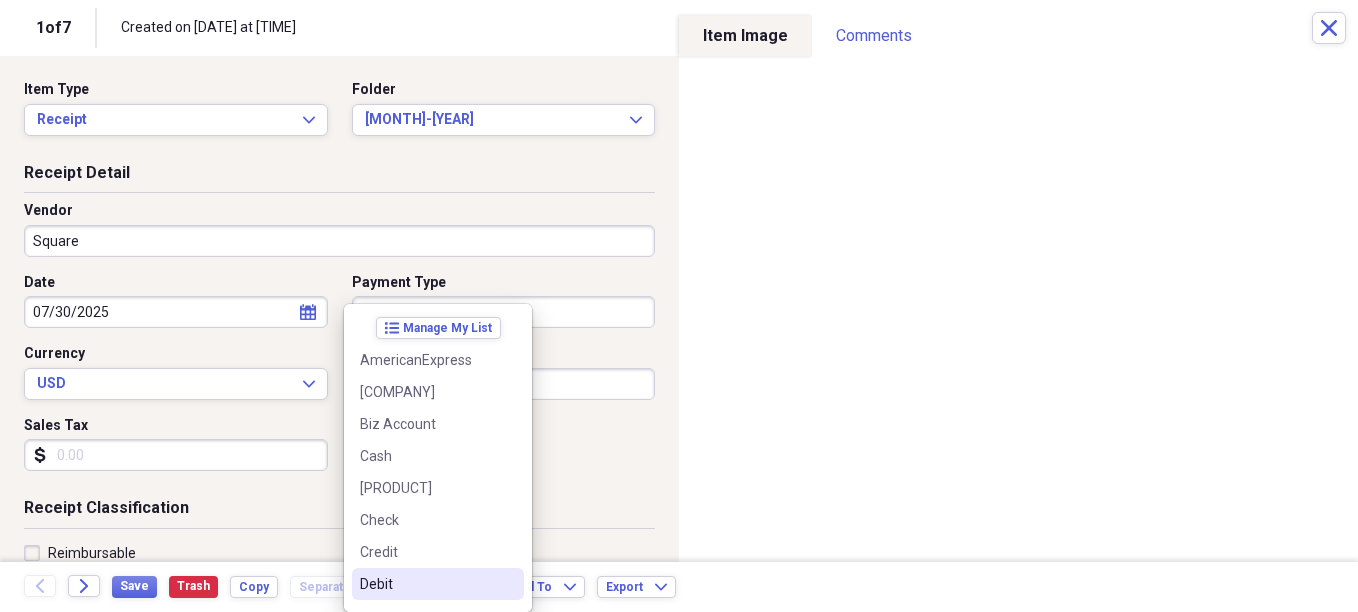 click on "Debit" at bounding box center (426, 584) 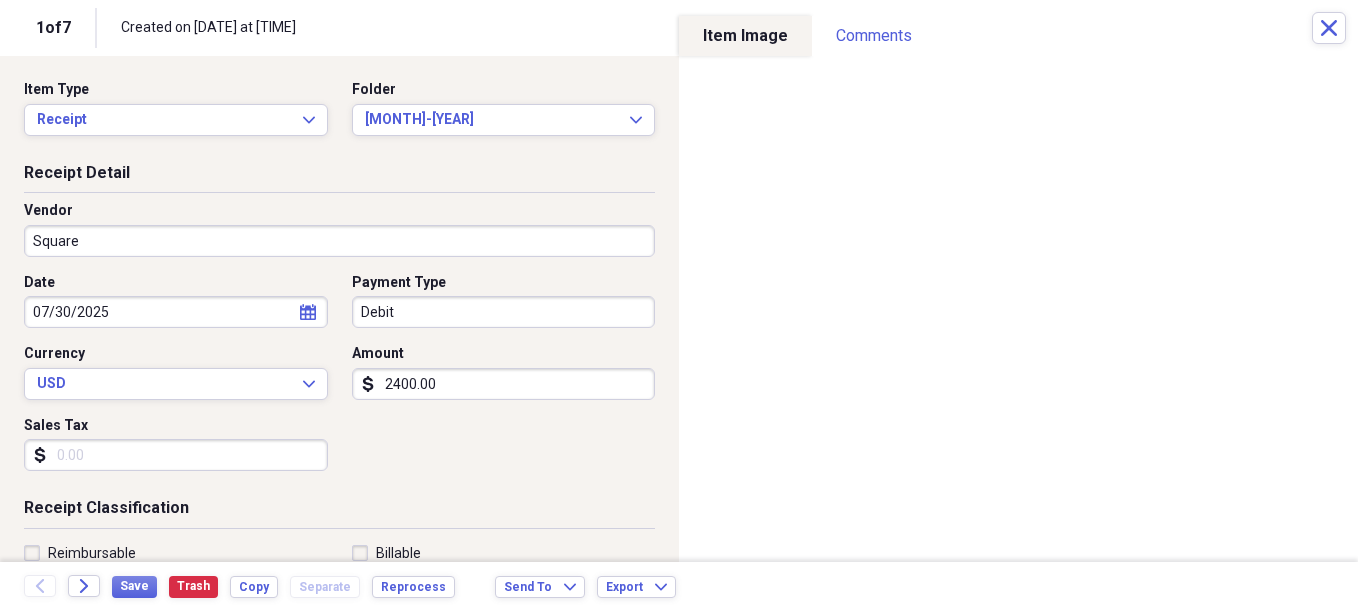click on "2400.00" at bounding box center (504, 384) 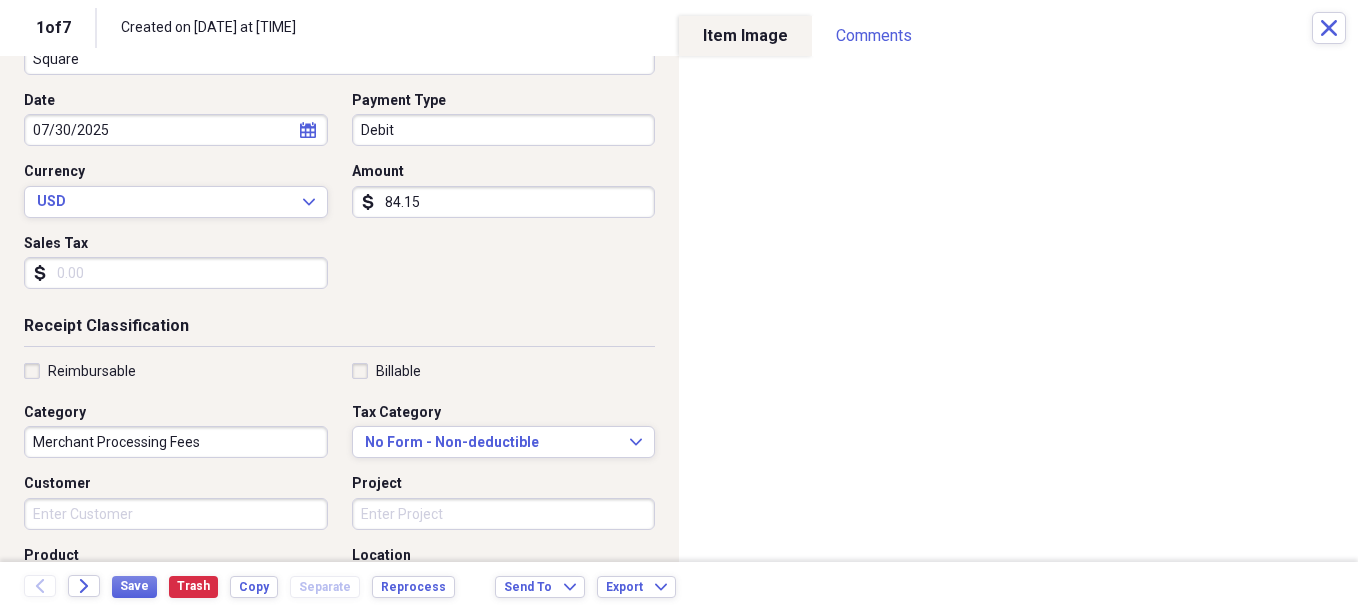 scroll, scrollTop: 300, scrollLeft: 0, axis: vertical 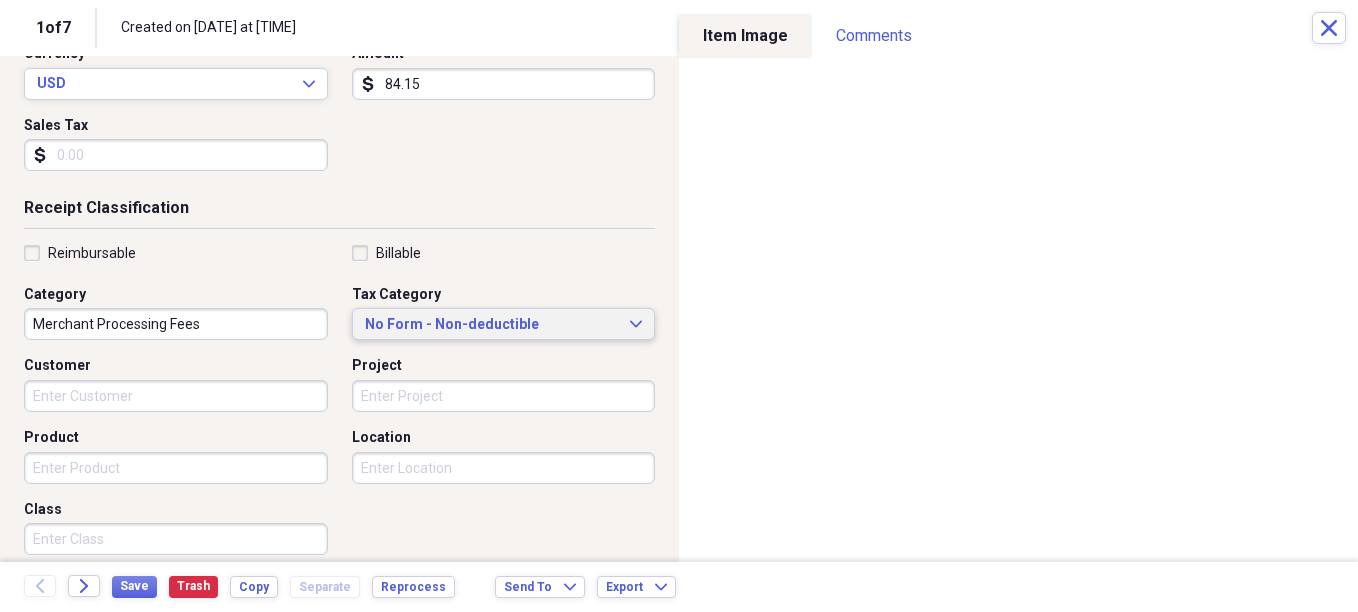 type on "84.15" 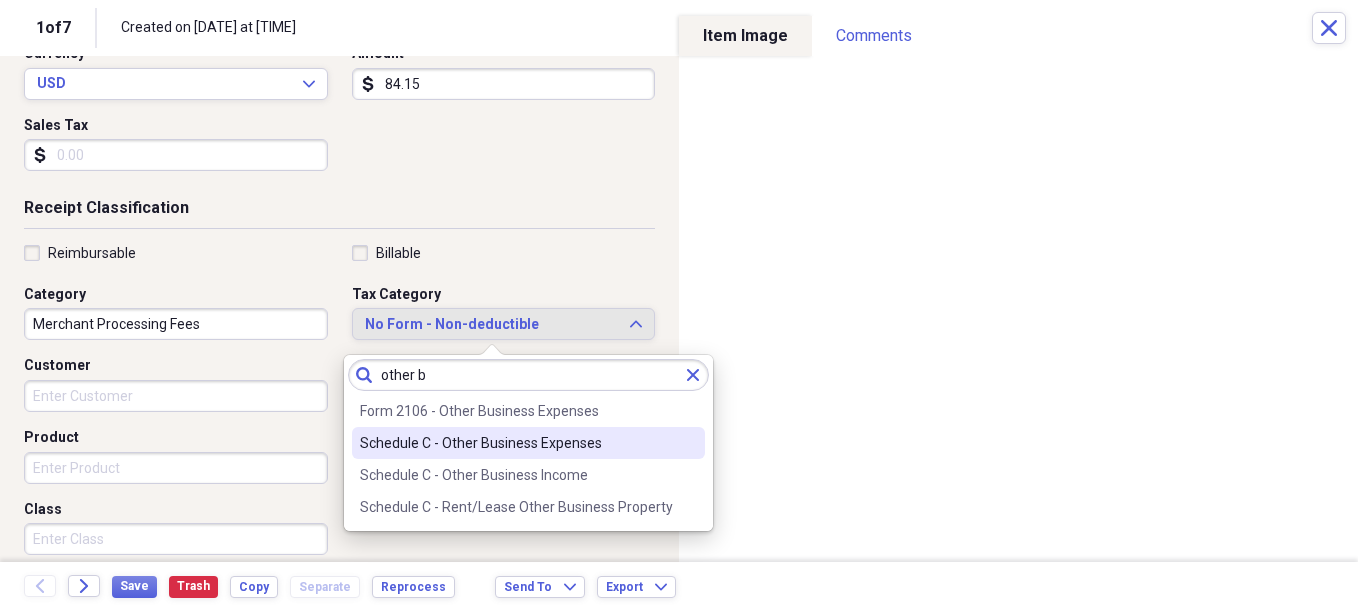 type on "other b" 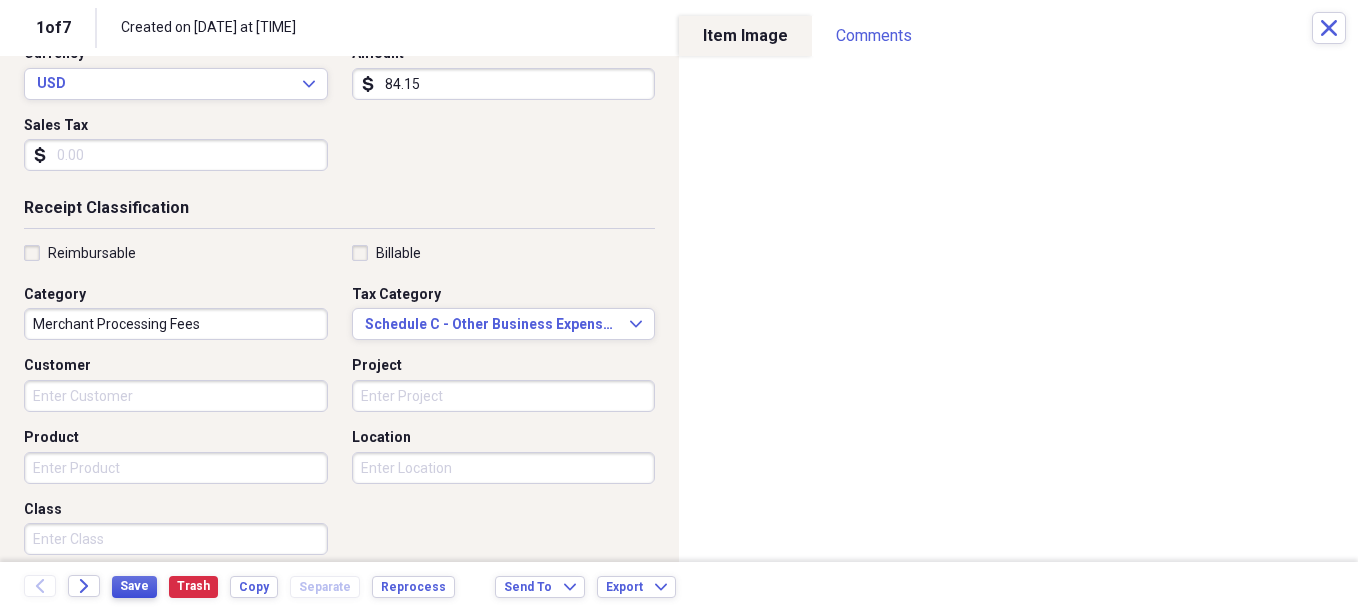 click on "Save" at bounding box center (134, 586) 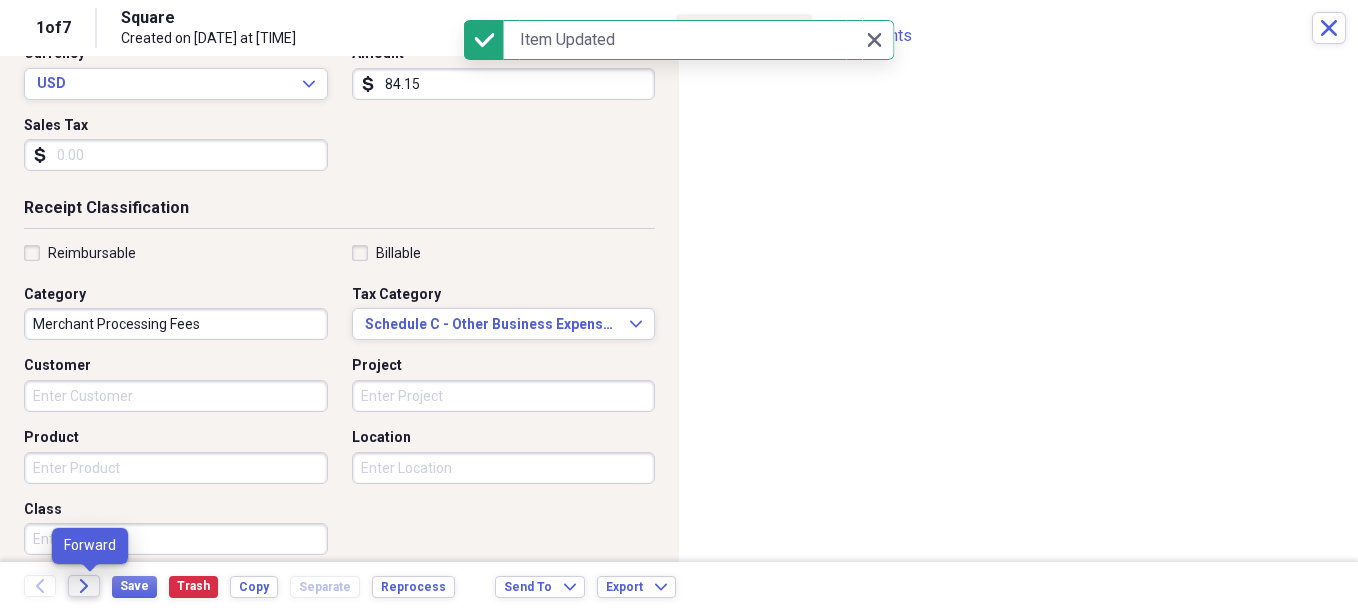 click 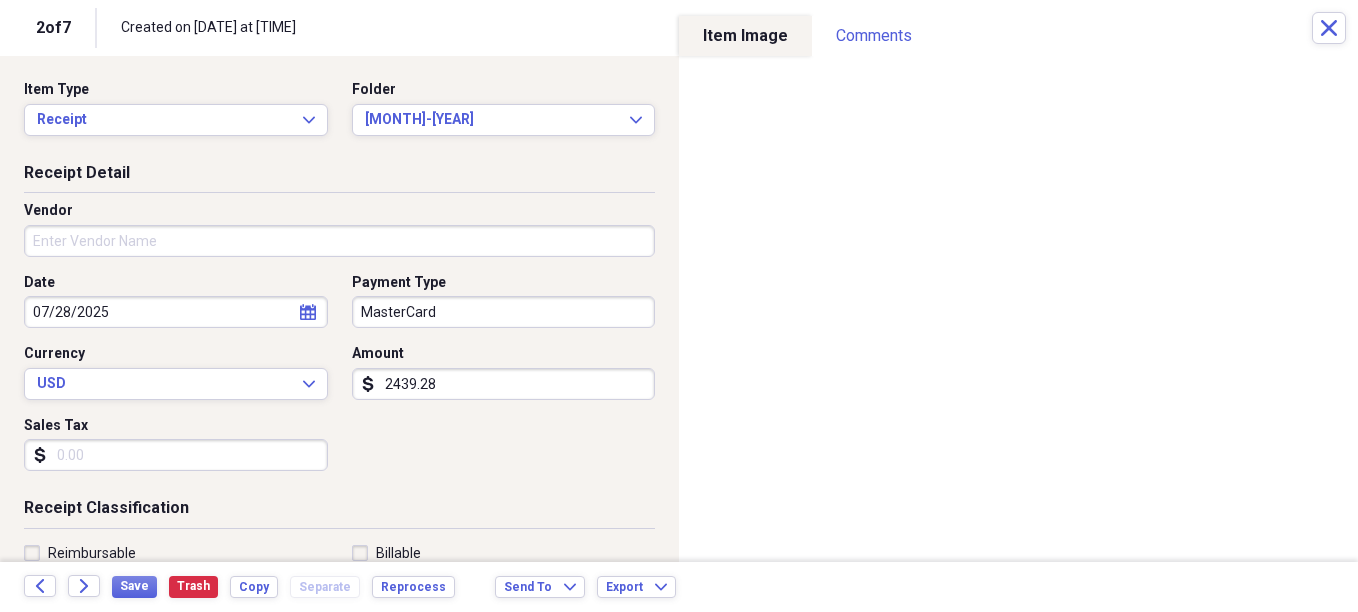 click on "Vendor" at bounding box center [339, 241] 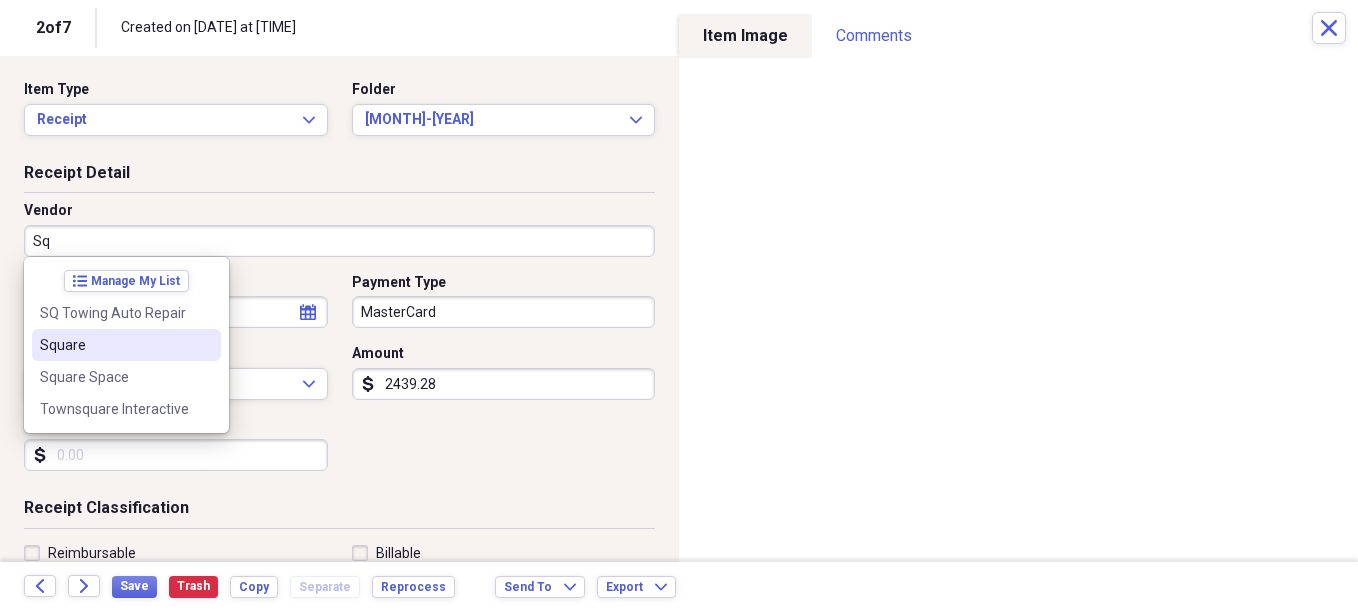 click on "Square" at bounding box center [126, 345] 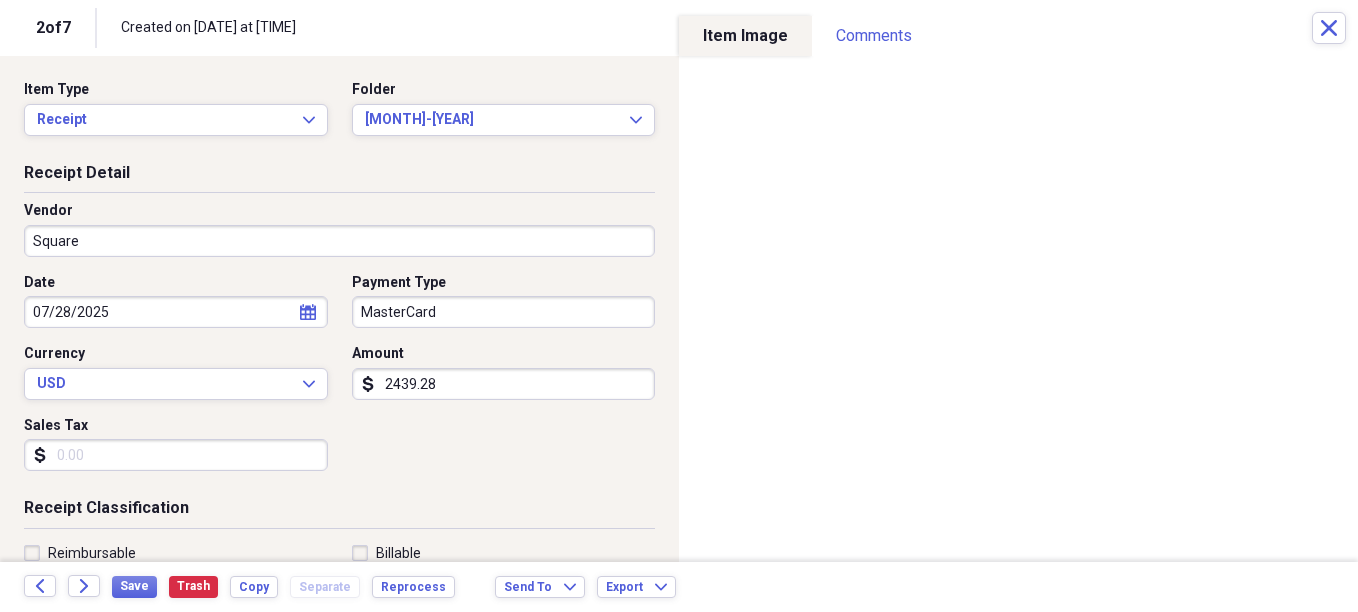 type on "Merchant Processing Fees" 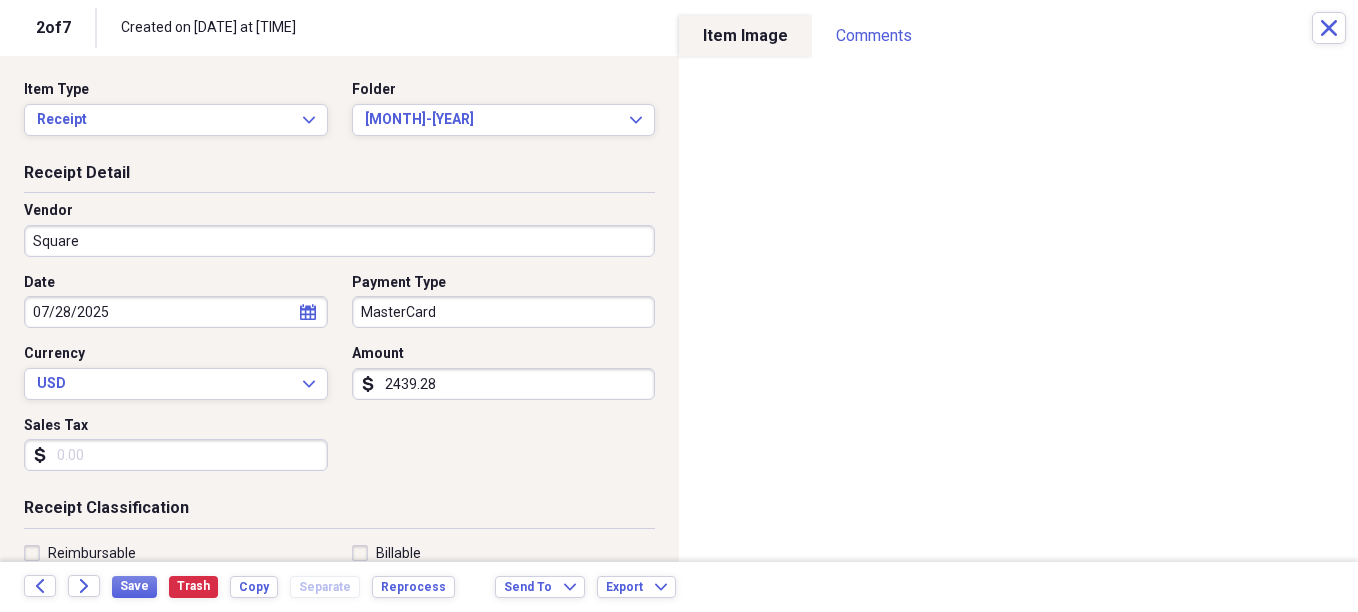 click on "Organize My Files [NUMBER] Collapse Unfiled Needs Review [NUMBER] Unfiled All Files Unfiled Unfiled Unfiled Saved Reports Collapse My Cabinet [PERSON]'s Cabinet Add Folder Expand Folder [COMPANY] Add Folder Expand Folder [COMPANY] Add Folder Expand Folder [COMPANY] Add Folder Expand Folder [COMPANY] Add Folder Expand Folder Inactive Add Folder Collapse Open Folder [COMPANY] Add Folder Folder [NUMBER] Add Folder Folder [NUMBER] Add Folder Folder [NUMBER] Add Folder Collapse Open Folder [NUMBER] Add Folder Folder [NUMBER] Add Folder Folder [NUMBER] Add Folder Folder [NUMBER] Add Folder Folder [NUMBER] Add Folder Folder [NUMBER] Add Folder Folder [NUMBER] Add Folder Folder [NUMBER] Add Folder Folder [PERSON] [NUMBER] Add Folder Expand Folder [COMPANY] Add Folder Trash Trash Bill My Customers Expand Help & Support Submit Import Import Add Create Expand Reports sort" at bounding box center (679, 306) 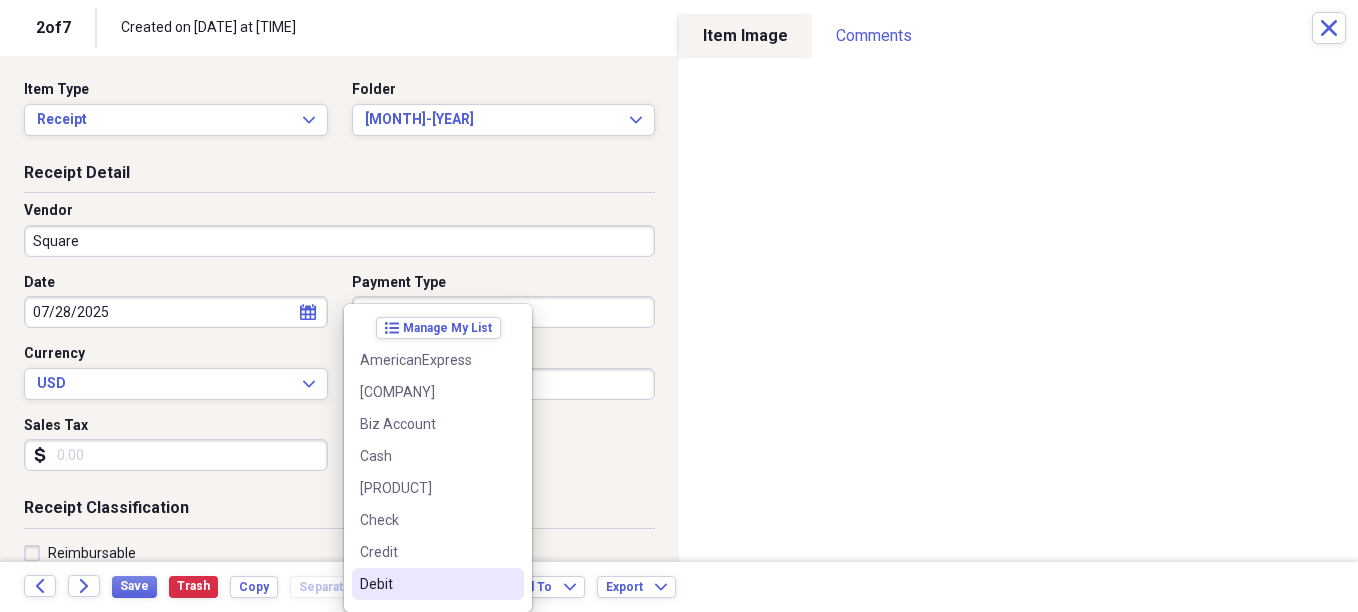click on "Debit" at bounding box center (426, 584) 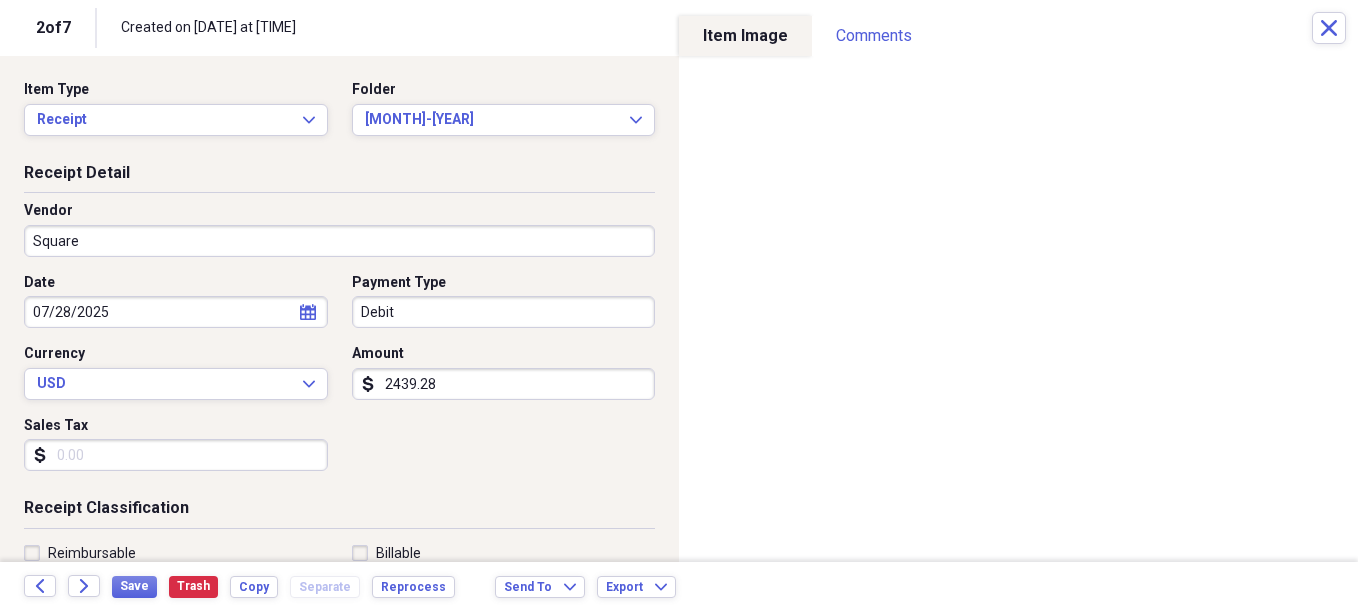 click on "2439.28" at bounding box center [504, 384] 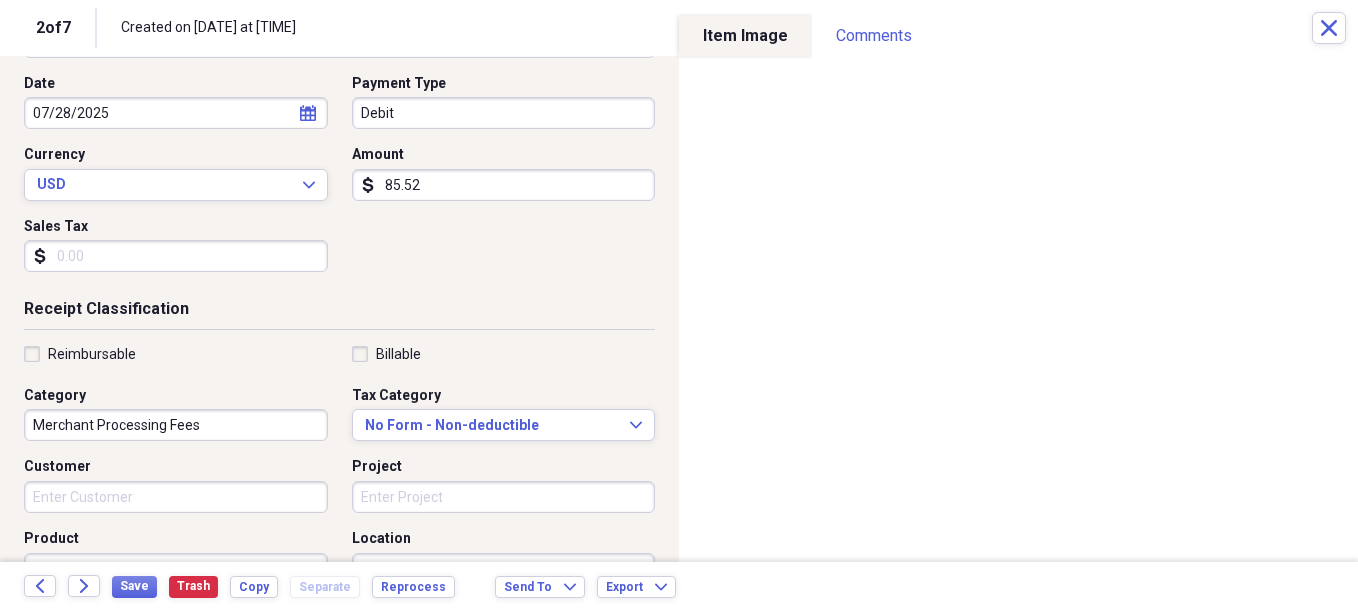 scroll, scrollTop: 200, scrollLeft: 0, axis: vertical 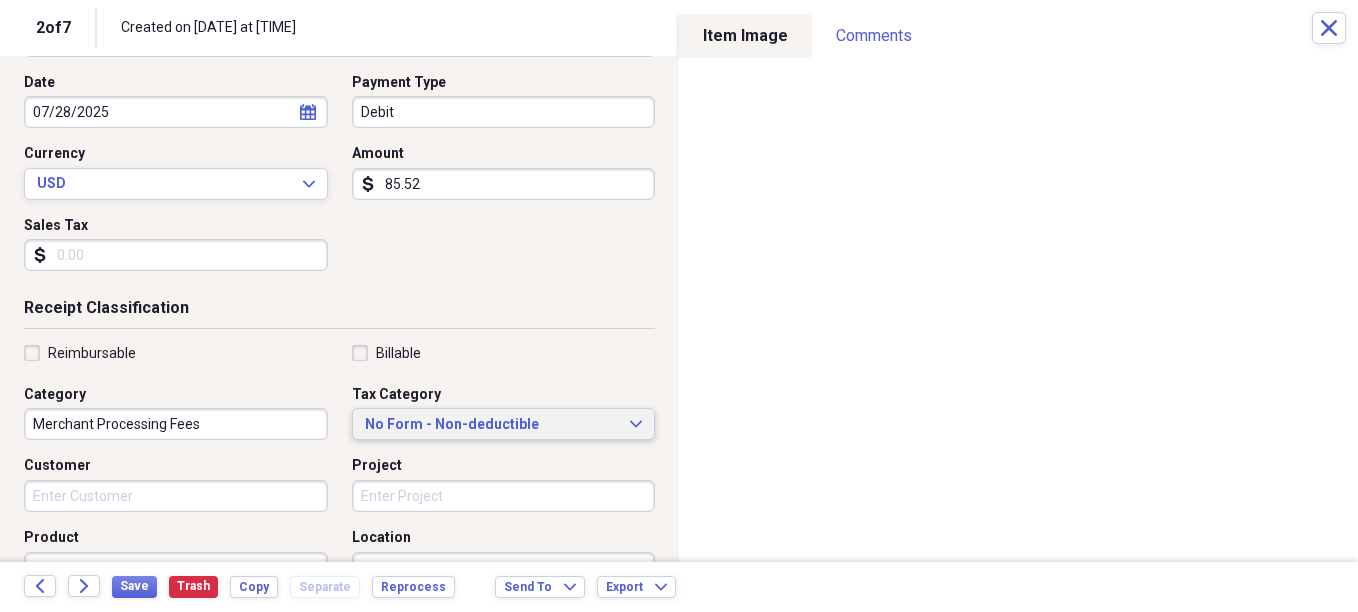 type on "85.52" 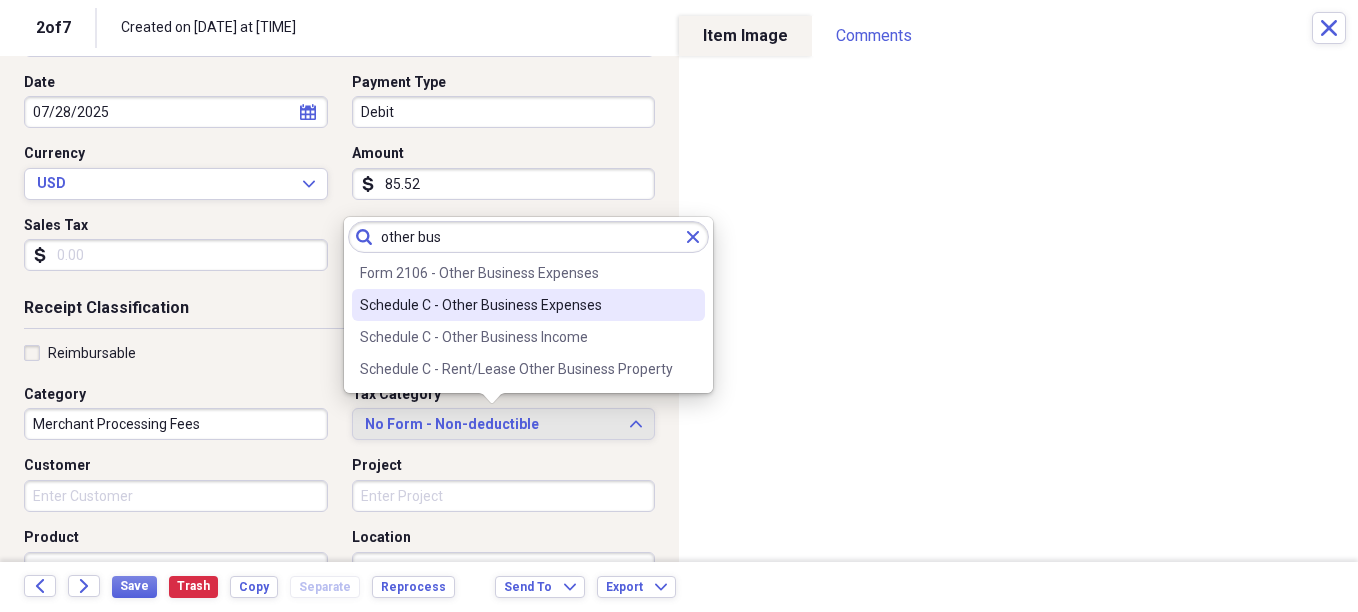 type on "other bus" 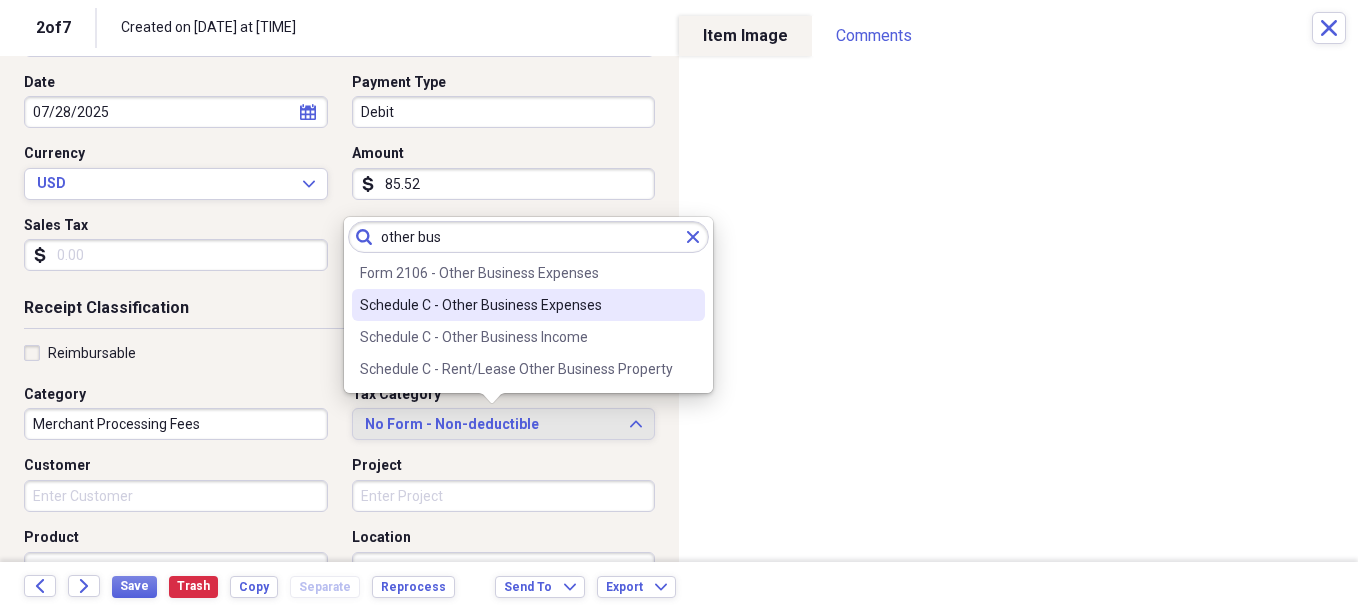 click on "Schedule C - Other Business Expenses" at bounding box center (528, 305) 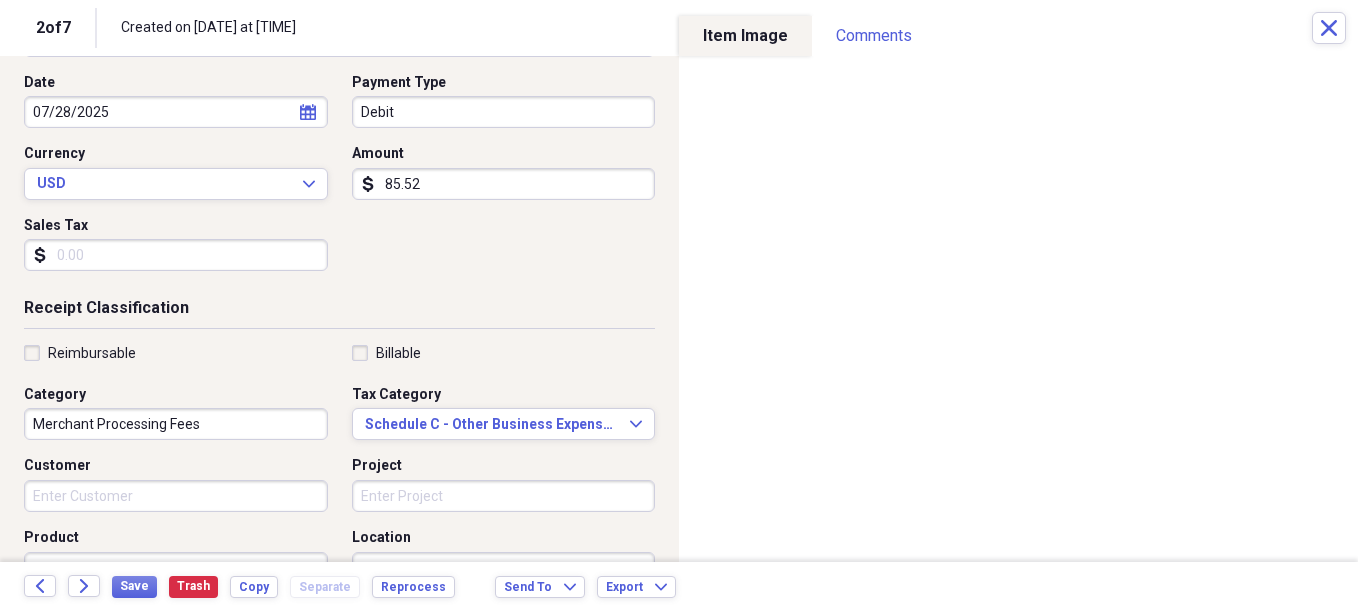 click on "Save Trash Copy Separate Reprocess" at bounding box center (289, 587) 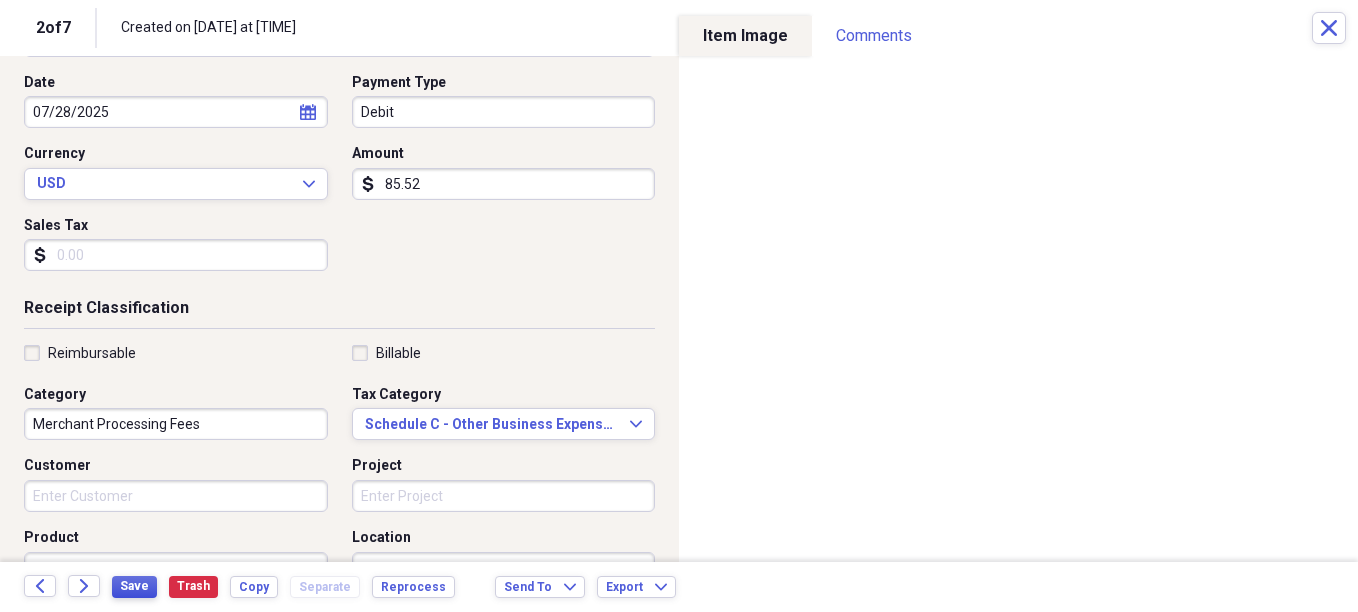 click on "Save" at bounding box center (134, 586) 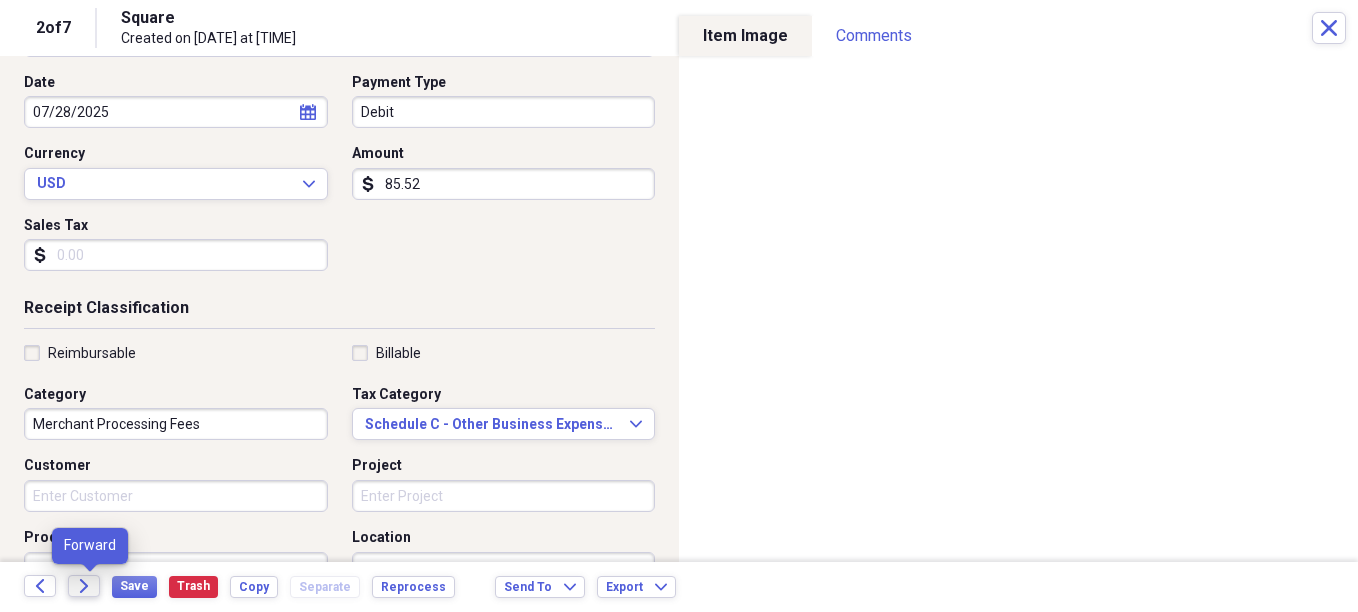 click on "Forward" 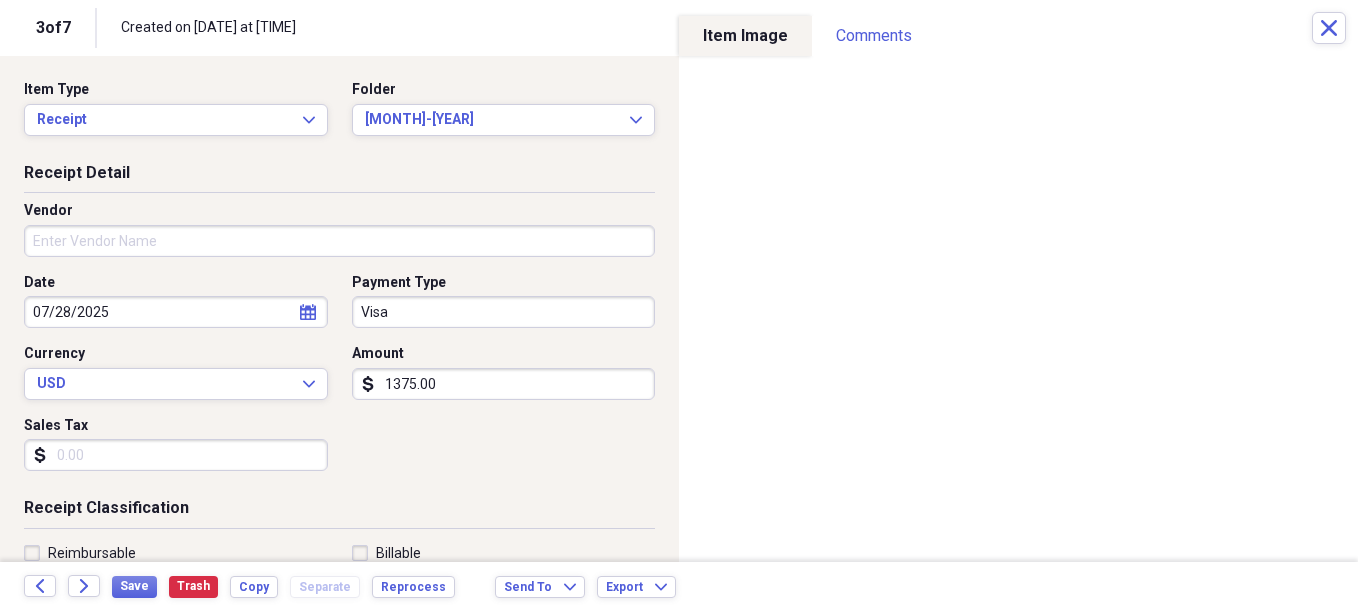 click on "Vendor" at bounding box center (339, 241) 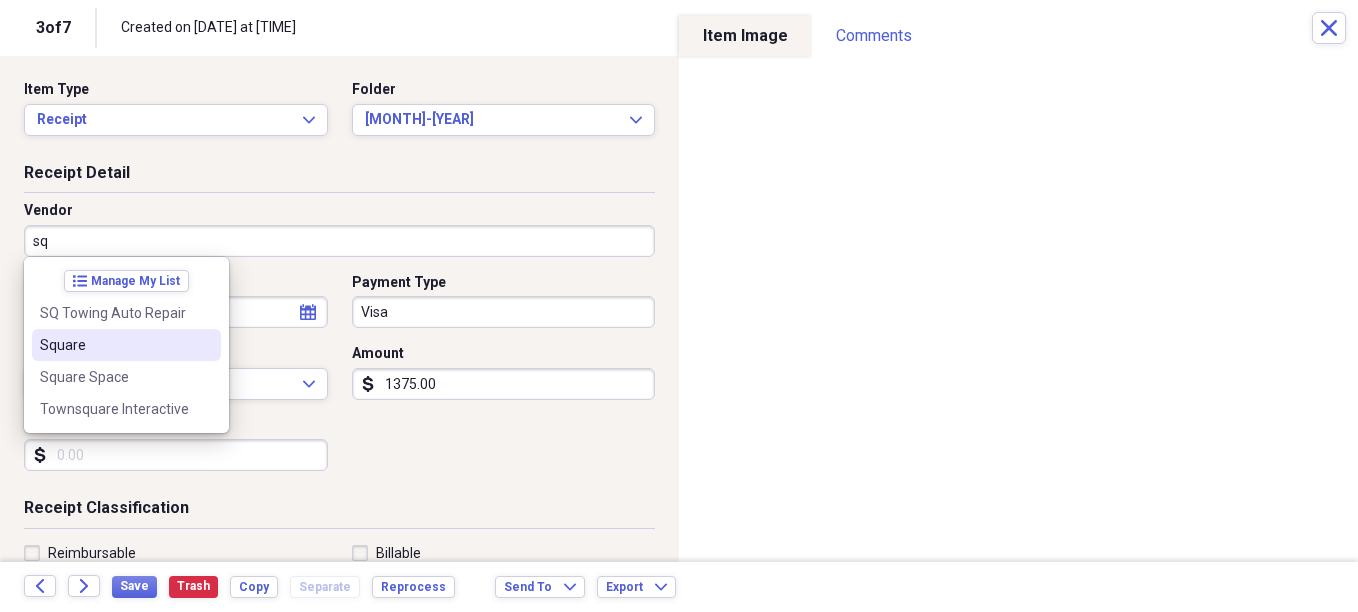 click on "Square" at bounding box center [114, 345] 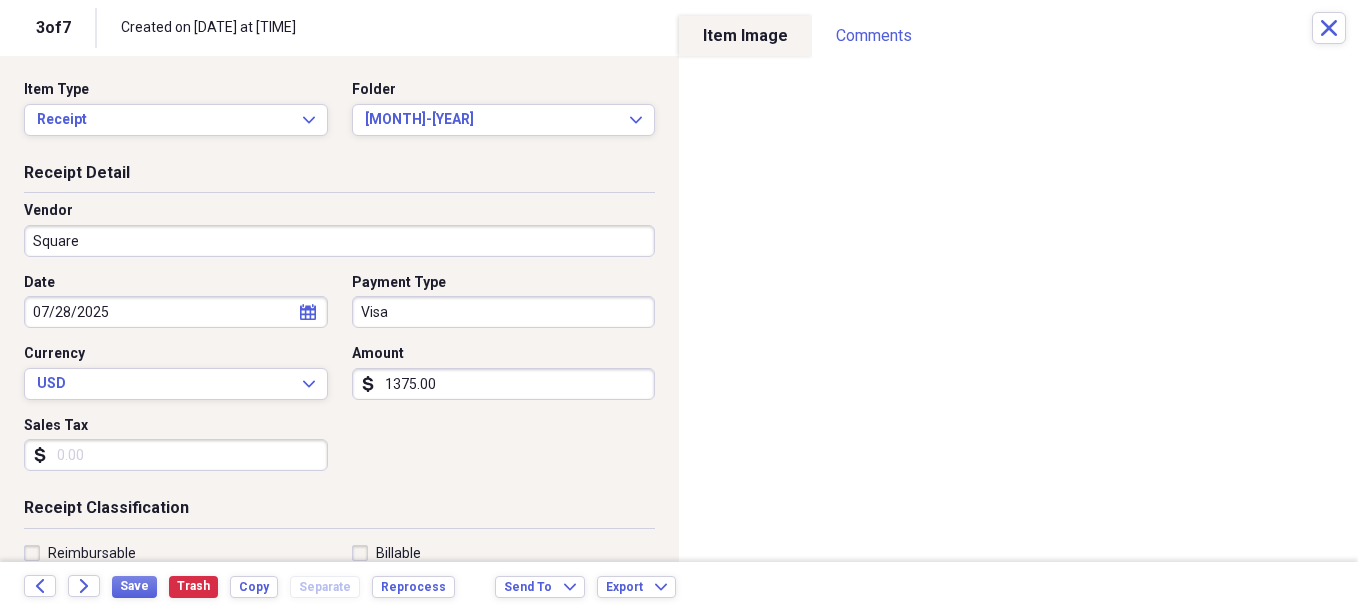 type on "Merchant Processing Fees" 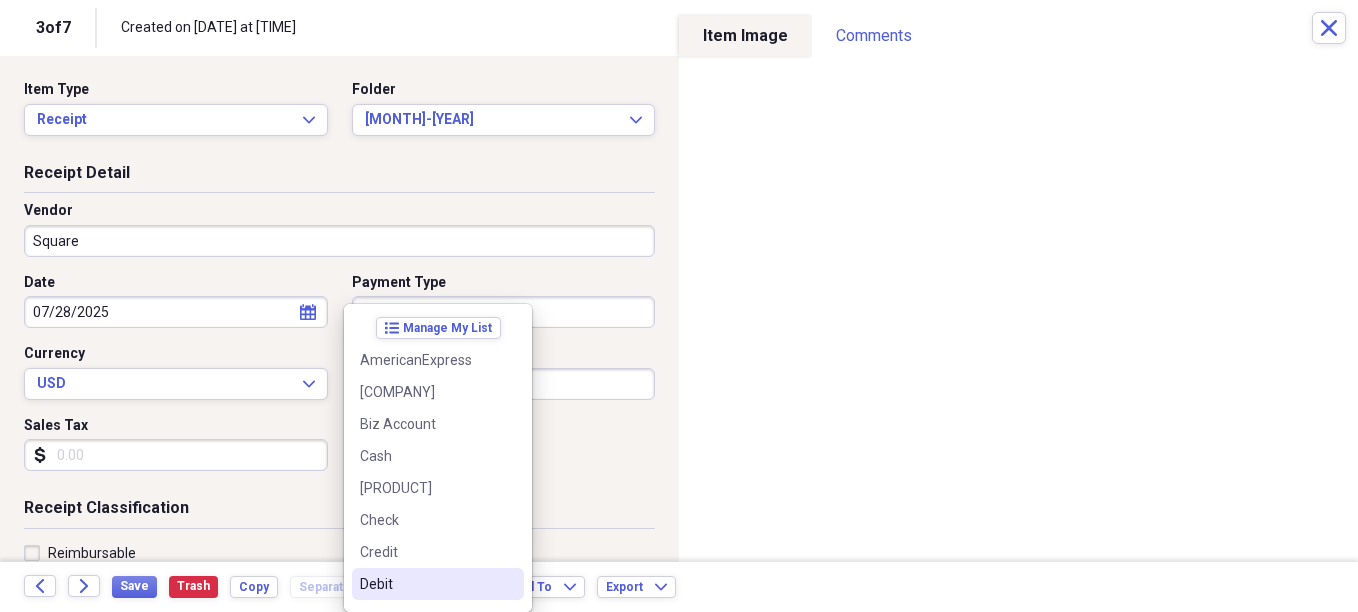 click on "Debit" at bounding box center (426, 584) 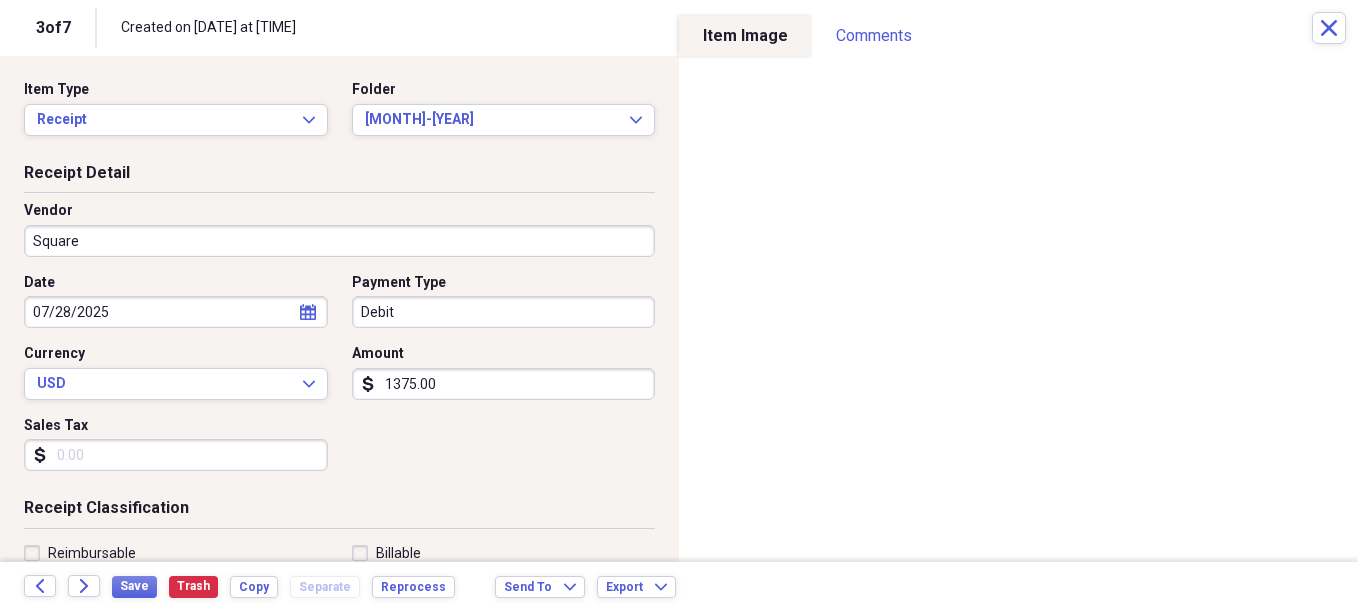 click on "1375.00" at bounding box center (504, 384) 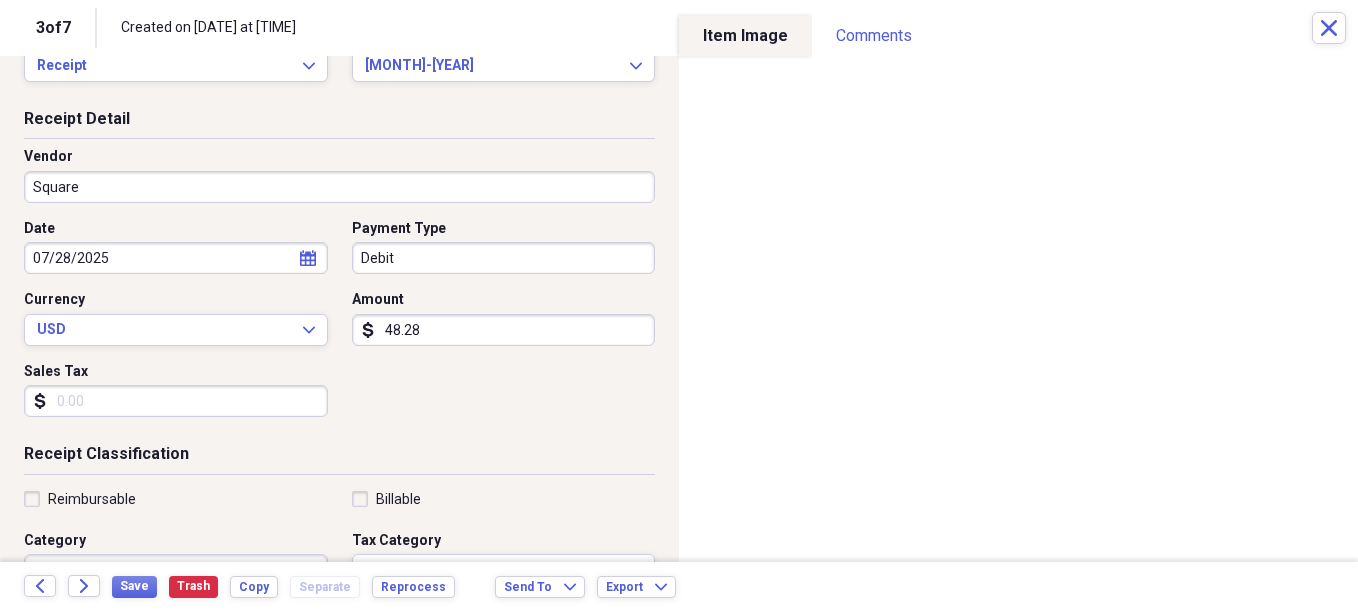scroll, scrollTop: 100, scrollLeft: 0, axis: vertical 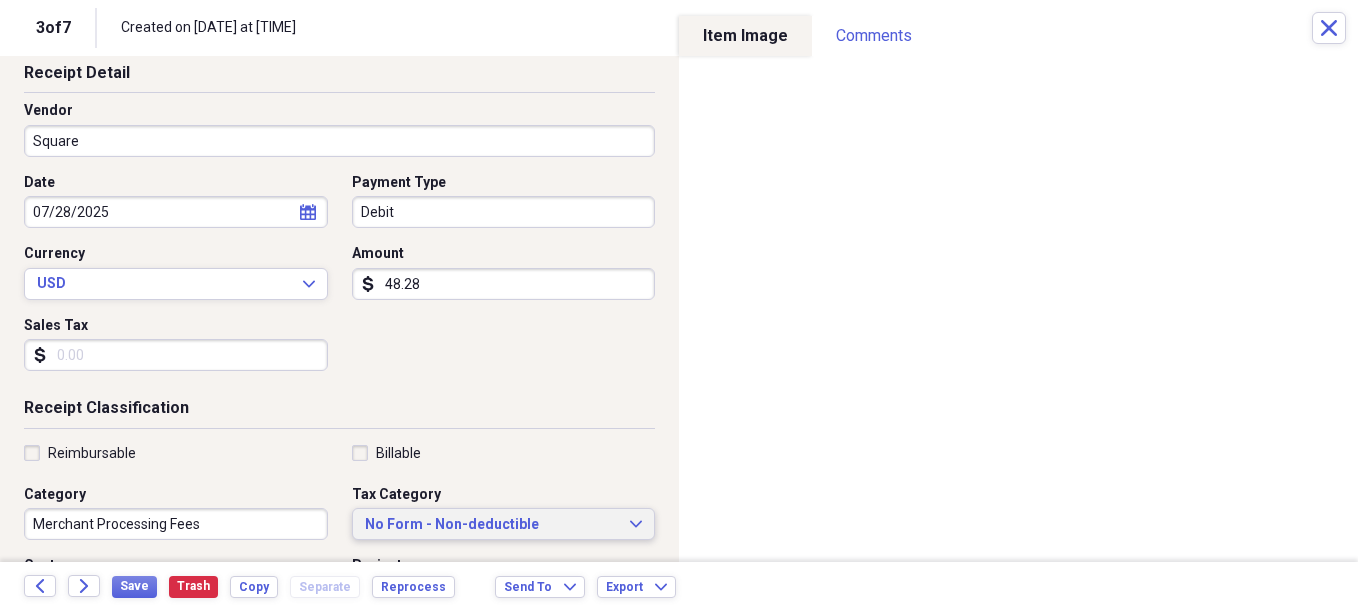 type on "48.28" 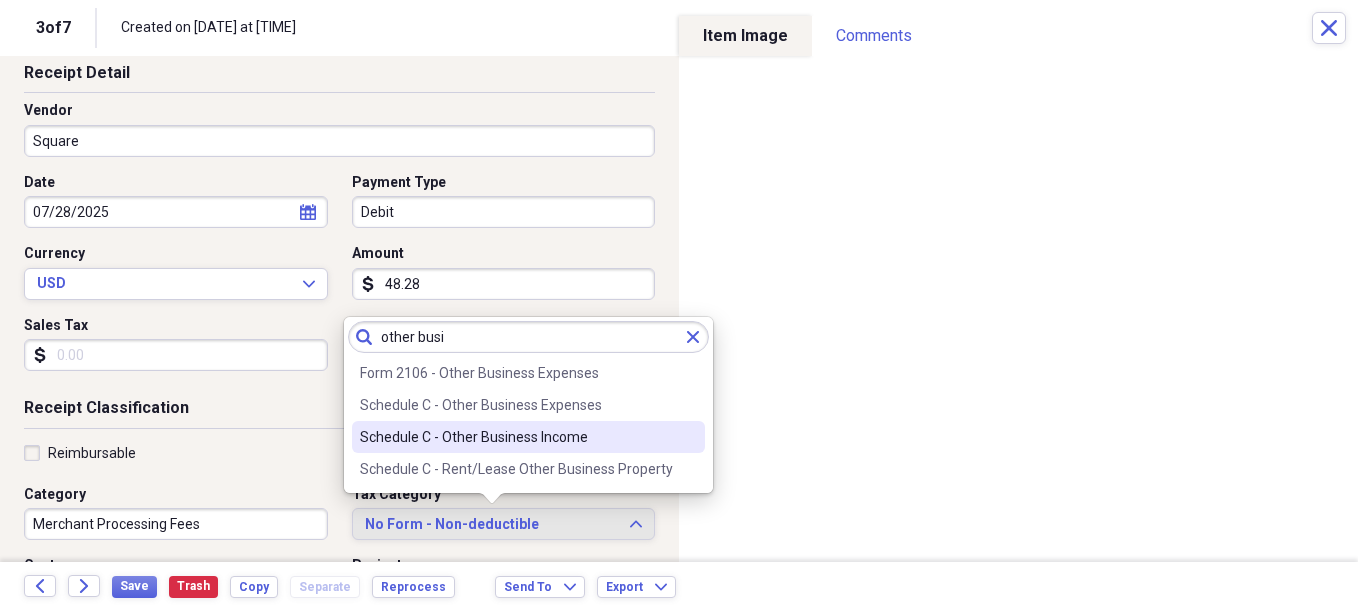 type on "other busi" 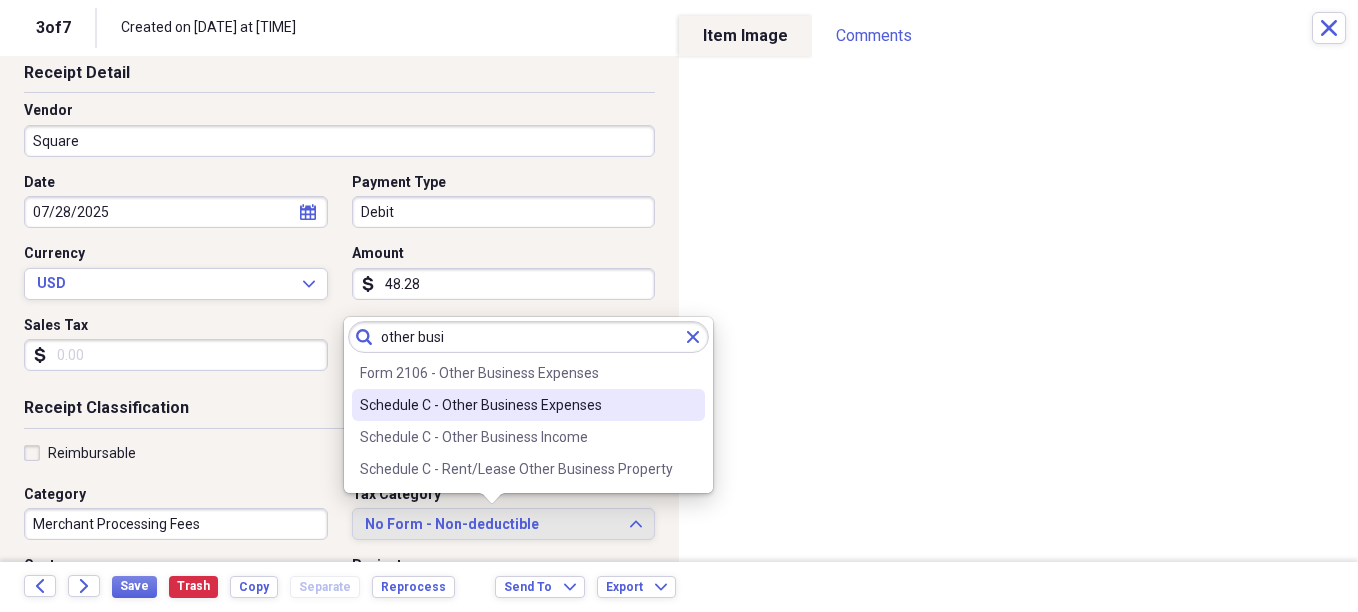 click on "Schedule C - Other Business Expenses" at bounding box center (516, 405) 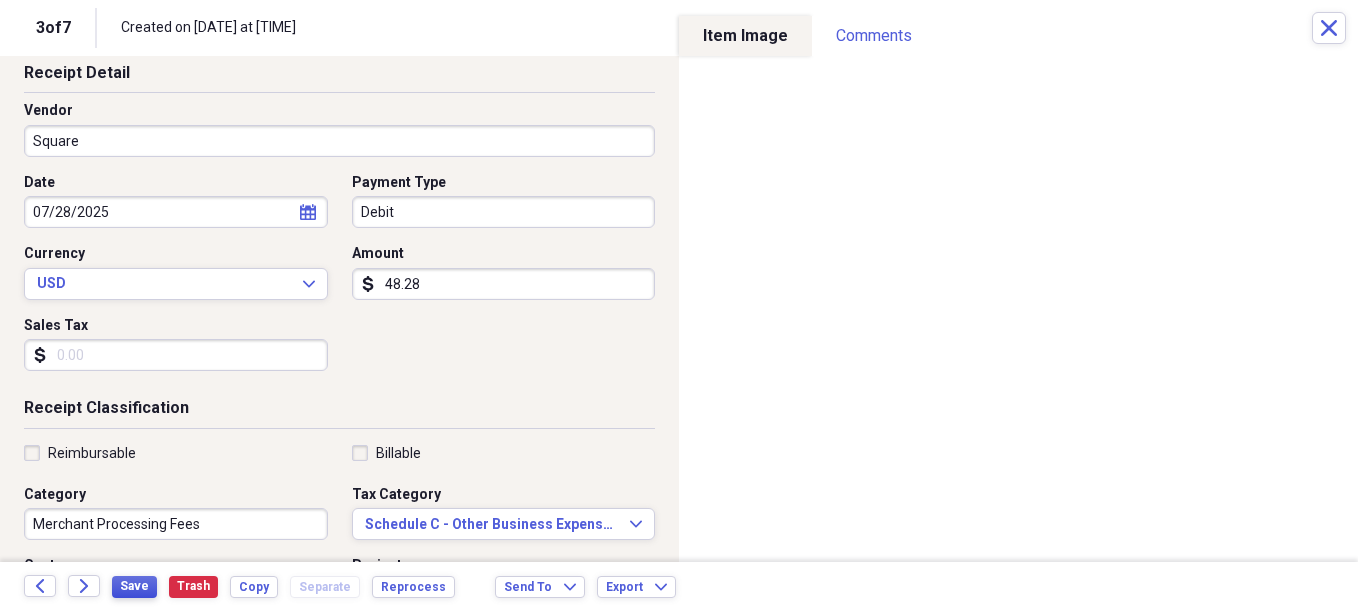 click on "Save" at bounding box center [134, 586] 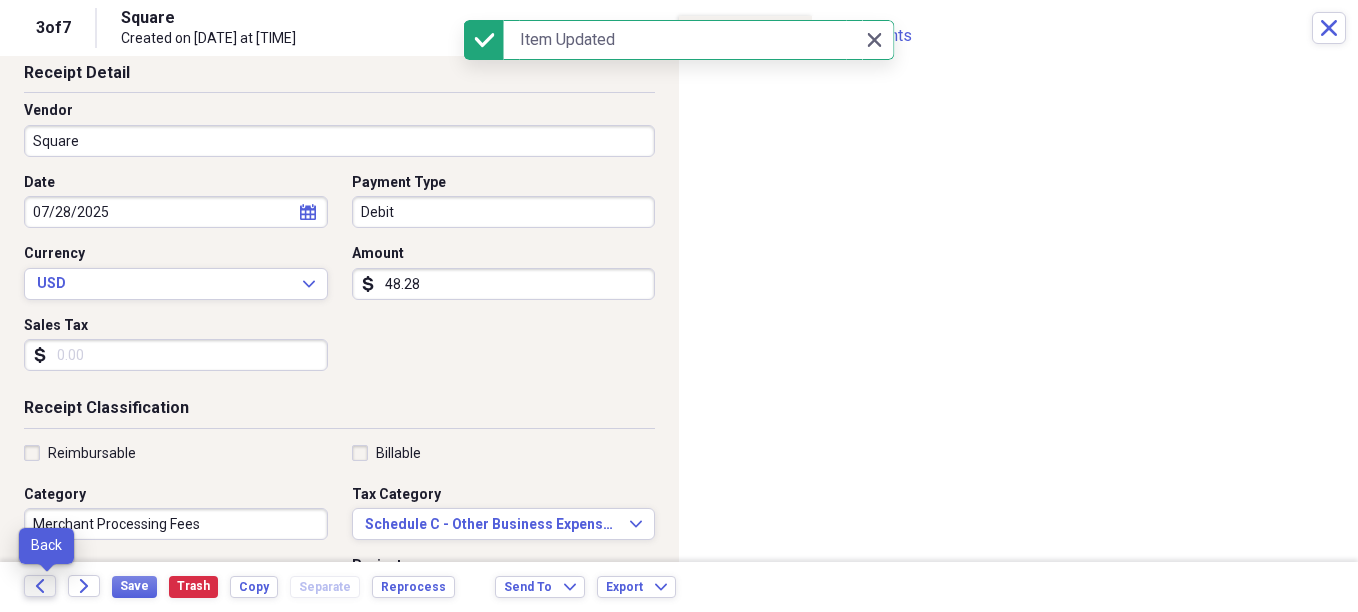 click on "Back" at bounding box center (40, 586) 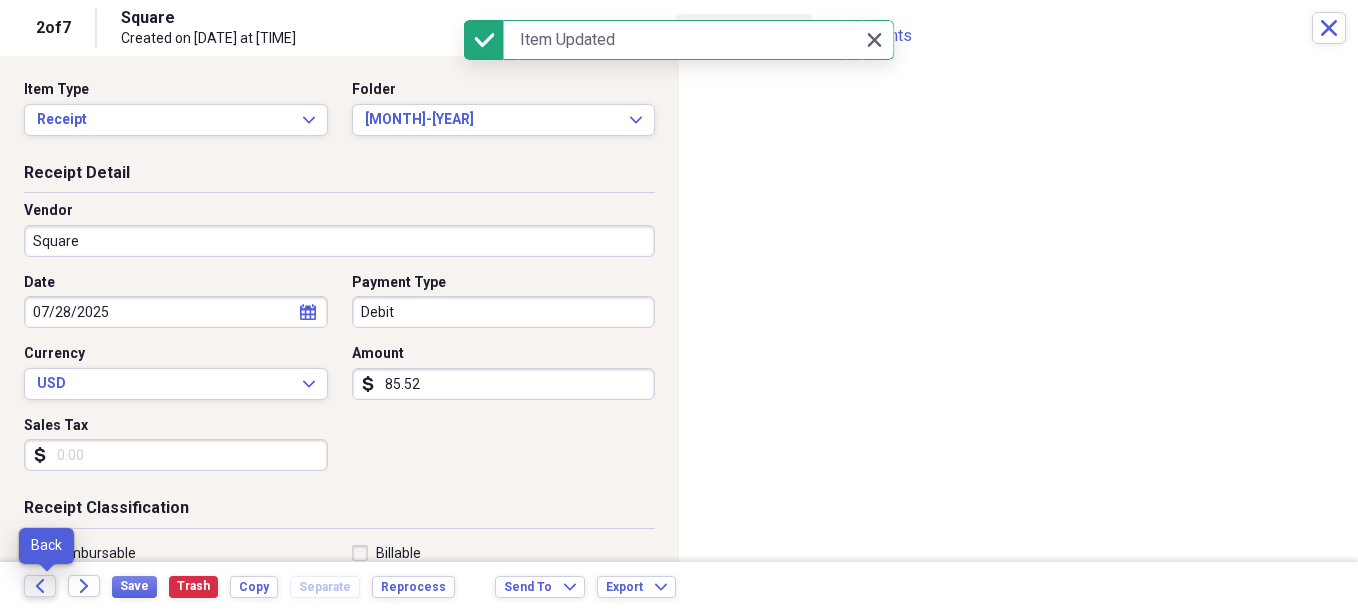 click on "Back" 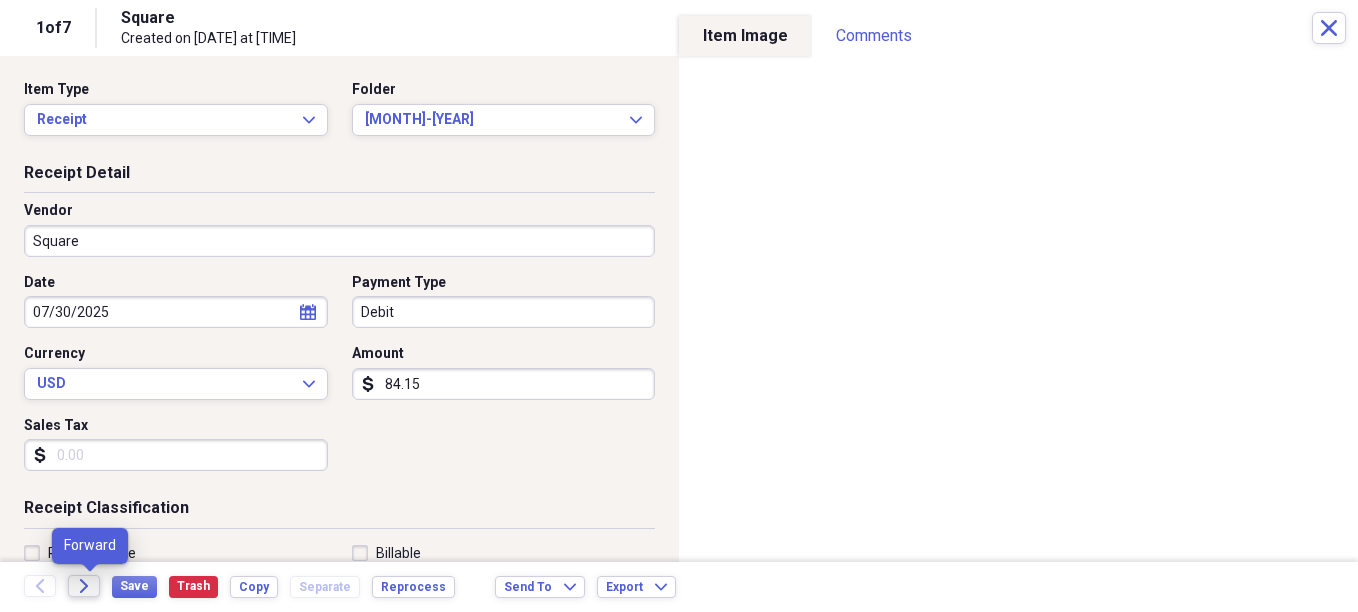 click on "Forward" 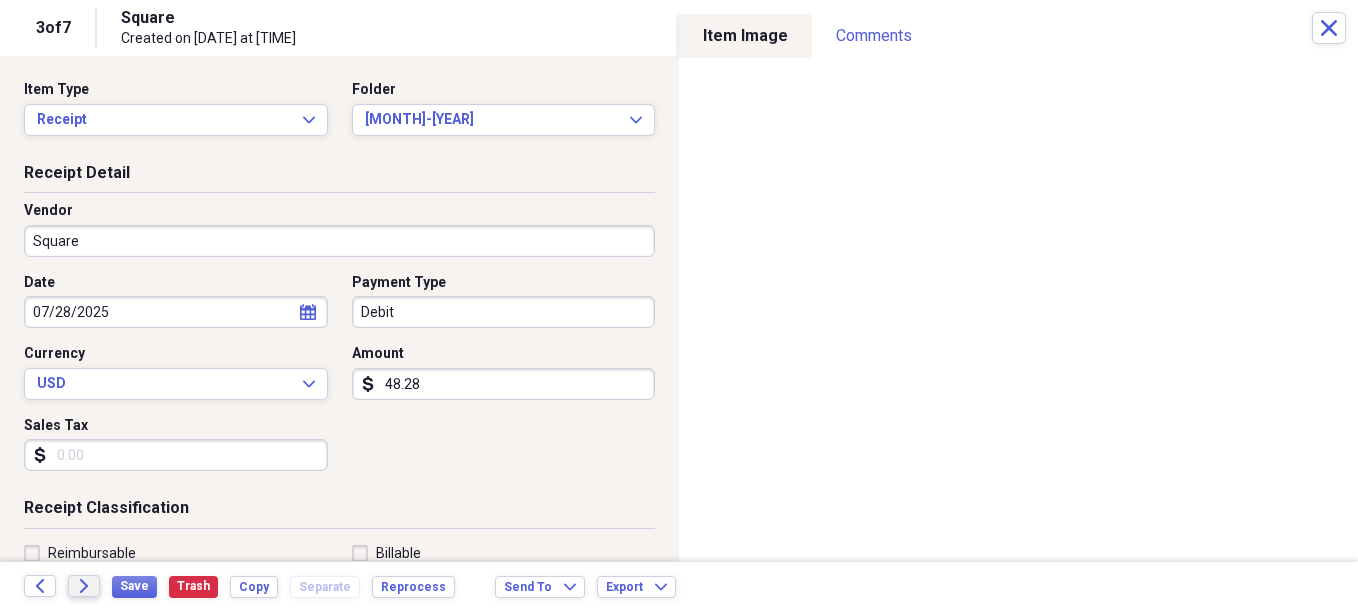 click on "Forward" 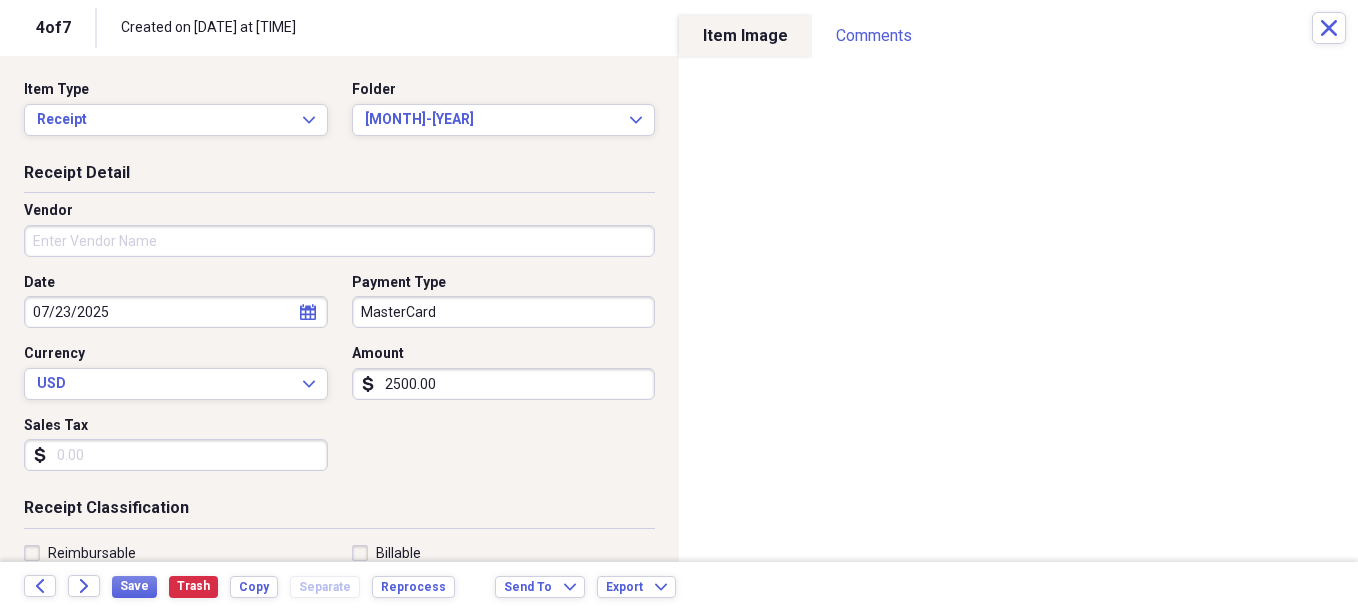 click on "Vendor" at bounding box center (339, 241) 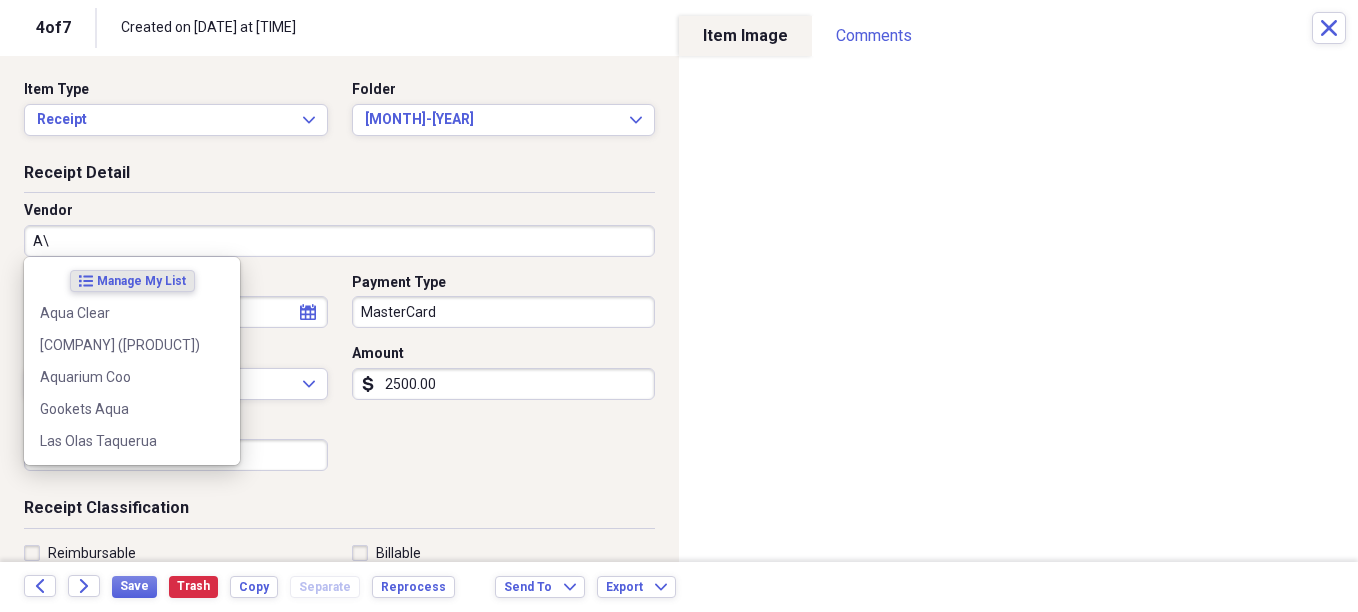 type on "A" 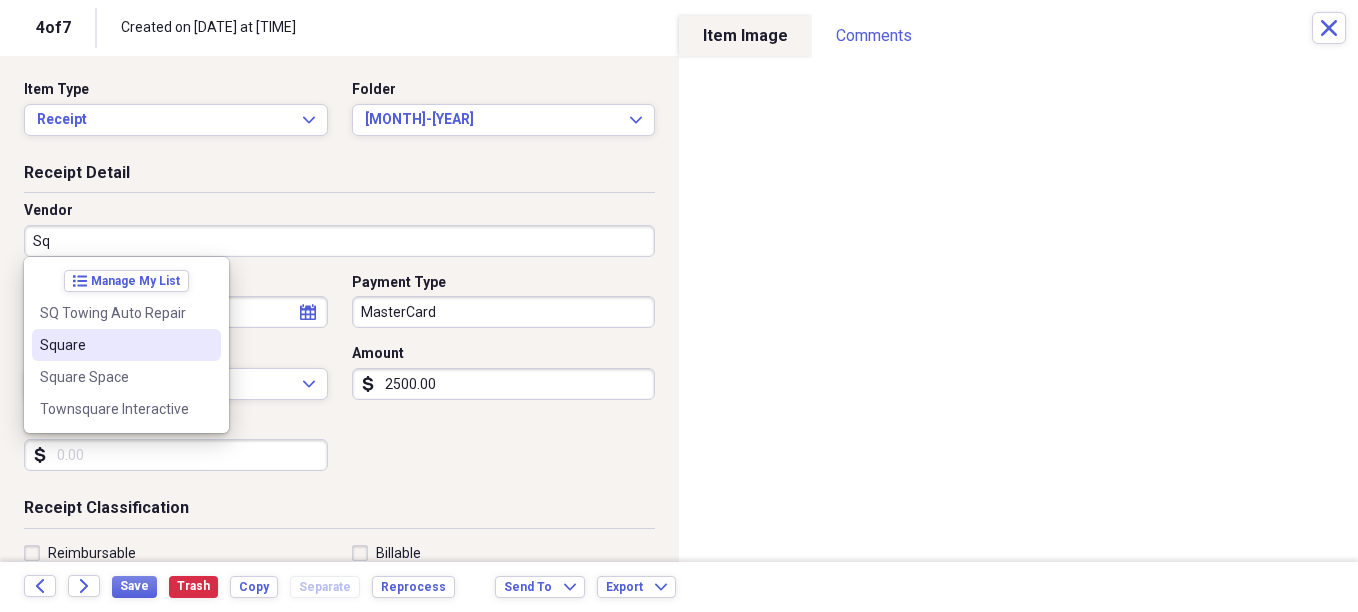 click on "Square" at bounding box center (114, 345) 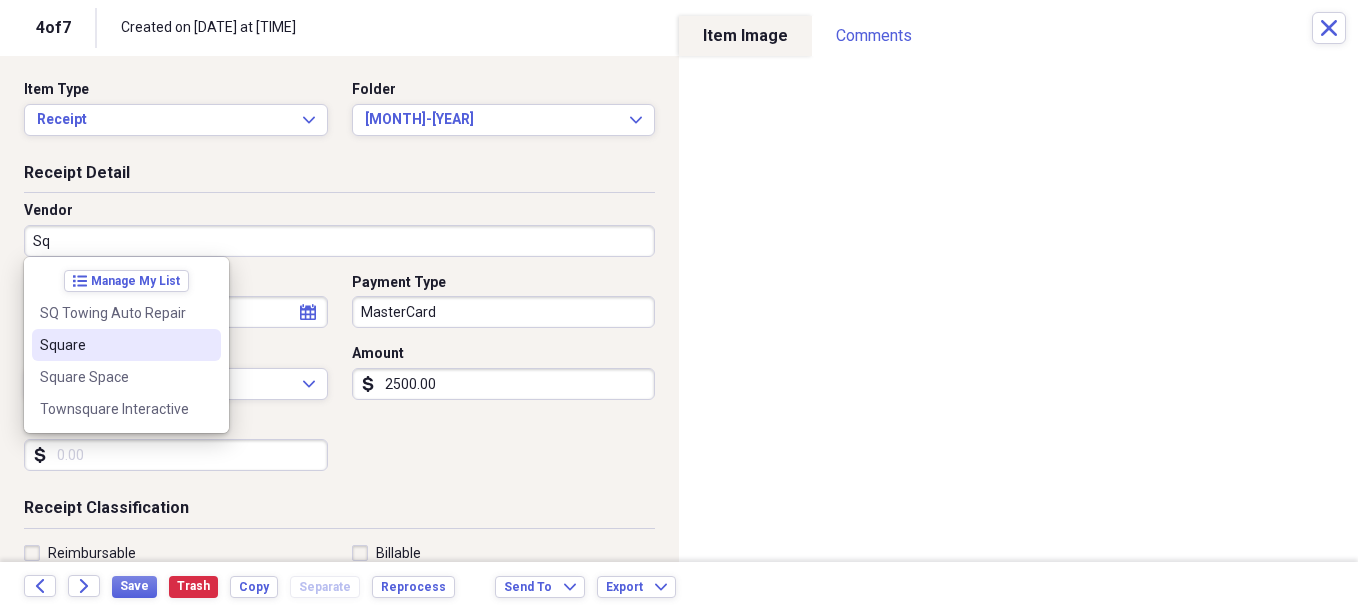 type on "Square" 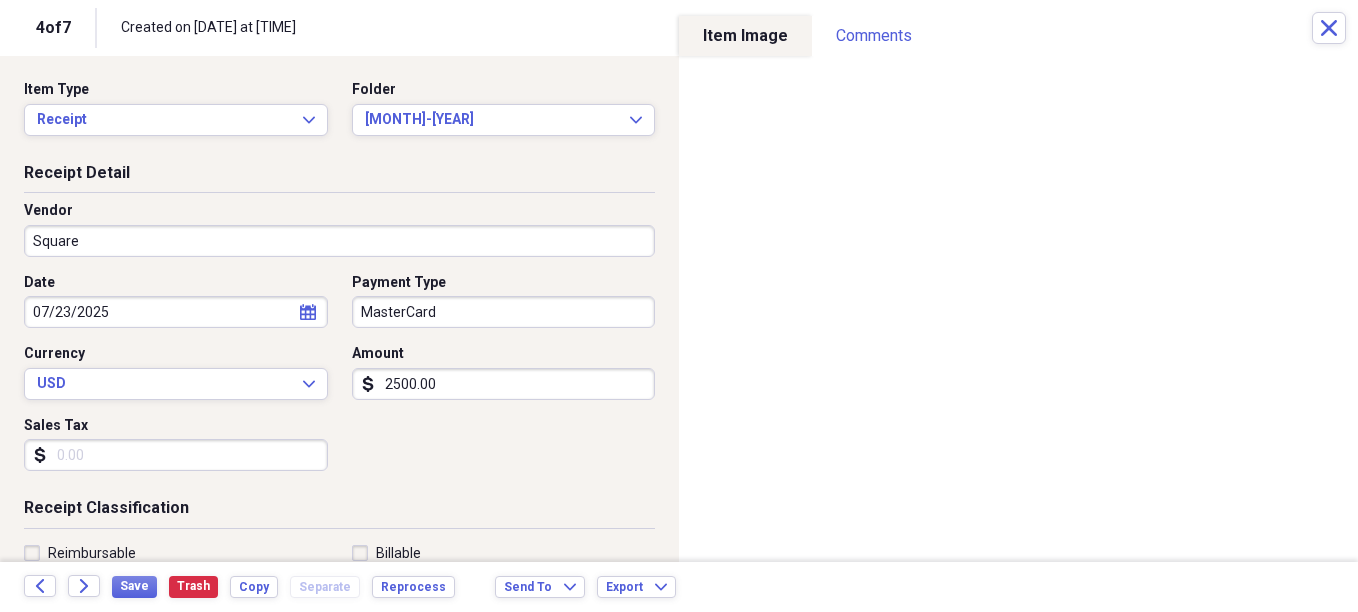 type on "Merchant Processing Fees" 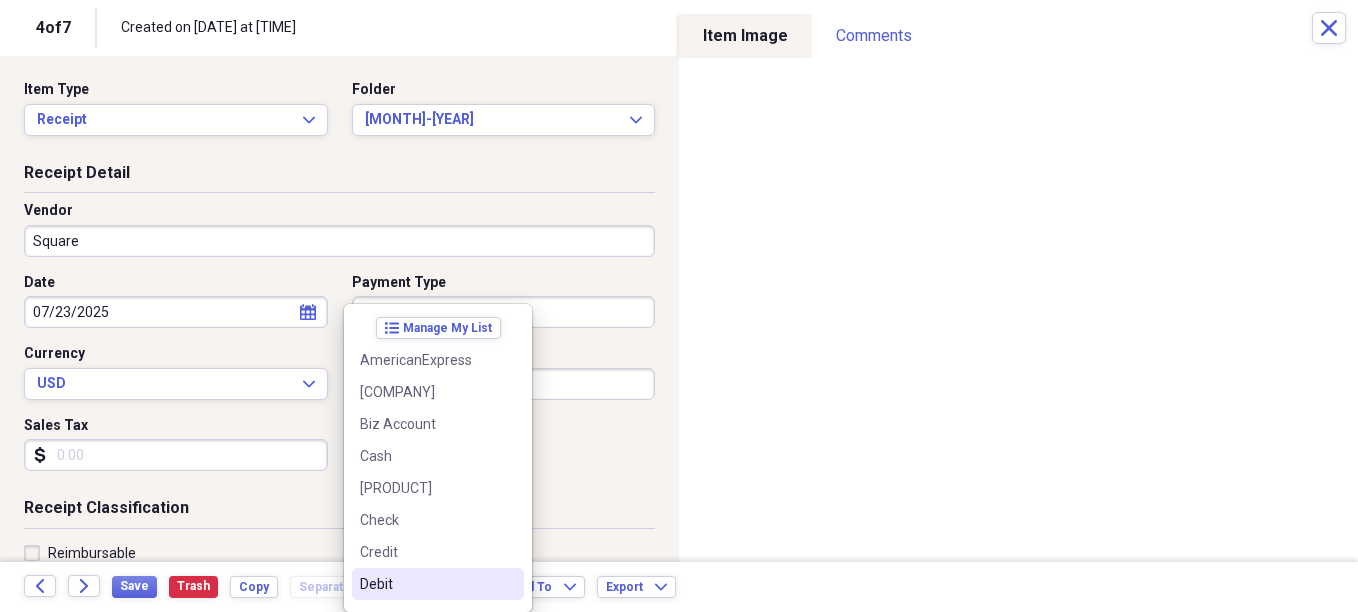 click on "Debit" at bounding box center [426, 584] 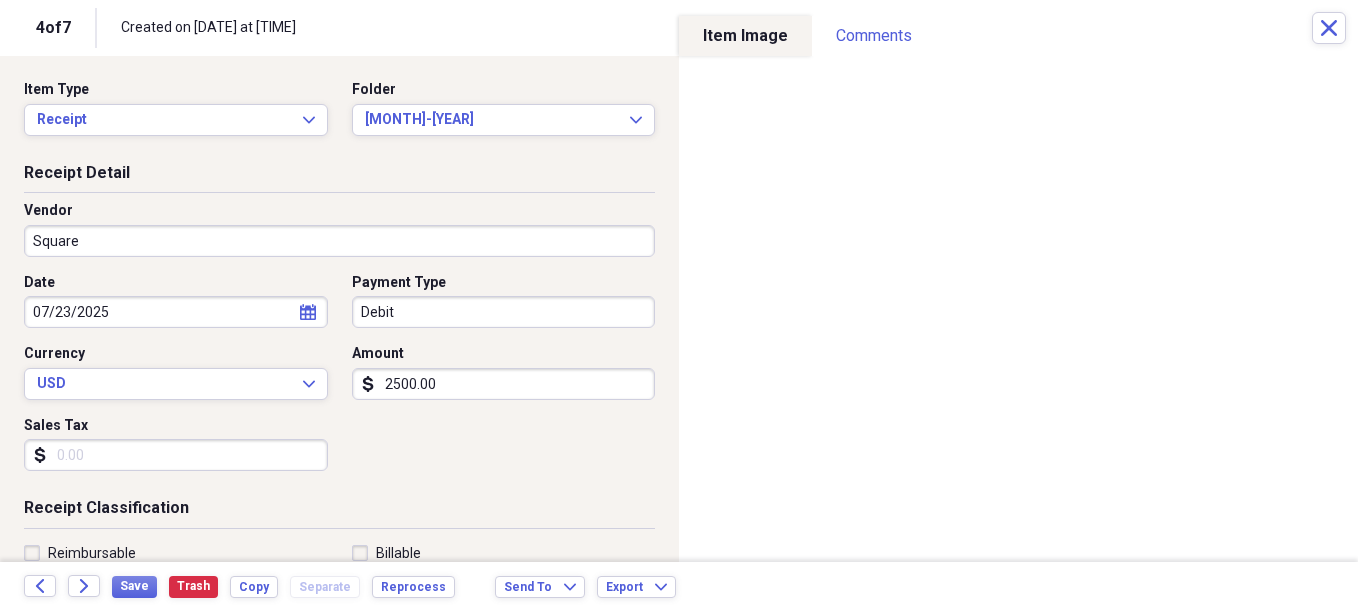 click on "Amount dollar-sign 2500.00" at bounding box center (498, 372) 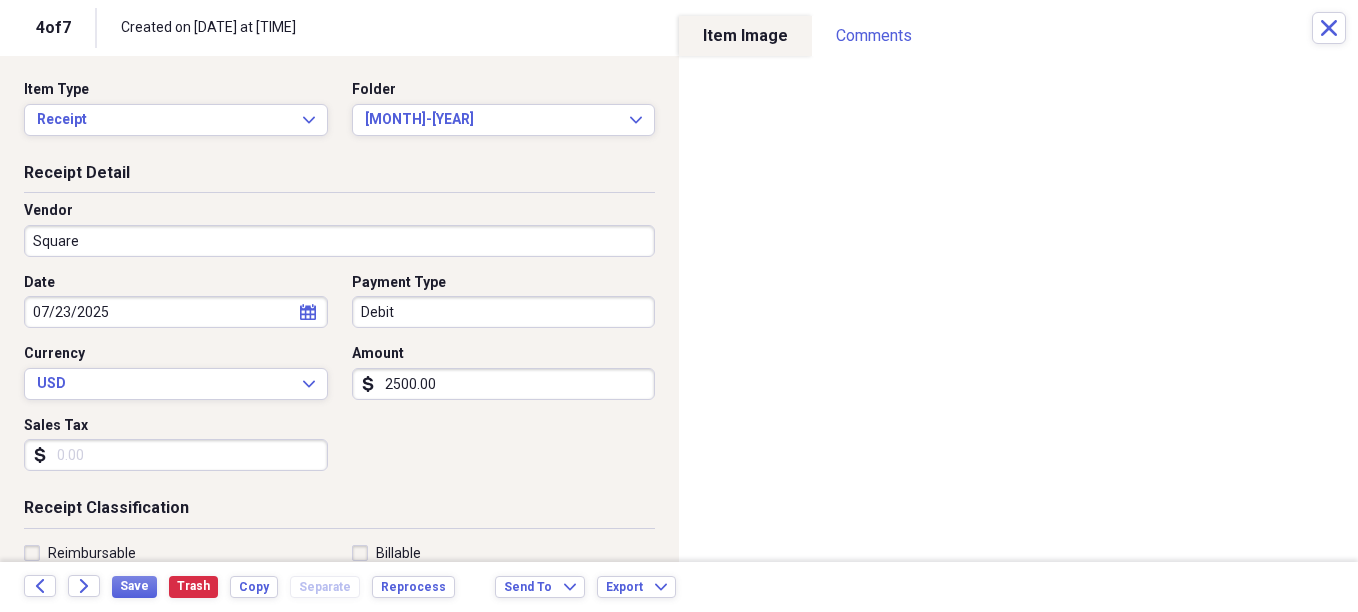 click on "2500.00" at bounding box center [504, 384] 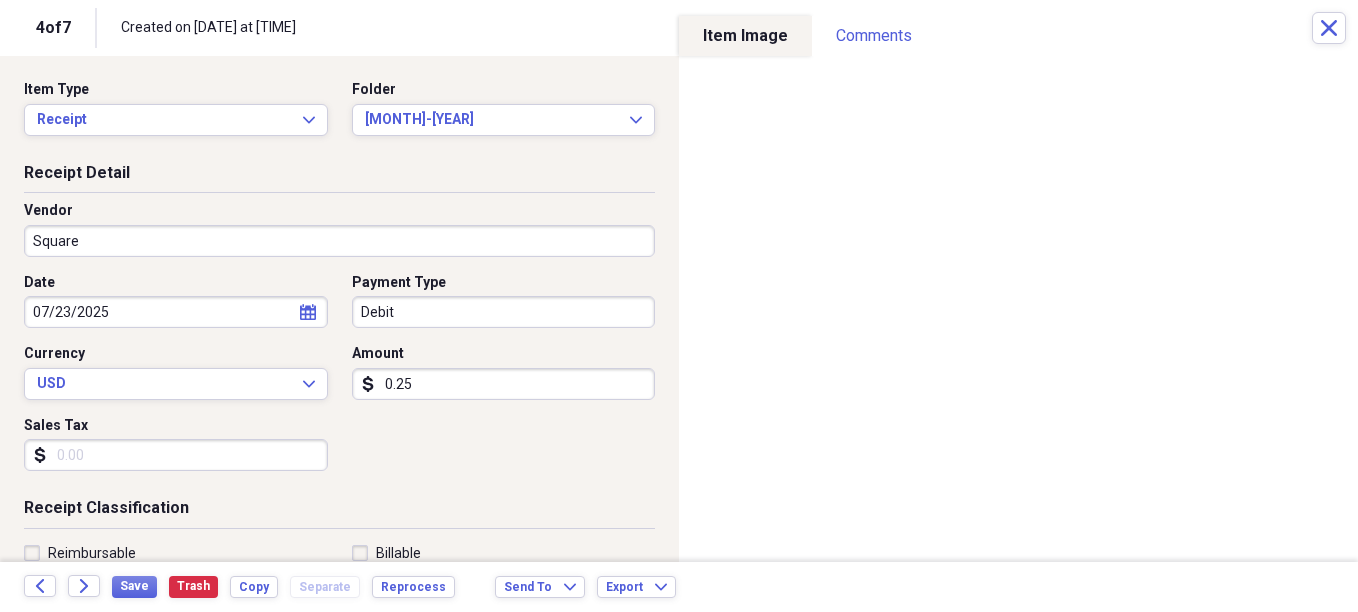 type on "0.02" 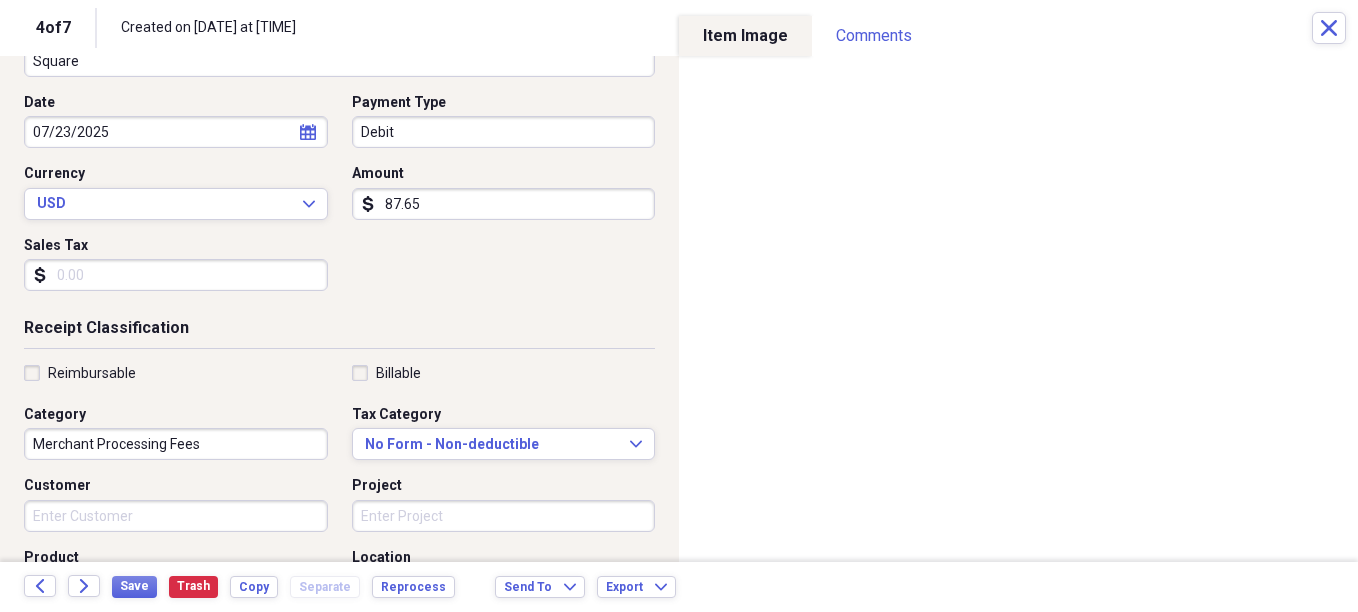 scroll, scrollTop: 200, scrollLeft: 0, axis: vertical 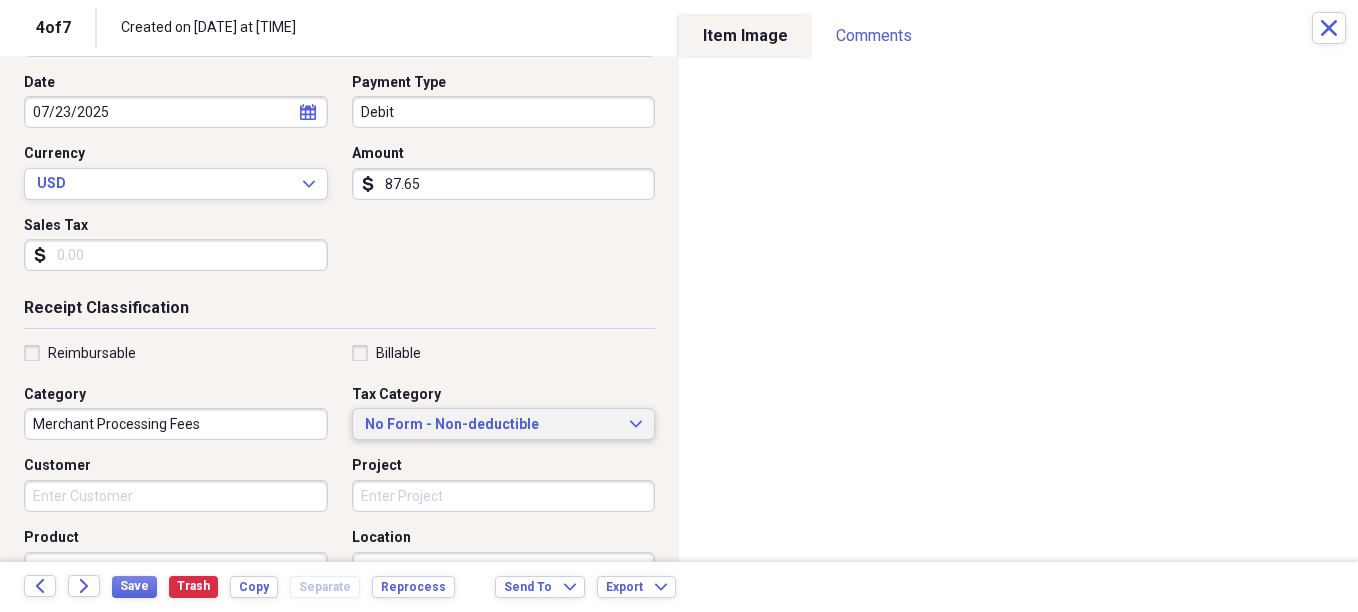 type on "87.65" 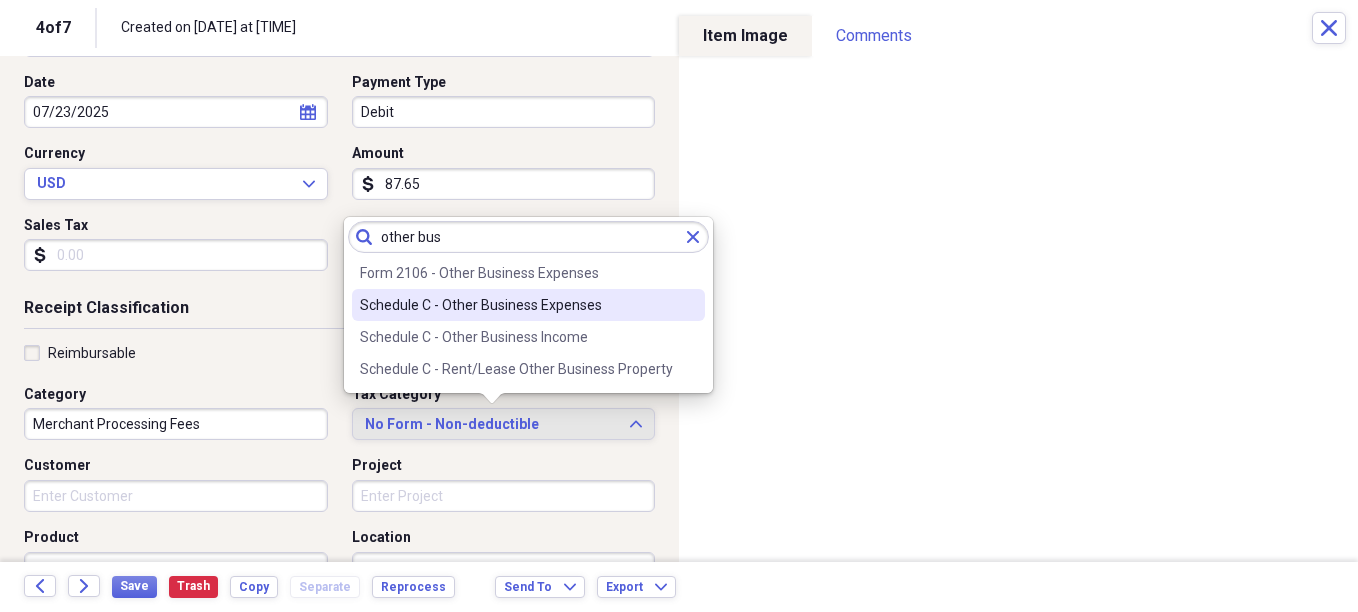 type on "other bus" 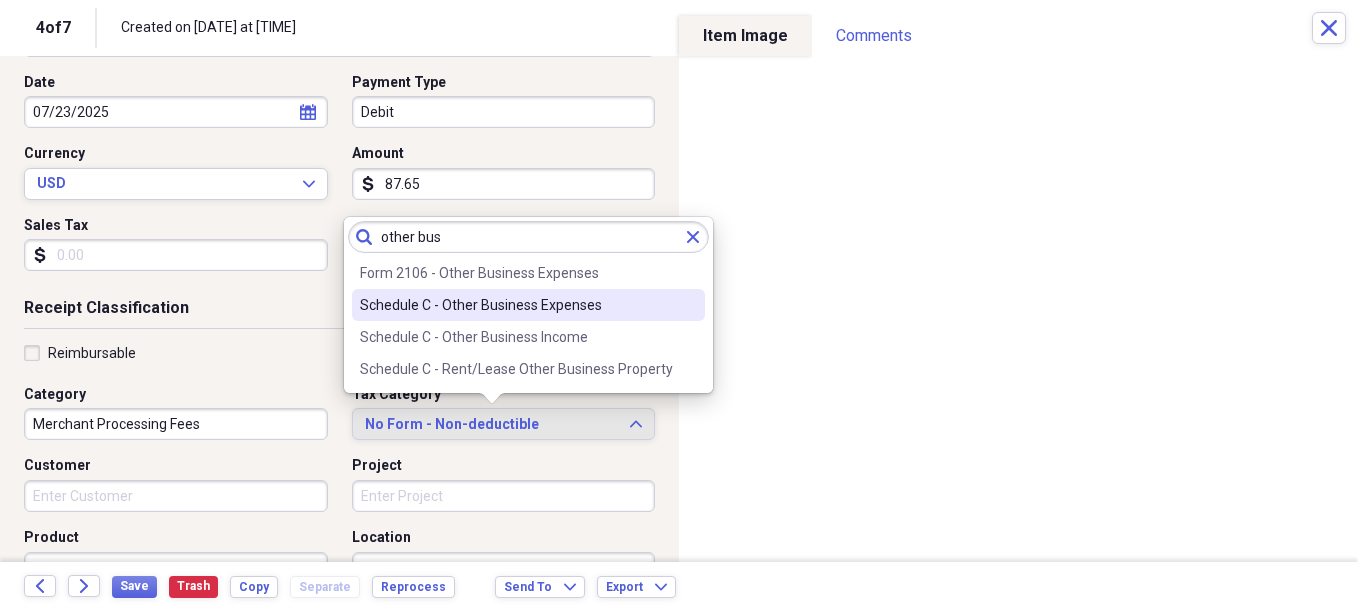 click on "Schedule C - Other Business Expenses" at bounding box center [528, 305] 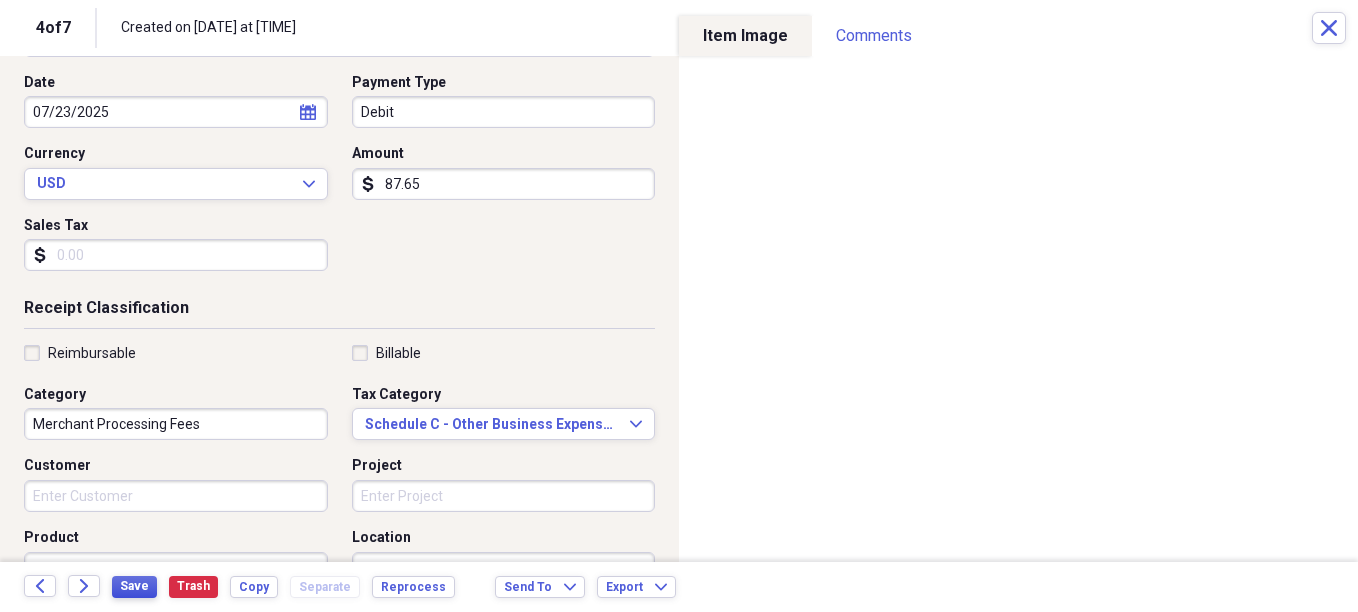 click on "Save" at bounding box center [134, 586] 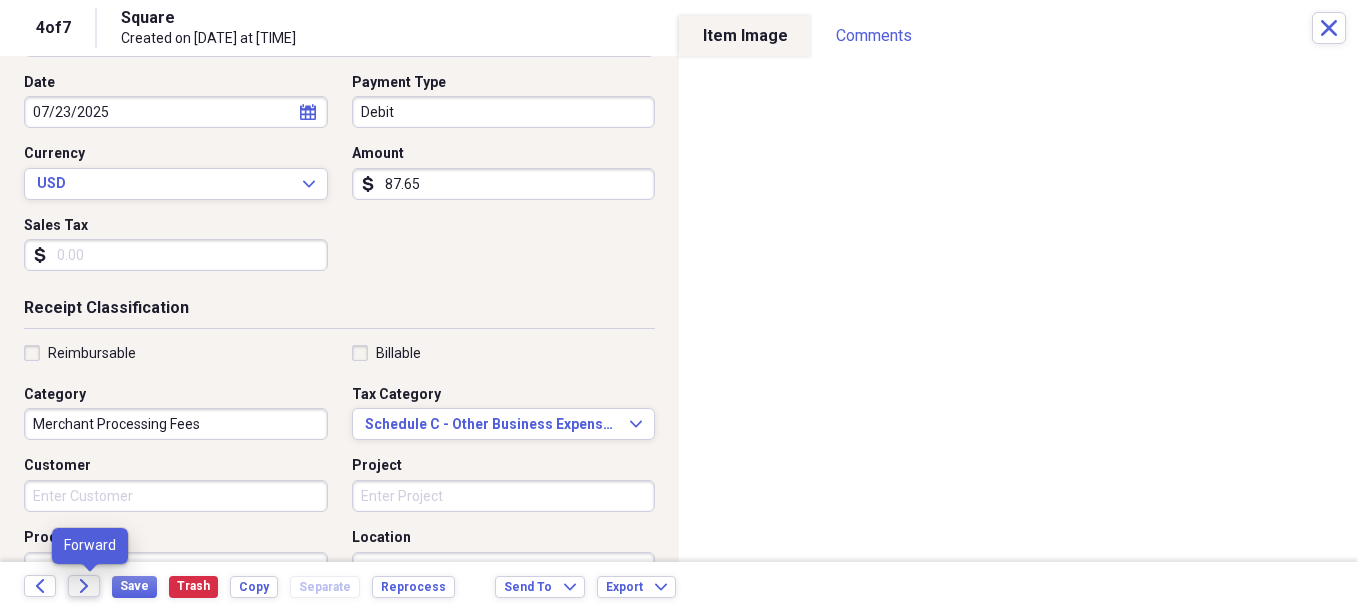 click on "Forward" at bounding box center [84, 586] 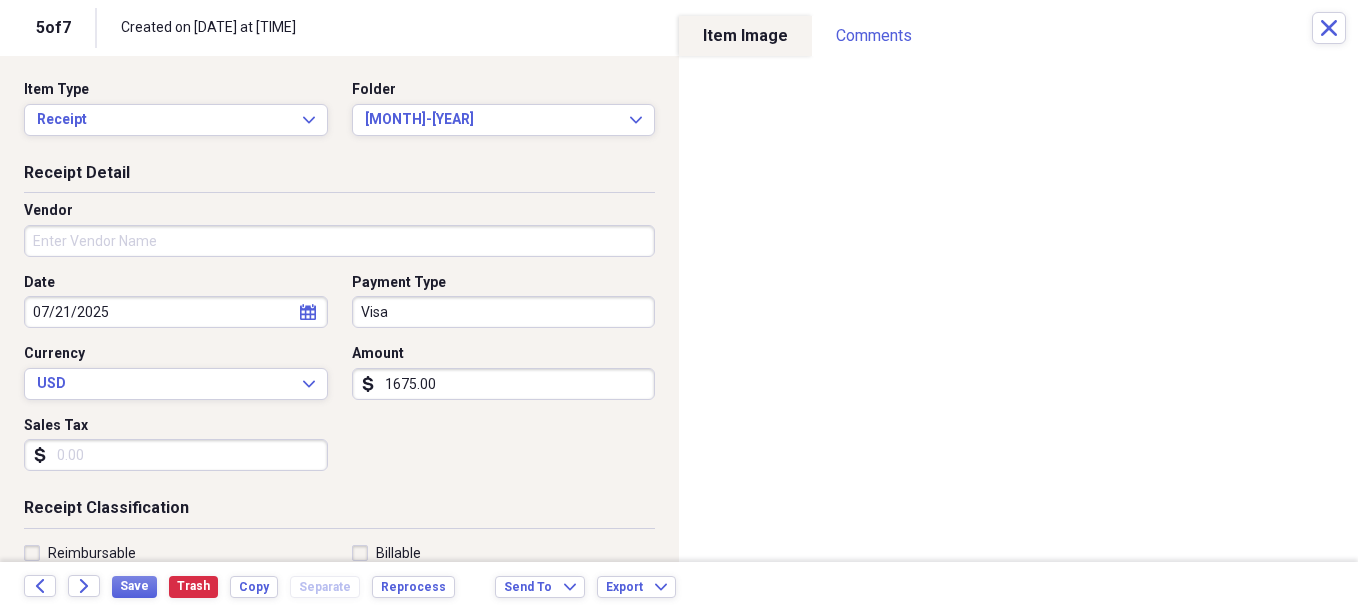 click on "Vendor" at bounding box center [339, 241] 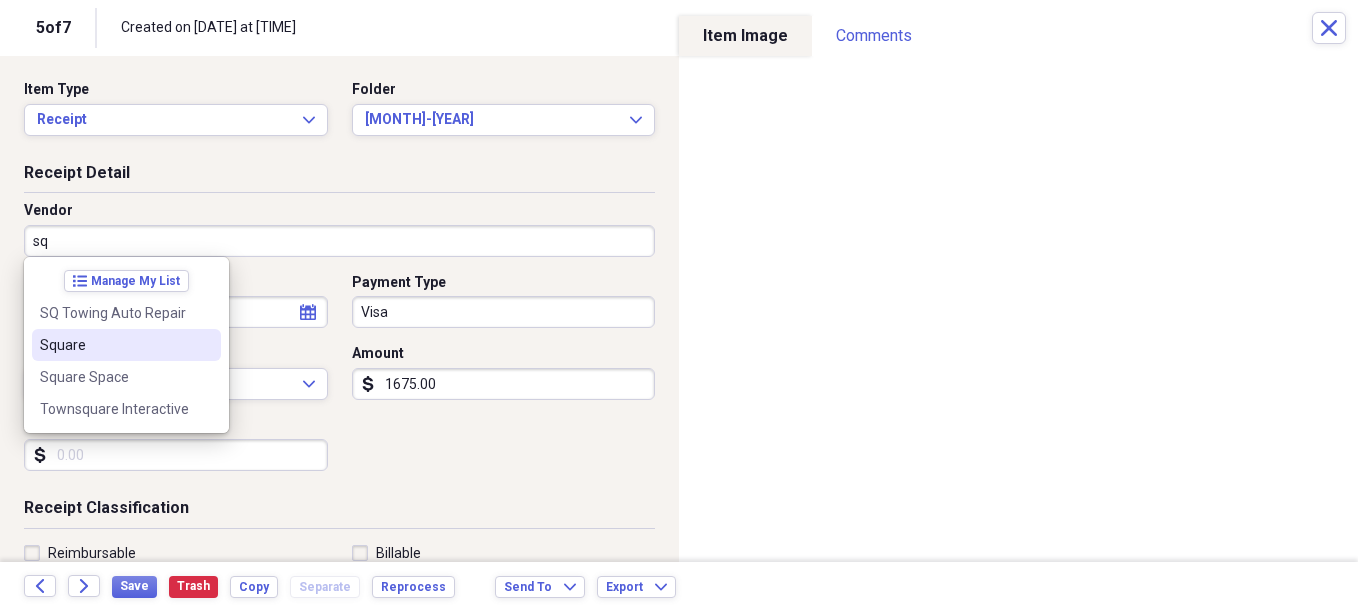 click on "Square" at bounding box center [114, 345] 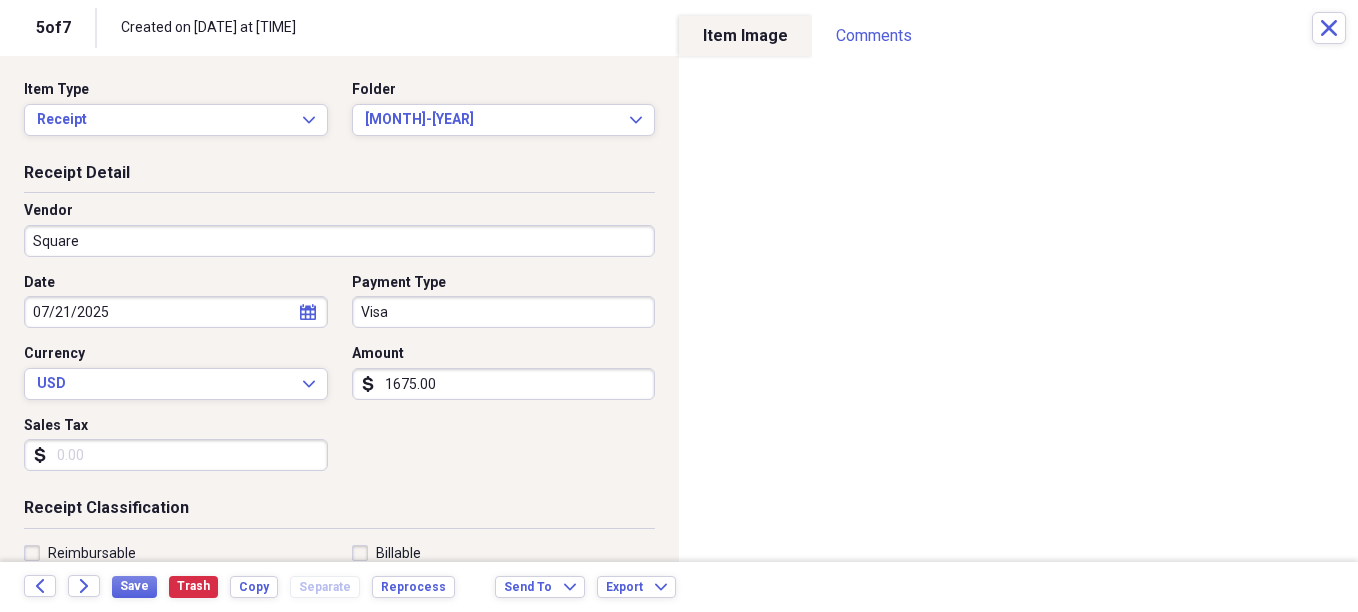 type on "Merchant Processing Fees" 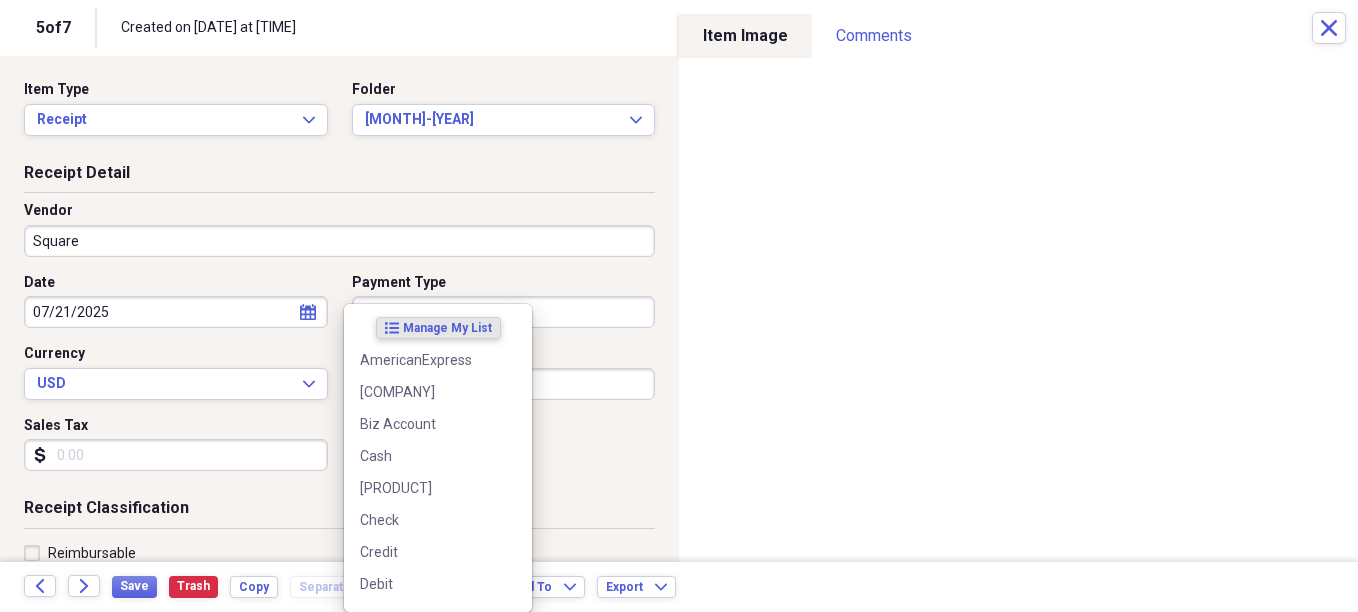 click on "Organize My Files 31 Collapse Unfiled Needs Review 31 Unfiled All Files Unfiled Unfiled Unfiled Saved Reports Collapse My Cabinet [LAST]'s Cabinet Add Folder Expand Folder Avalon Power & Lighting Add Folder Expand Folder Cape May County Architect Add Folder Expand Folder Hands Too Bait & Tackle Add Folder Expand Folder Home Expenses Add Folder Expand Folder Inactive Add Folder Collapse Open Folder JMM Studios Add Folder Folder 2022 Add Folder Folder 2023 Add Folder Folder 2024 Add Folder Collapse Open Folder 2025 Add Folder Folder 1-2025 Add Folder Folder 10-2025 Add Folder Folder 11-2025 Add Folder Folder 12-2025 Add Folder Folder 2-2025 Add Folder Folder 3-2025 Add Folder Folder 4-2025 Add Folder Folder 5-2025 Add Folder Folder 6-2025 Add Folder Folder 7-2025 Add Folder Folder 8-2025 Add Folder Folder 9-2025 Add Folder Folder [FIRST] [LAST] [YEAR] Add Folder Expand Folder Pandemonium Fiberglass Add Folder Trash Trash Bill My Customers Expand Help & Support Submit Import Import Add Create Expand Reports sort" at bounding box center [679, 306] 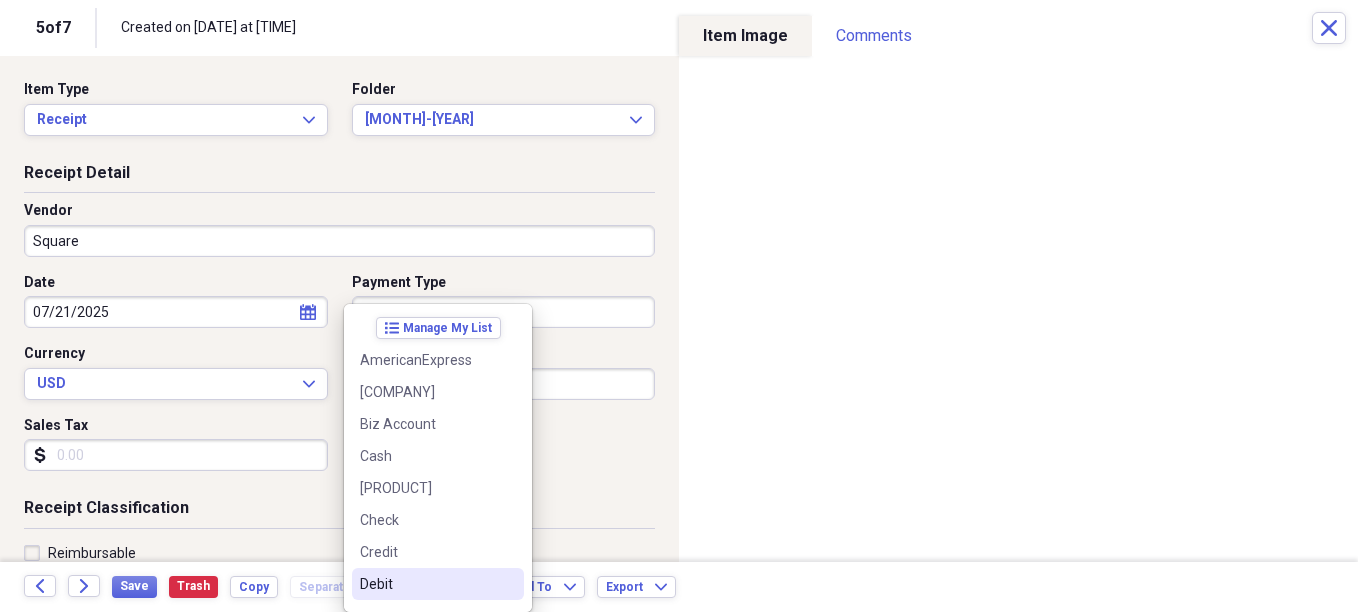 click on "Debit" at bounding box center (426, 584) 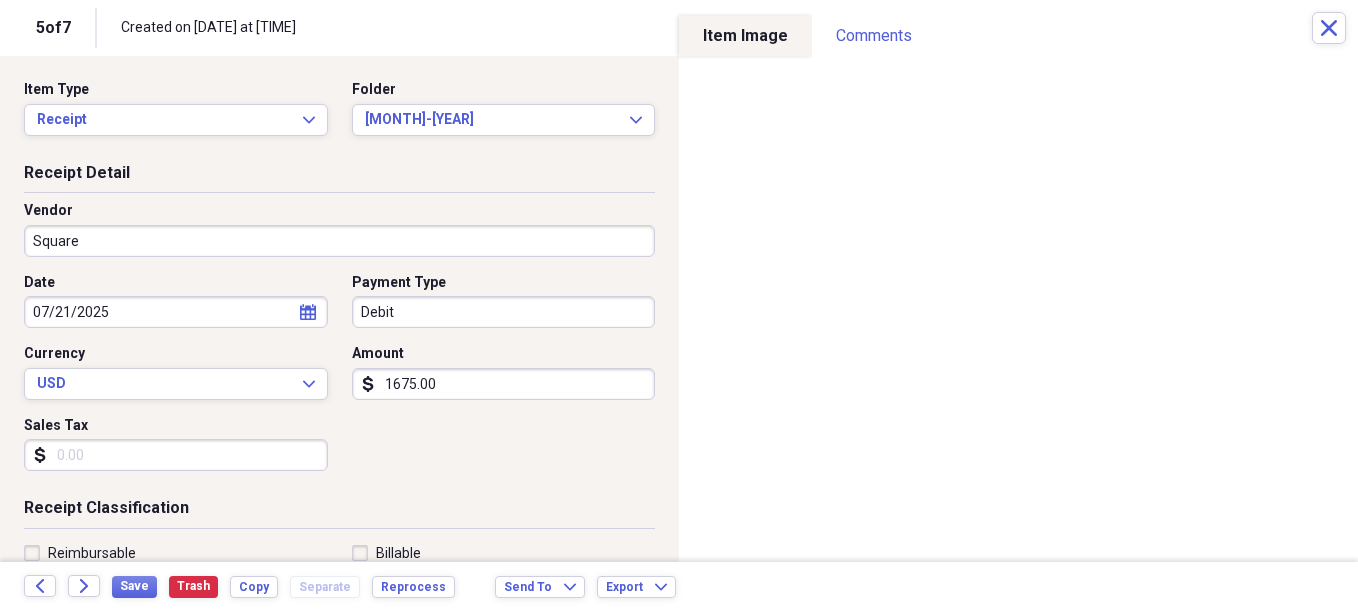 click on "1675.00" at bounding box center [504, 384] 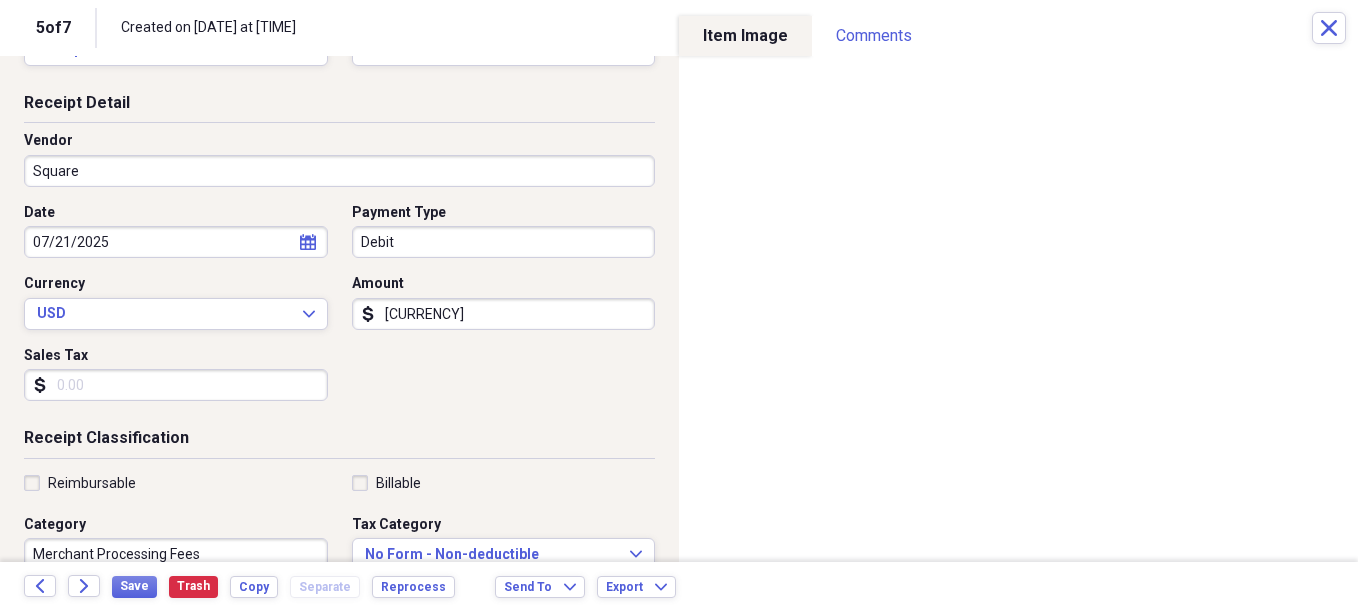 scroll, scrollTop: 100, scrollLeft: 0, axis: vertical 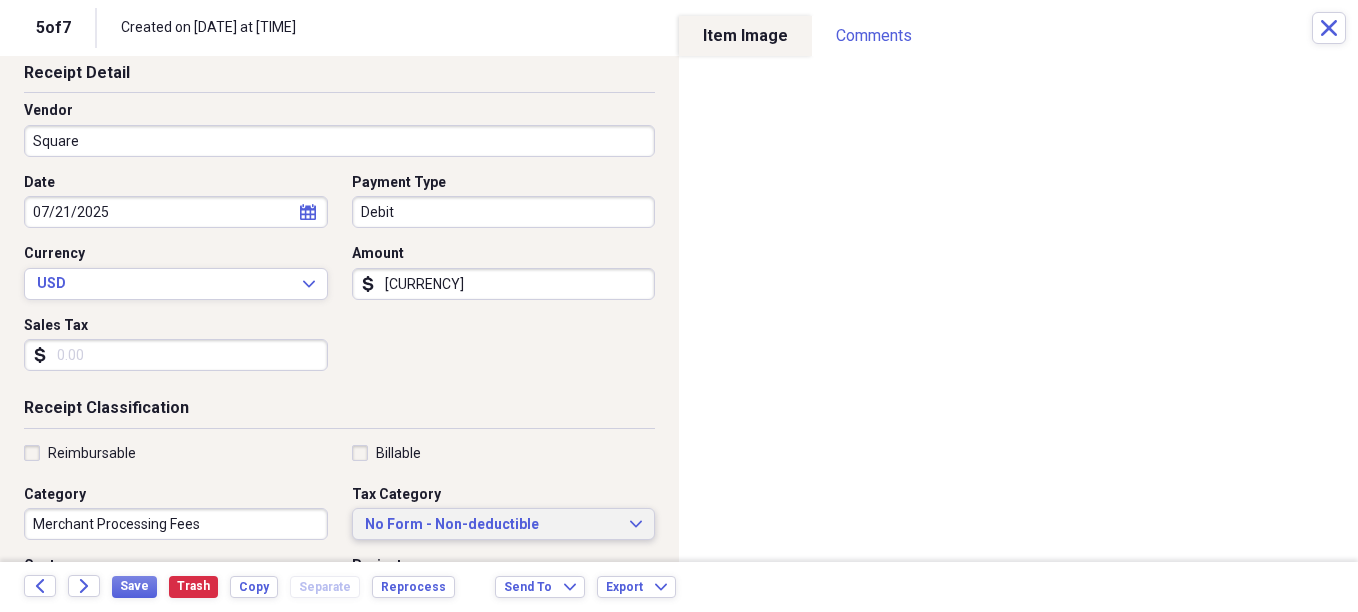 type on "[CURRENCY]" 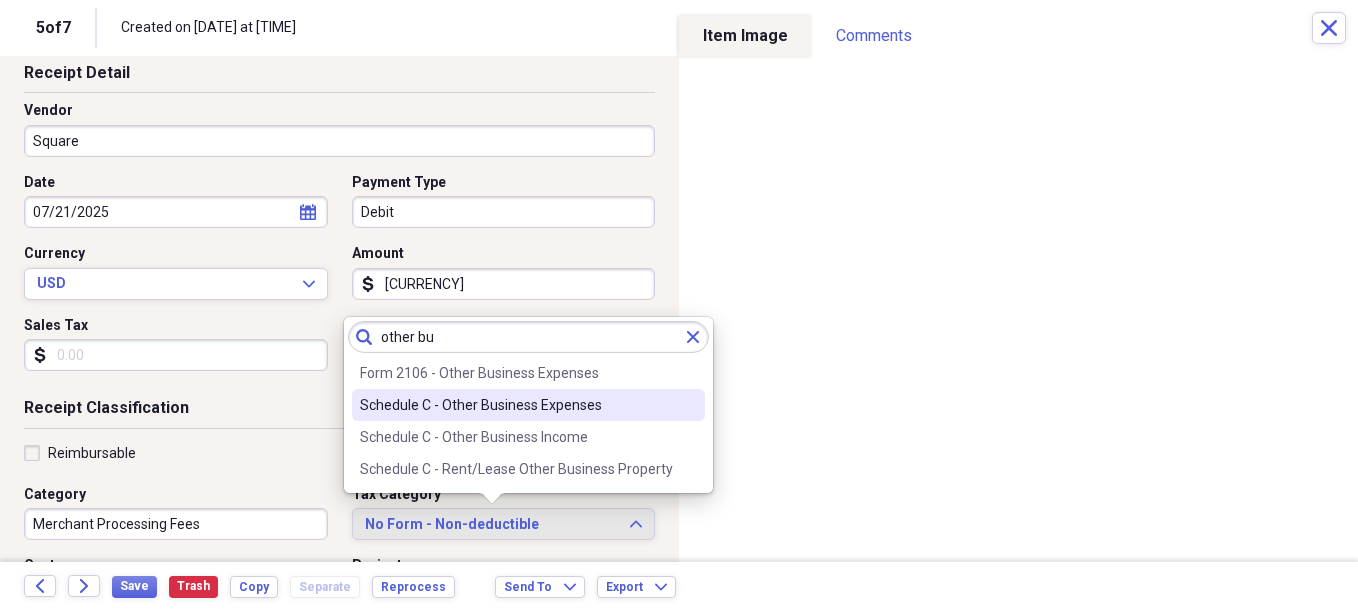 type on "other bu" 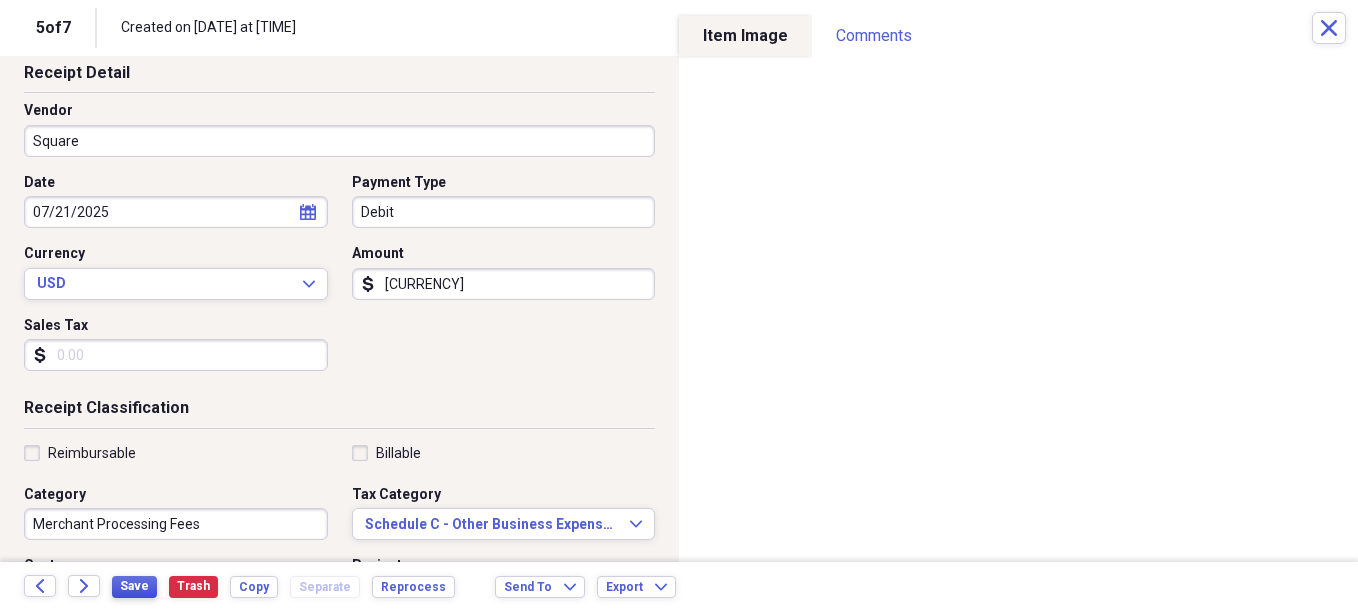 click on "Save" at bounding box center (134, 586) 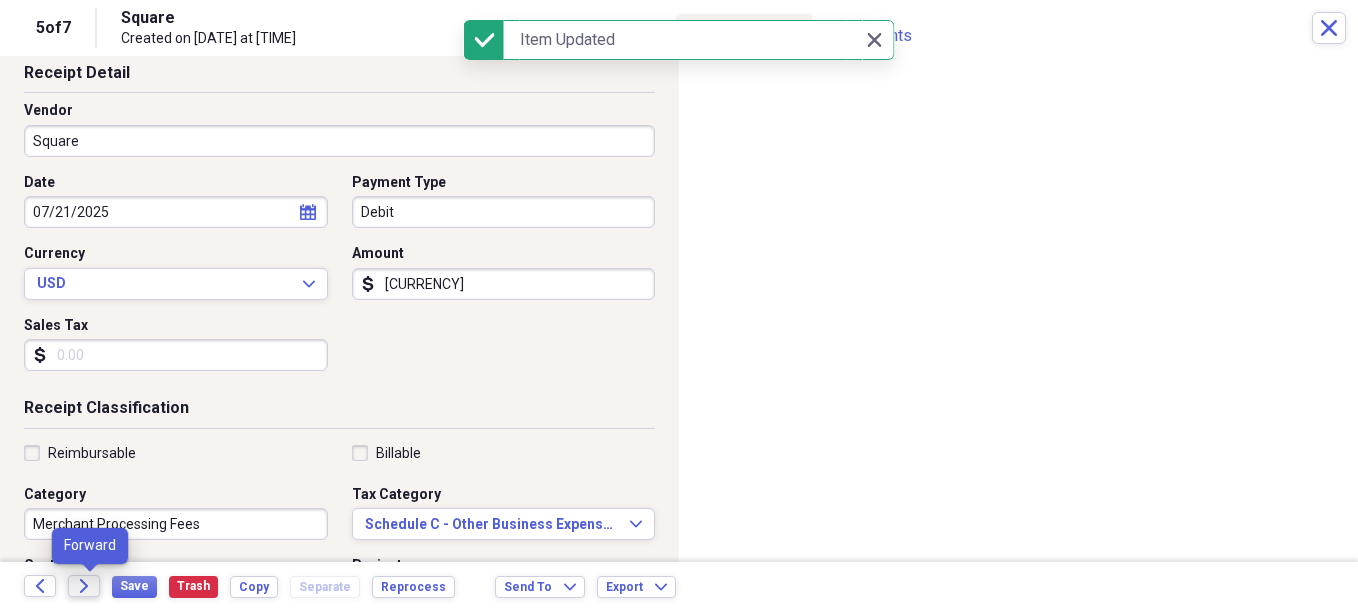 click on "Forward" 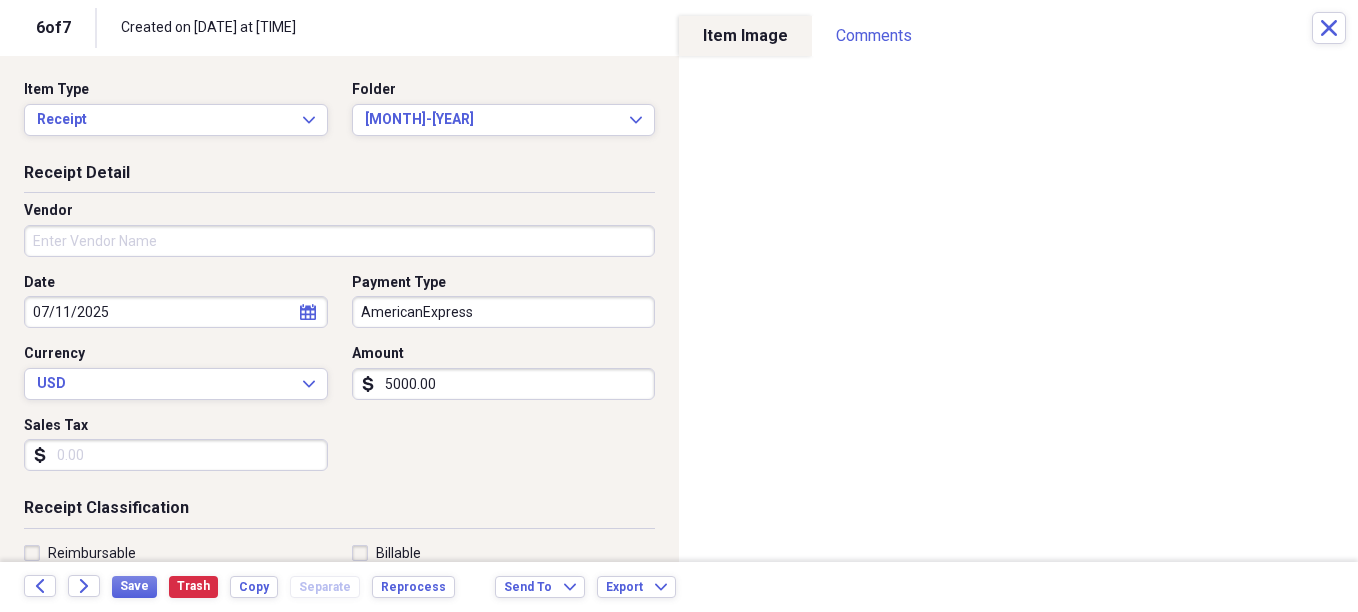 click on "Vendor" at bounding box center [339, 241] 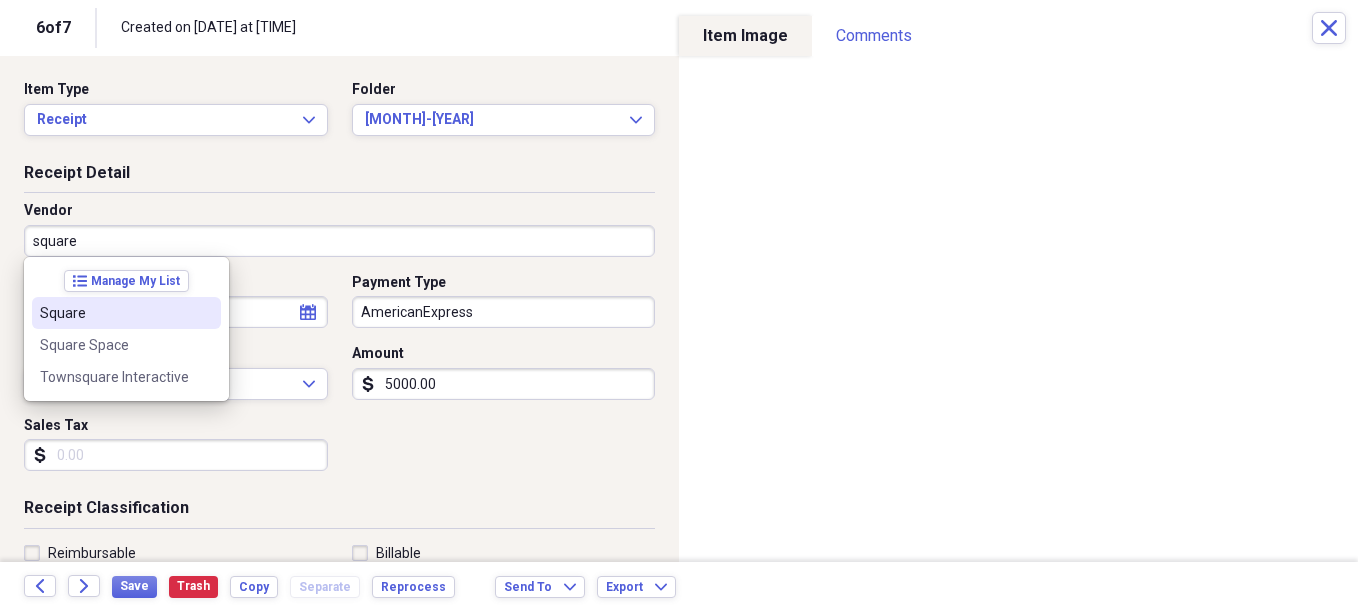 click on "Square" at bounding box center (114, 313) 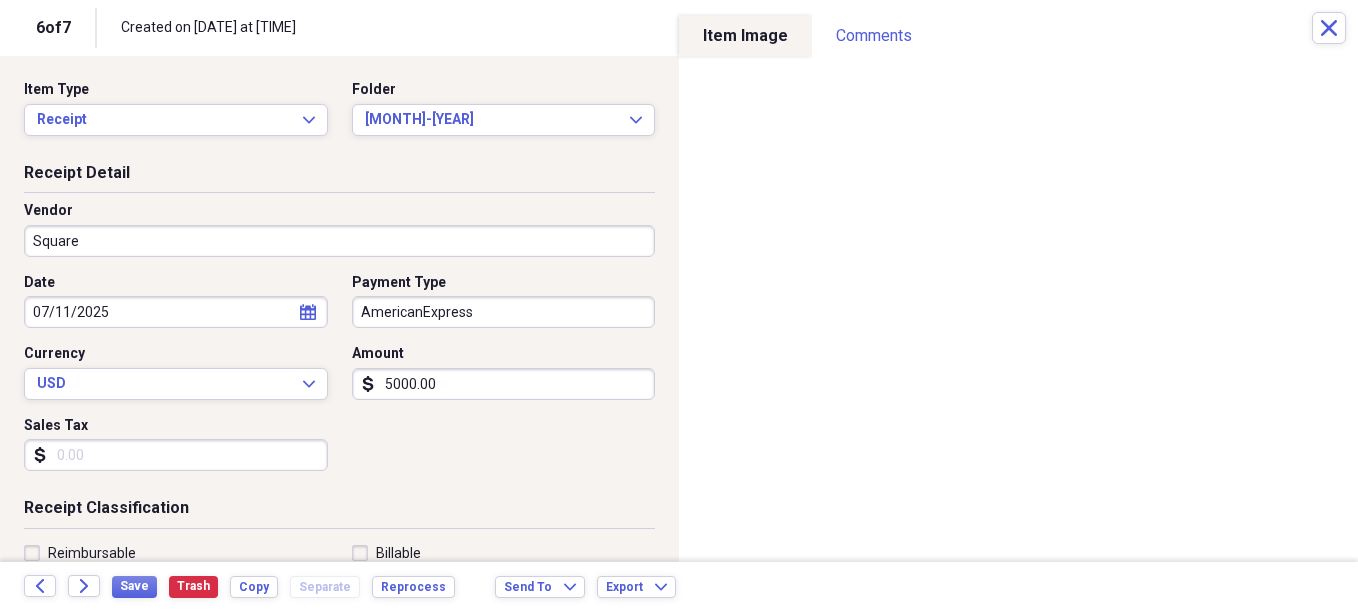 type on "Merchant Processing Fees" 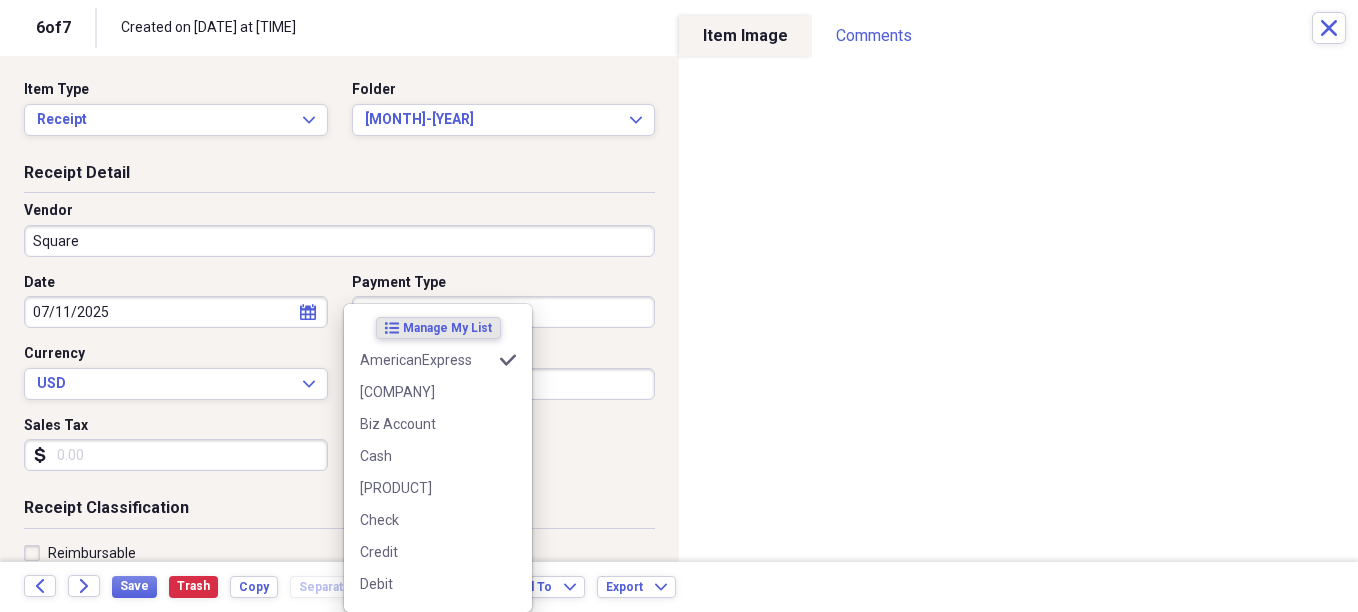 click on "Organize My Files 30 Collapse Unfiled Needs Review 30 Unfiled All Files Unfiled Unfiled Unfiled Saved Reports Collapse My Cabinet [FIRST]'s Cabinet Add Folder Expand Folder Avalon Power & Lighting Add Folder Expand Folder Cape May County Architect Add Folder Expand Folder Hands Too Bait & Tackle Add Folder Expand Folder Home Expenses Add Folder Expand Folder Inactive Add Folder Collapse Open Folder JMM Studios Add Folder Folder 2022 Add Folder Folder 2023 Add Folder Folder 2024 Add Folder Collapse Open Folder 2025 Add Folder Folder 1-2025 Add Folder Folder 10-2025 Add Folder Folder 11-2025 Add Folder Folder 12-2025 Add Folder Folder 2-2025 Add Folder Folder 3-2025 Add Folder Folder 4-2025 Add Folder Folder 5-2025 Add Folder Folder 6-2025 Add Folder Folder 7-2025 Add Folder Folder 8-2025 Add Folder Folder 9-2025 Add Folder Folder [FIRST] [LAST] 2024 Add Folder Expand Folder Pandemonium Fiberglass Add Folder Trash Trash Bill My Customers Expand Help & Support Submit Import Import Add Create Expand Reports sort" at bounding box center (679, 306) 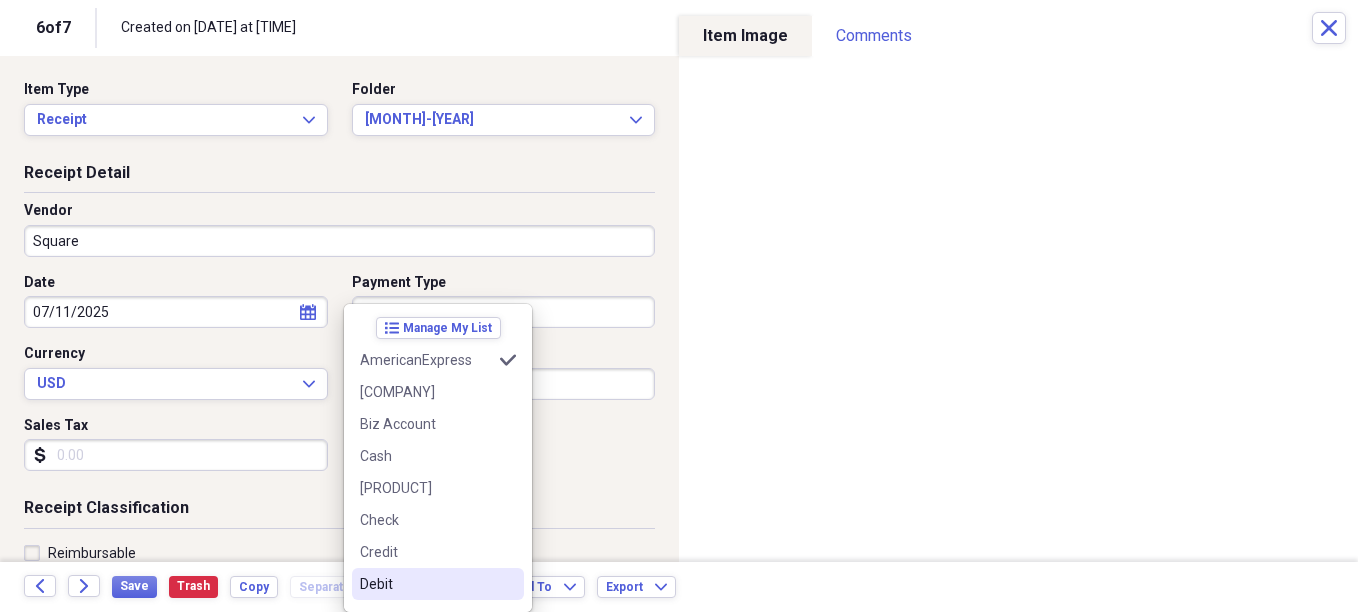 drag, startPoint x: 427, startPoint y: 586, endPoint x: 435, endPoint y: 526, distance: 60.530983 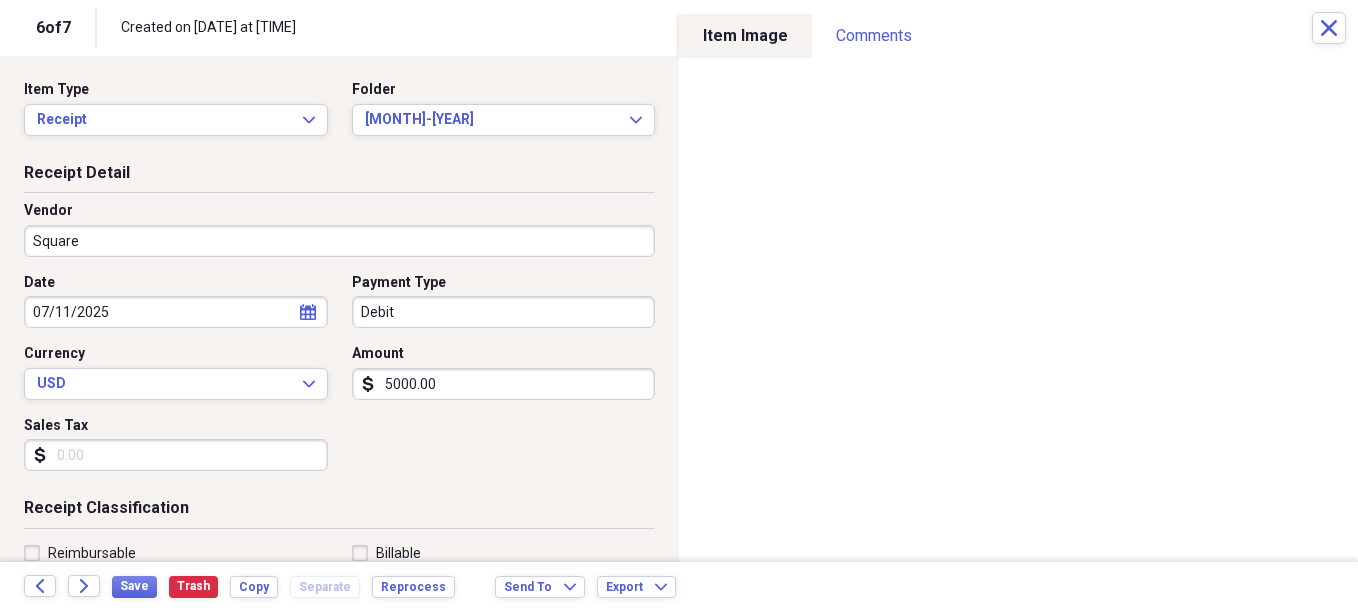 click on "5000.00" at bounding box center [504, 384] 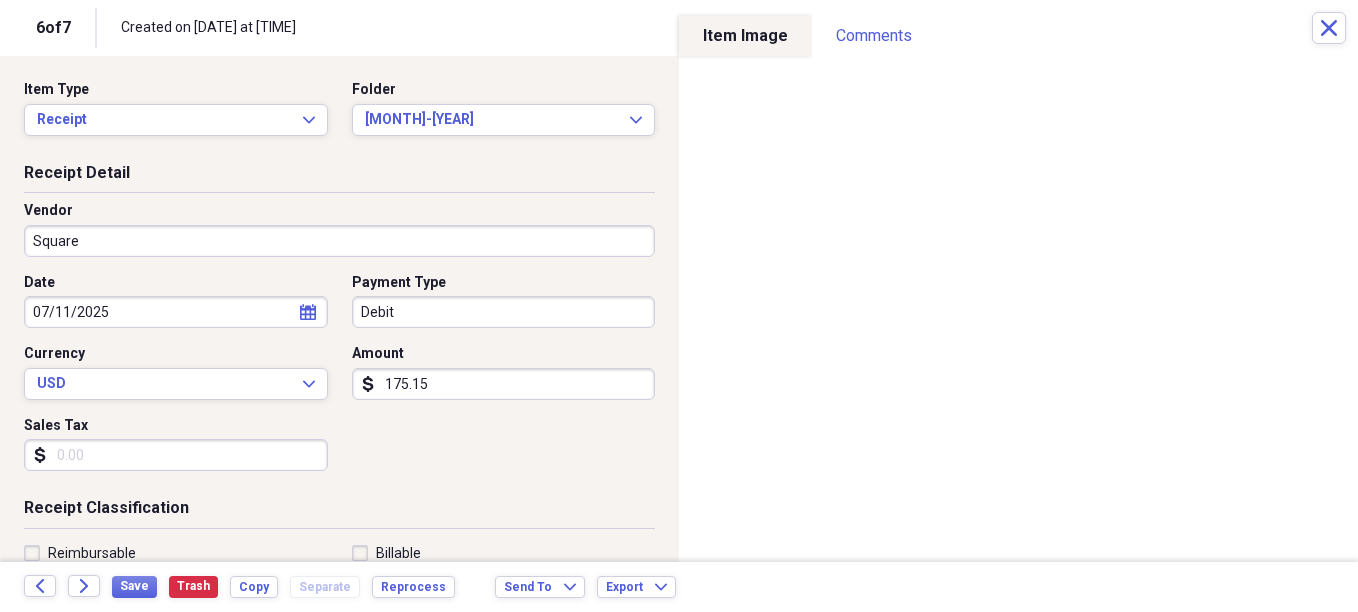 scroll, scrollTop: 100, scrollLeft: 0, axis: vertical 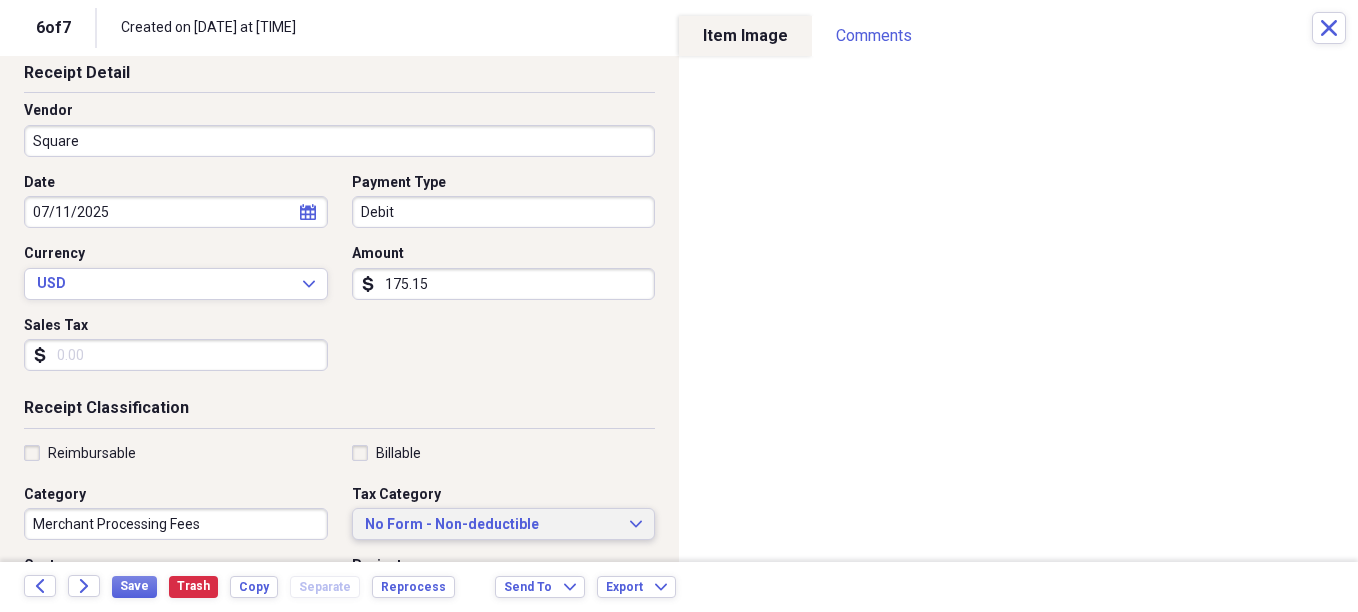 type on "175.15" 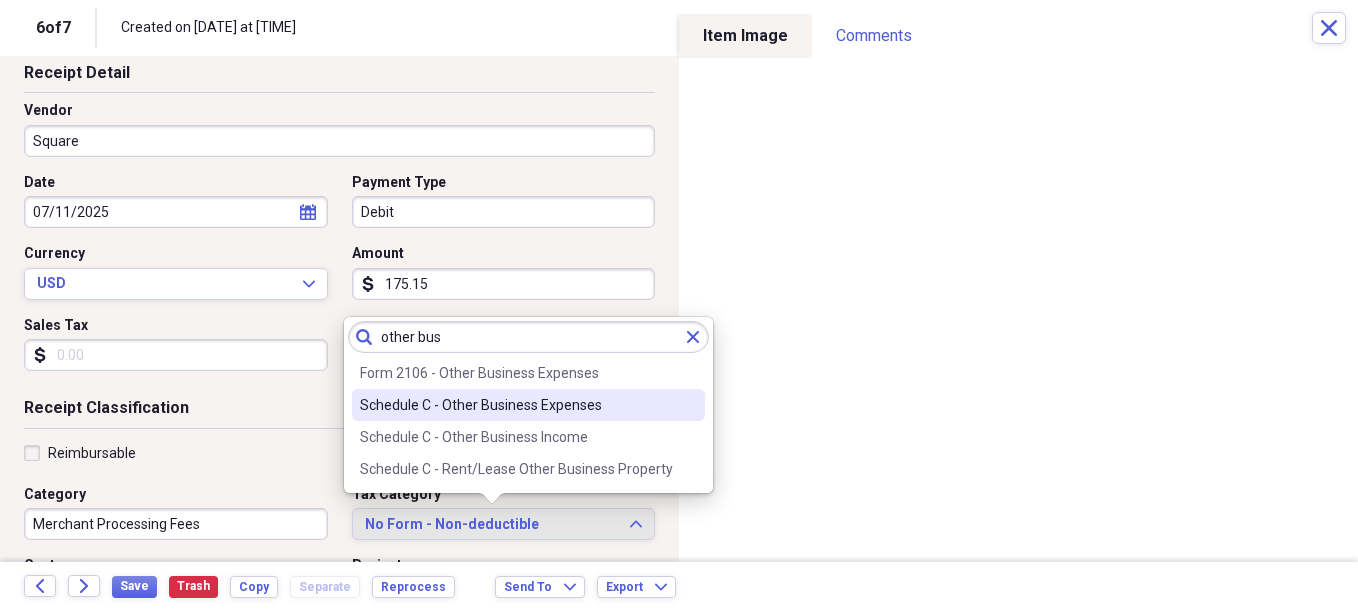 type on "other bus" 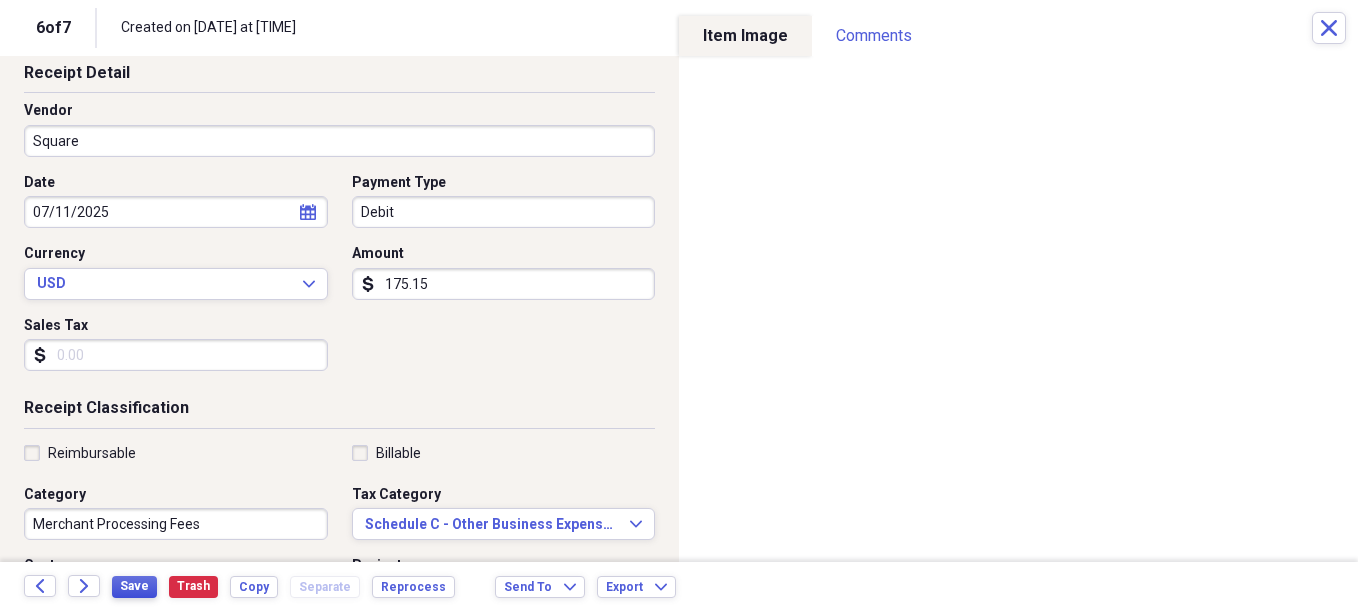 click on "Save" at bounding box center [134, 587] 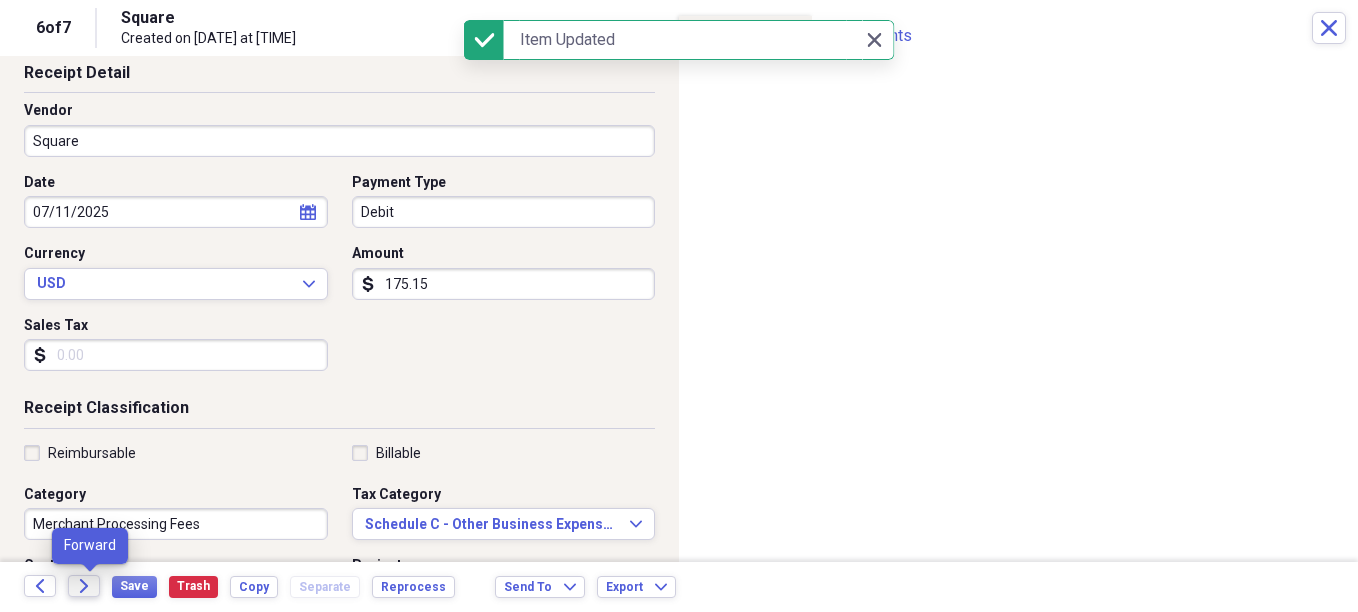 click on "Forward" 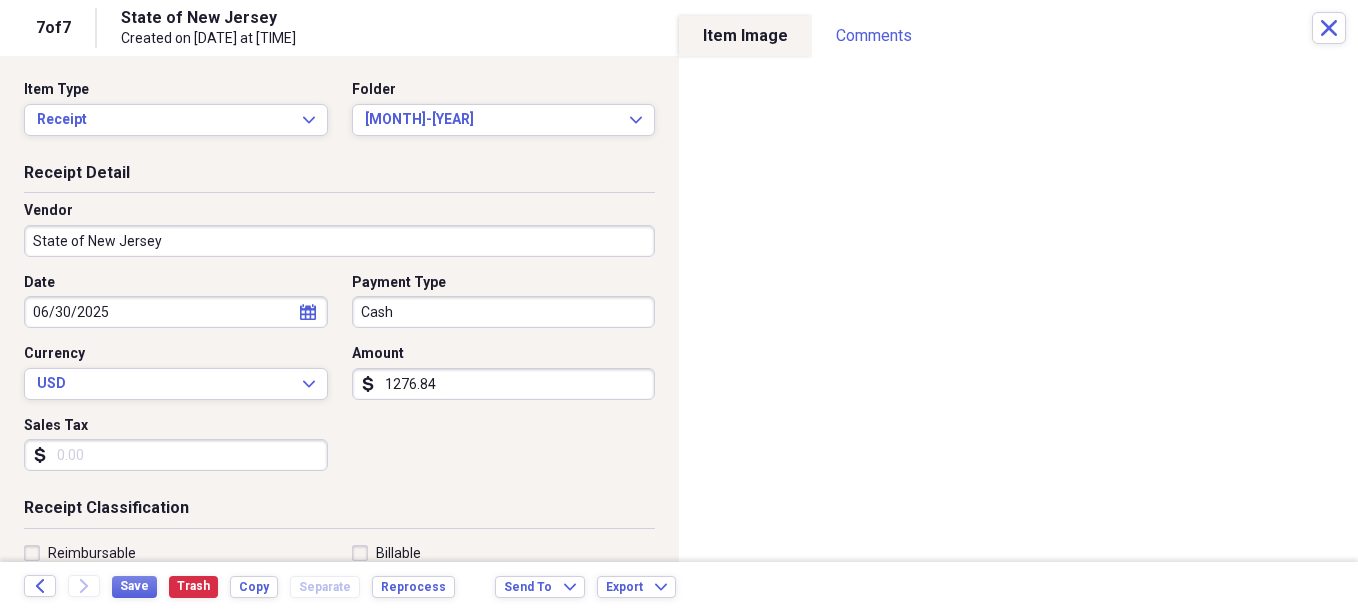 click on "Organize My Files 29 Collapse Unfiled Needs Review 29 Unfiled All Files Unfiled Unfiled Unfiled Saved Reports Collapse My Cabinet [FIRST]'s Cabinet Add Folder Expand Folder Avalon Power & Lighting Add Folder Expand Folder Cape May County Architect Add Folder Expand Folder Hands Too Bait & Tackle Add Folder Expand Folder Home Expenses Add Folder Expand Folder Inactive Add Folder Collapse Open Folder JMM Studios Add Folder Folder 2022 Add Folder Folder 2023 Add Folder Folder 2024 Add Folder Collapse Open Folder 2025 Add Folder Folder 1-2025 Add Folder Folder 10-2025 Add Folder Folder 11-2025 Add Folder Folder 12-2025 Add Folder Folder 2-2025 Add Folder Folder 3-2025 Add Folder Folder 4-2025 Add Folder Folder 5-2025 Add Folder Folder 6-2025 Add Folder Folder 7-2025 Add Folder Folder 8-2025 Add Folder Folder 9-2025 Add Folder Folder [FIRST] [LAST] 2024 Add Folder Expand Folder Pandemonium Fiberglass Add Folder Trash Trash Bill My Customers Expand Help & Support Submit Import Import Add Create Expand Reports sort" at bounding box center (679, 306) 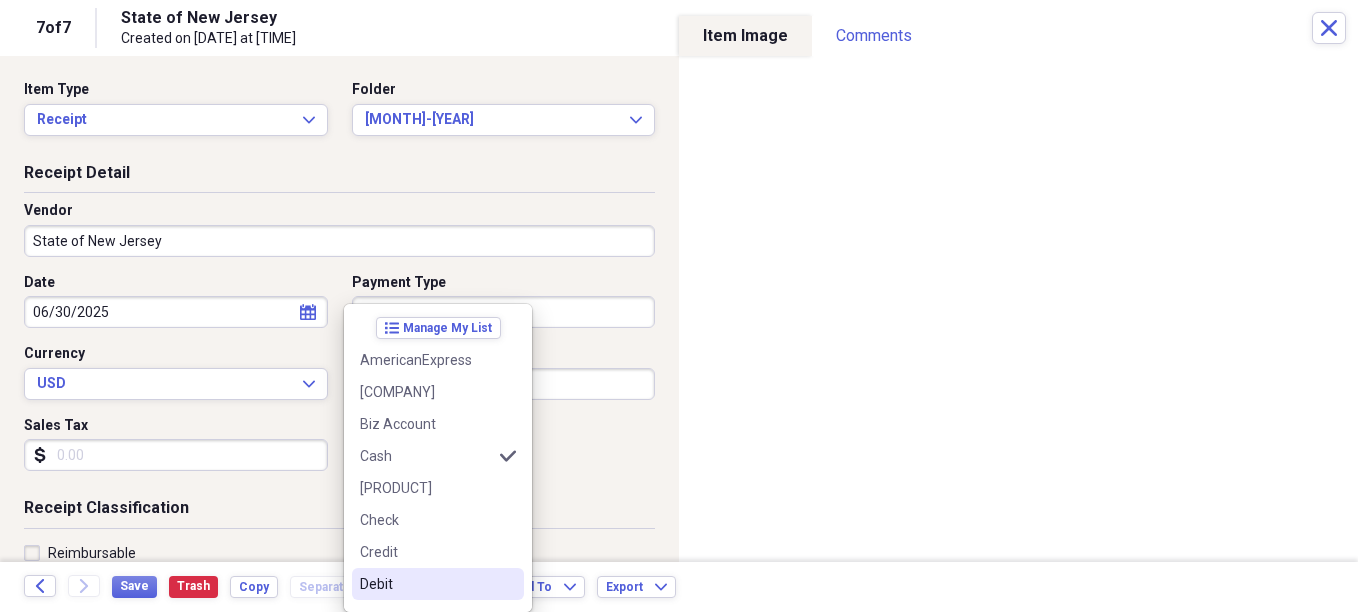click on "Debit" at bounding box center (426, 584) 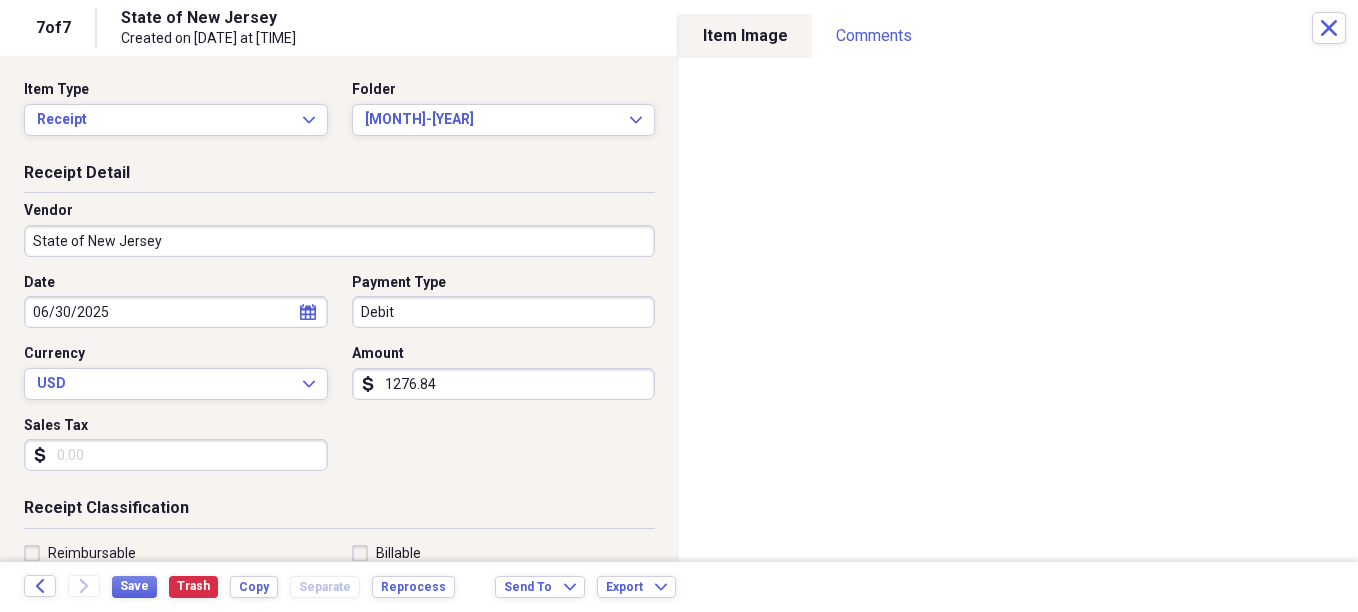 select on "5" 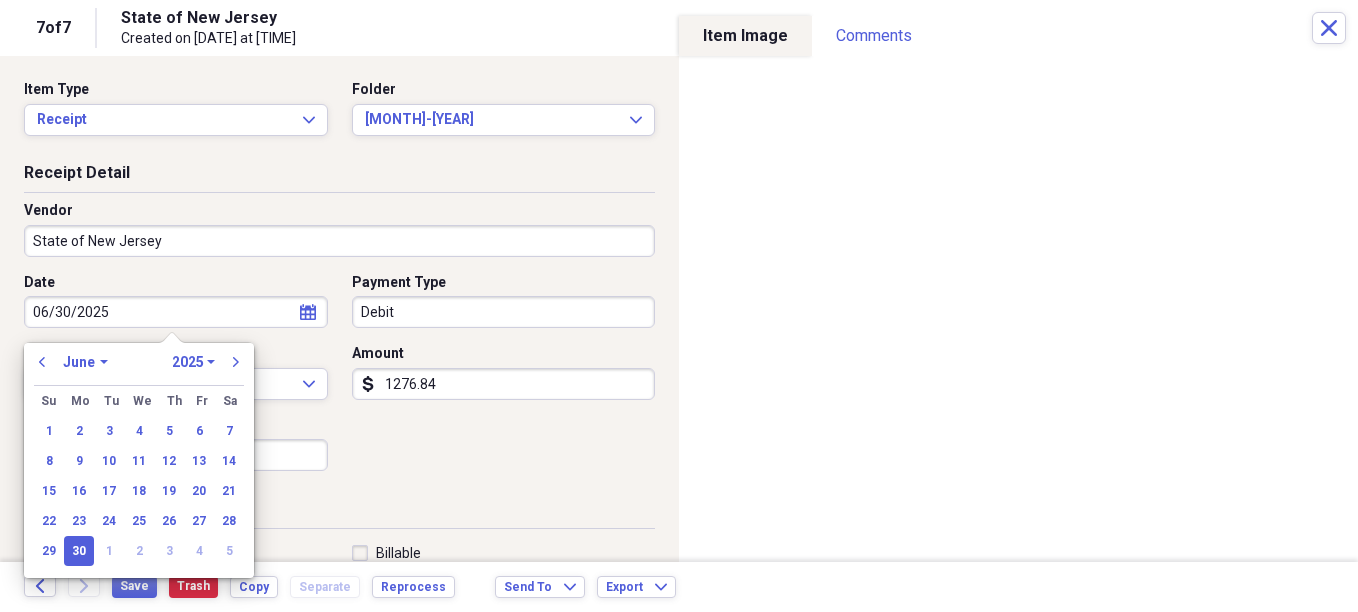 drag, startPoint x: 248, startPoint y: 299, endPoint x: 0, endPoint y: 300, distance: 248.00201 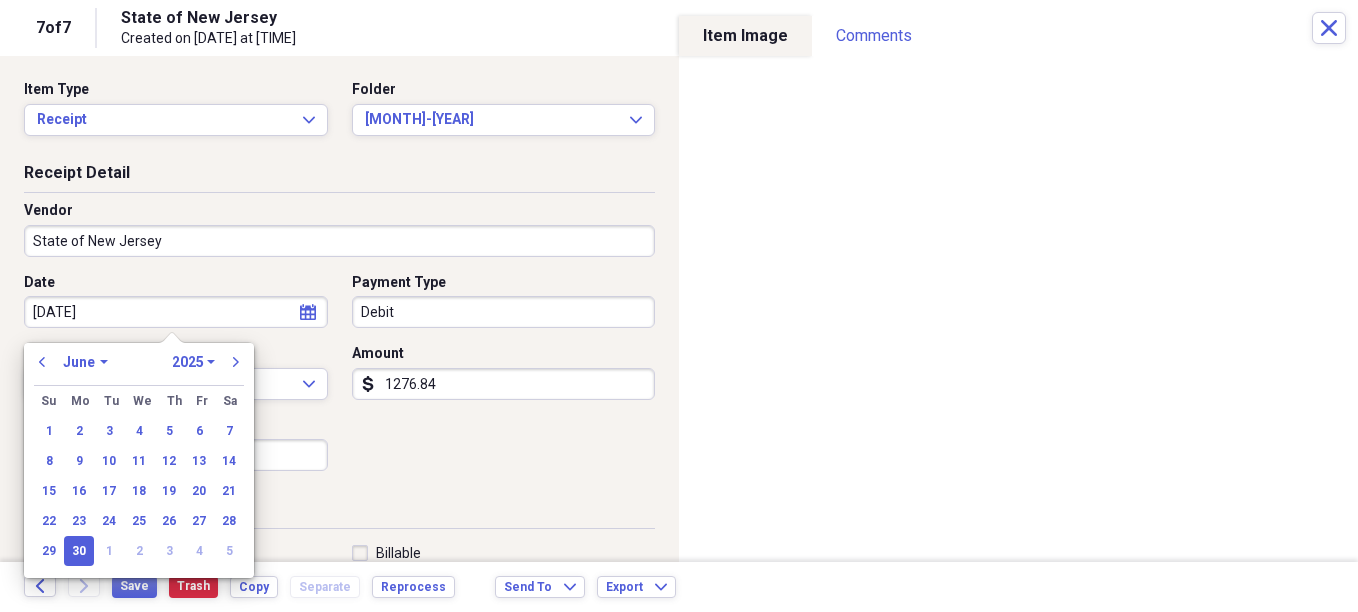 type on "7/19/25" 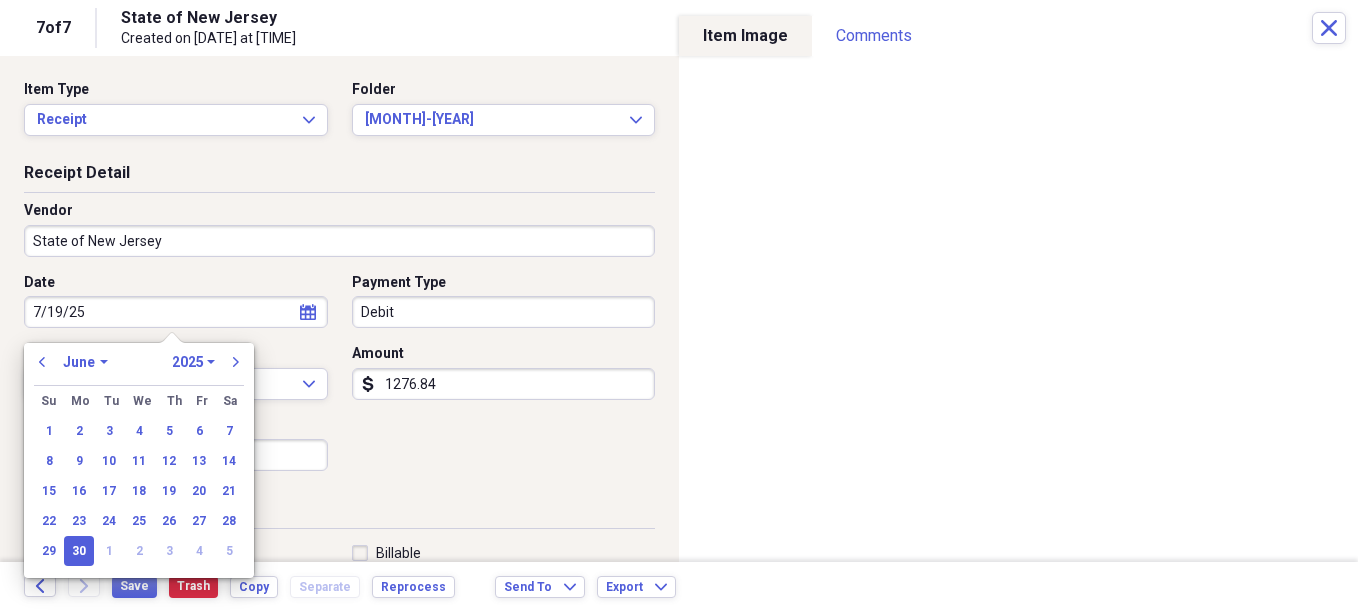 select on "6" 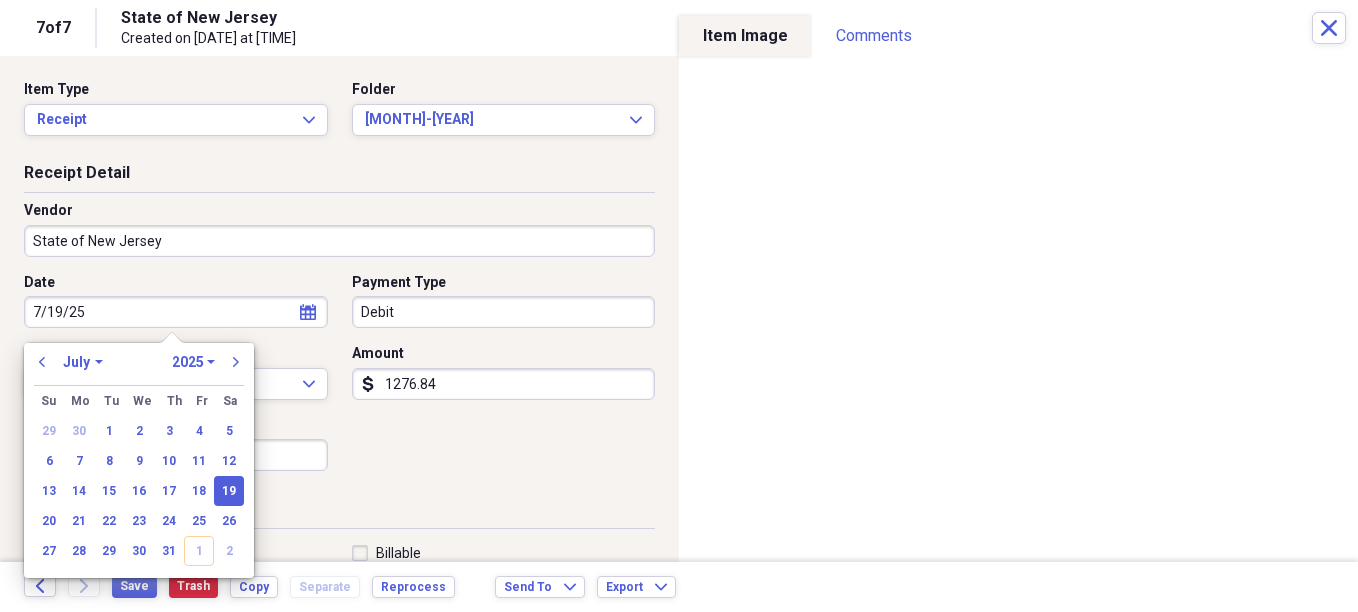 type on "07/19/2025" 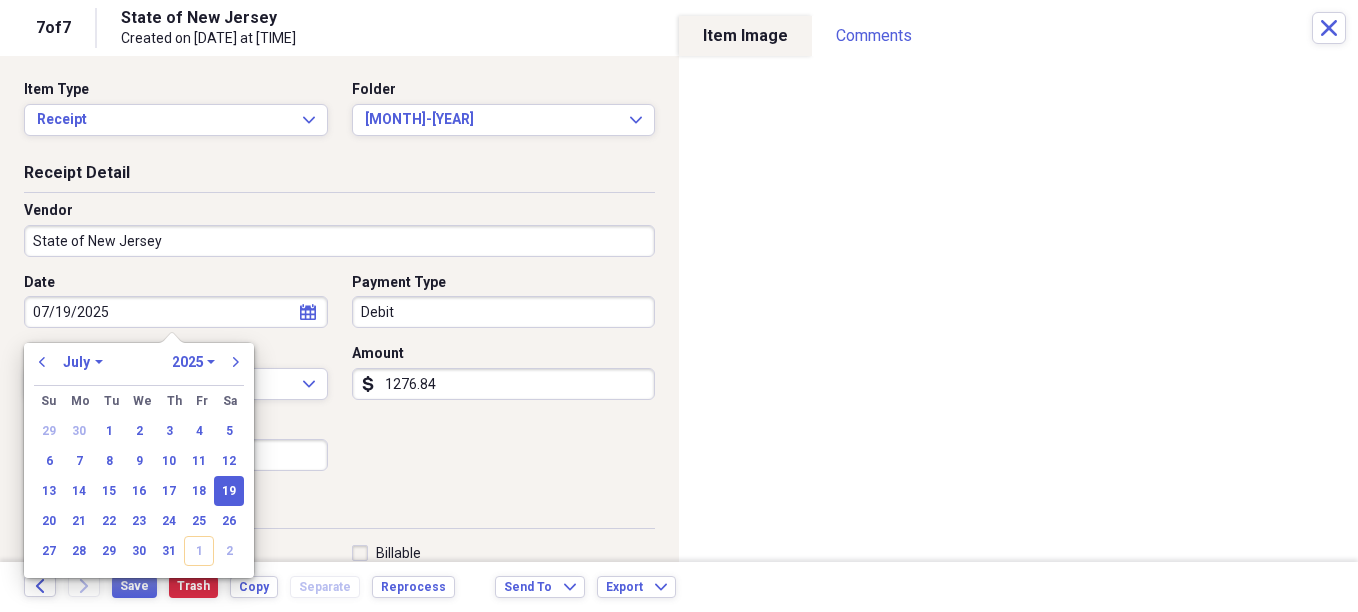 click on "Date [DATE] calendar Calendar Payment Type Debit Currency USD Expand Amount dollar-sign 1276.84 Sales Tax dollar-sign" at bounding box center (339, 380) 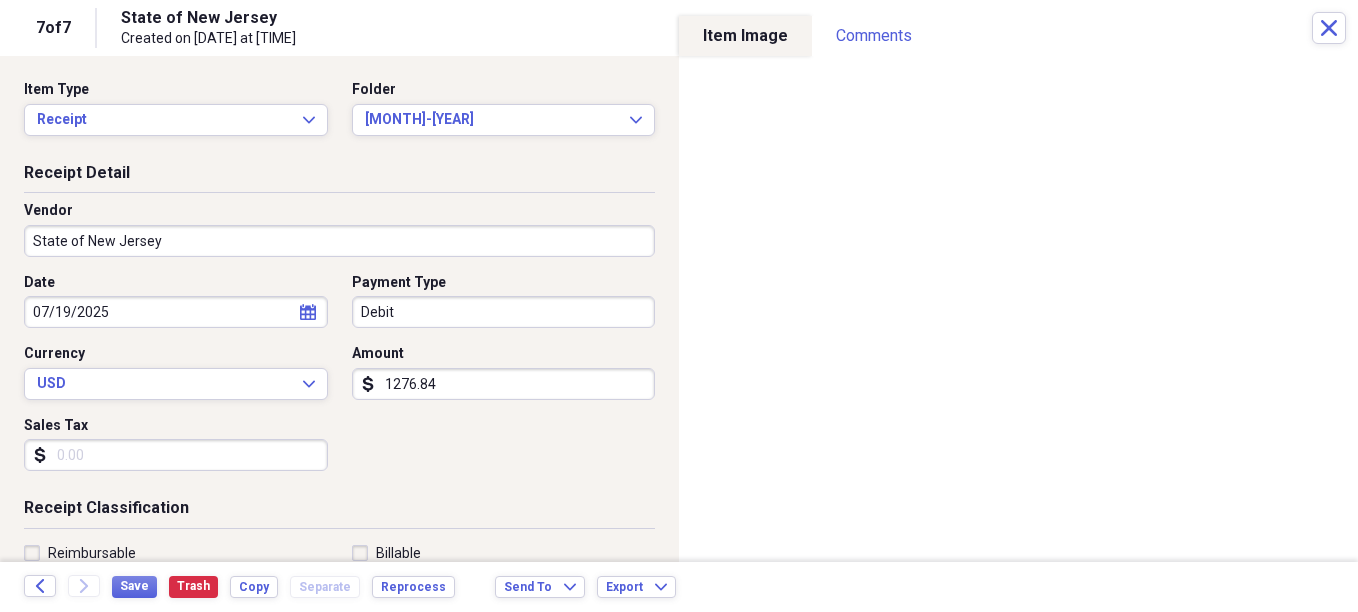 scroll, scrollTop: 100, scrollLeft: 0, axis: vertical 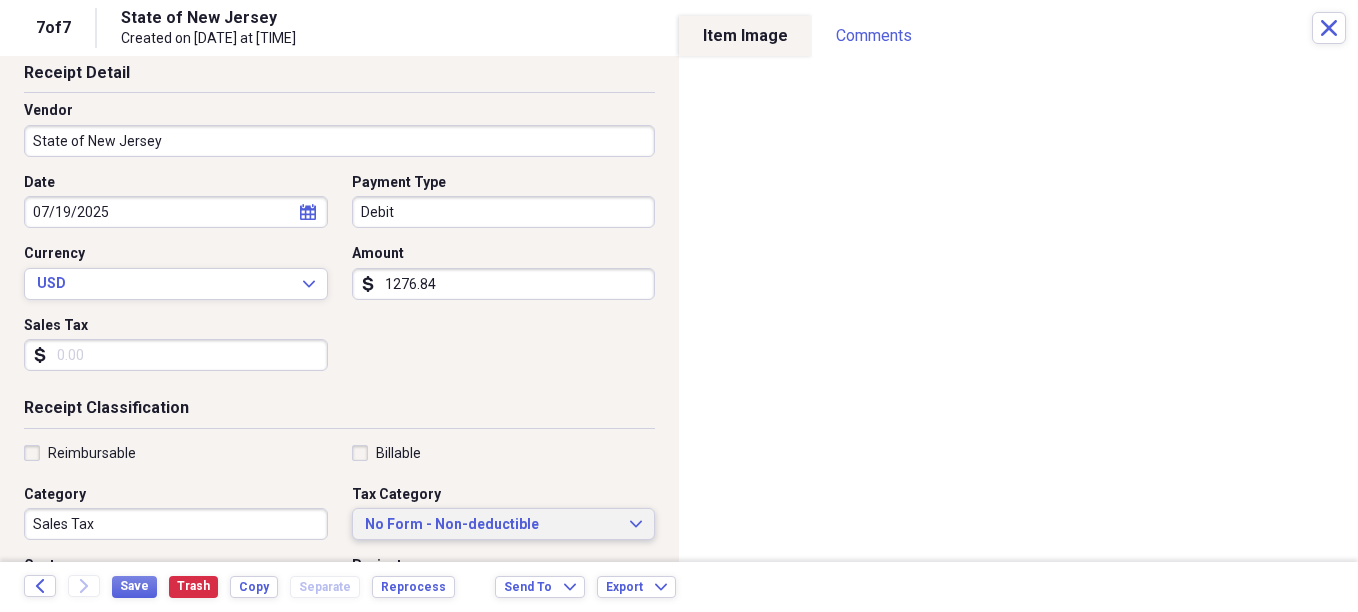 click on "No Form - Non-deductible" at bounding box center [492, 525] 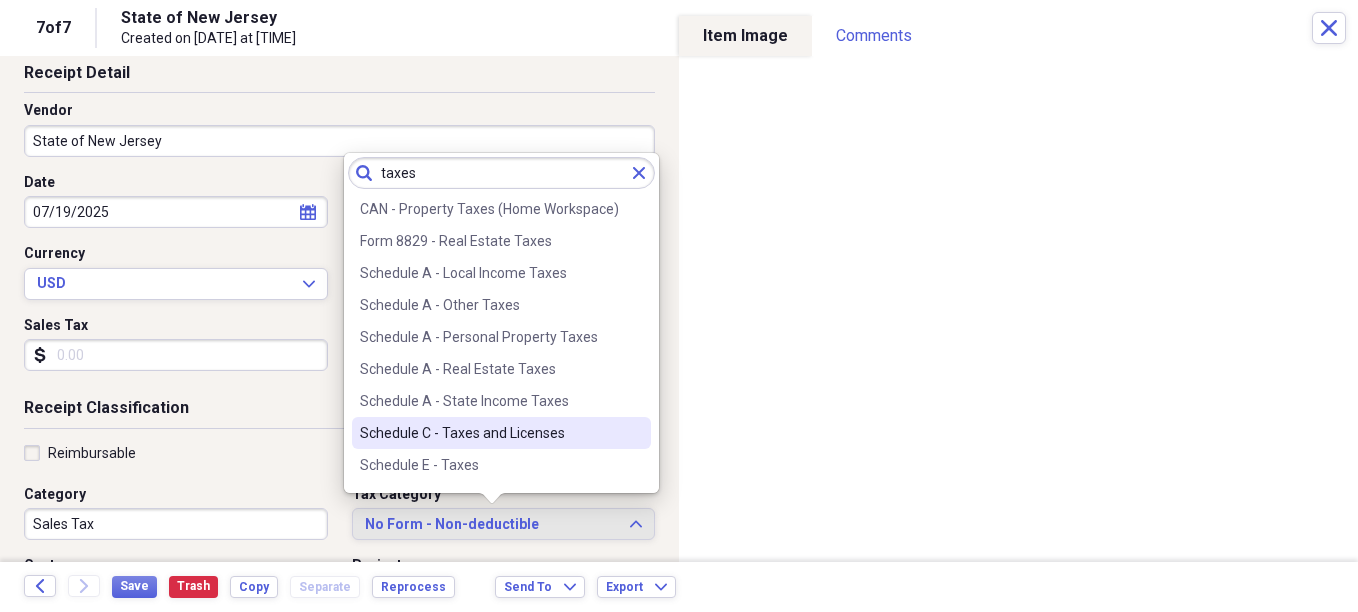 type on "taxes" 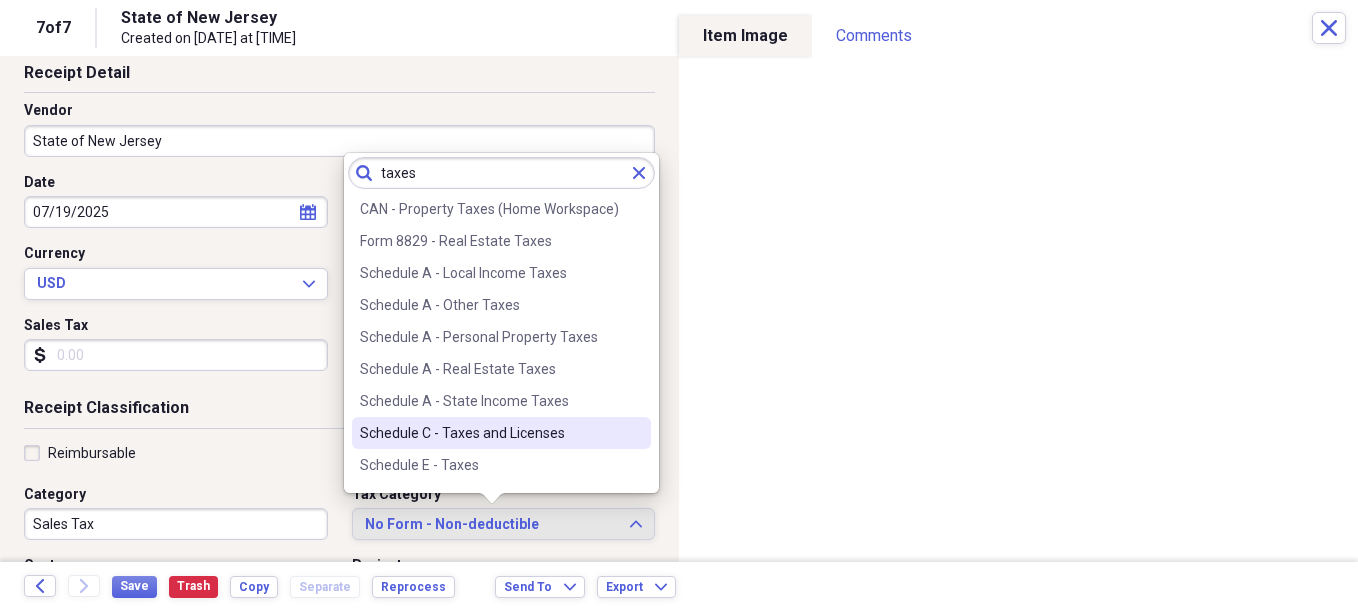 click on "Schedule C - Taxes and Licenses" at bounding box center [489, 433] 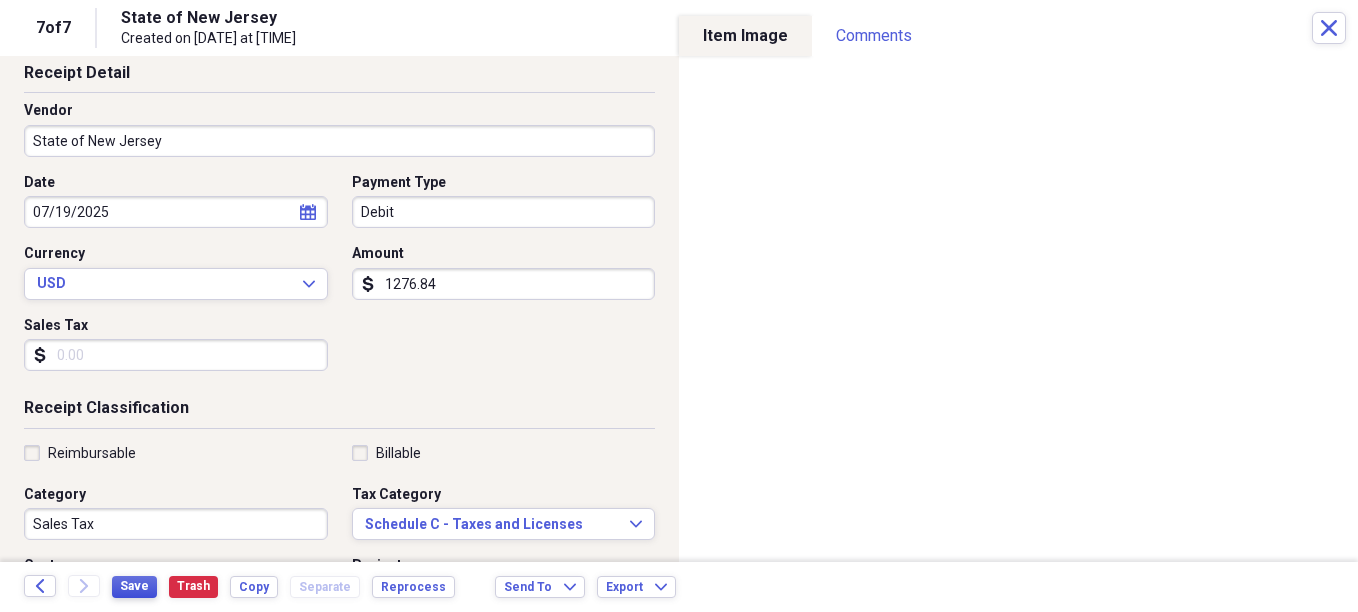 click on "Save" at bounding box center [134, 586] 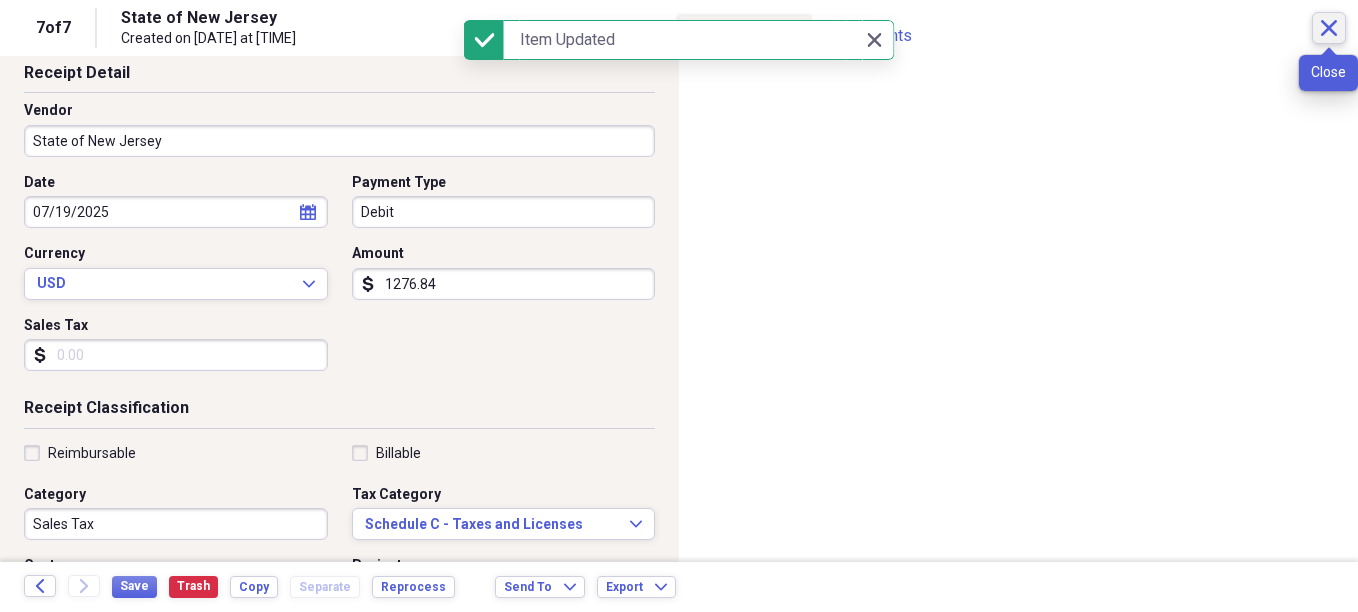 click 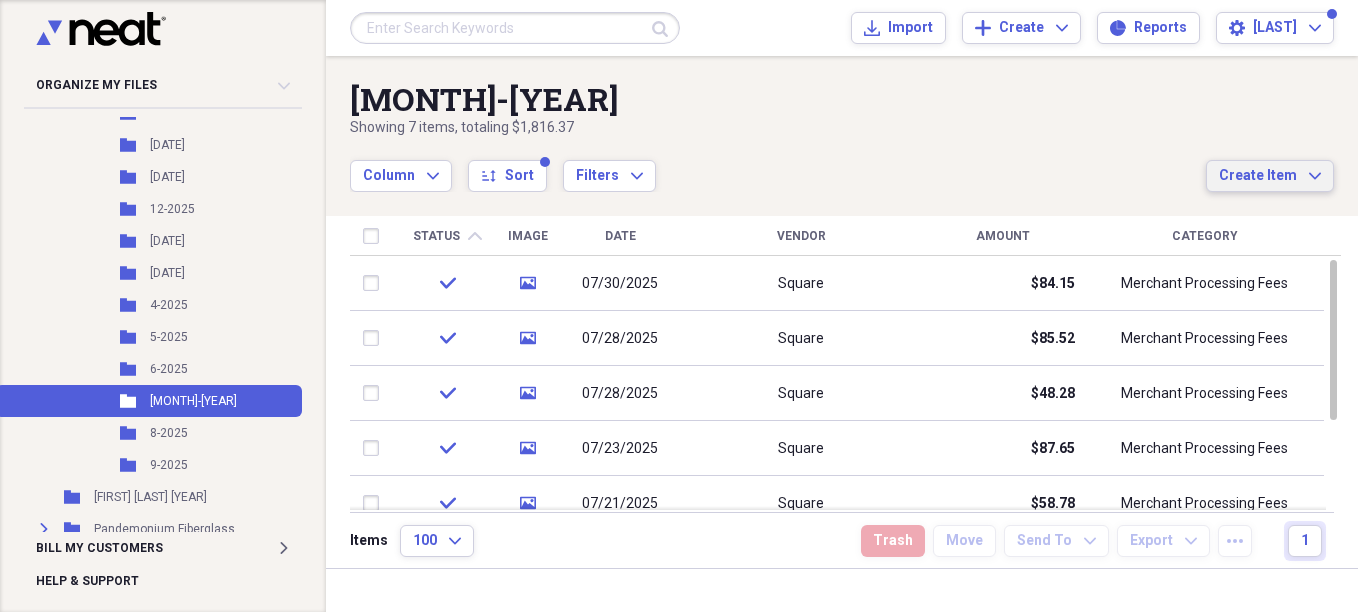 click on "Create Item" at bounding box center [1258, 176] 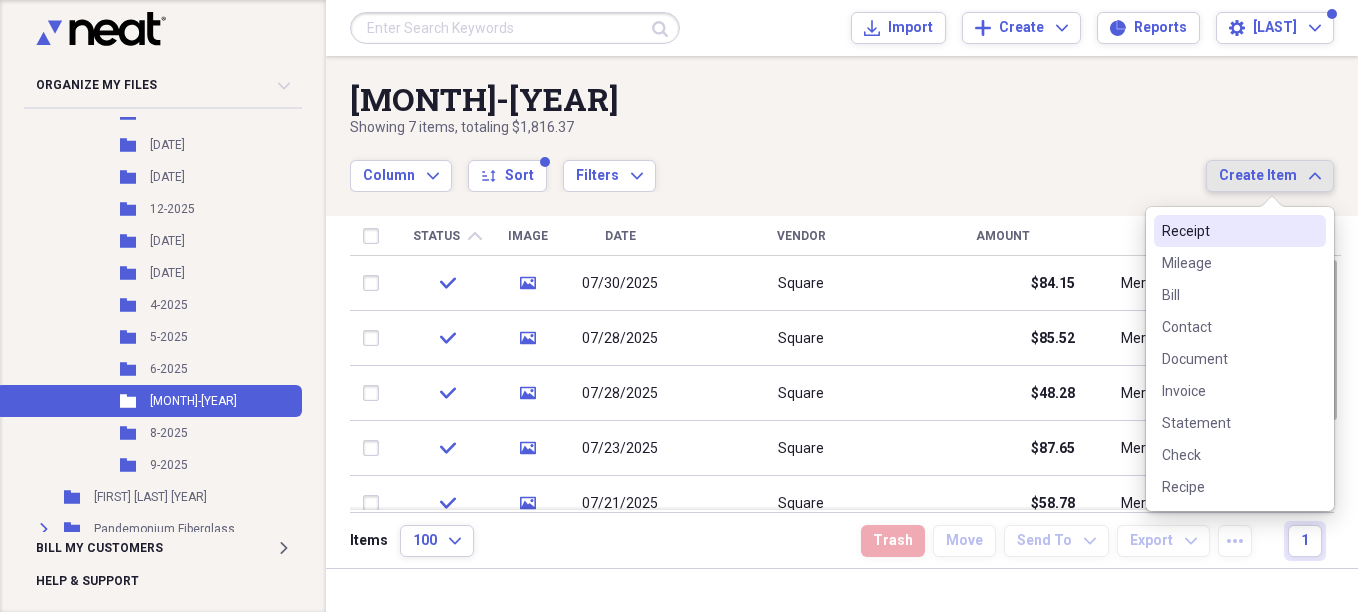 click on "Receipt" at bounding box center [1228, 231] 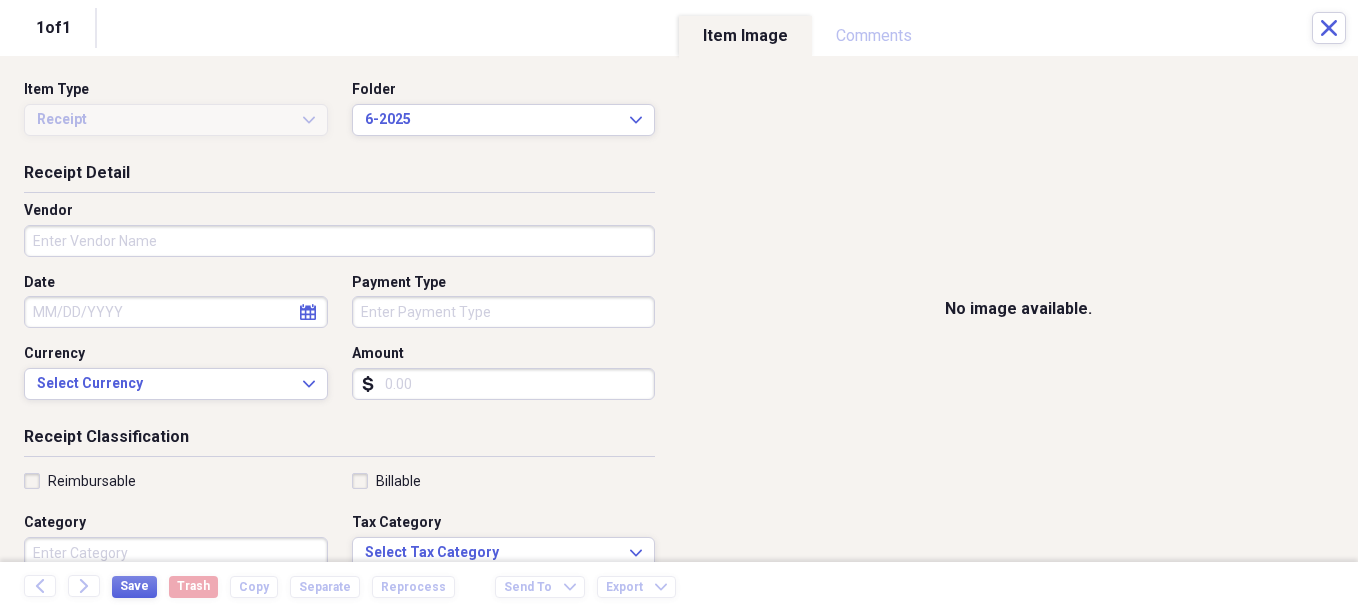 click on "Vendor" at bounding box center (339, 241) 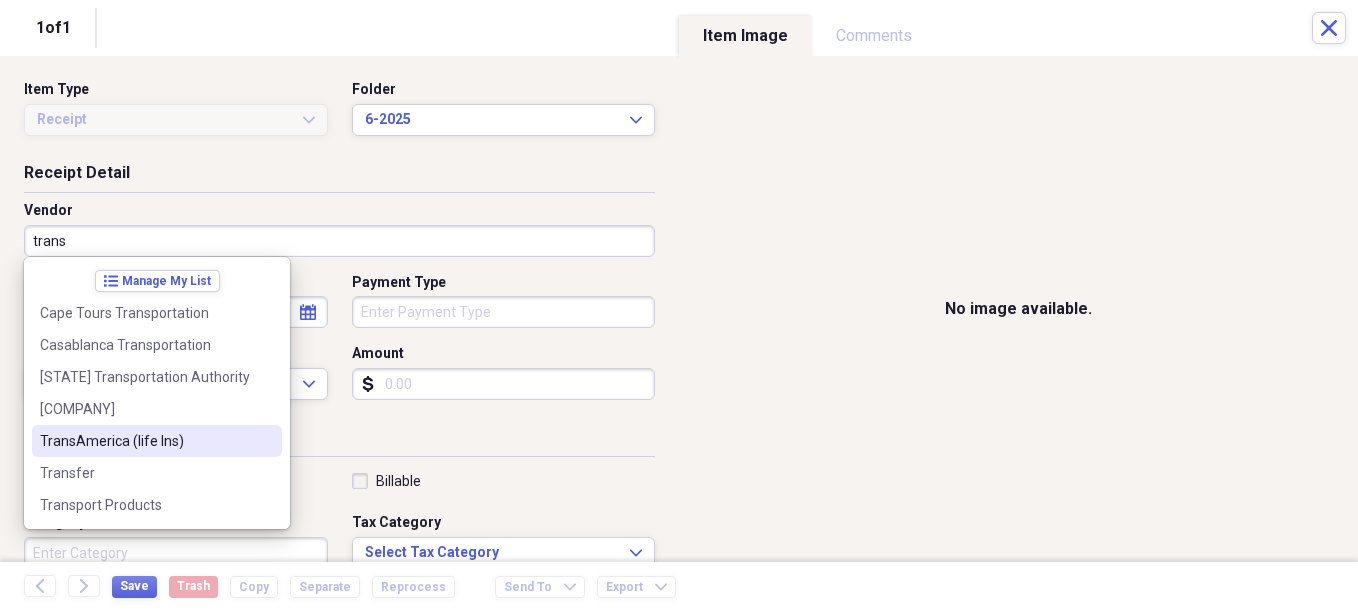 click on "TransAmerica (life Ins)" at bounding box center [145, 441] 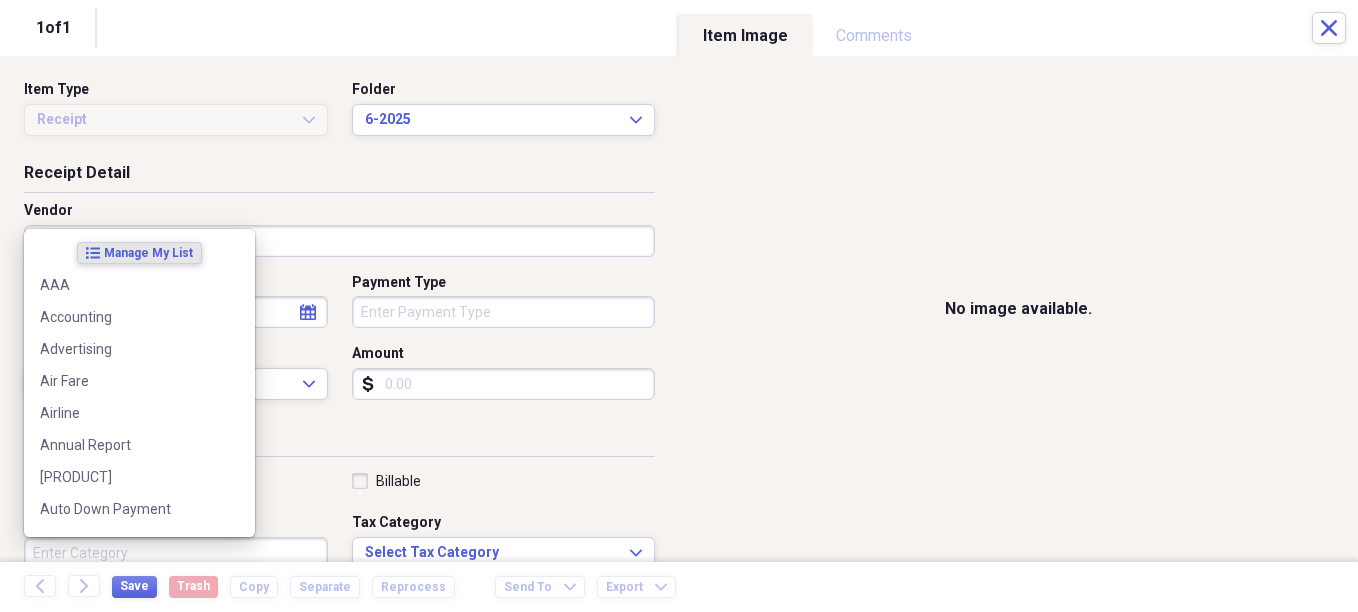 click on "Category" at bounding box center [176, 553] 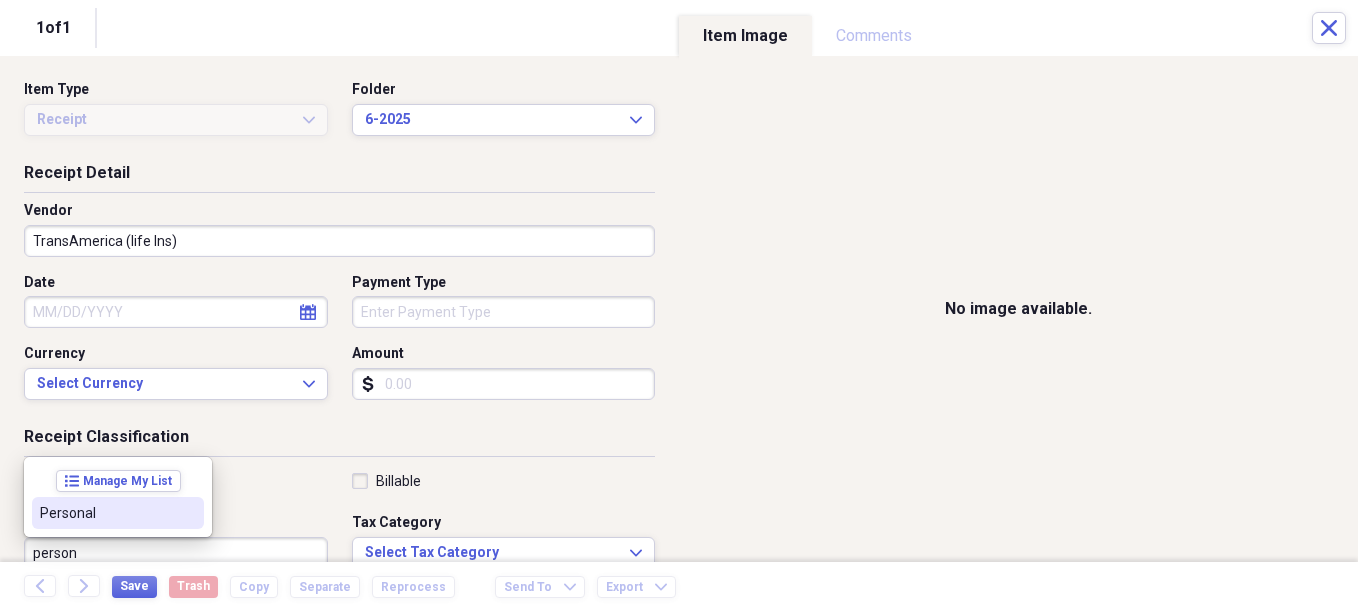 click on "Personal" at bounding box center (106, 513) 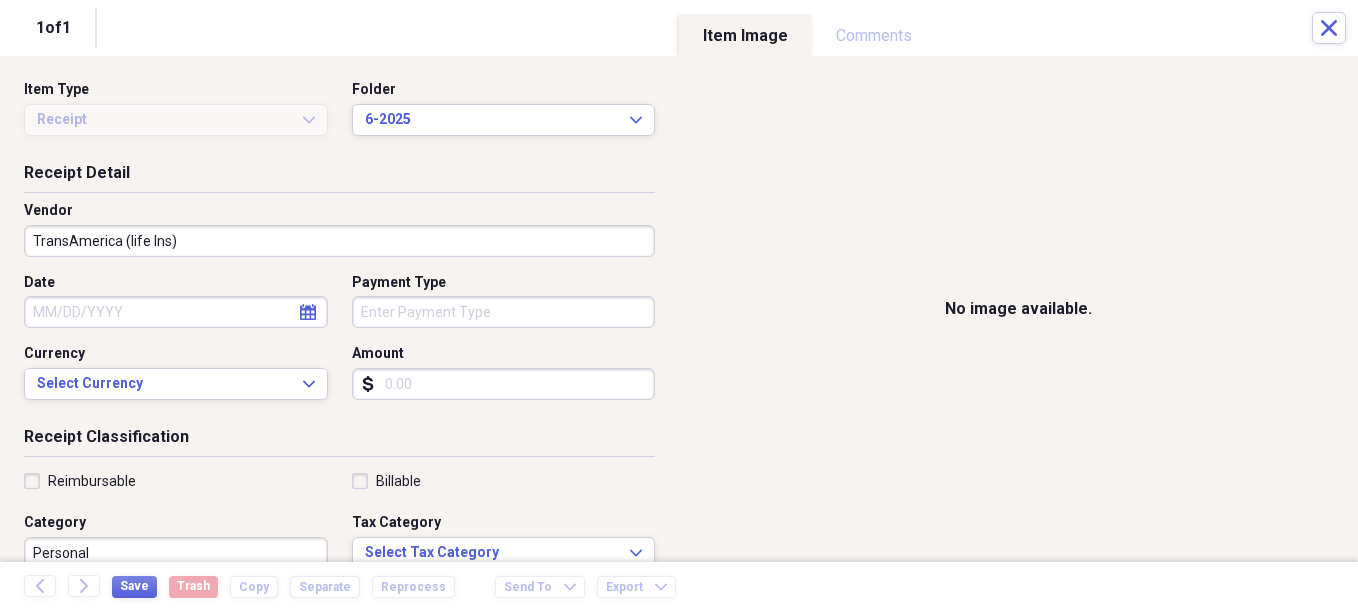 scroll, scrollTop: 7, scrollLeft: 0, axis: vertical 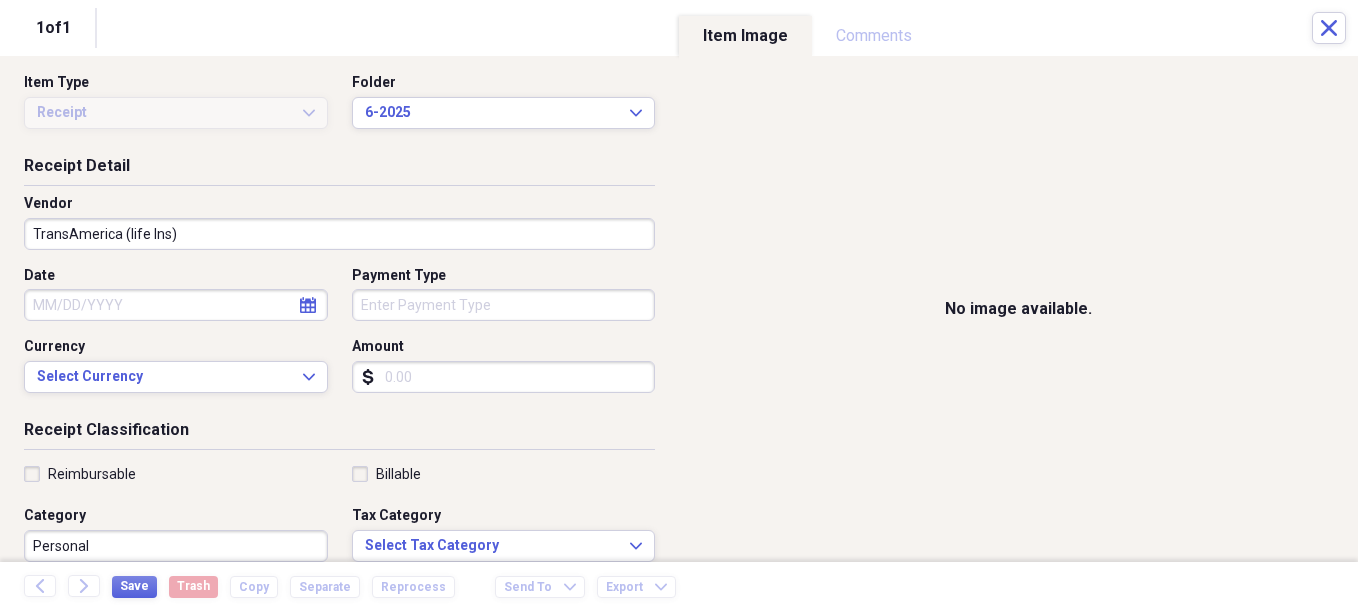 select on "7" 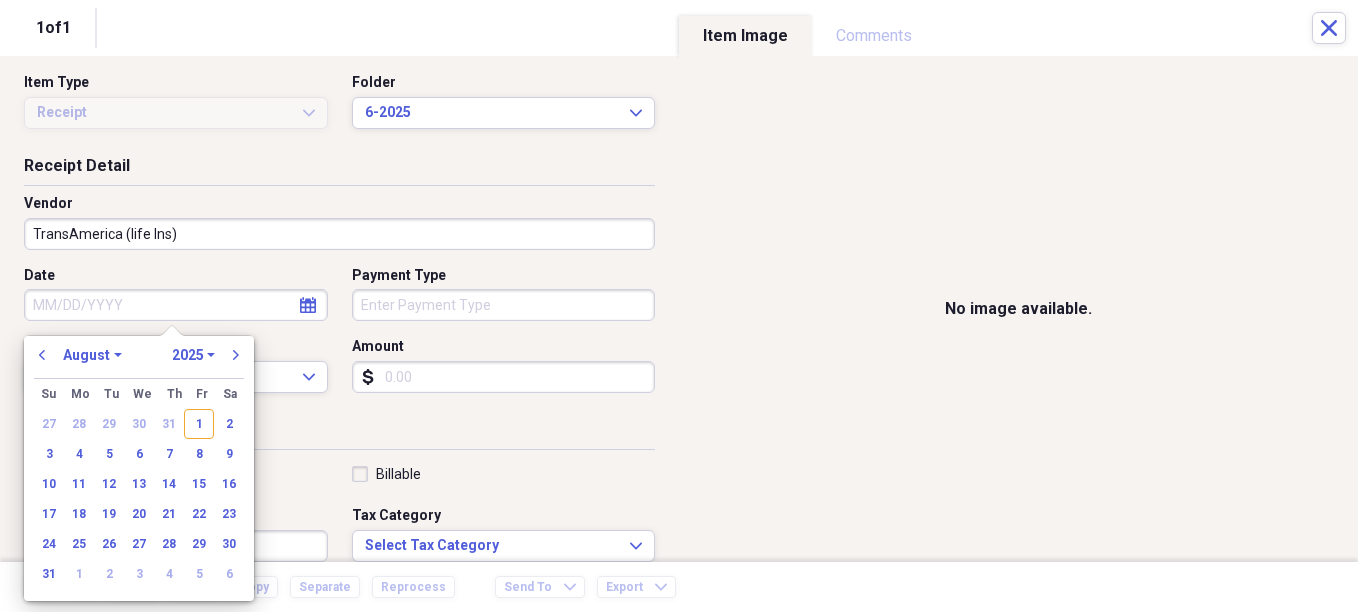 click on "Date" at bounding box center (176, 305) 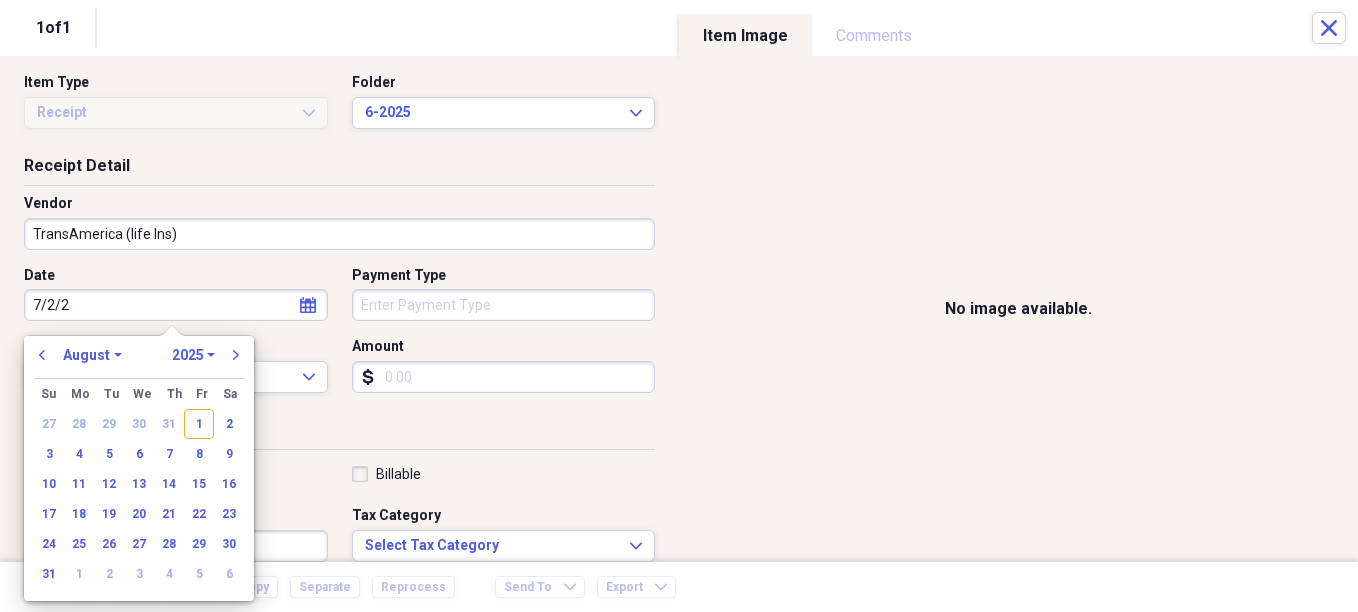 type on "7/2/25" 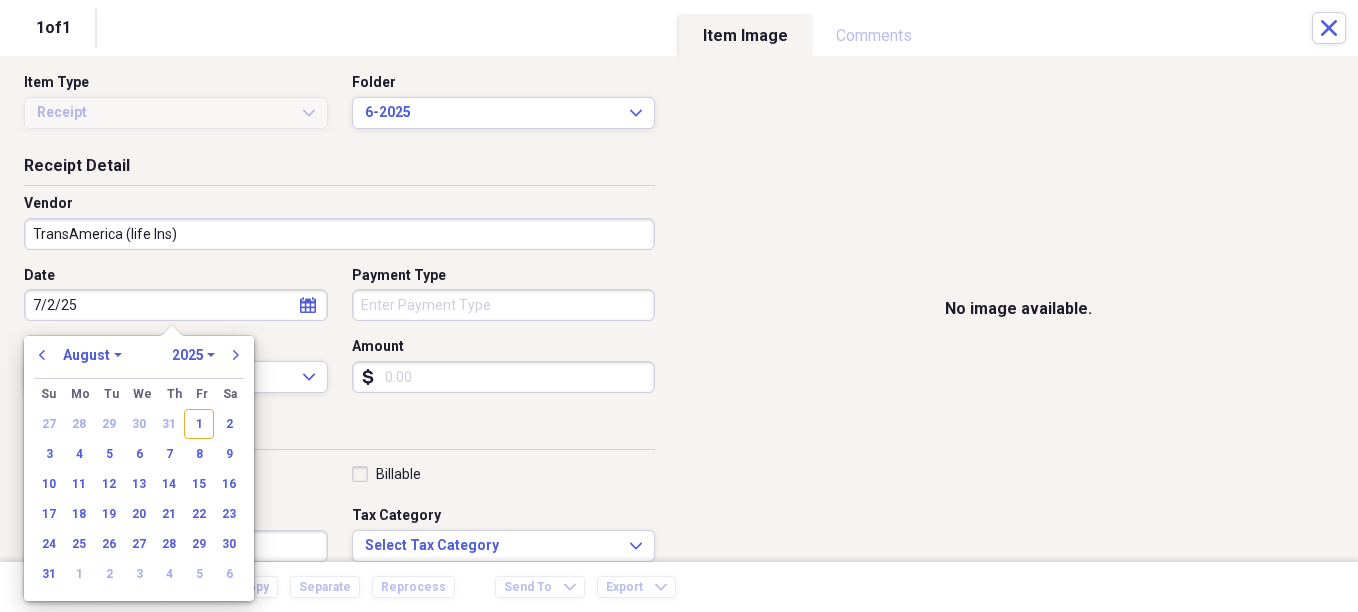 select on "6" 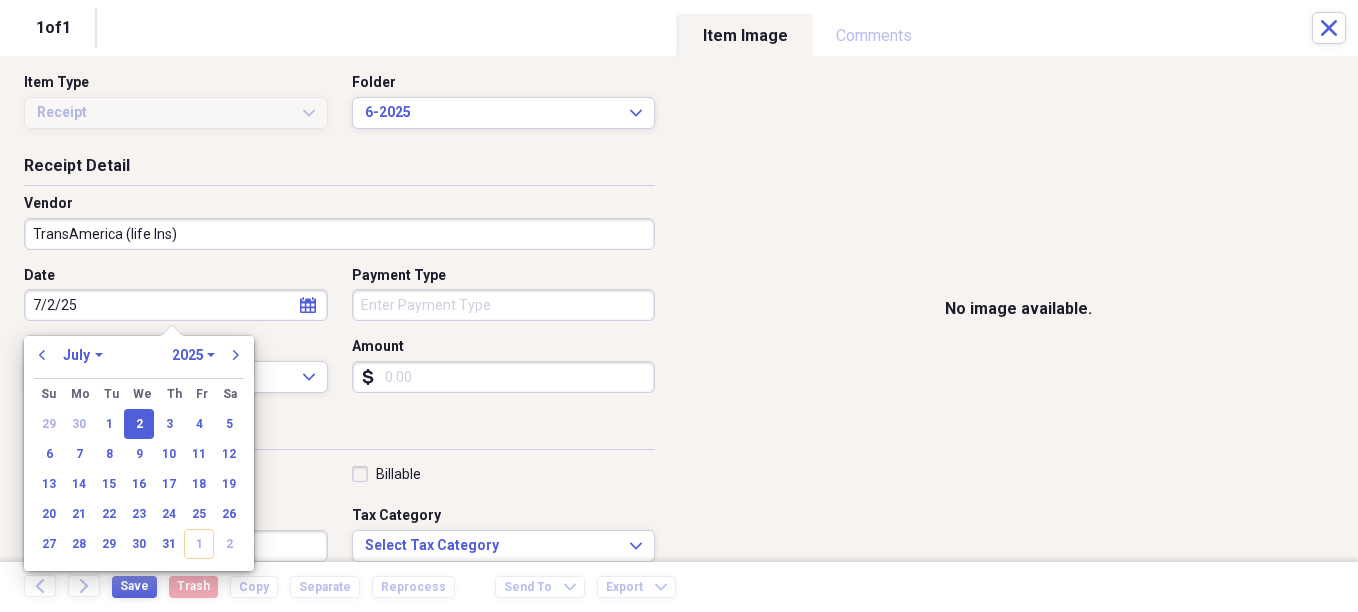 type on "07/02/2025" 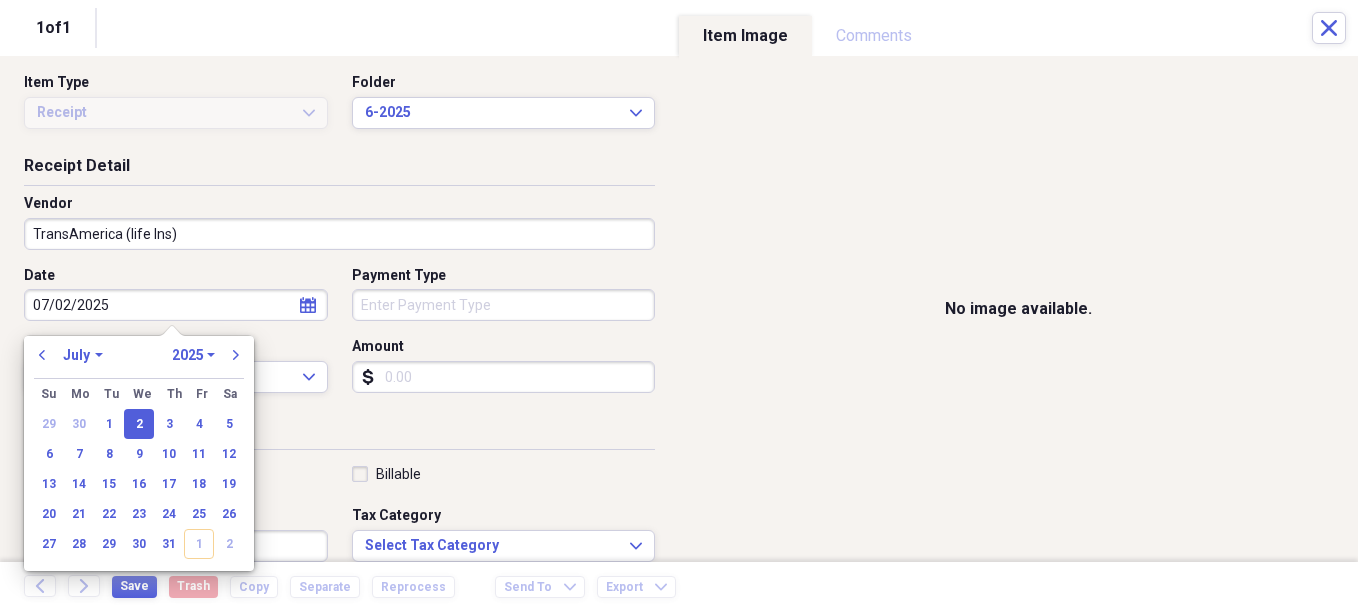 click on "Payment Type" at bounding box center [504, 305] 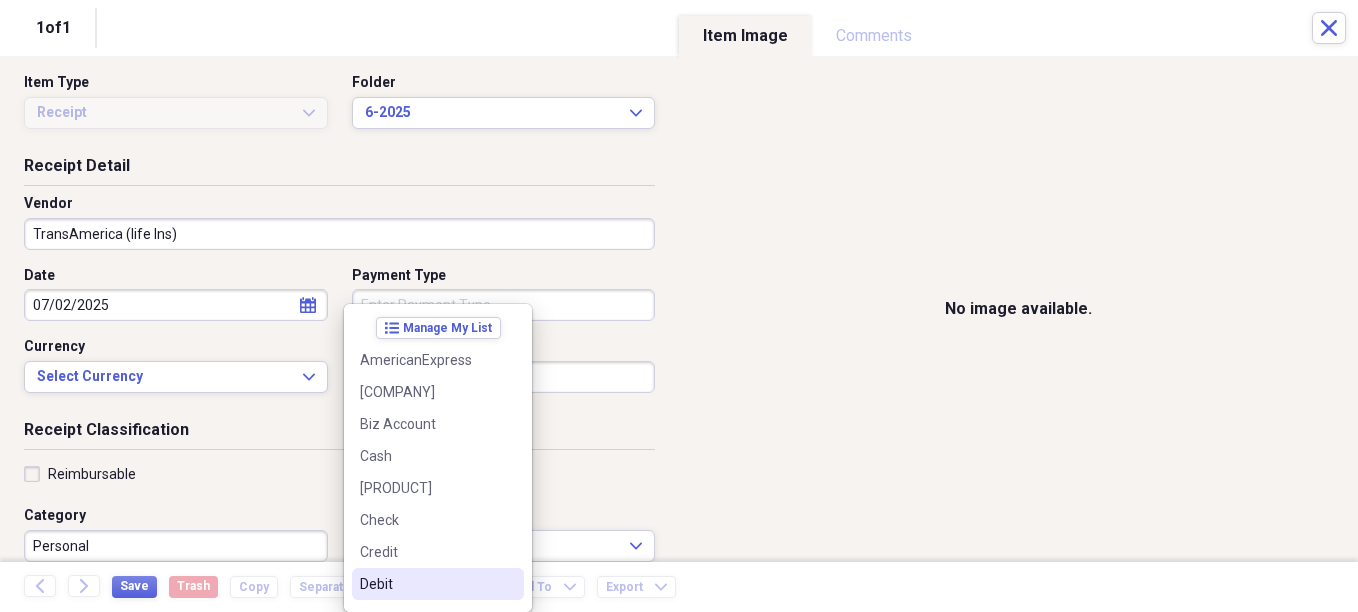 click on "Debit" at bounding box center (426, 584) 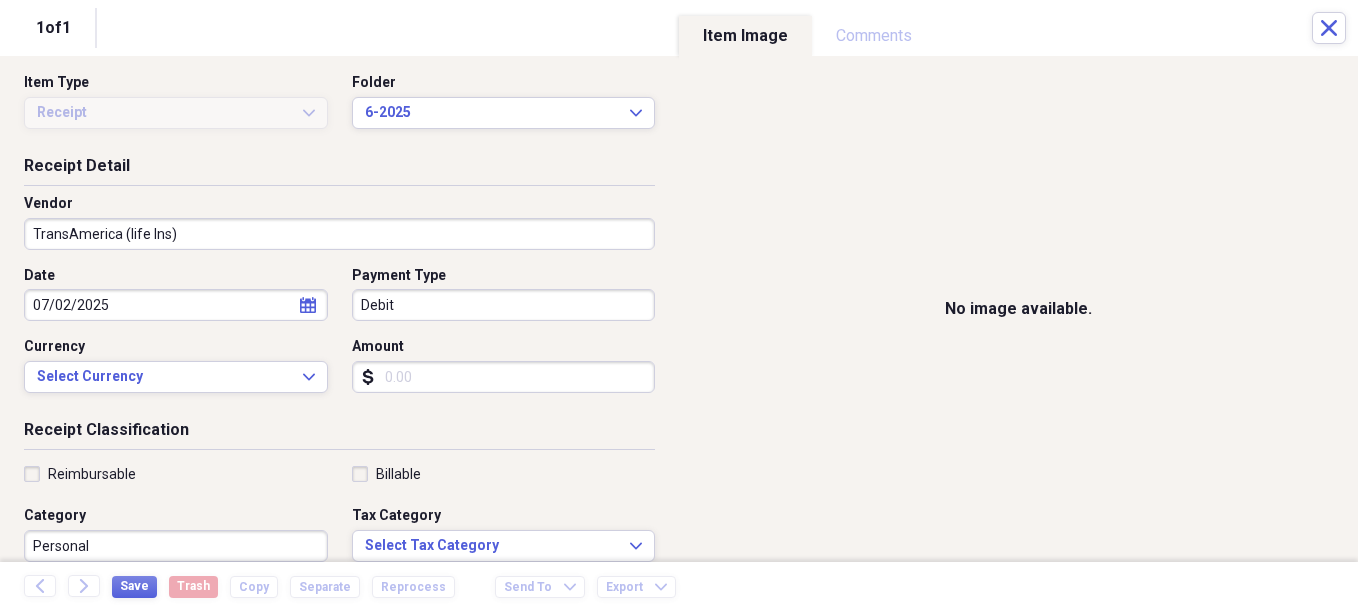 click on "Amount" at bounding box center (504, 377) 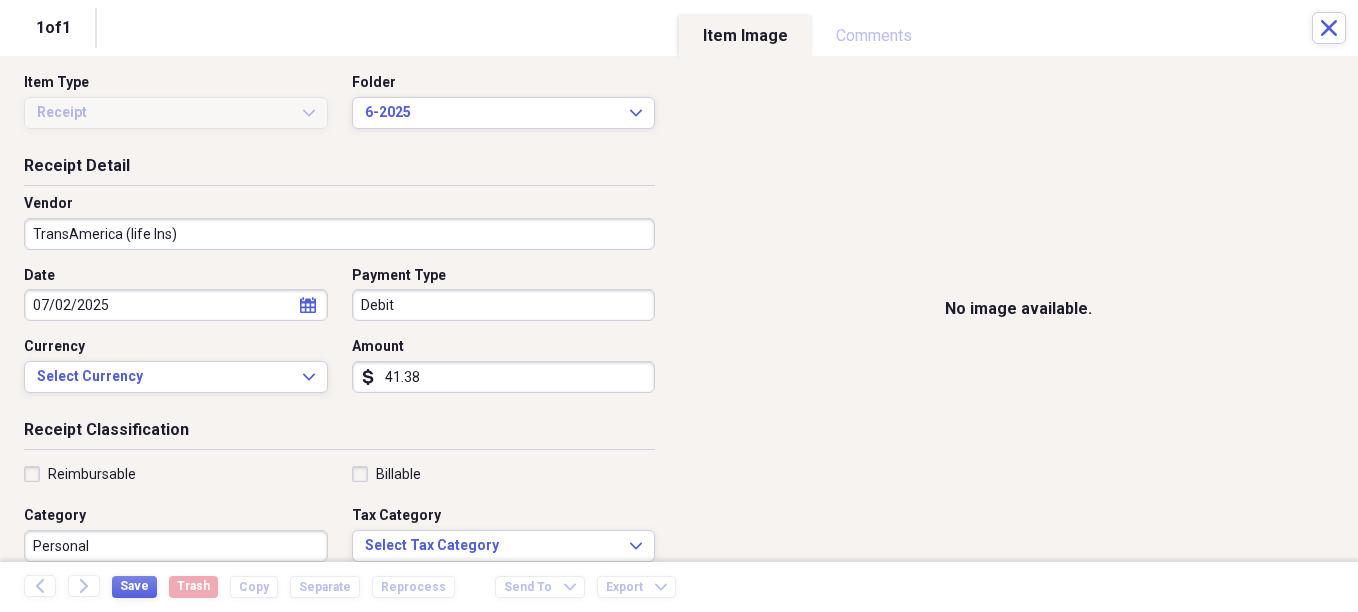 click on "41.38" at bounding box center [504, 377] 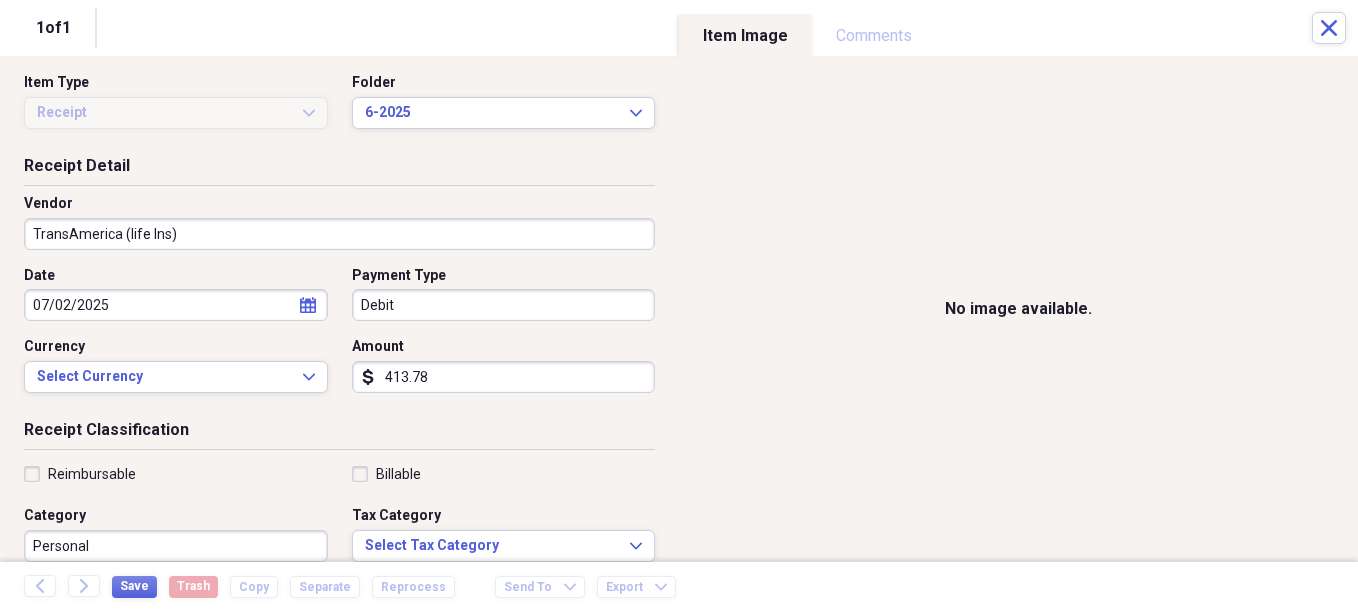 type on "413.78" 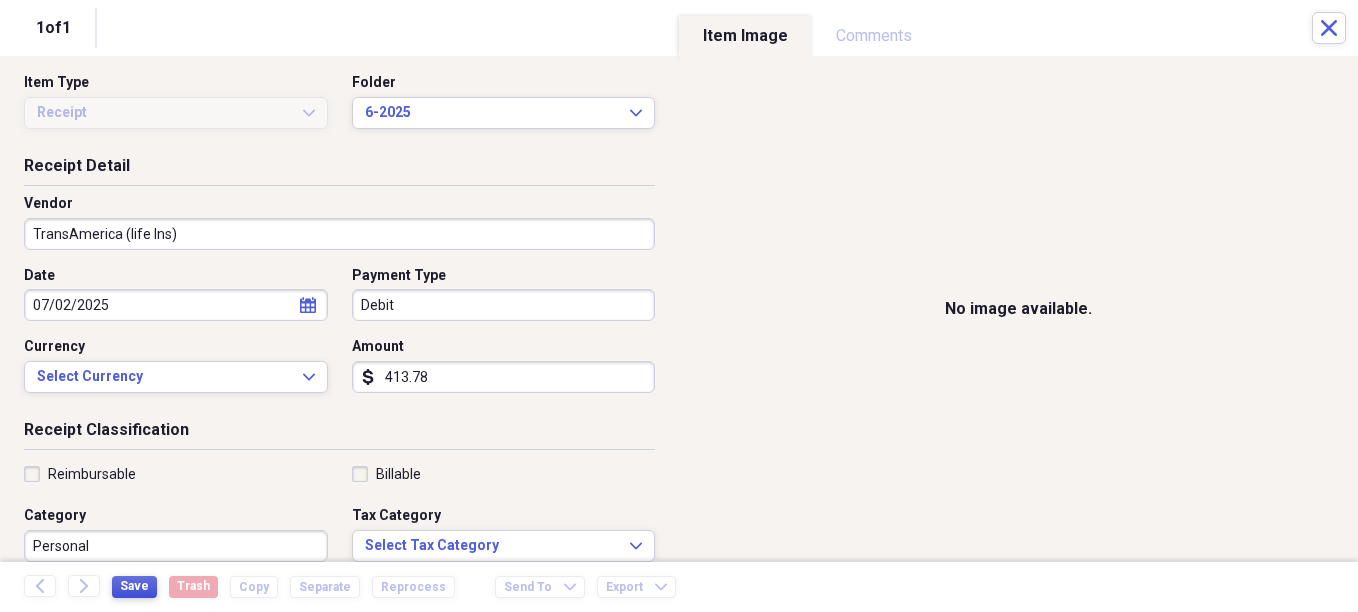 click on "Save" at bounding box center [134, 586] 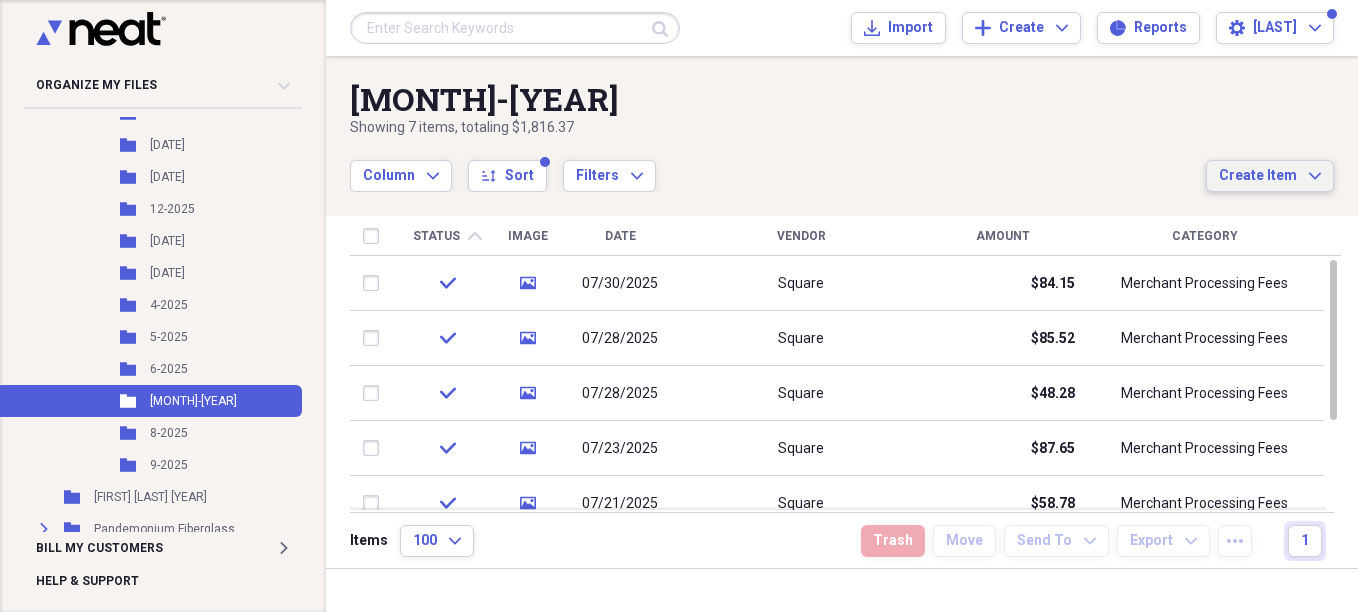 click on "Create Item" at bounding box center (1258, 176) 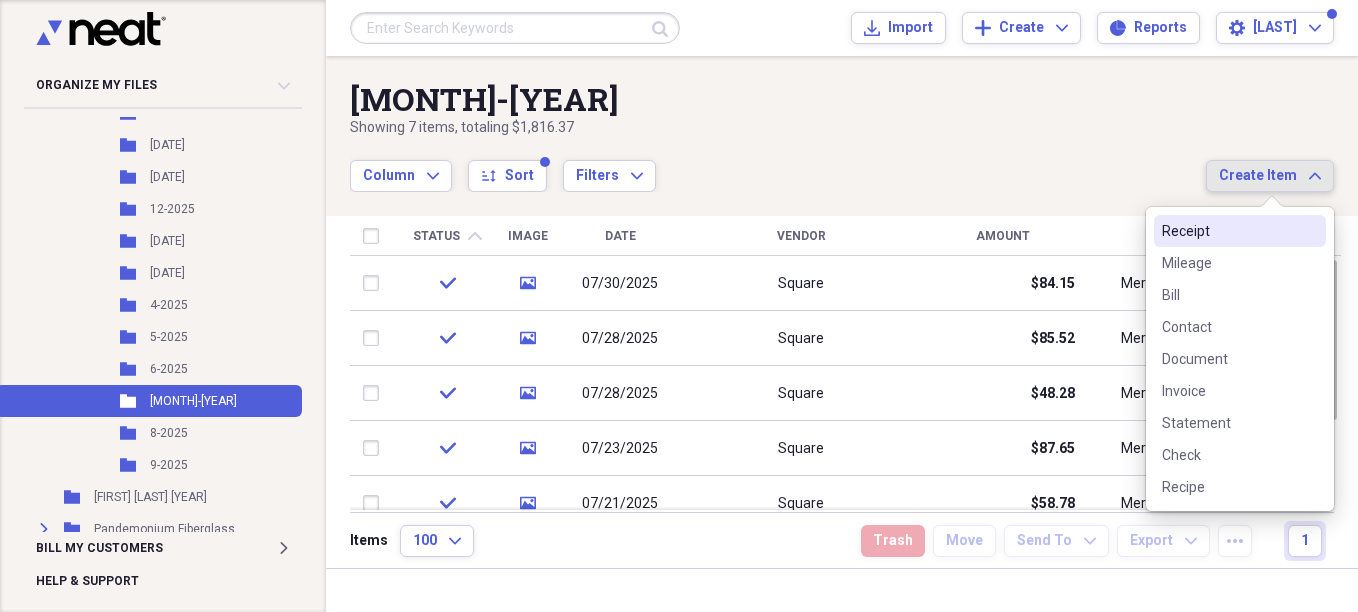 click at bounding box center (1272, 211) 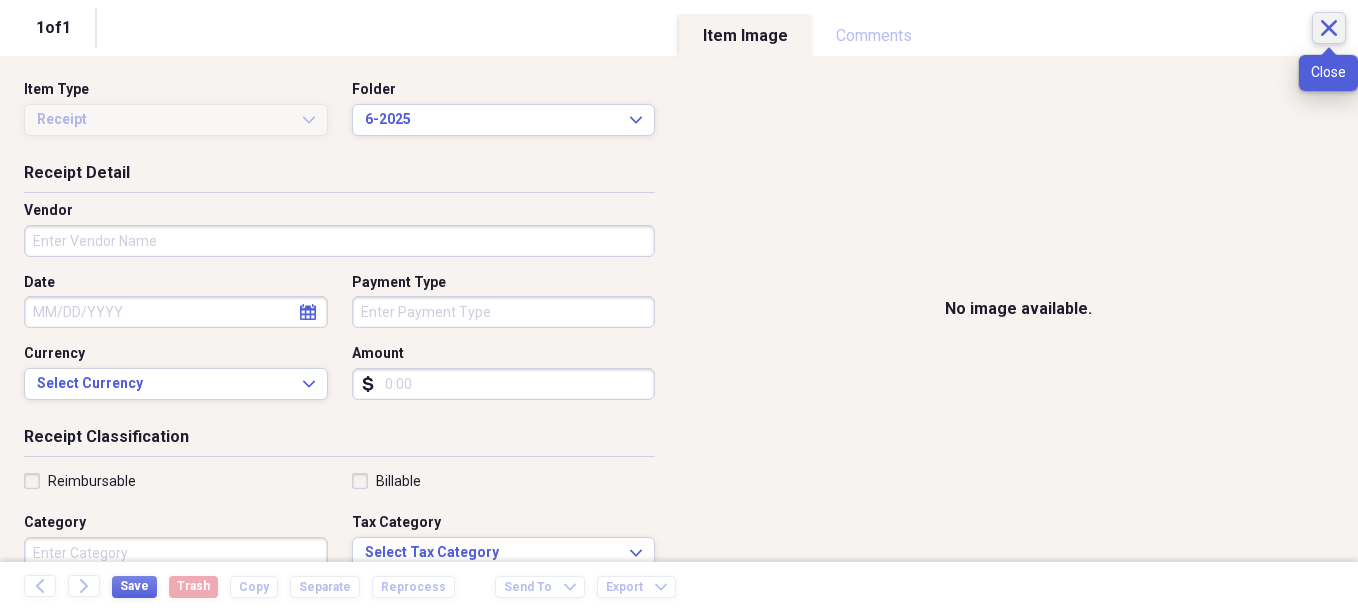click on "Close" at bounding box center [1329, 28] 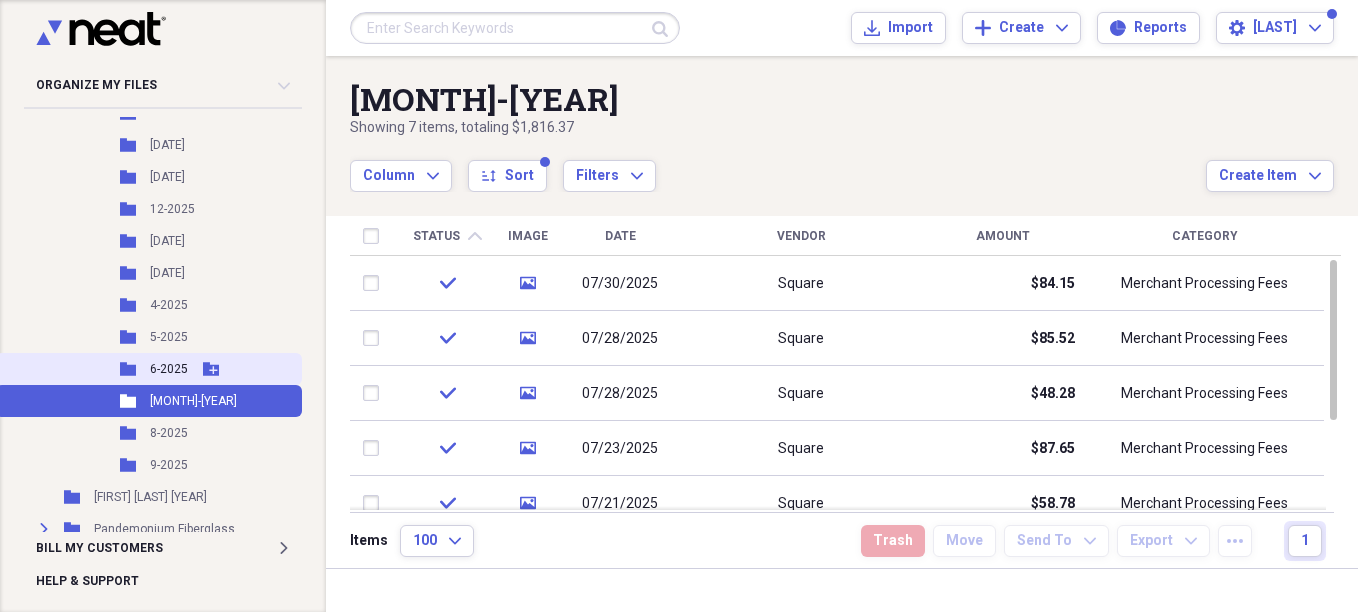 click on "6-2025" at bounding box center (169, 369) 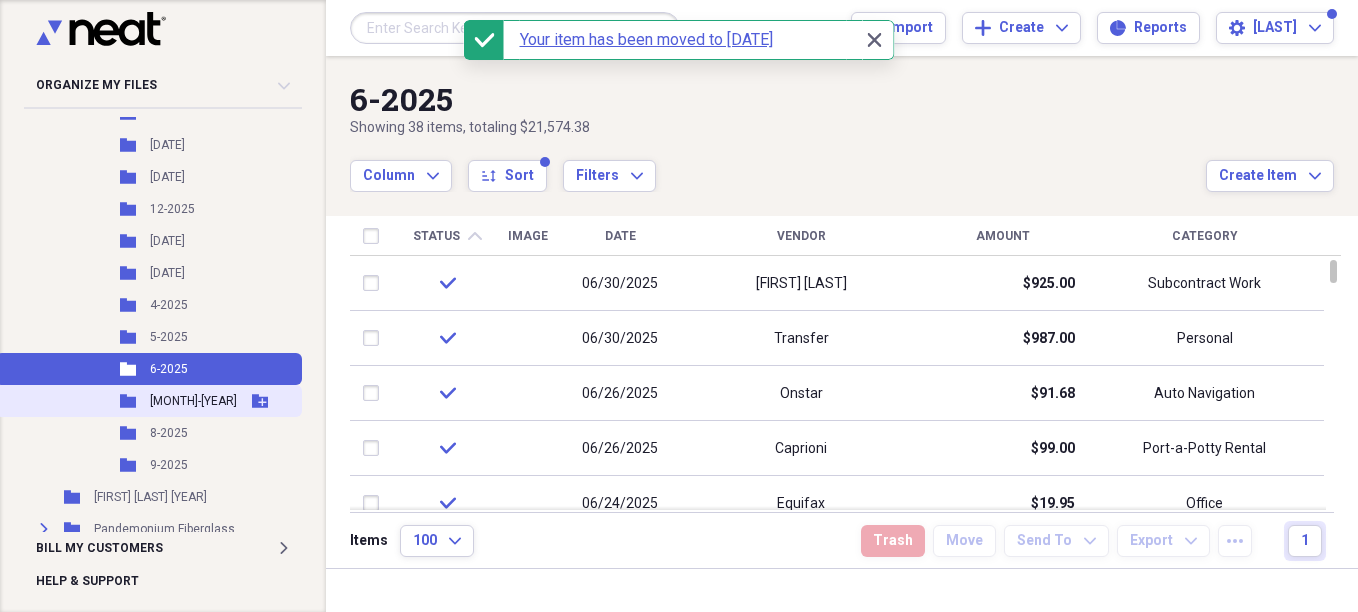click on "[MONTH]-[YEAR]" at bounding box center (193, 401) 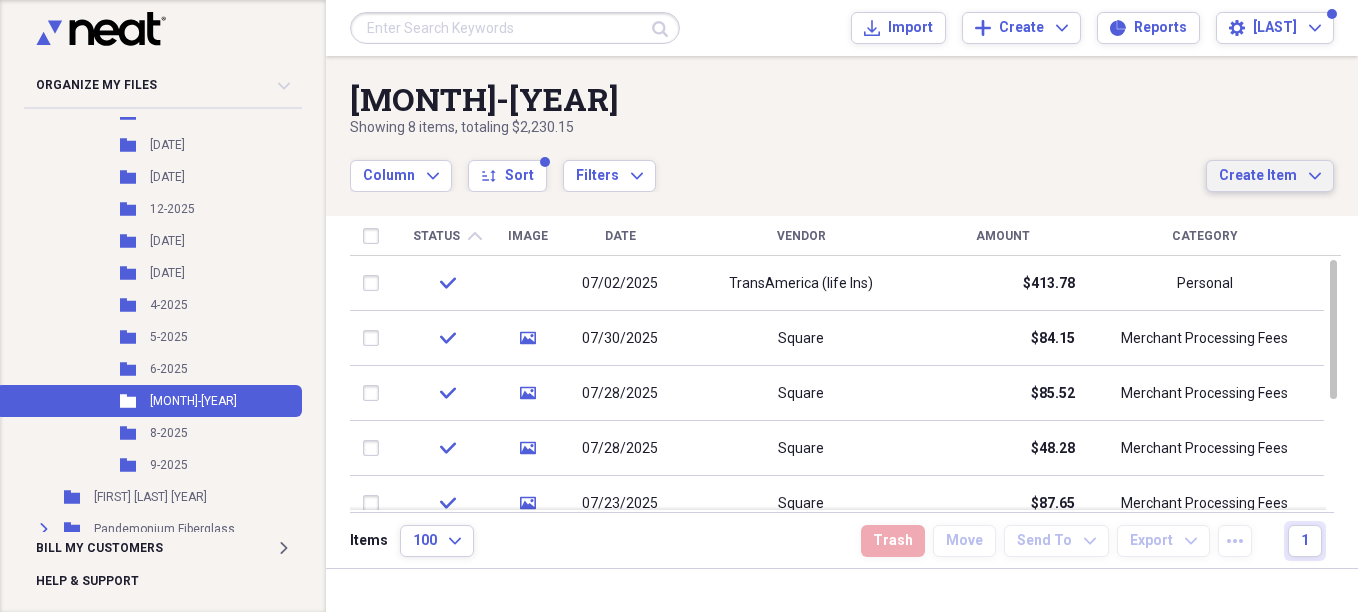 click on "Create Item" at bounding box center [1258, 176] 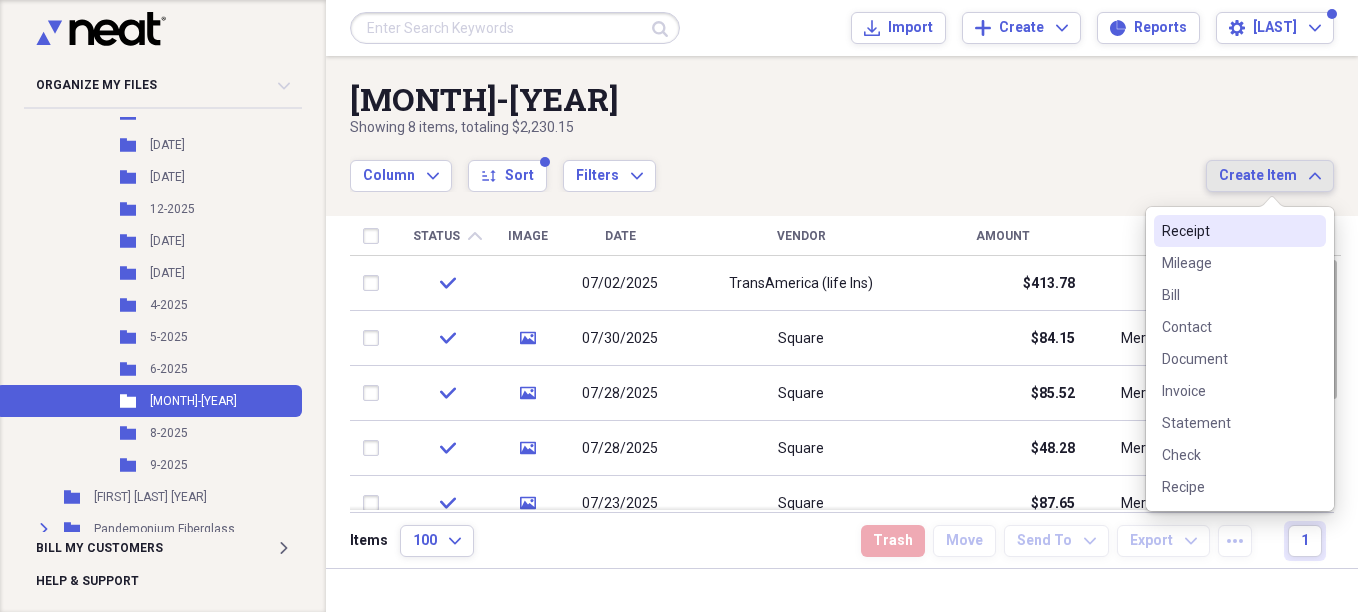 click on "Receipt" at bounding box center (1228, 231) 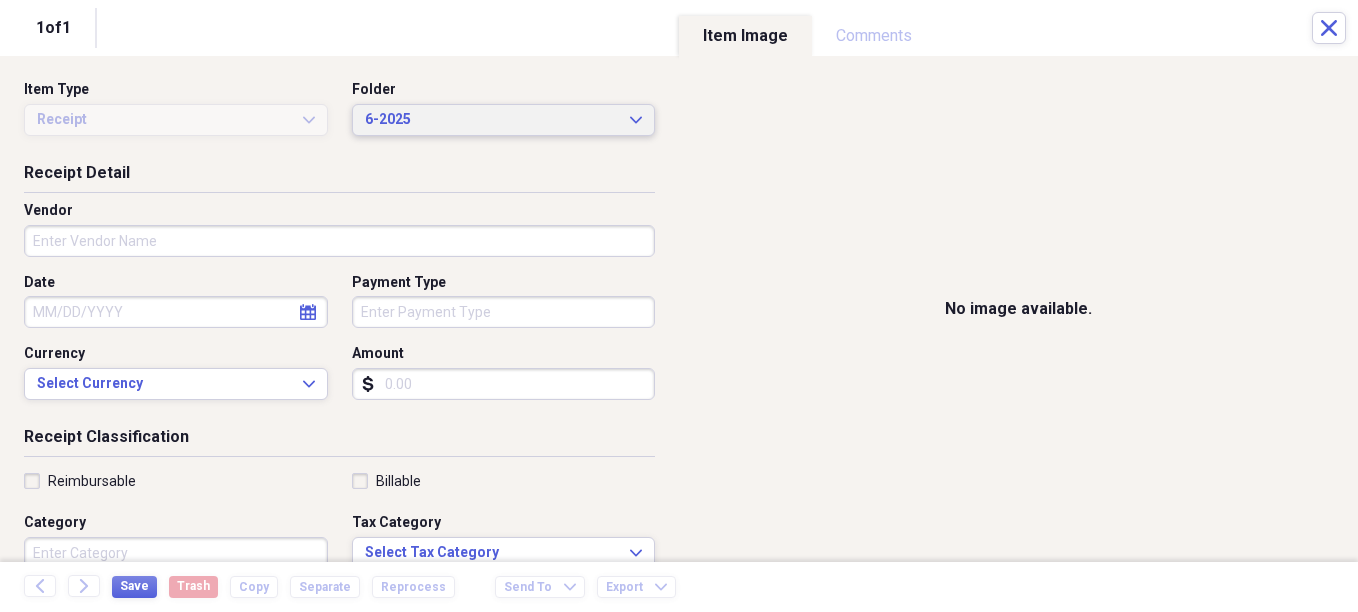 click on "[DATE] Expand" at bounding box center (504, 120) 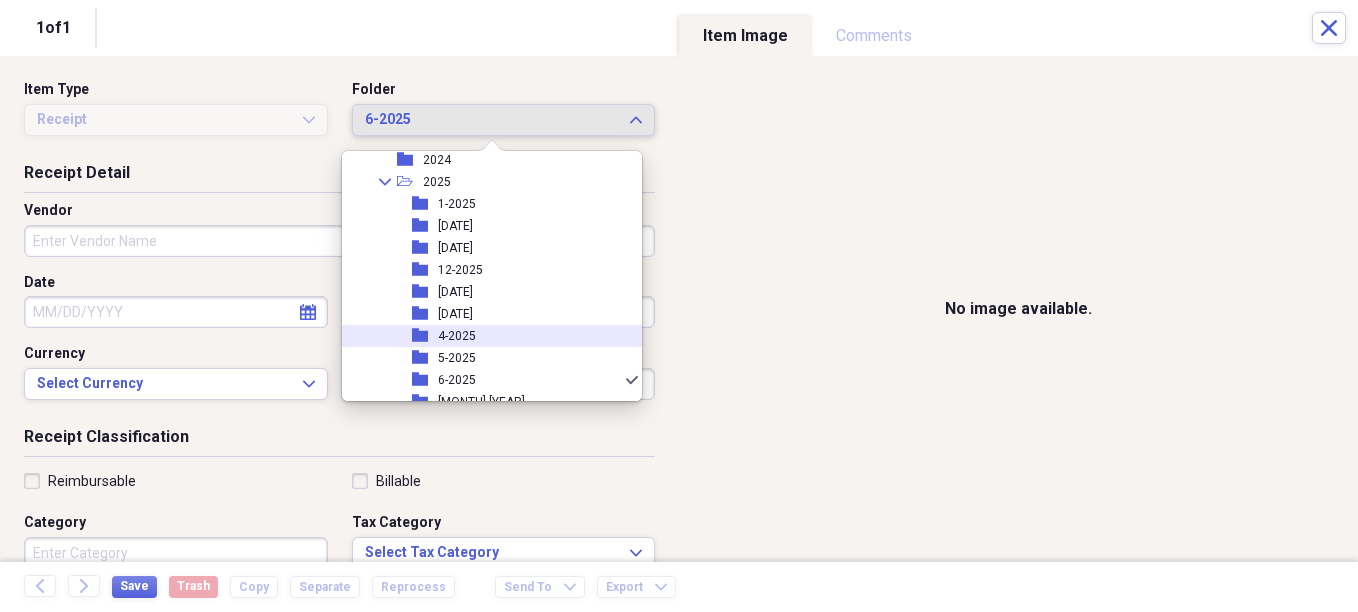 scroll, scrollTop: 425, scrollLeft: 0, axis: vertical 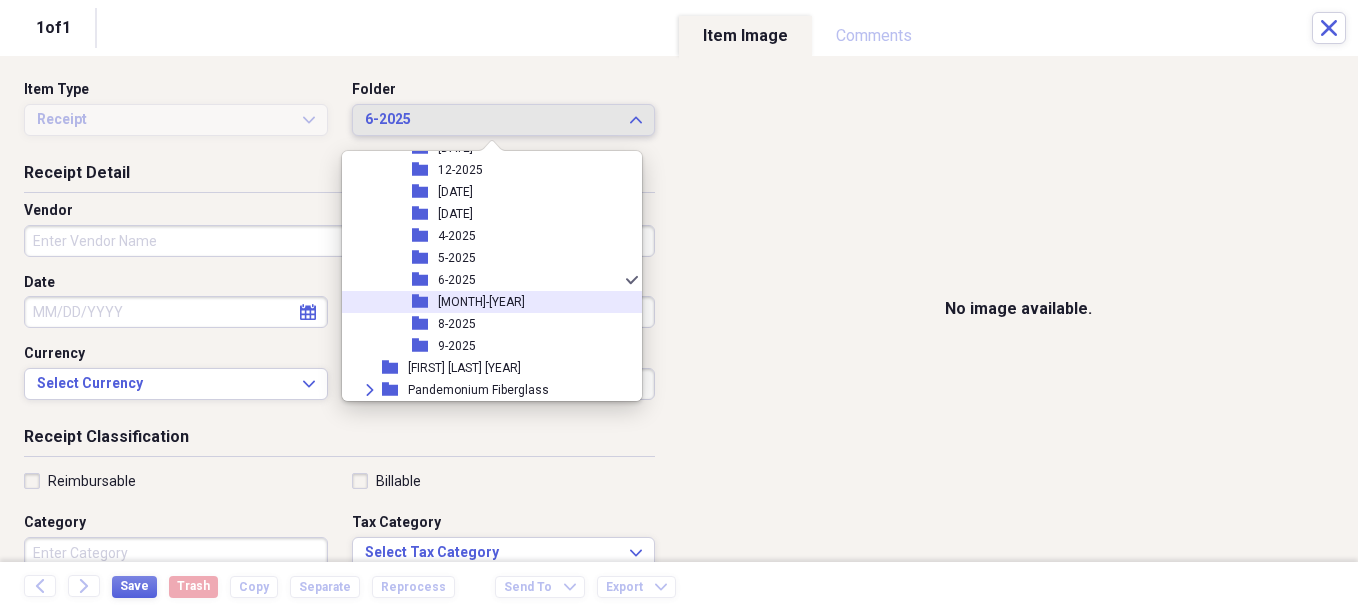 click on "[MONTH]-[YEAR]" at bounding box center [481, 302] 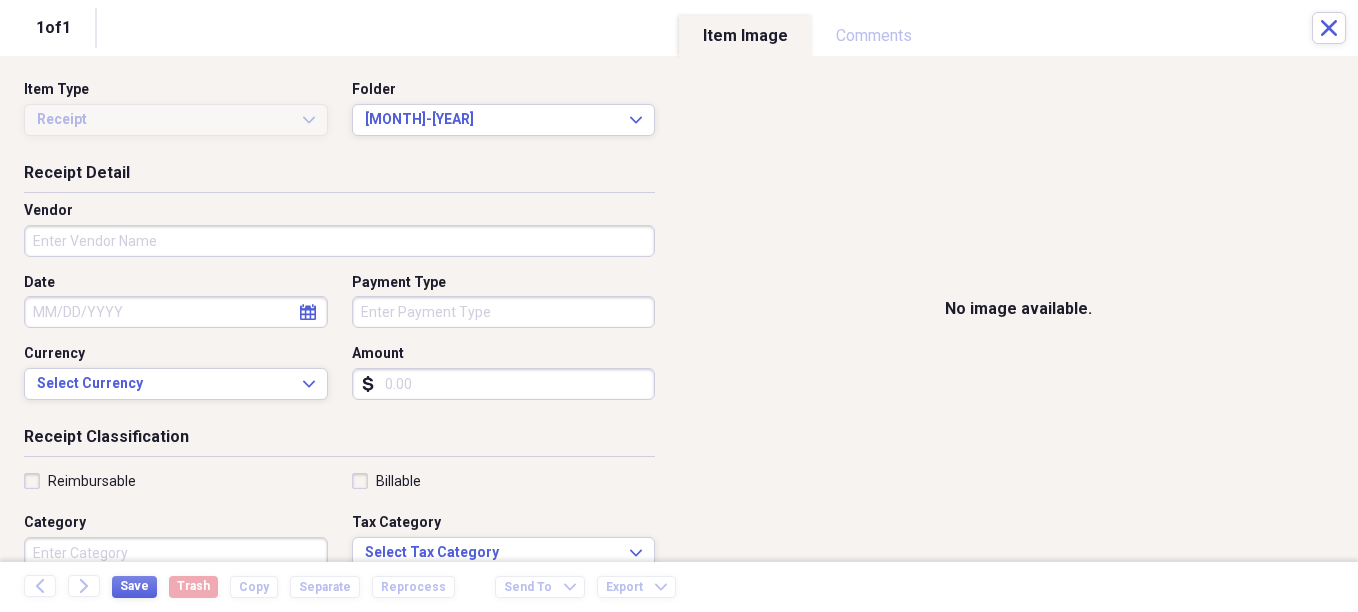 click on "Vendor" at bounding box center (339, 241) 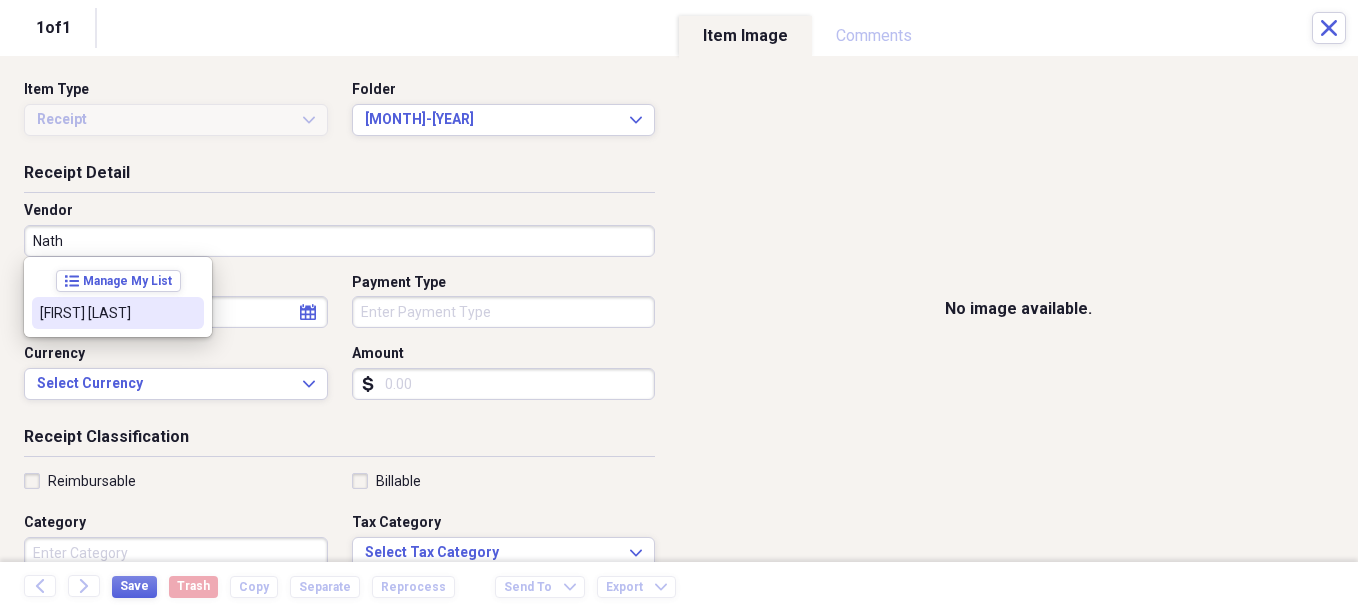 click on "[FIRST] [LAST]" at bounding box center (106, 313) 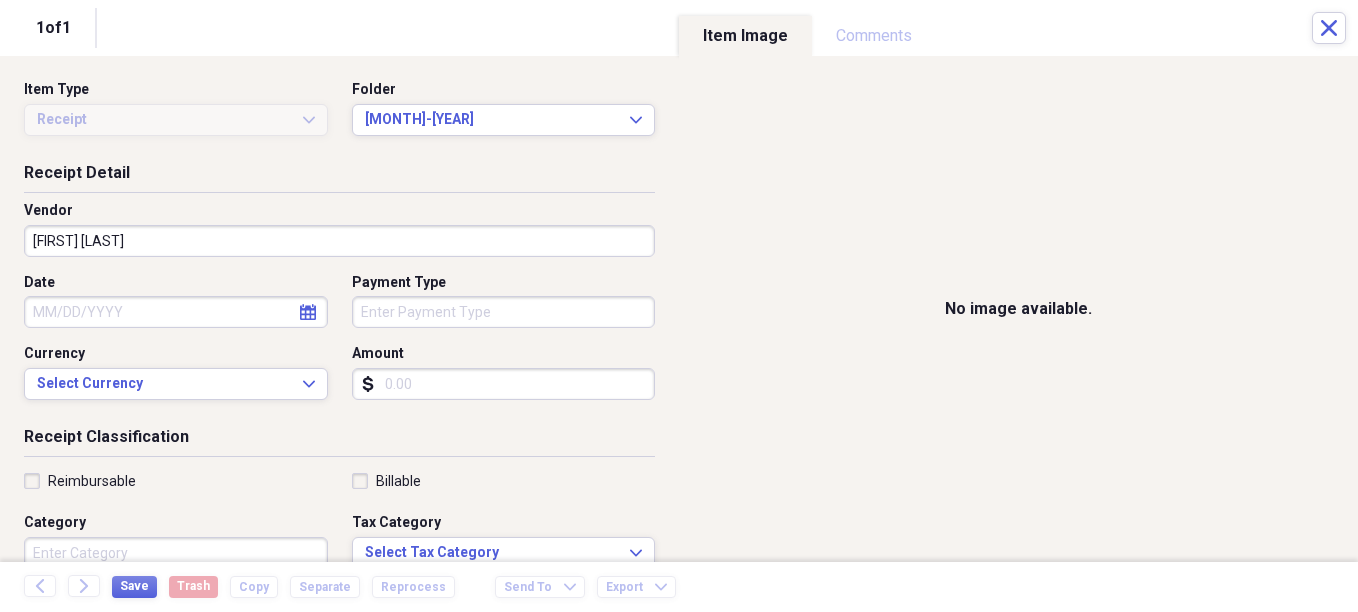 click on "Date" at bounding box center (176, 312) 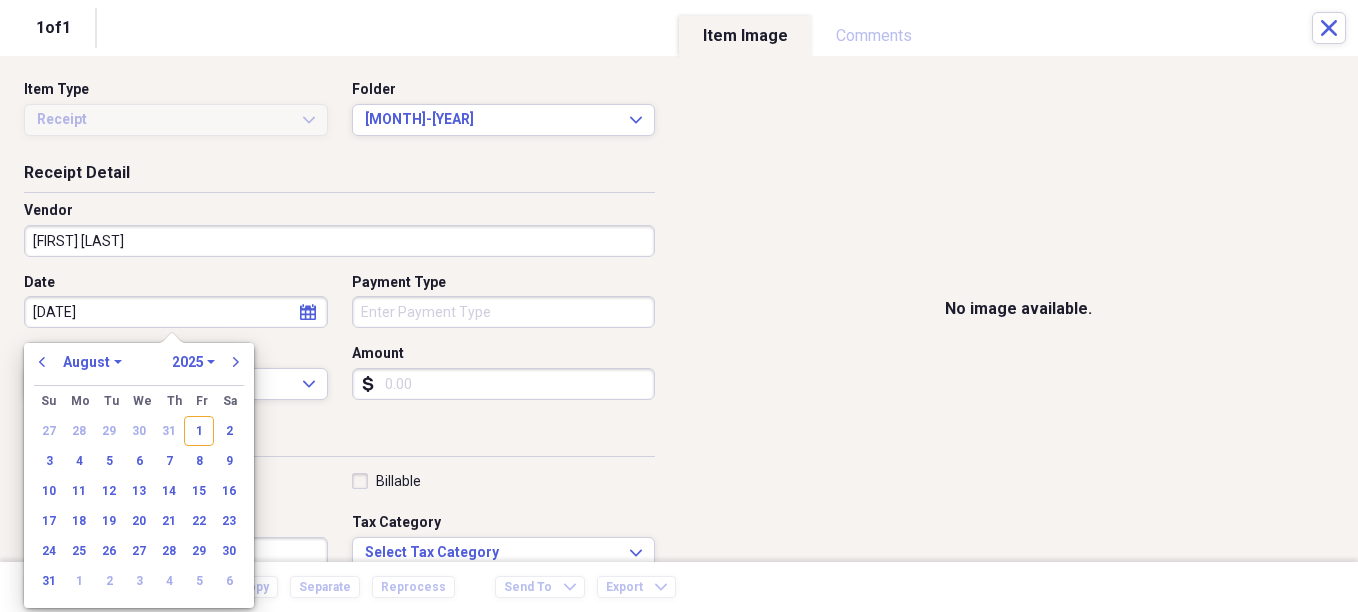 type on "7/3/25" 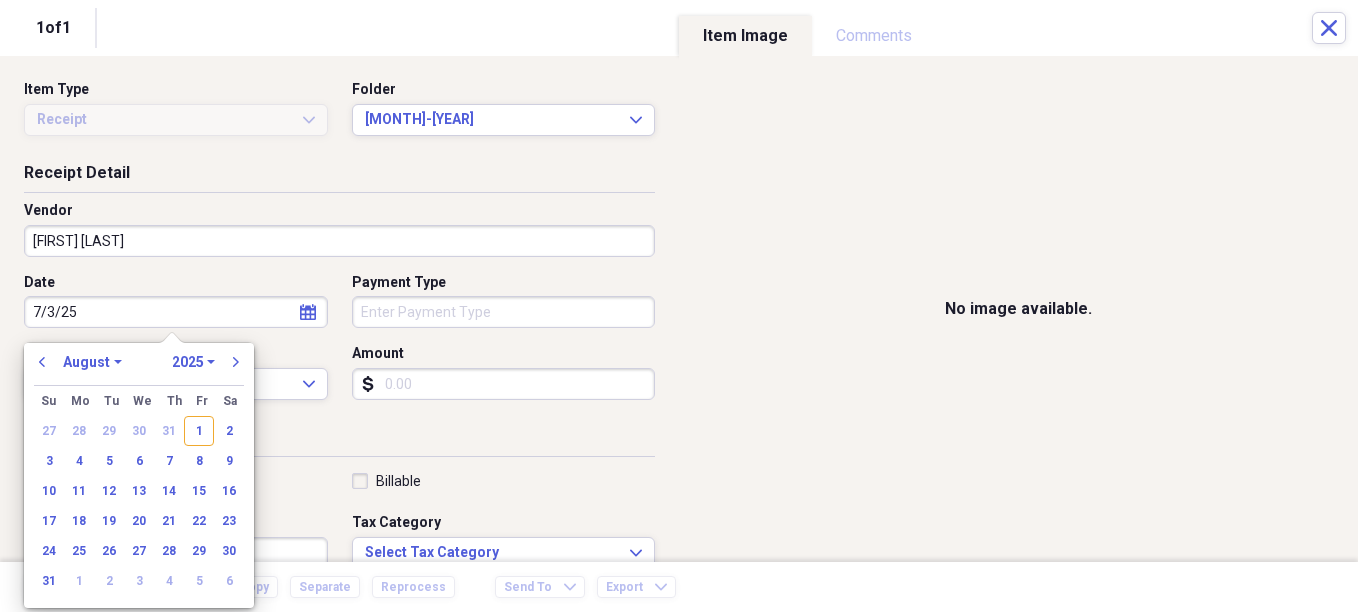 select on "6" 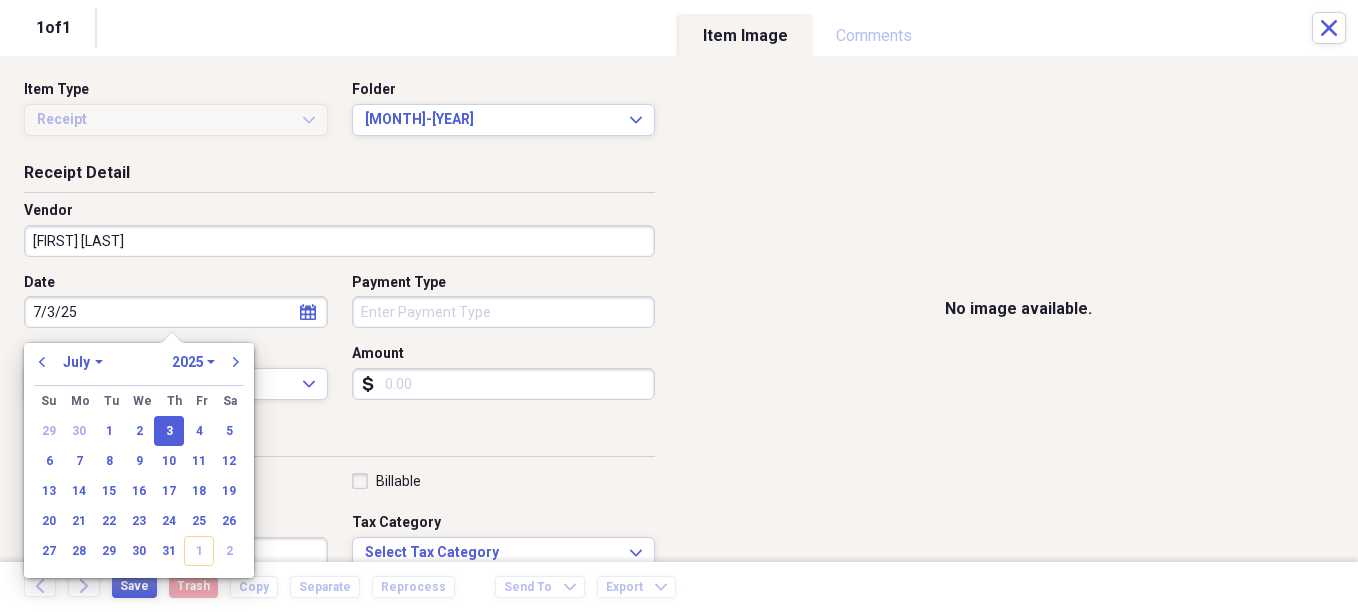 type on "07/03/2025" 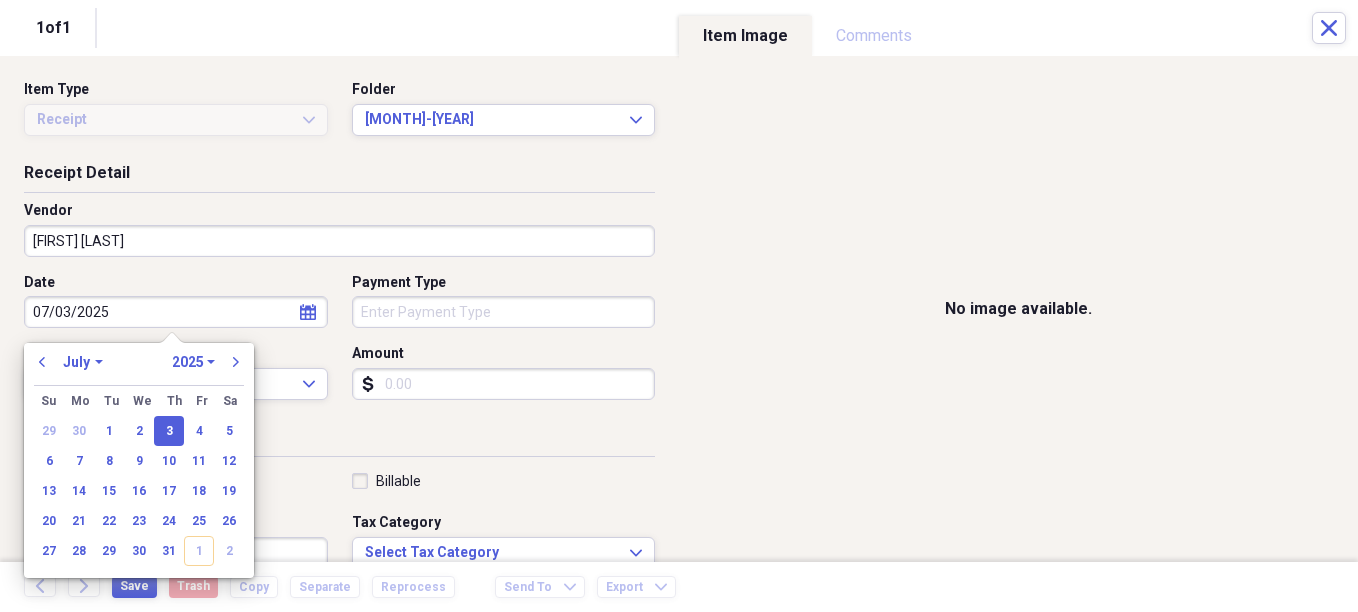 click on "Organize My Files 29 Collapse Unfiled Needs Review 29 Unfiled All Files Unfiled Unfiled Unfiled Saved Reports Collapse My Cabinet [FIRST]'s Cabinet Add Folder Expand Folder Avalon Power & Lighting Add Folder Expand Folder Cape May County Architect Add Folder Expand Folder Hands Too Bait & Tackle Add Folder Expand Folder Home Expenses Add Folder Expand Folder Inactive Add Folder Collapse Open Folder JMM Studios Add Folder Folder 2022 Add Folder Folder 2023 Add Folder Folder 2024 Add Folder Collapse Open Folder 2025 Add Folder Folder 1-2025 Add Folder Folder 10-2025 Add Folder Folder 11-2025 Add Folder Folder 12-2025 Add Folder Folder 2-2025 Add Folder Folder 3-2025 Add Folder Folder 4-2025 Add Folder Folder 5-2025 Add Folder Folder 6-2025 Add Folder Folder 7-2025 Add Folder Folder 8-2025 Add Folder Folder 9-2025 Add Folder Folder [FIRST] [LAST] 2024 Add Folder Expand Folder Pandemonium Fiberglass Add Folder Trash Trash Bill My Customers Expand Help & Support Submit Import Import Add Create Expand Reports sort" at bounding box center (679, 306) 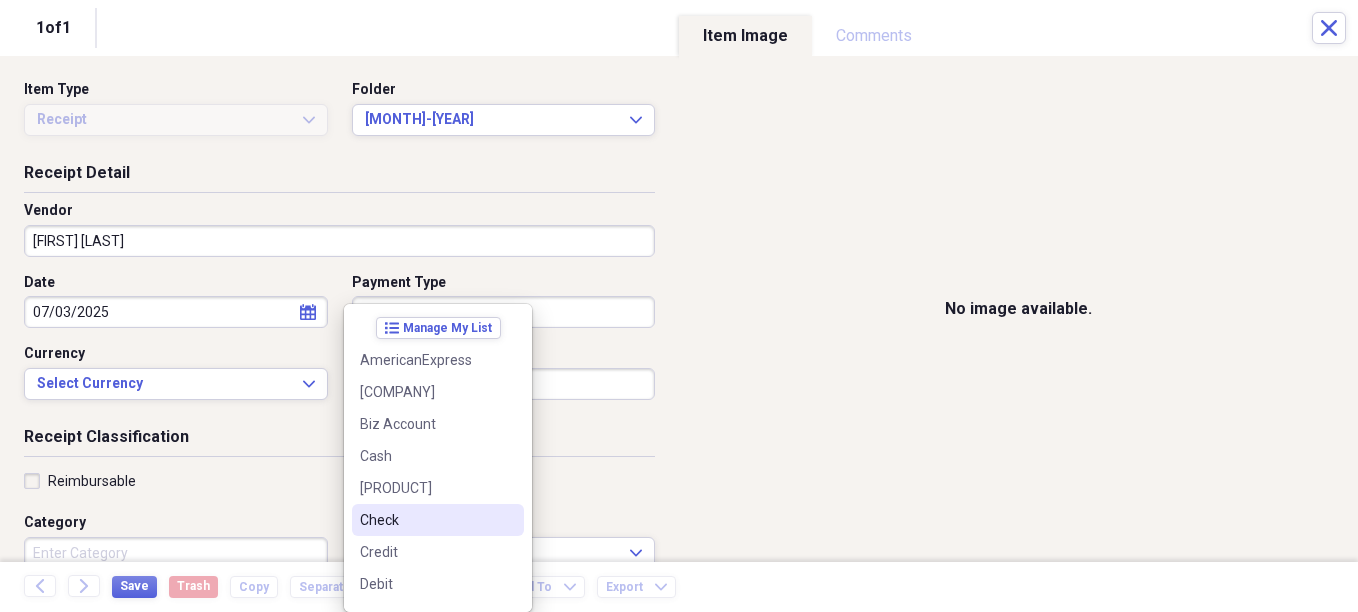 click on "Check" at bounding box center [438, 520] 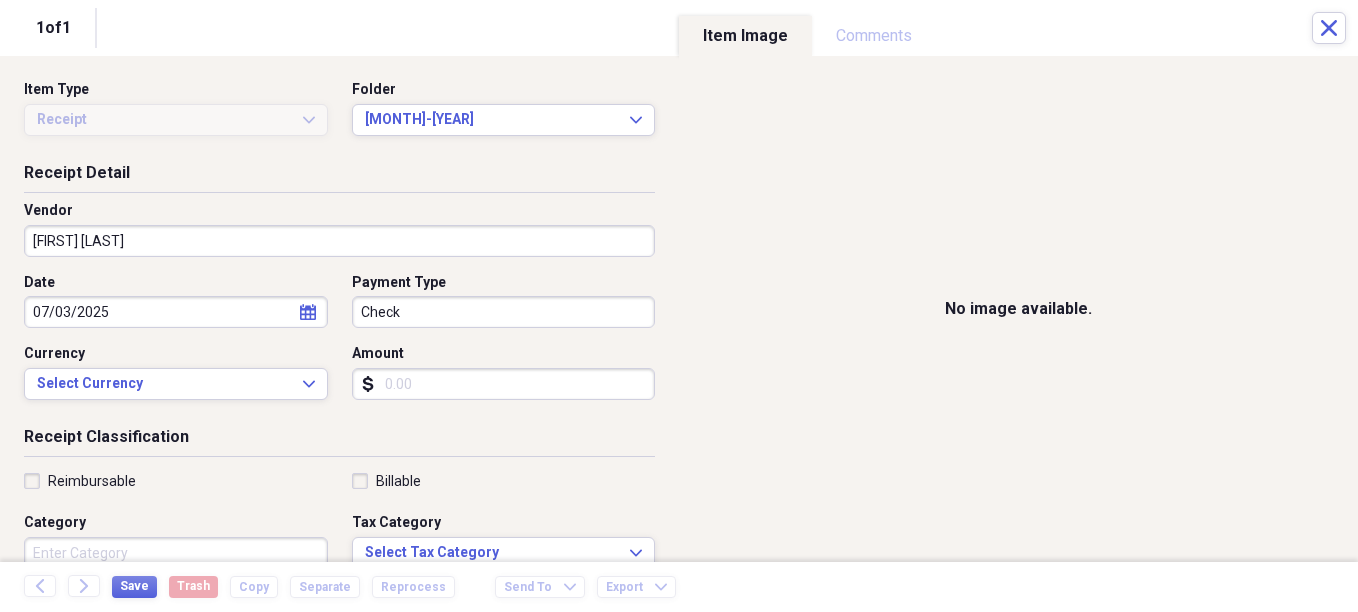 click on "Amount" at bounding box center (504, 384) 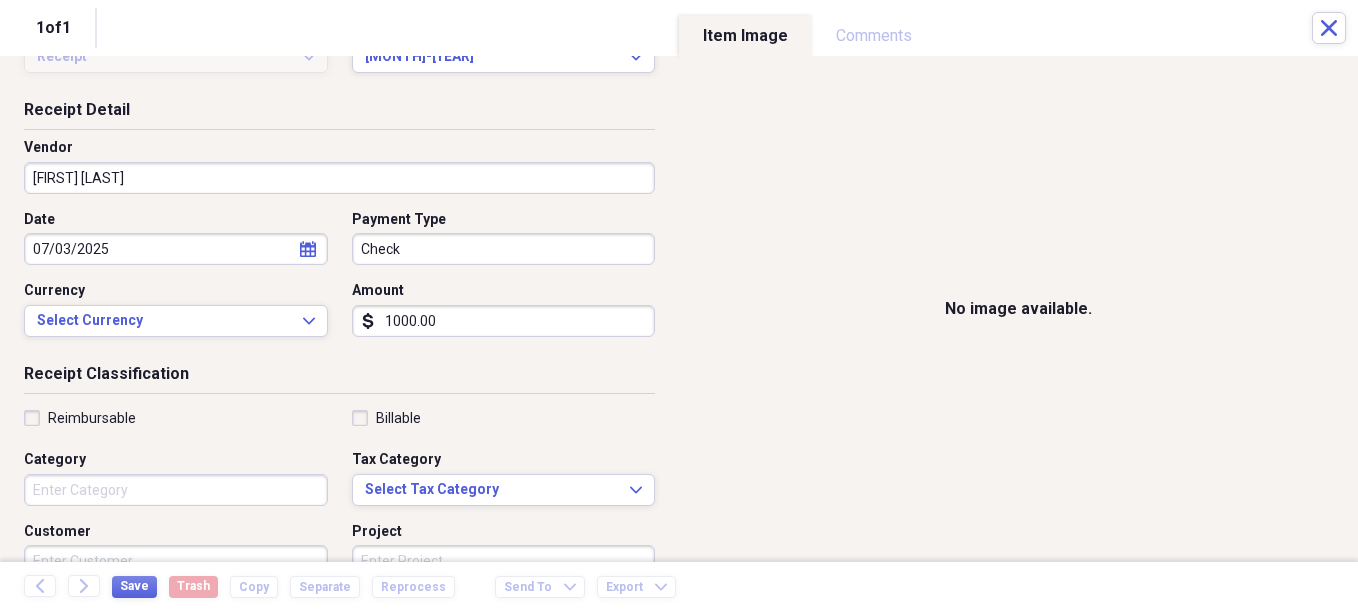 scroll, scrollTop: 100, scrollLeft: 0, axis: vertical 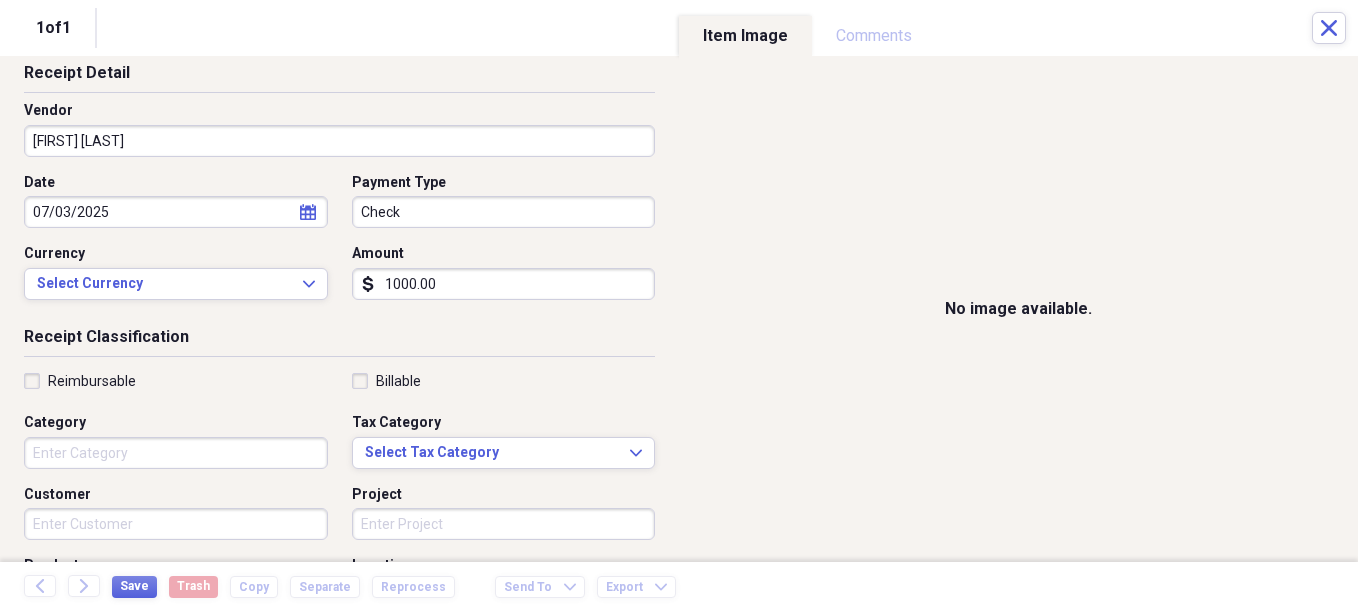 type on "1000.00" 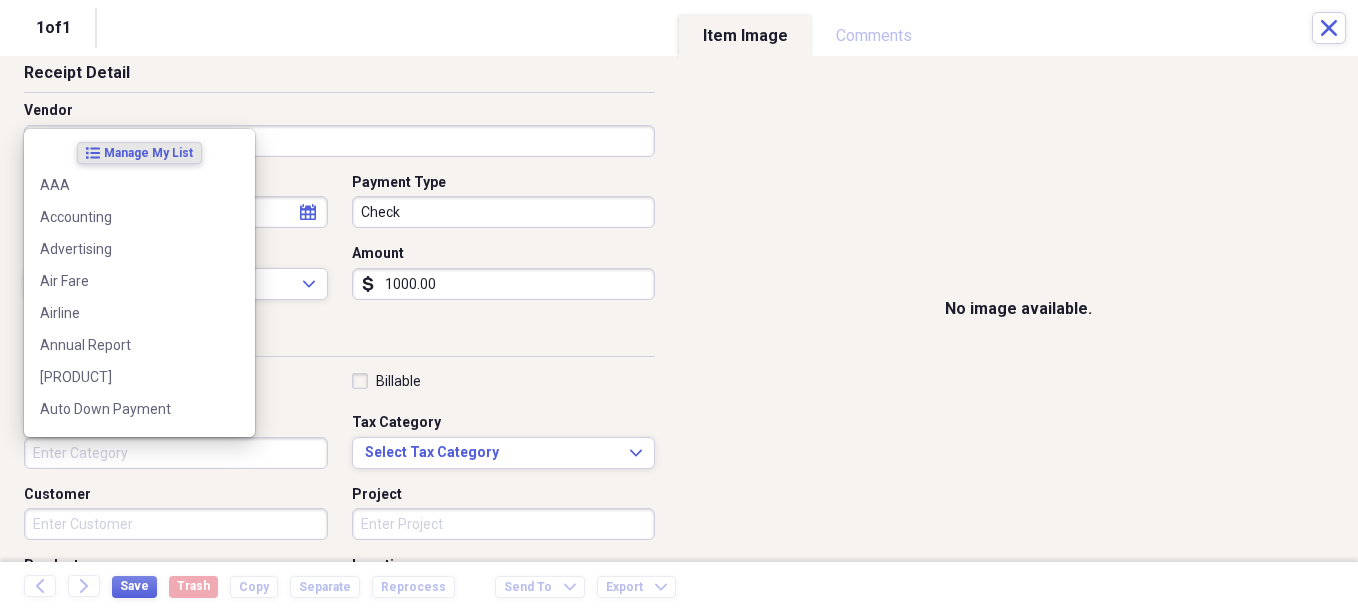 click on "Category" at bounding box center [176, 453] 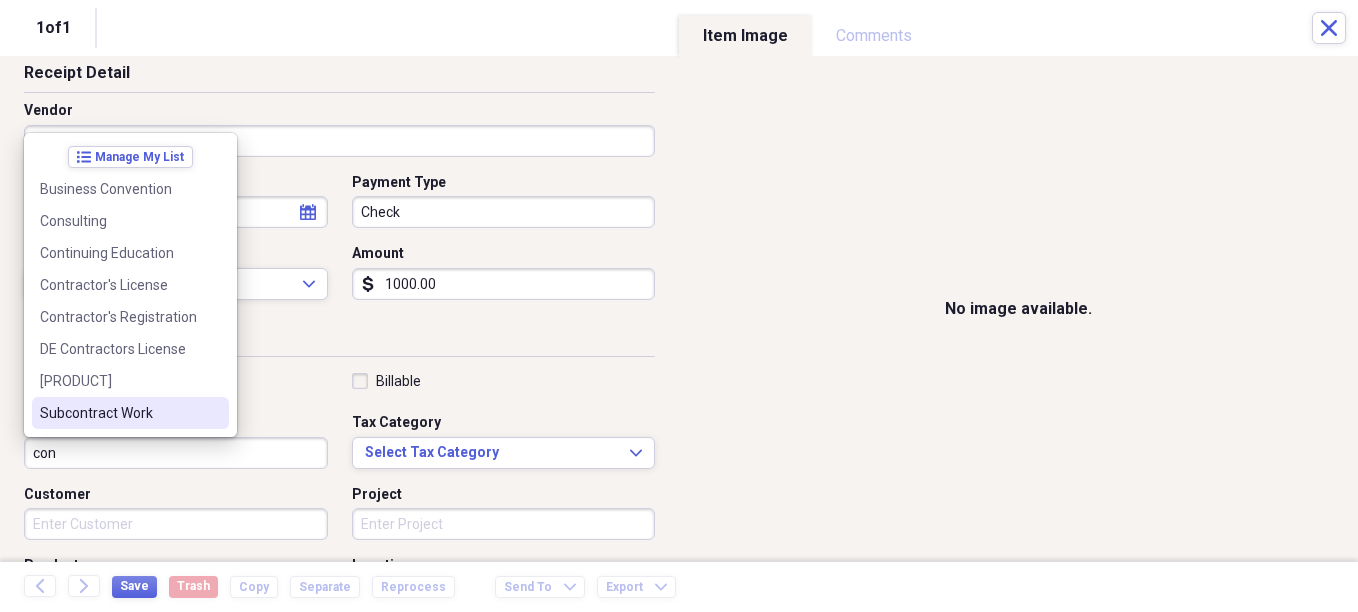click on "Subcontract Work" at bounding box center [118, 413] 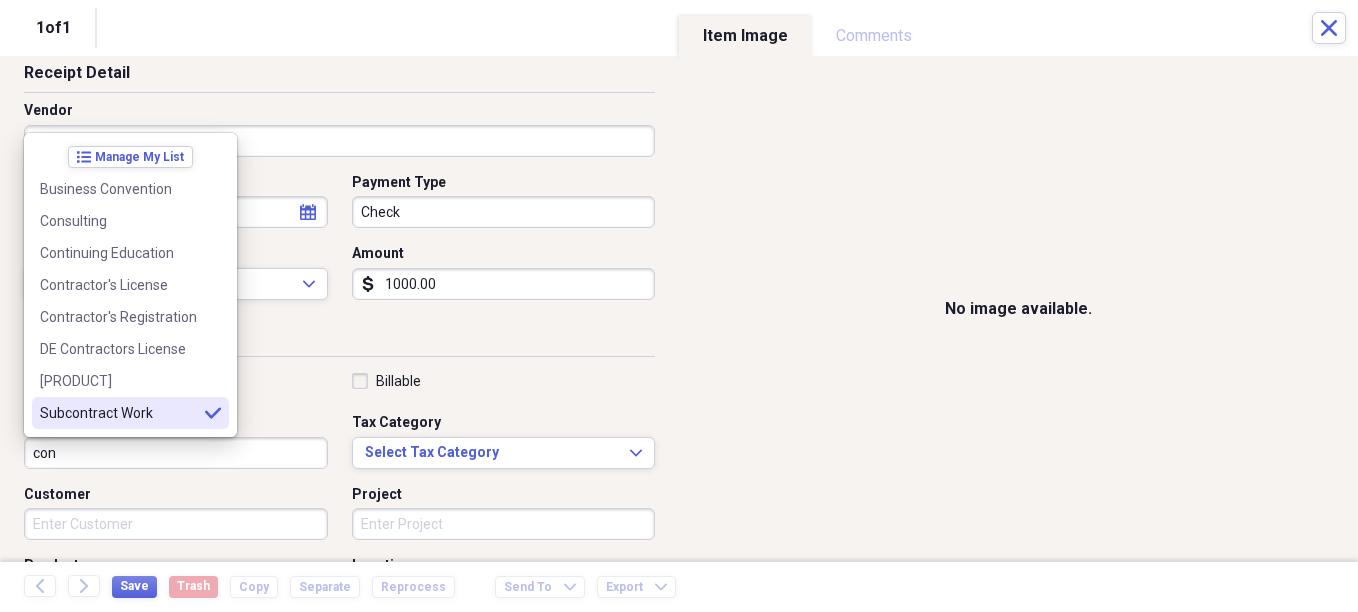 type on "Subcontract Work" 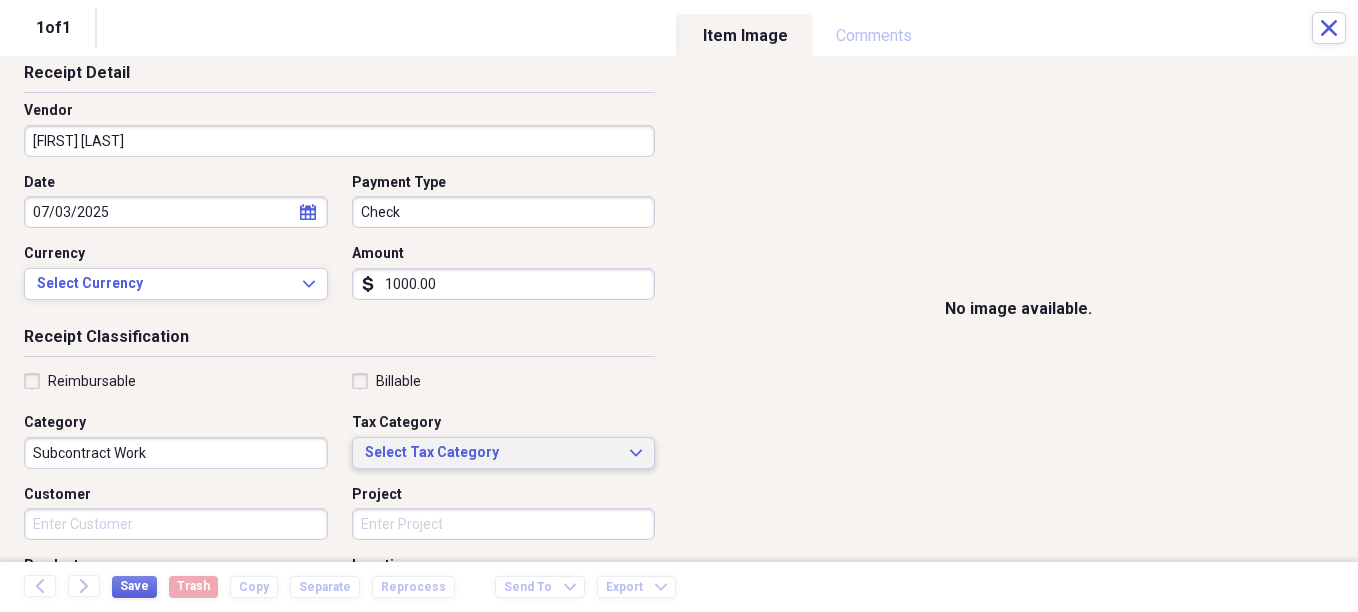 click on "Select Tax Category" at bounding box center (492, 453) 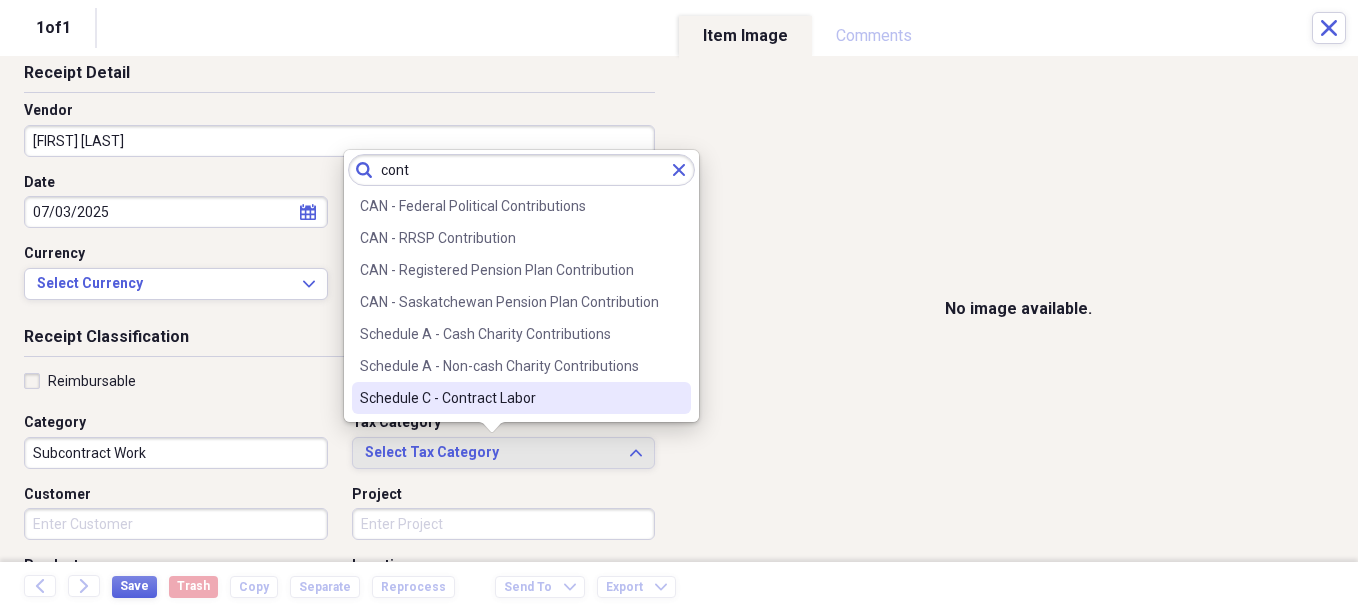 type on "cont" 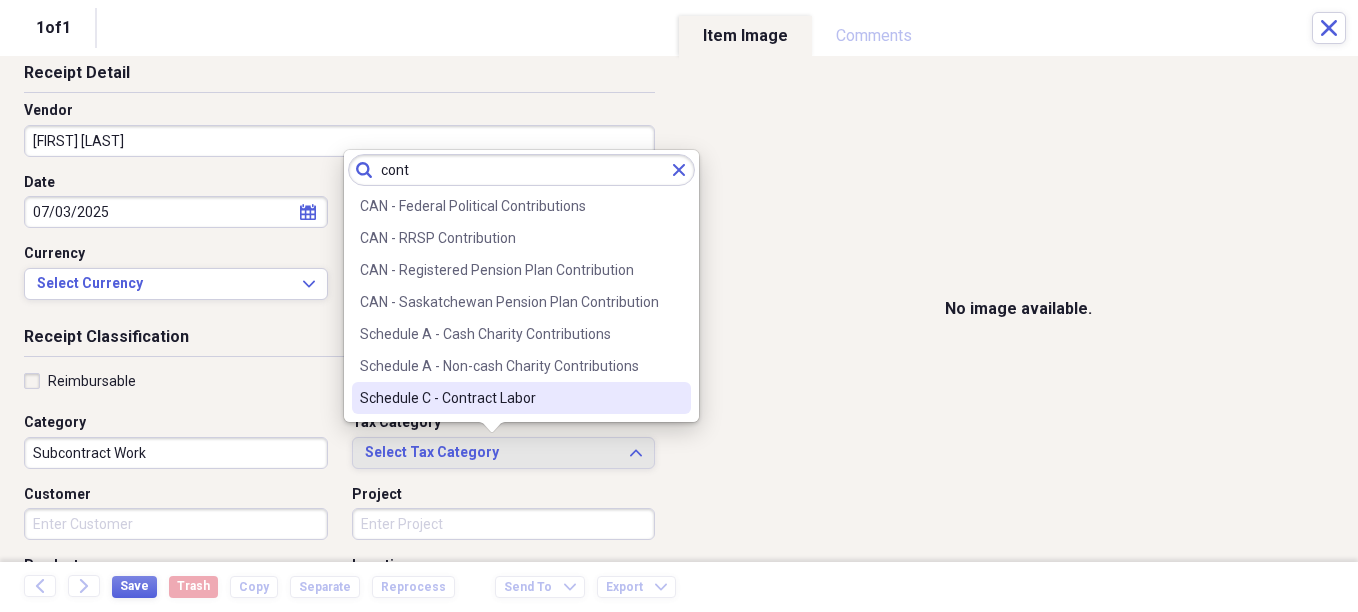 click on "Schedule C - Contract Labor" at bounding box center (509, 398) 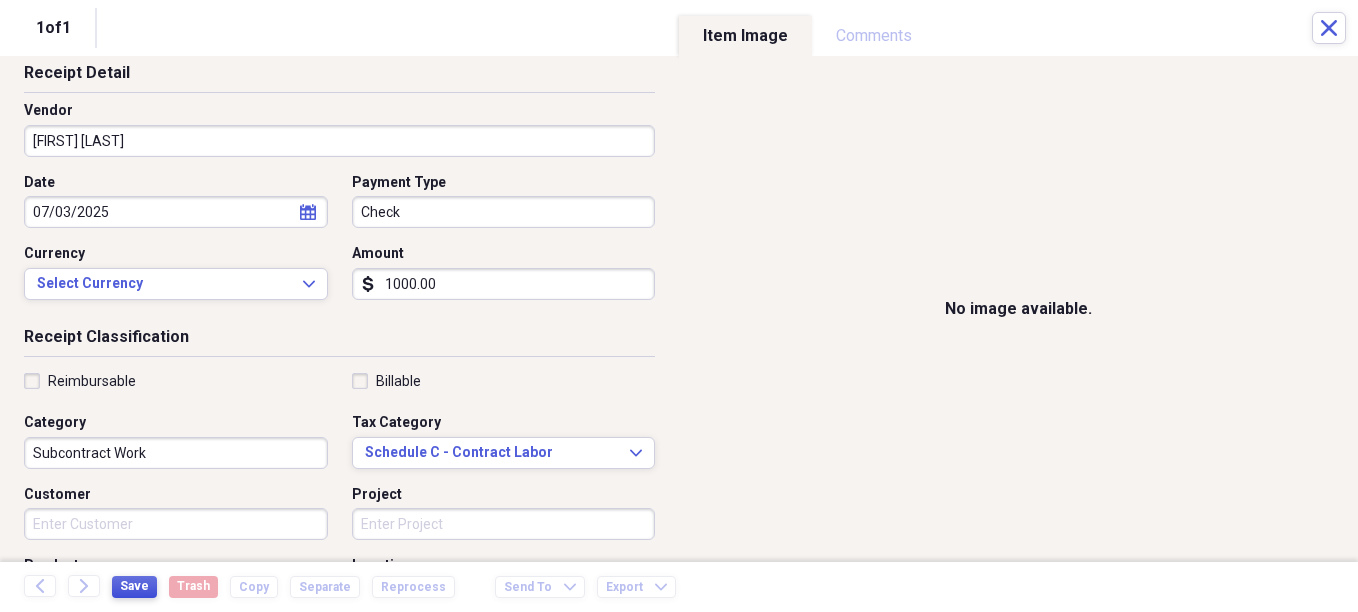 click on "Save" at bounding box center [134, 586] 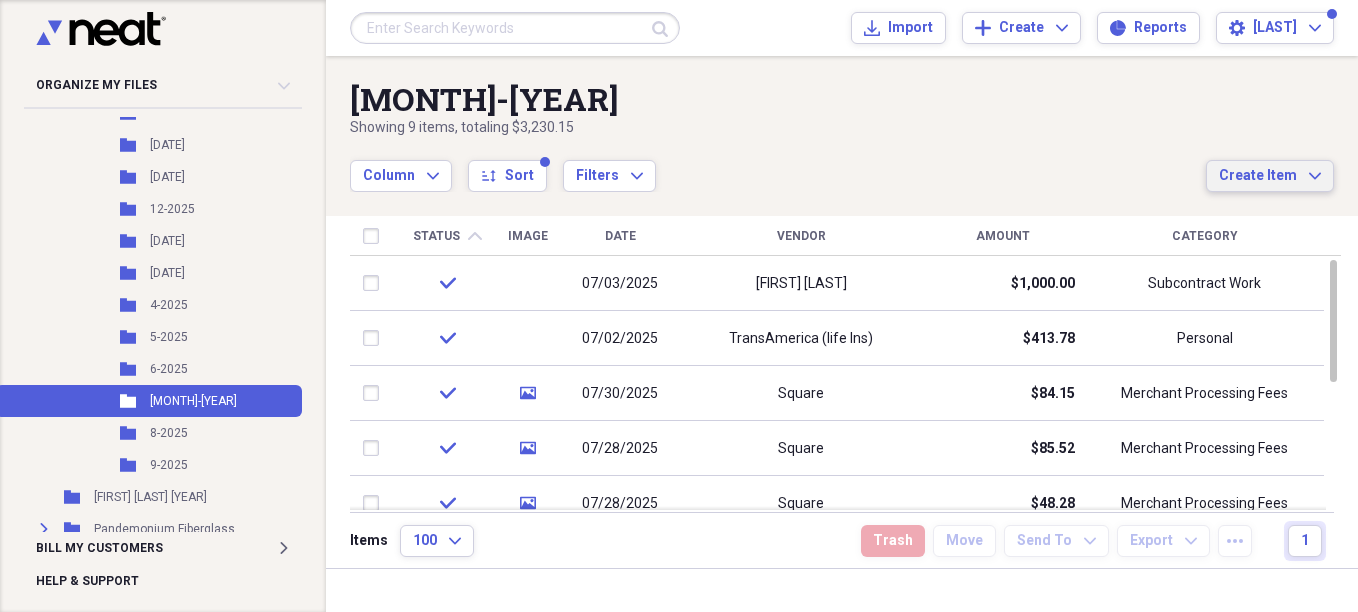 click on "Create Item" at bounding box center (1258, 176) 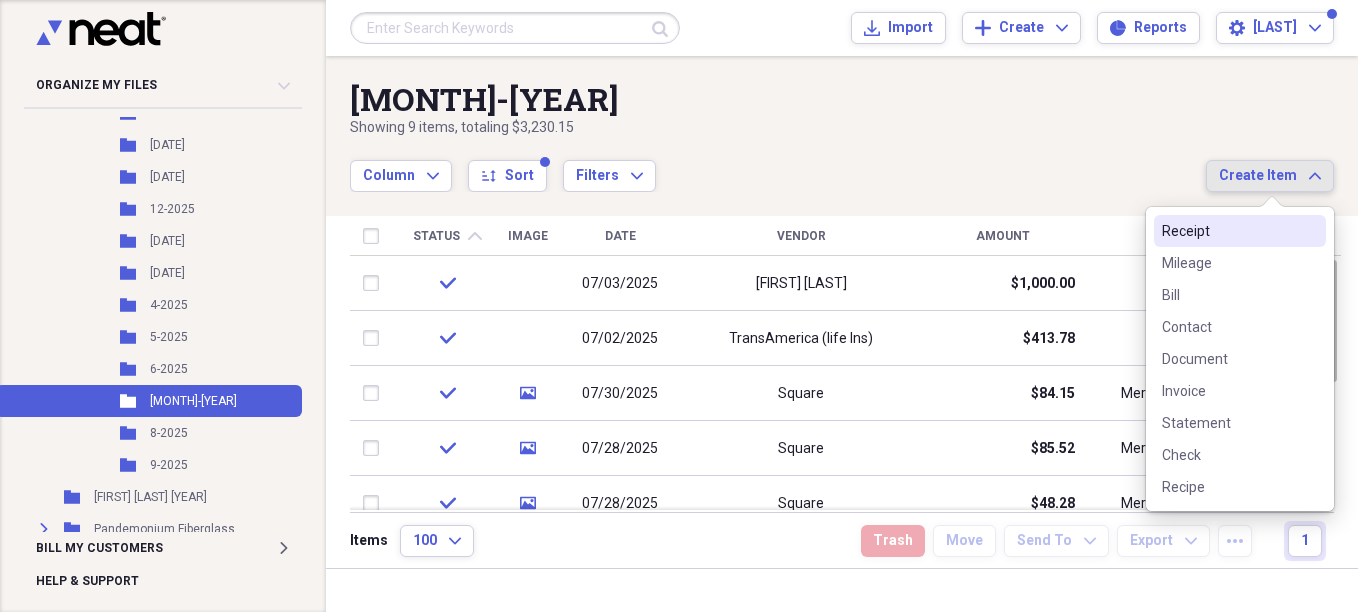 click on "Receipt" at bounding box center [1228, 231] 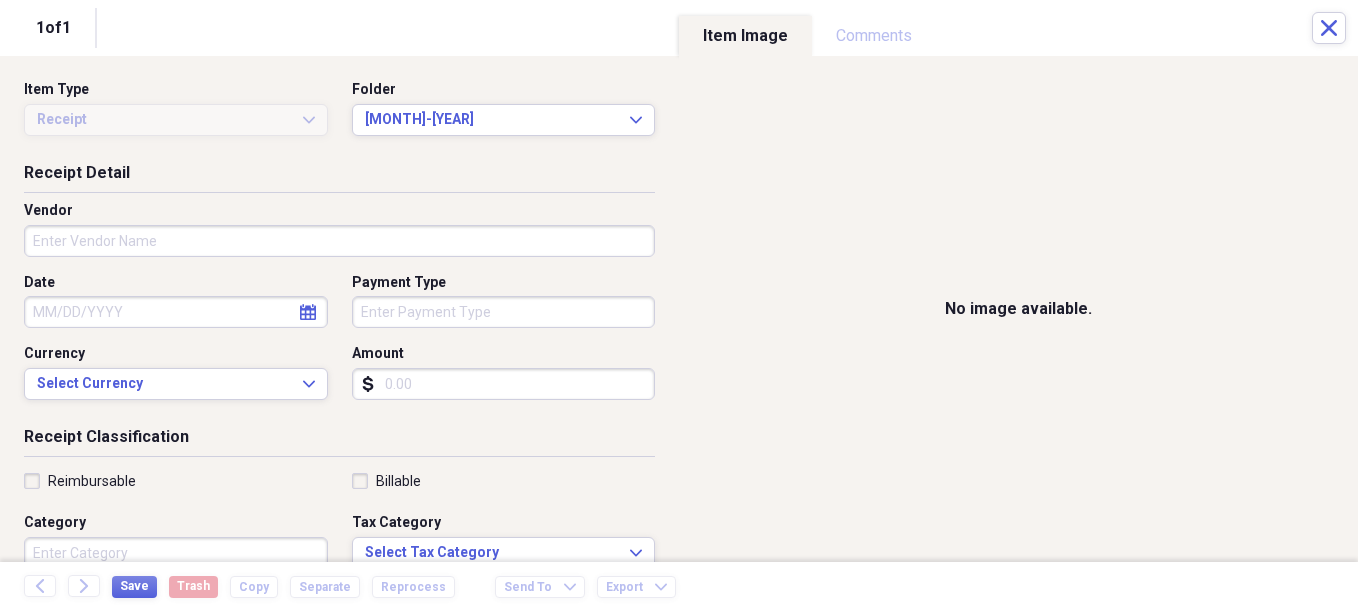 click on "Vendor" at bounding box center [339, 241] 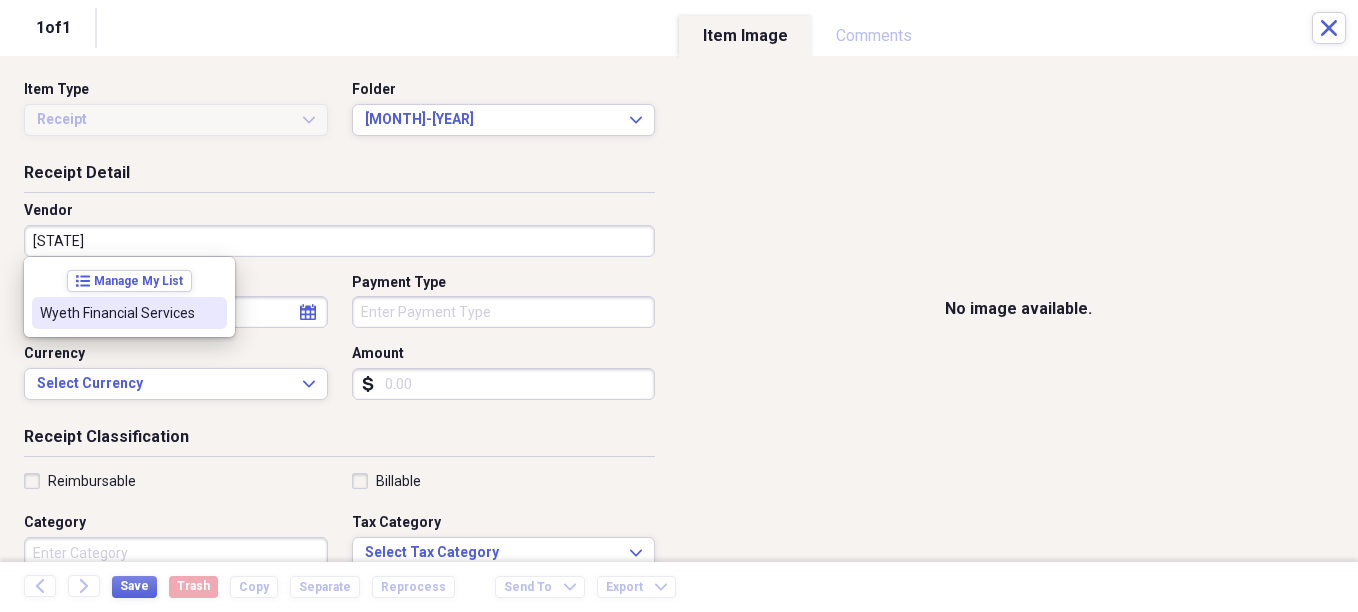 click on "list Manage My List [COMPANY]" at bounding box center [129, 297] 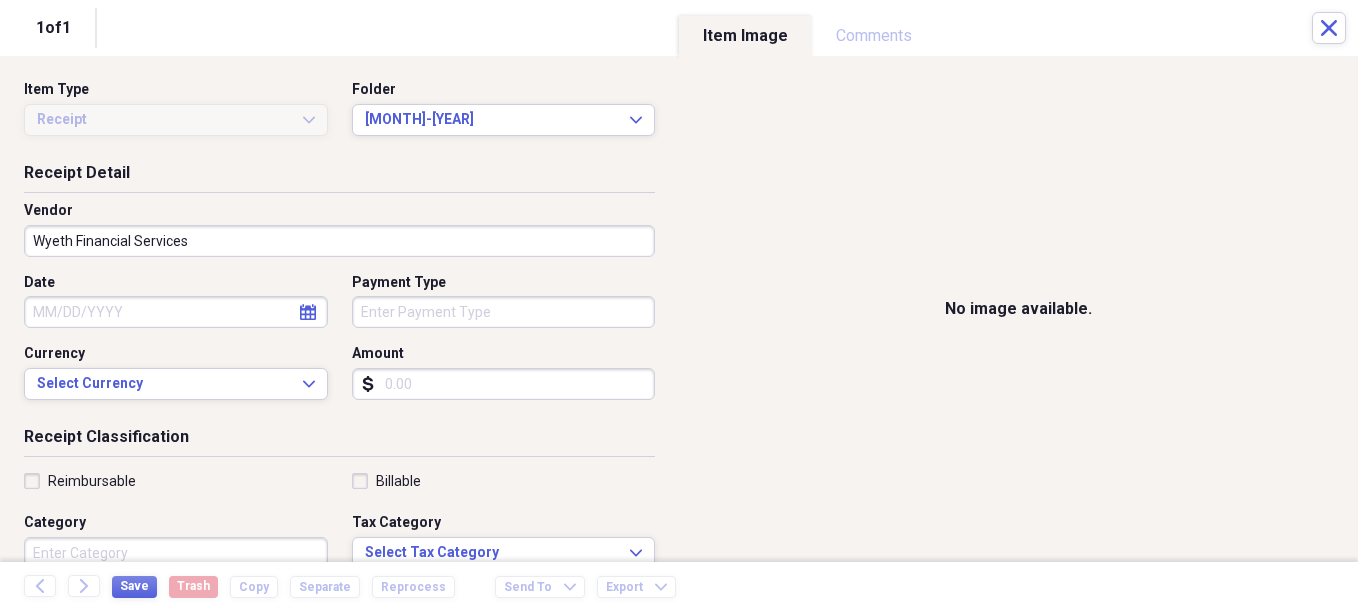 select on "7" 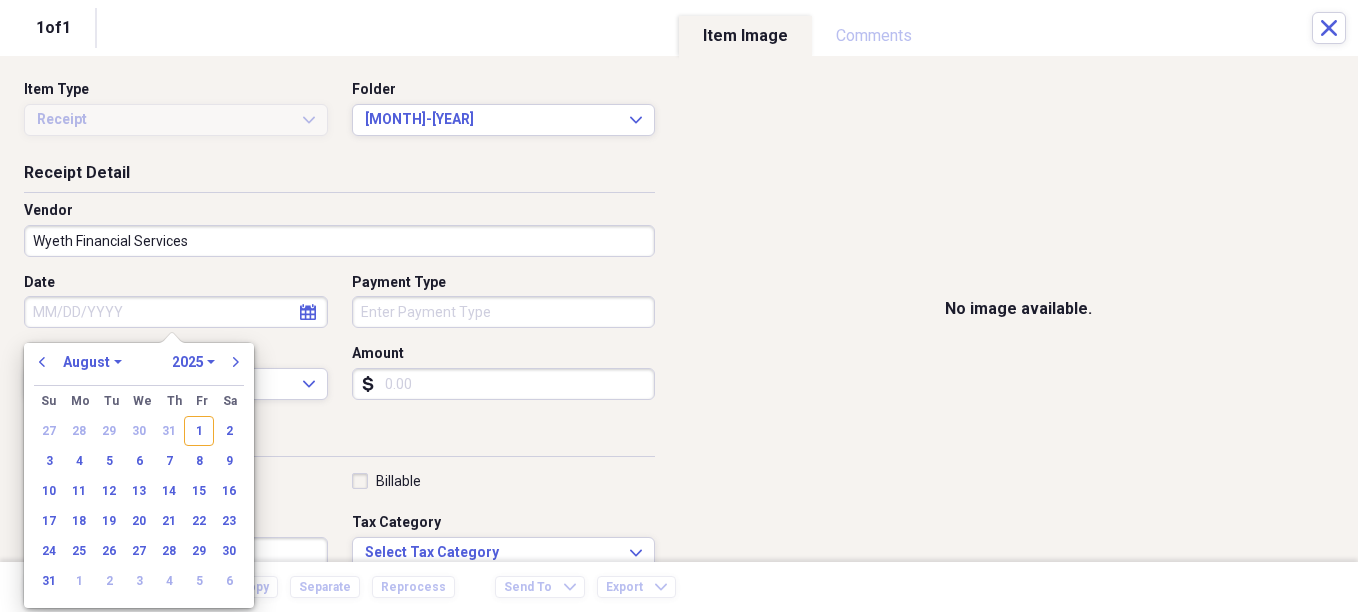 click on "Date" at bounding box center (176, 312) 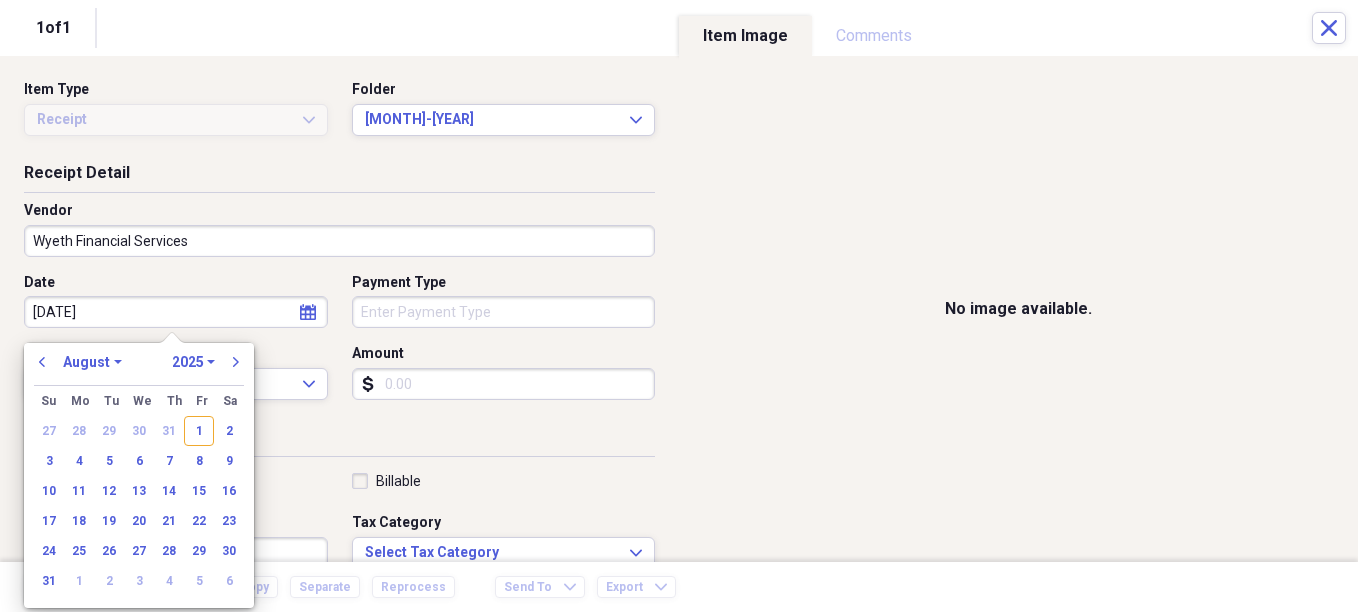 type on "7/3/25" 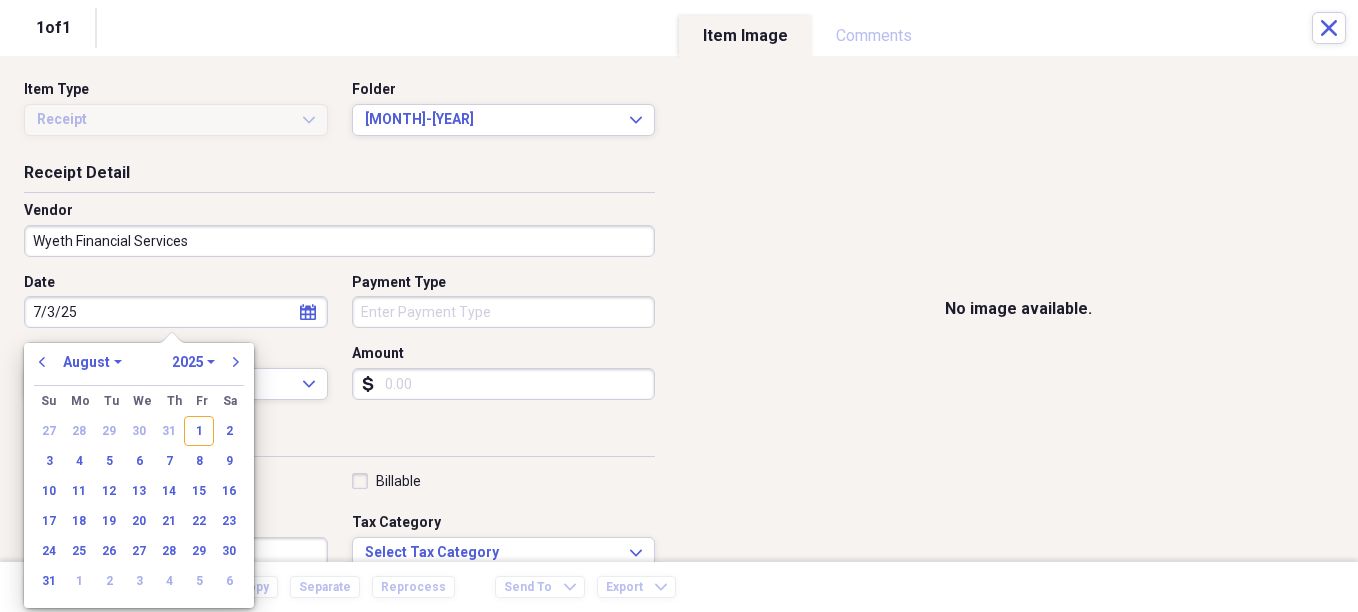 select on "6" 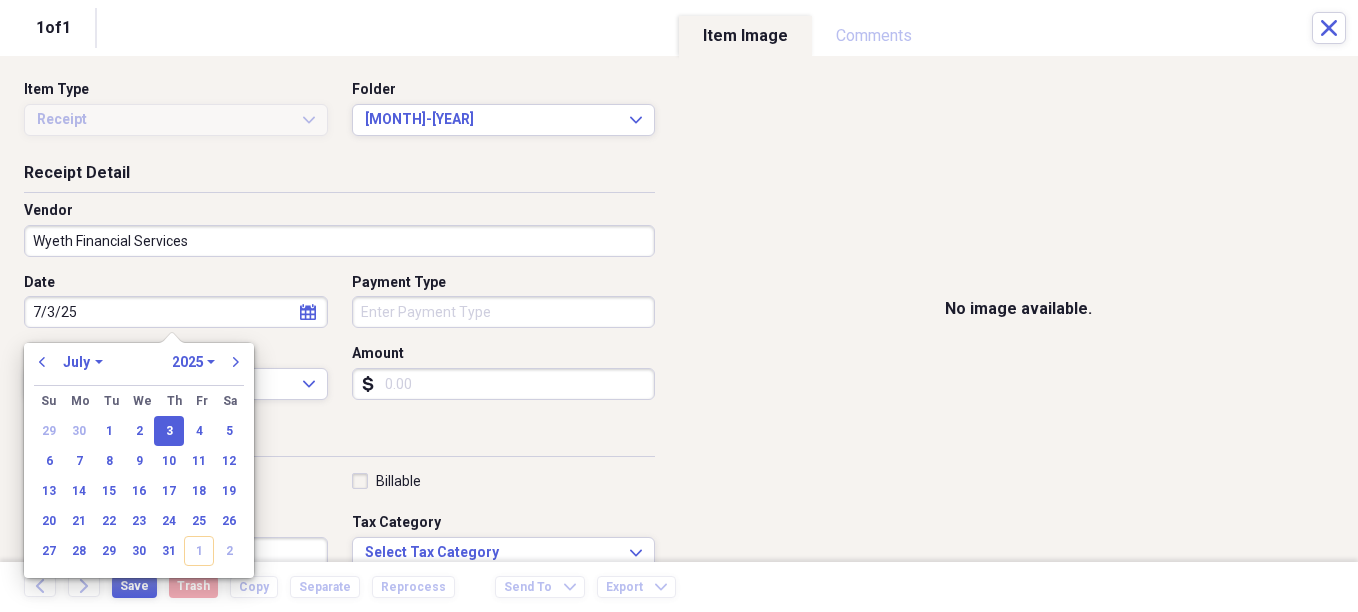 type on "07/03/2025" 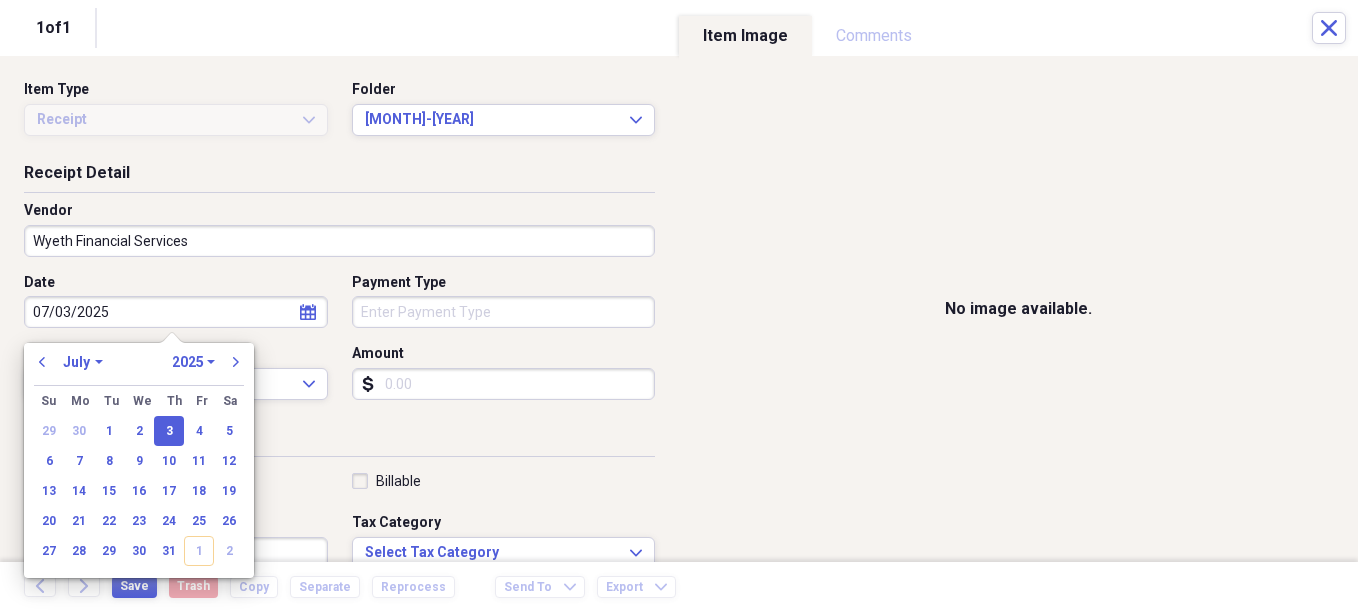 click on "Organize My Files 29 Collapse Unfiled Needs Review 29 Unfiled All Files Unfiled Unfiled Unfiled Saved Reports Collapse My Cabinet [FIRST]'s Cabinet Add Folder Expand Folder Avalon Power & Lighting Add Folder Expand Folder Cape May County Architect Add Folder Expand Folder Hands Too Bait & Tackle Add Folder Expand Folder Home Expenses Add Folder Expand Folder Inactive Add Folder Collapse Open Folder JMM Studios Add Folder Folder 2022 Add Folder Folder 2023 Add Folder Folder 2024 Add Folder Collapse Open Folder 2025 Add Folder Folder 1-2025 Add Folder Folder 10-2025 Add Folder Folder 11-2025 Add Folder Folder 12-2025 Add Folder Folder 2-2025 Add Folder Folder 3-2025 Add Folder Folder 4-2025 Add Folder Folder 5-2025 Add Folder Folder 6-2025 Add Folder Folder 7-2025 Add Folder Folder 8-2025 Add Folder Folder 9-2025 Add Folder Folder [FIRST] [LAST] 2024 Add Folder Expand Folder Pandemonium Fiberglass Add Folder Trash Trash Bill My Customers Expand Help & Support Submit Import Import Add Create Expand Reports sort" at bounding box center [679, 306] 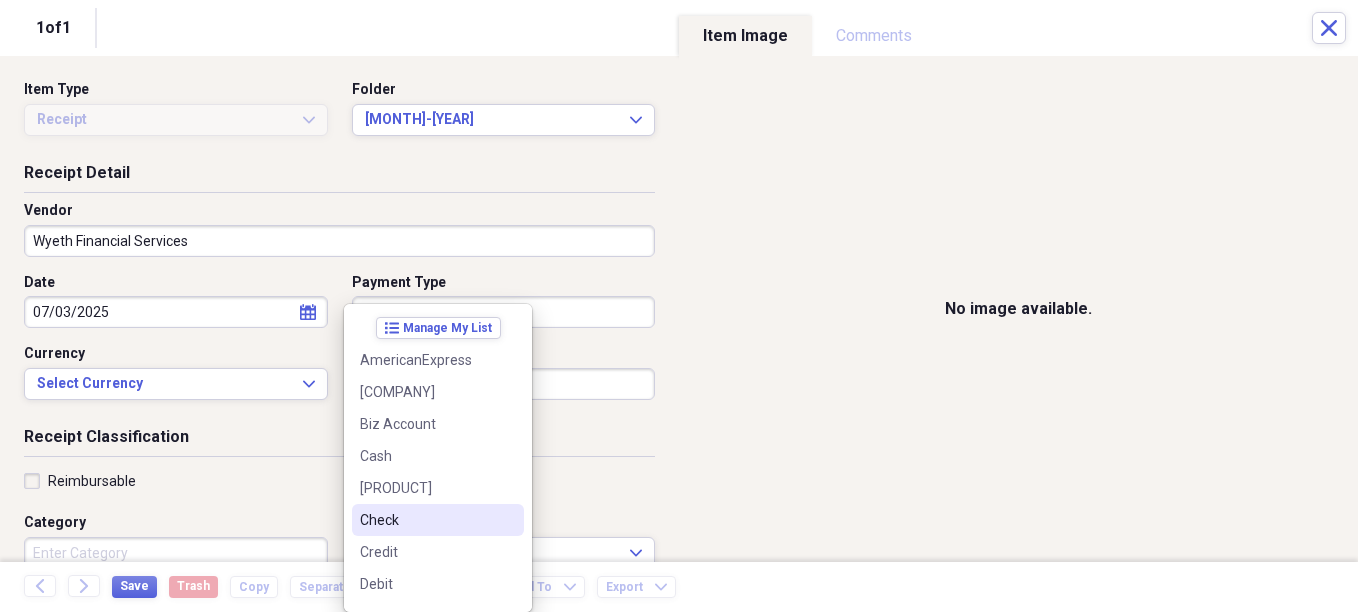 click on "Check" at bounding box center (426, 520) 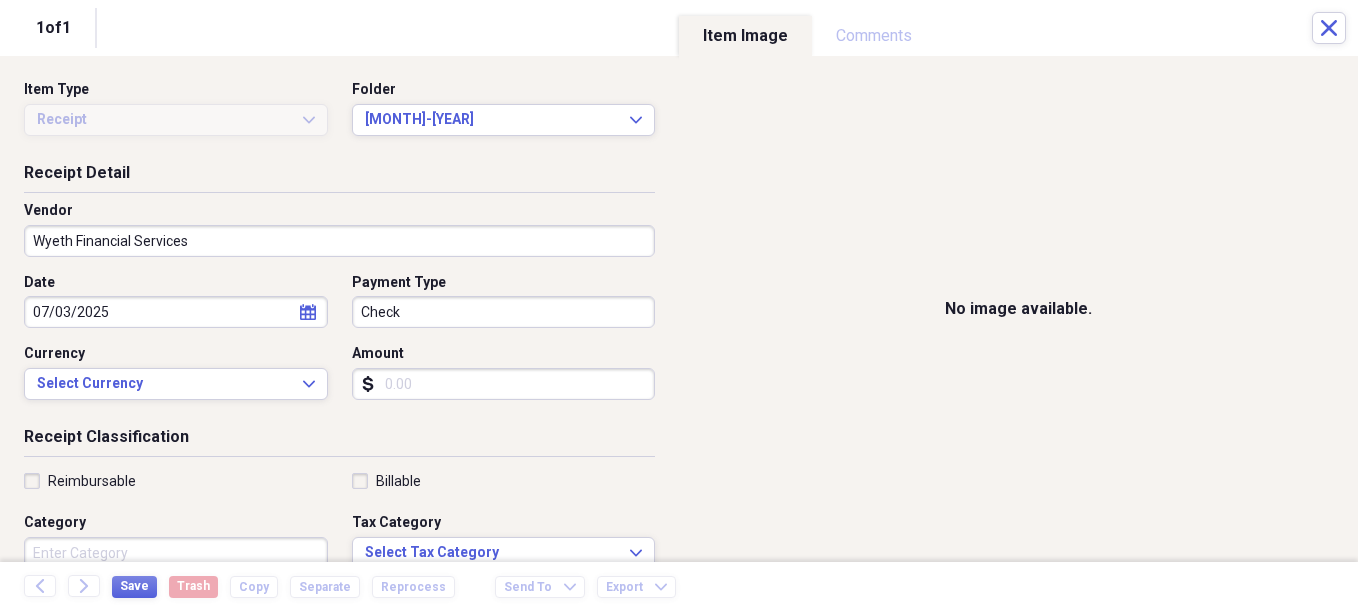 click on "Amount" at bounding box center [504, 384] 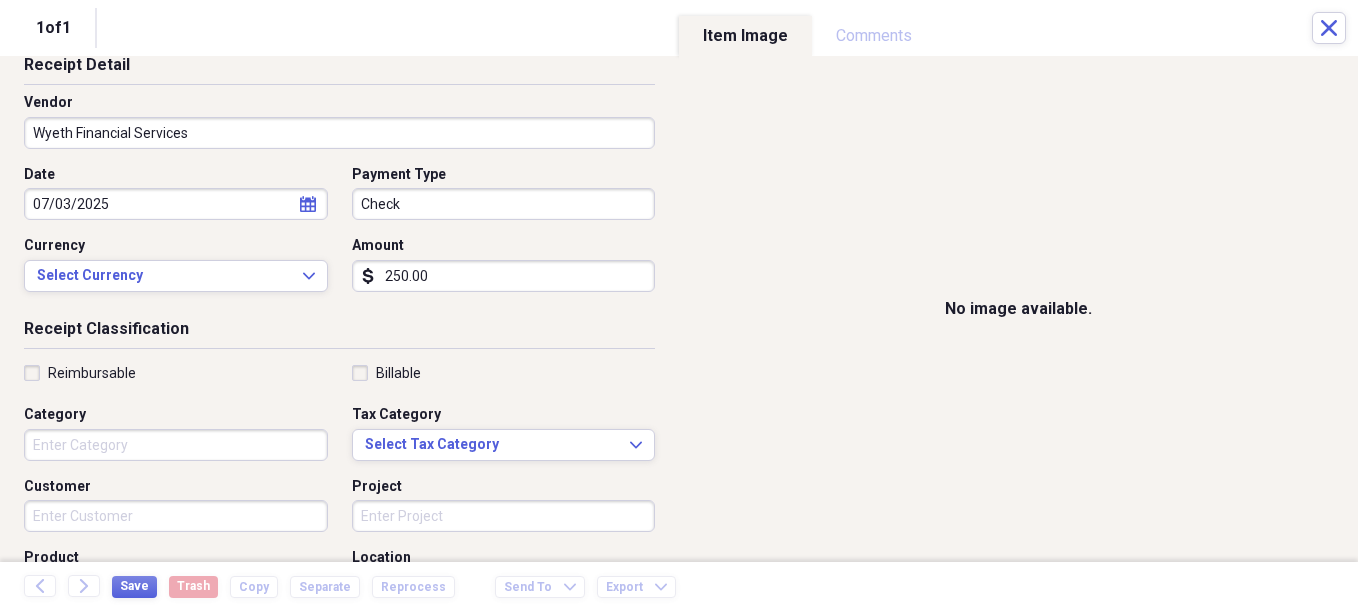 scroll, scrollTop: 200, scrollLeft: 0, axis: vertical 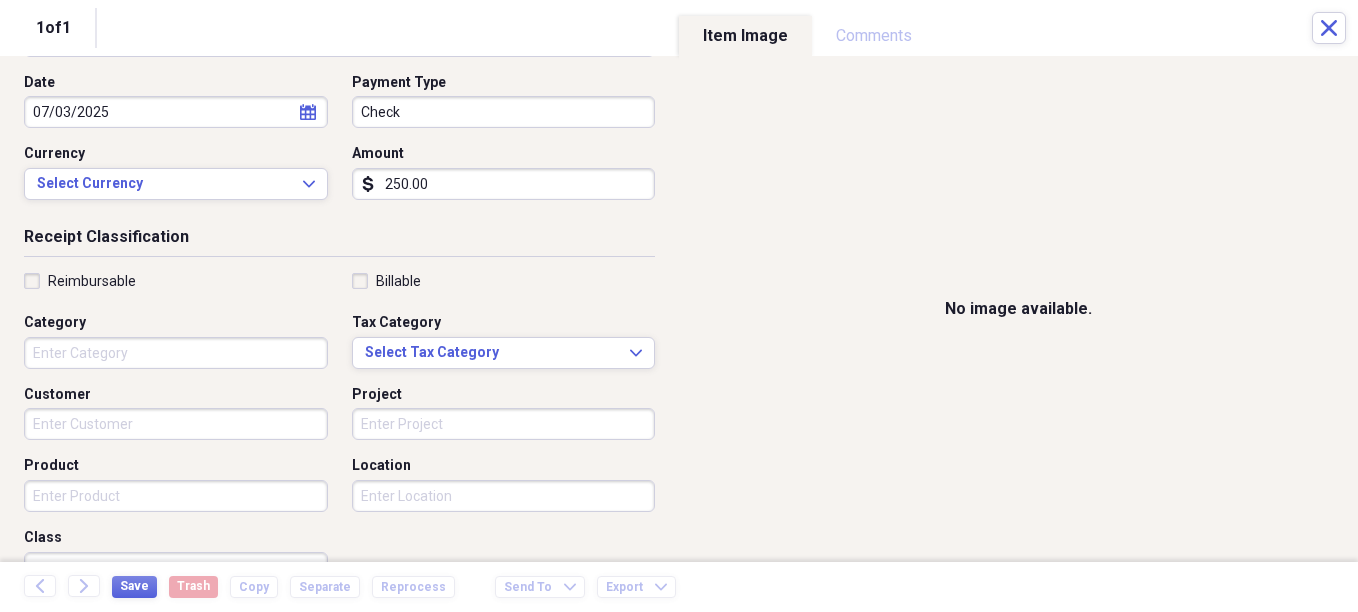 type on "250.00" 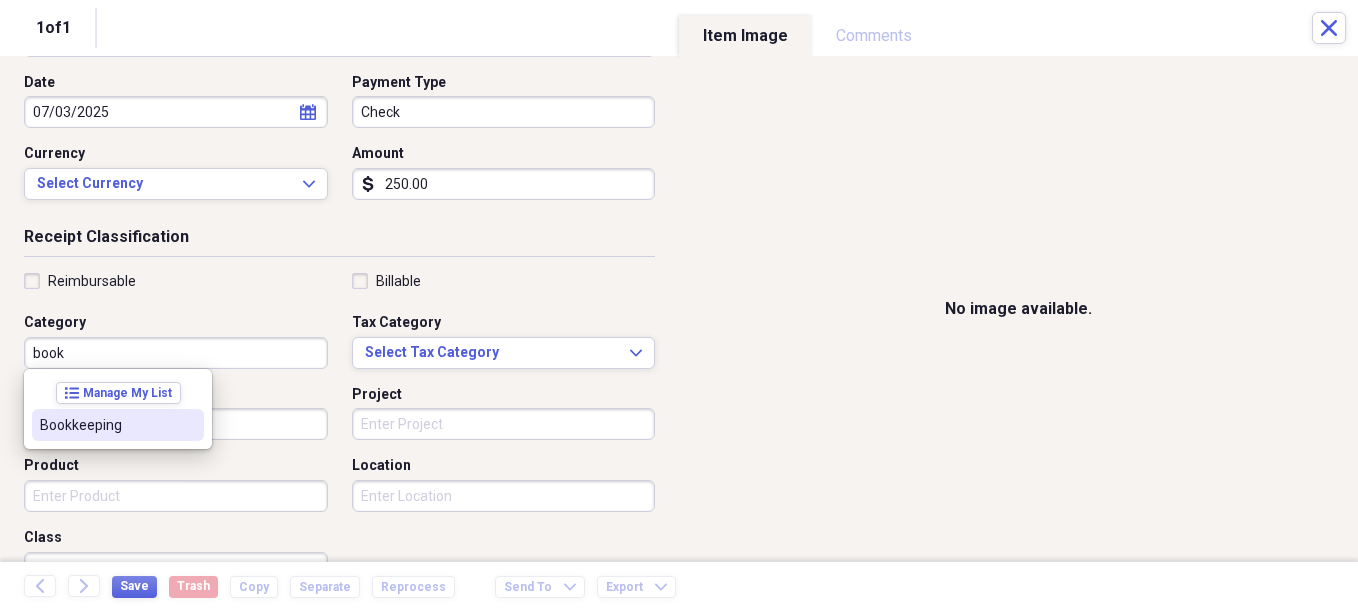 click on "Bookkeeping" at bounding box center (106, 425) 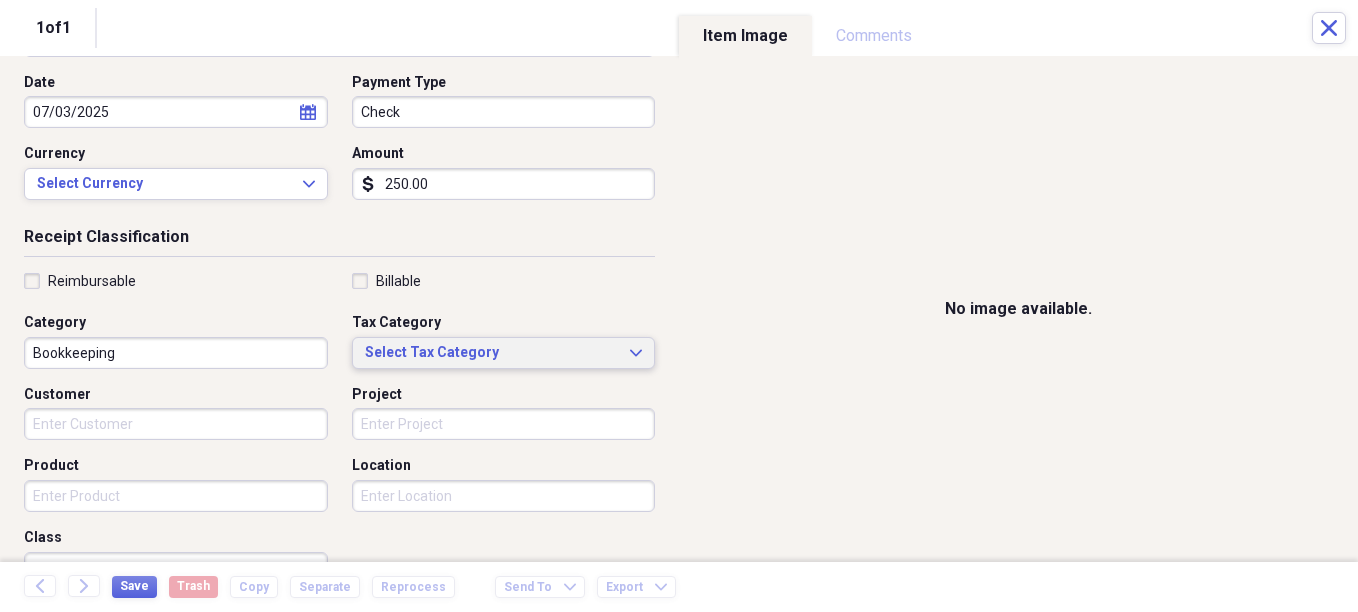 click on "Select Tax Category" at bounding box center [492, 353] 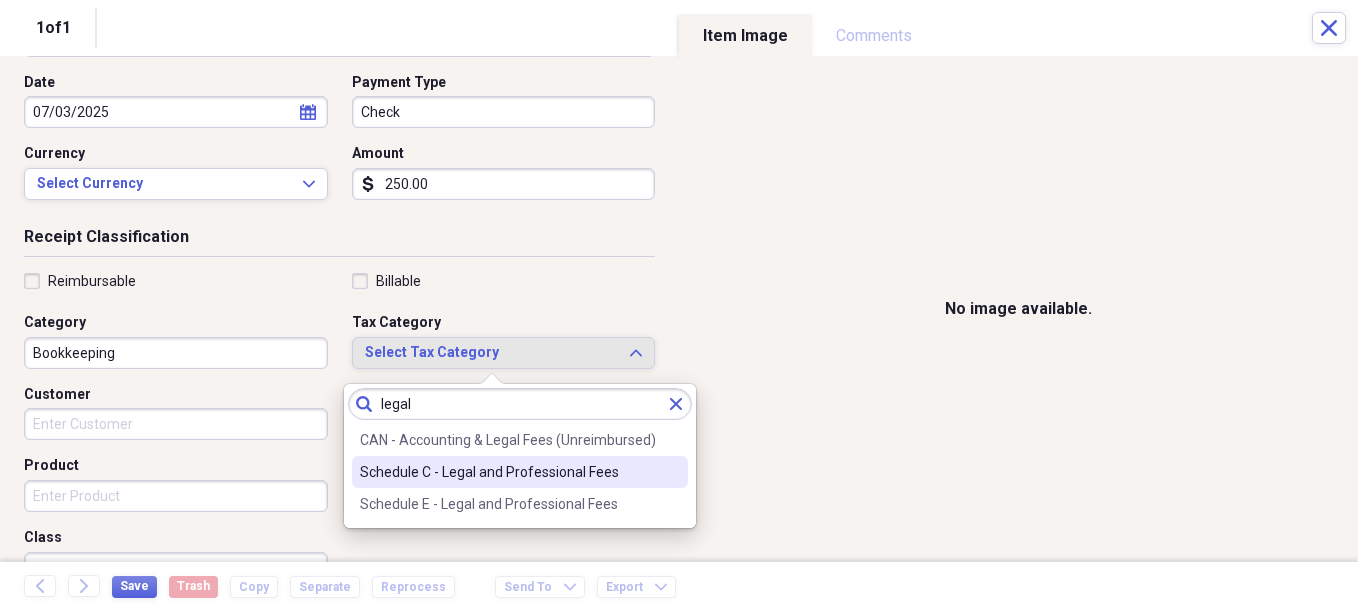 type on "legal" 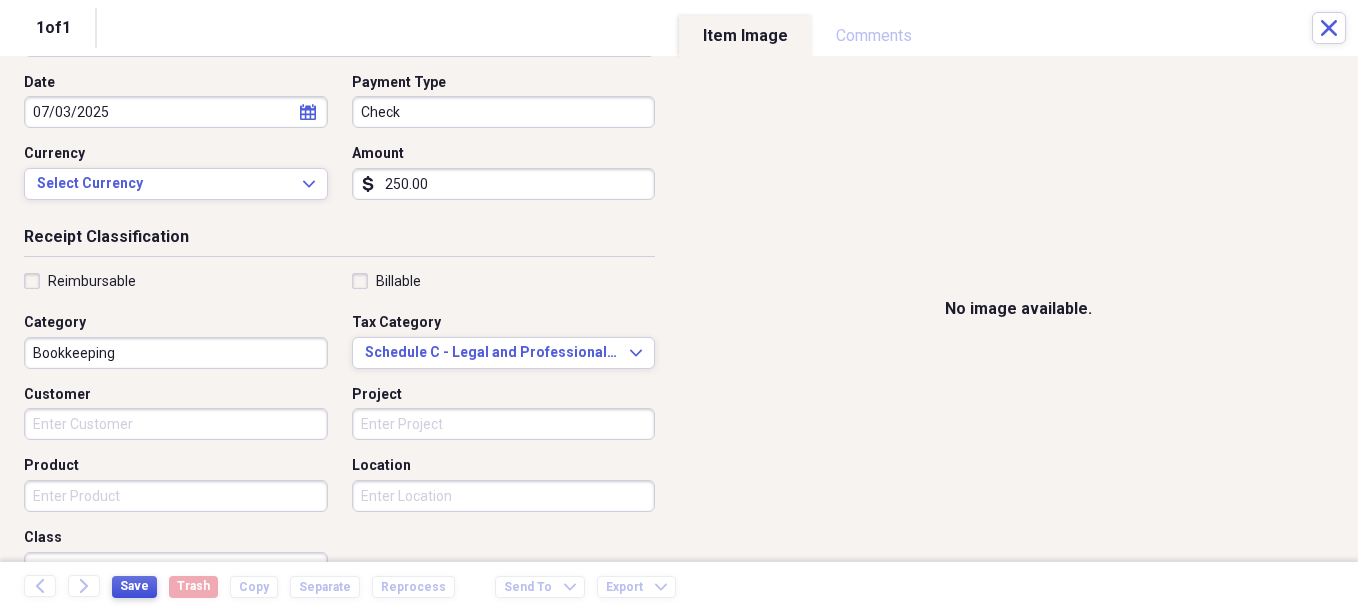 click on "Save" at bounding box center (134, 587) 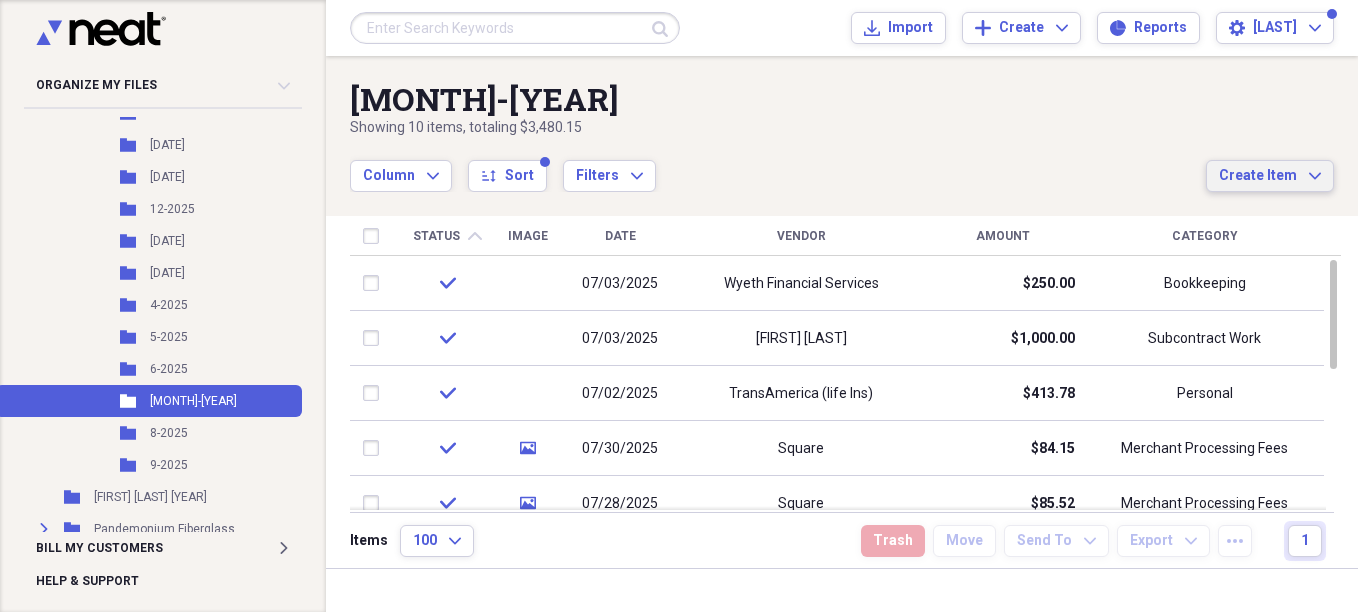click on "Create Item" at bounding box center (1258, 176) 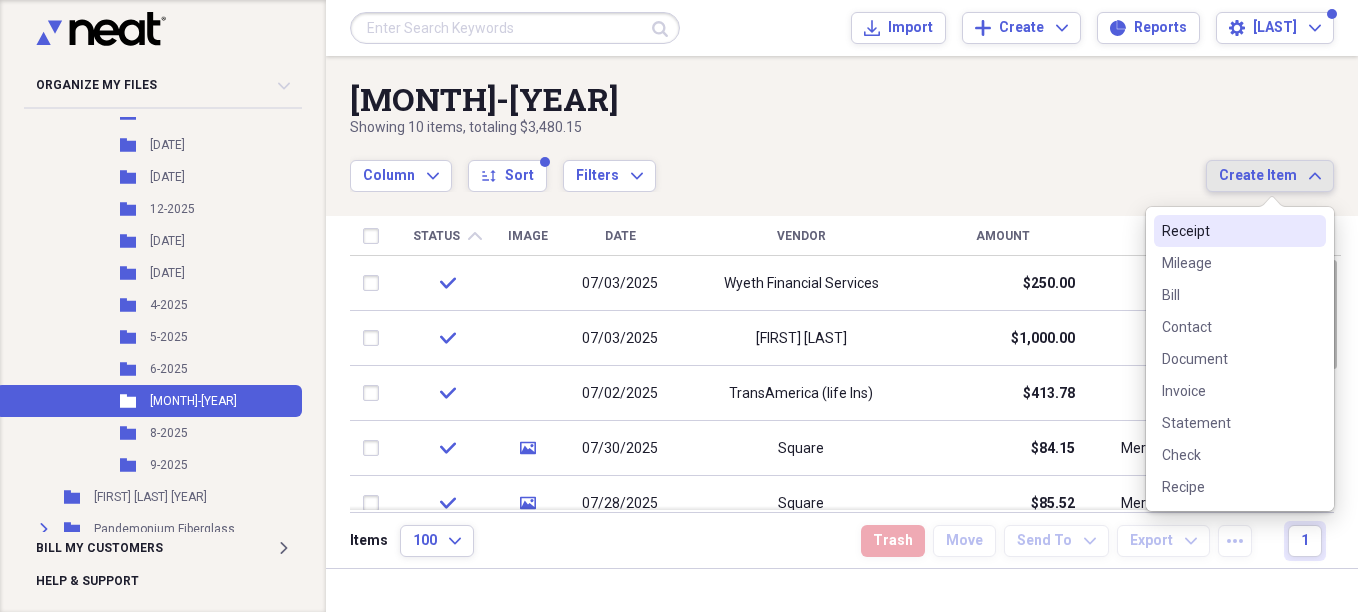 click on "Receipt" at bounding box center [1228, 231] 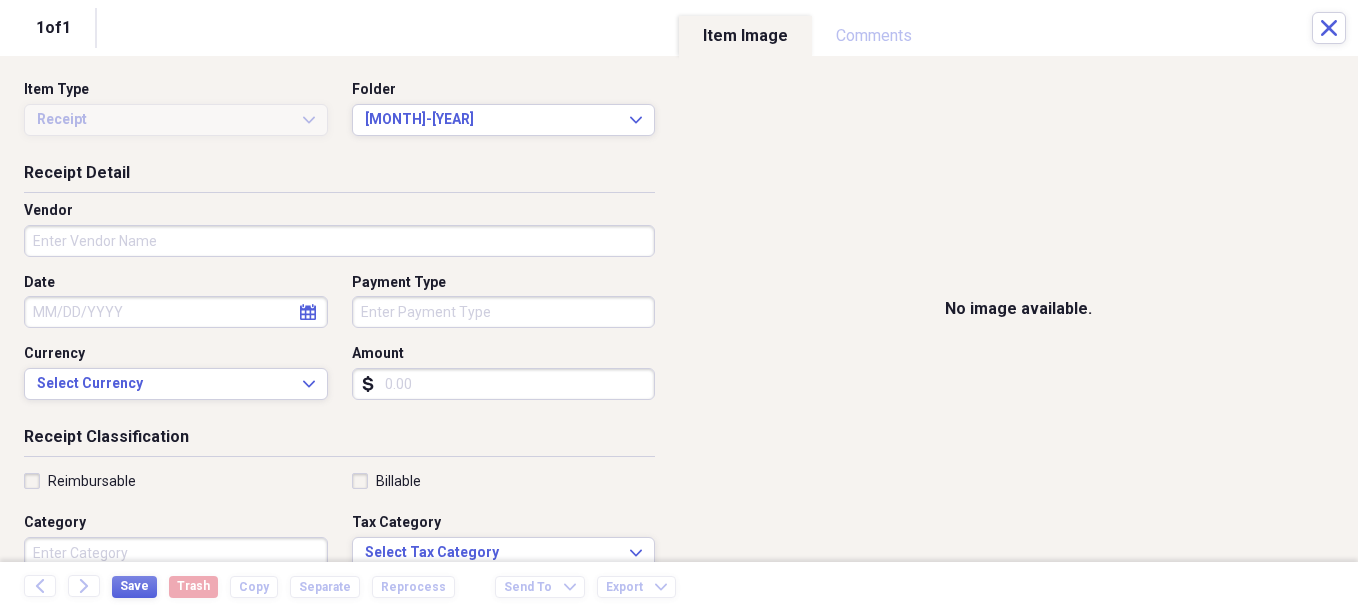 click on "Vendor" at bounding box center (339, 241) 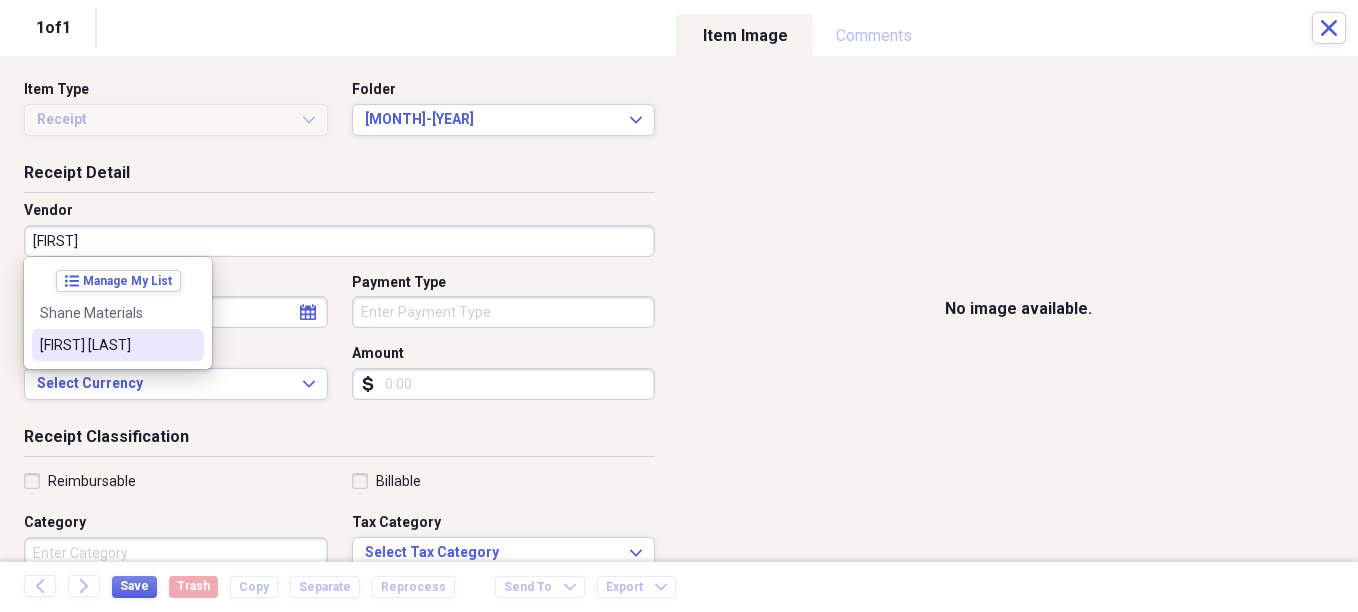 click on "[FIRST] [LAST]" at bounding box center [106, 345] 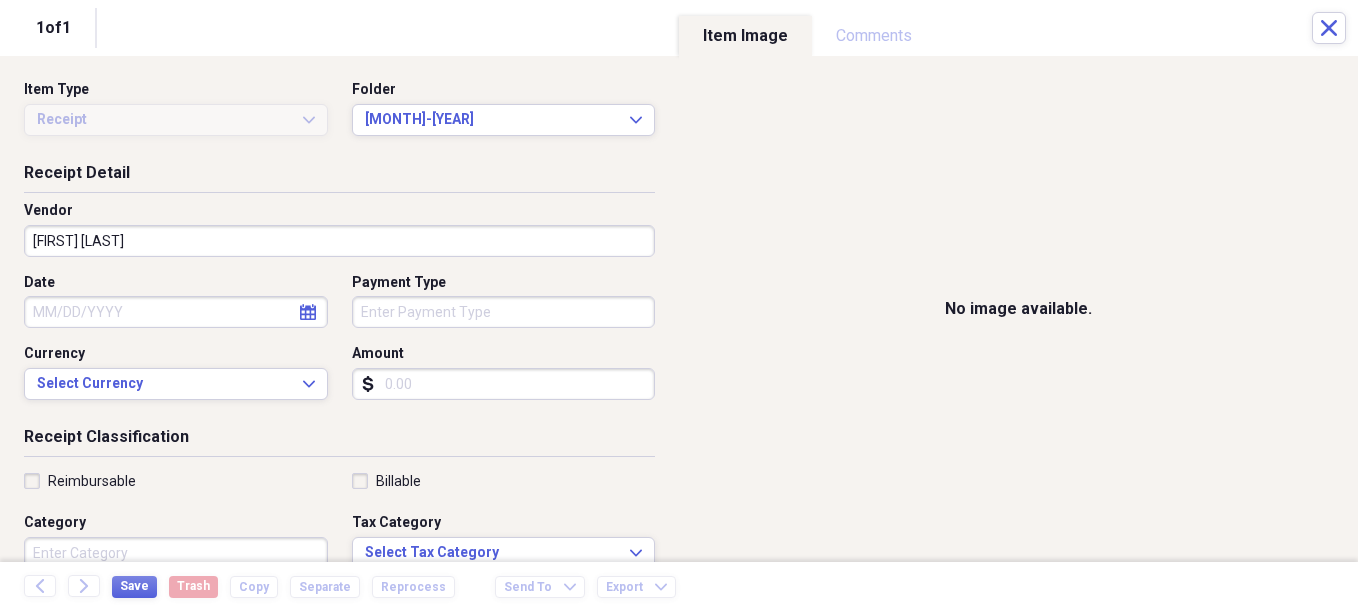 select on "7" 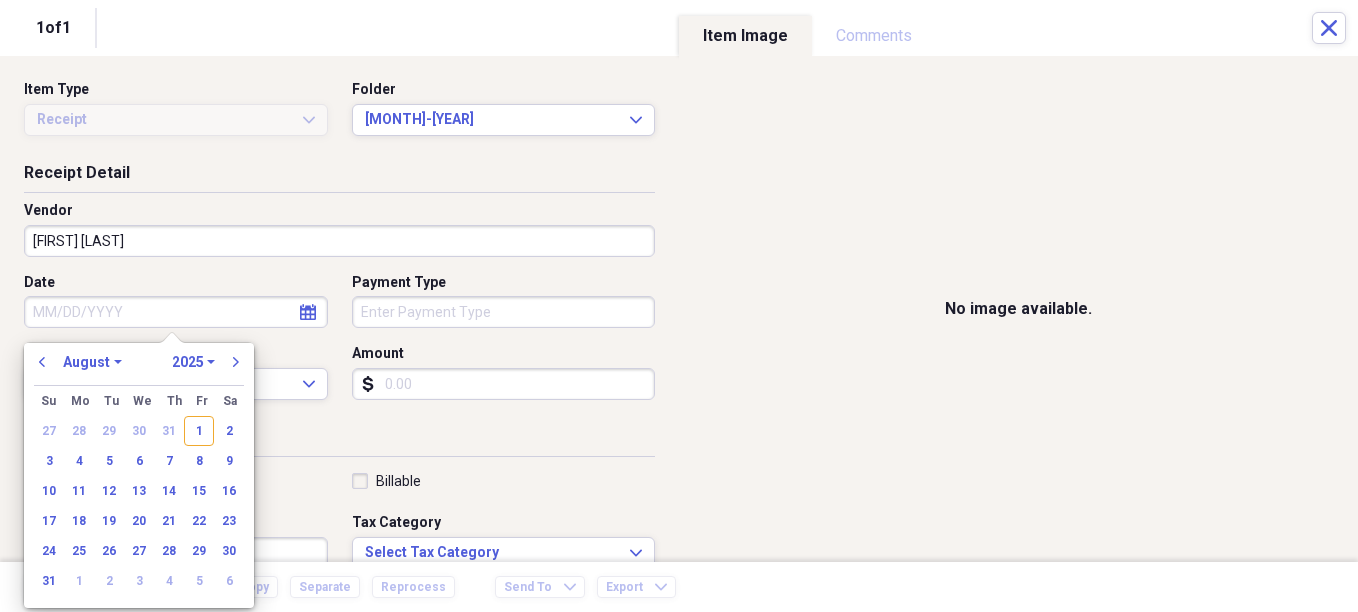 click on "Date" at bounding box center (176, 312) 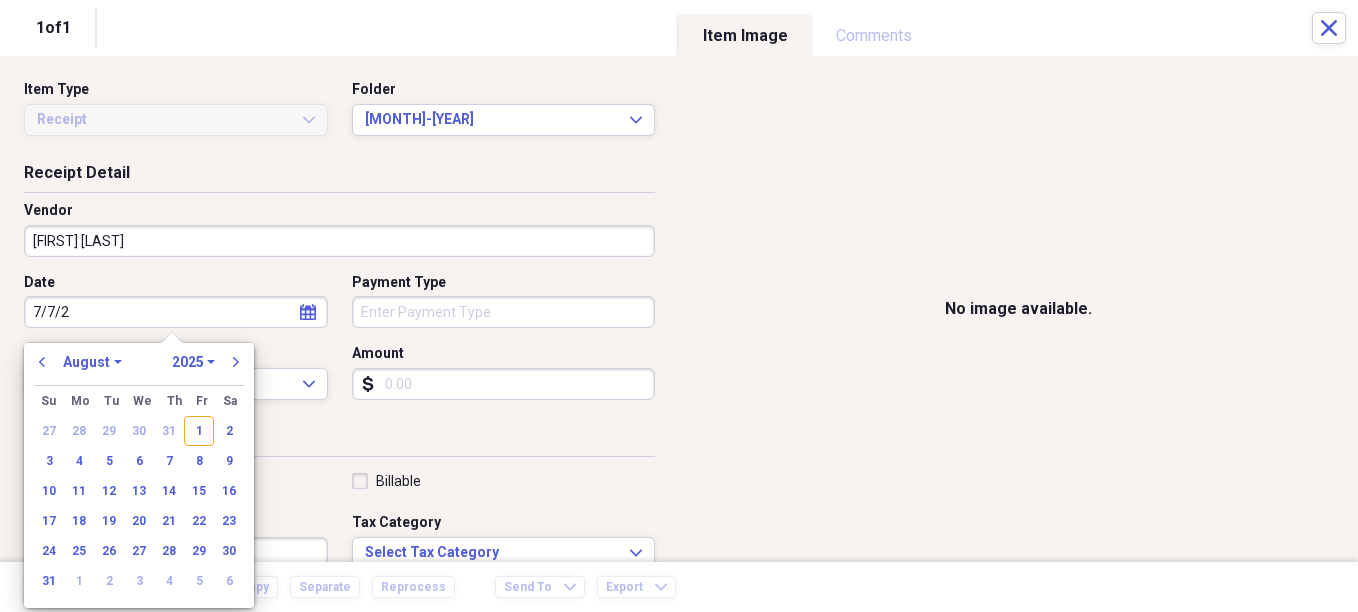 type on "[DATE]" 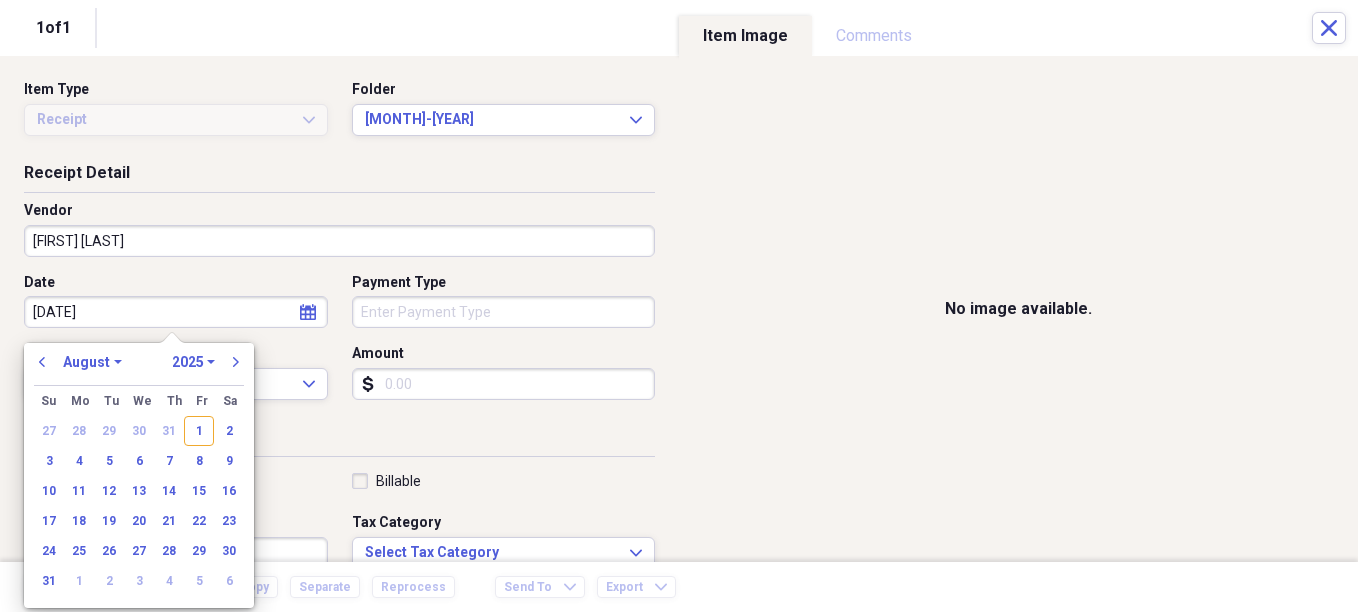 select on "6" 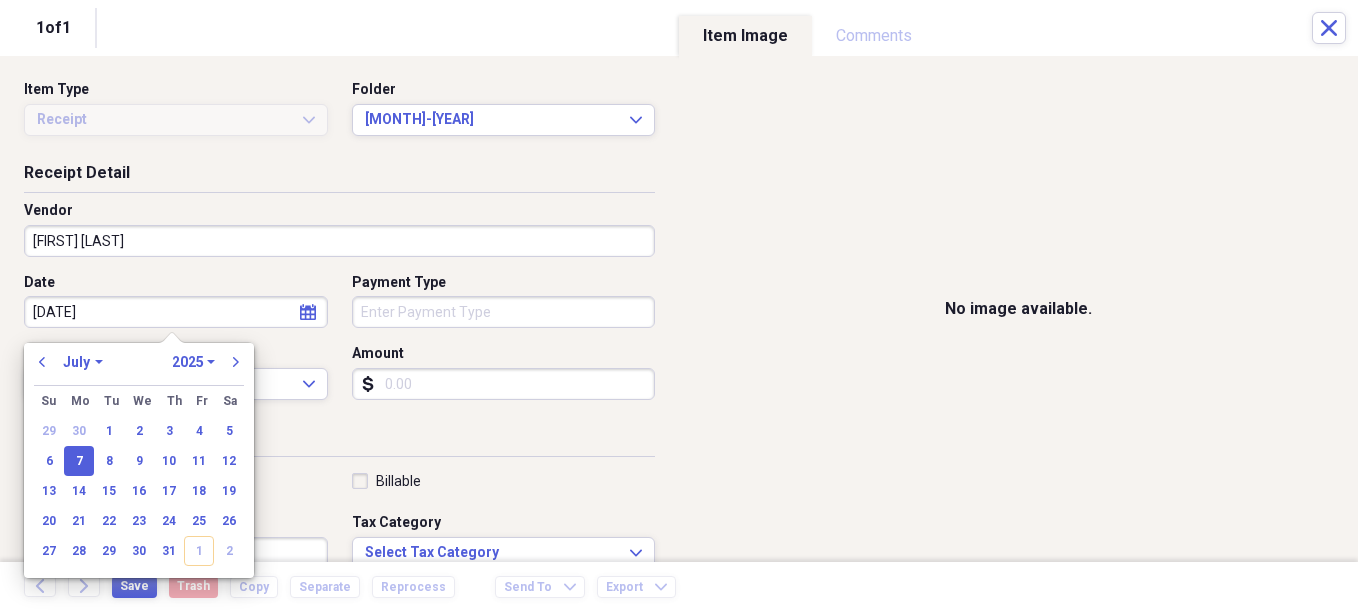 type on "07/07/2025" 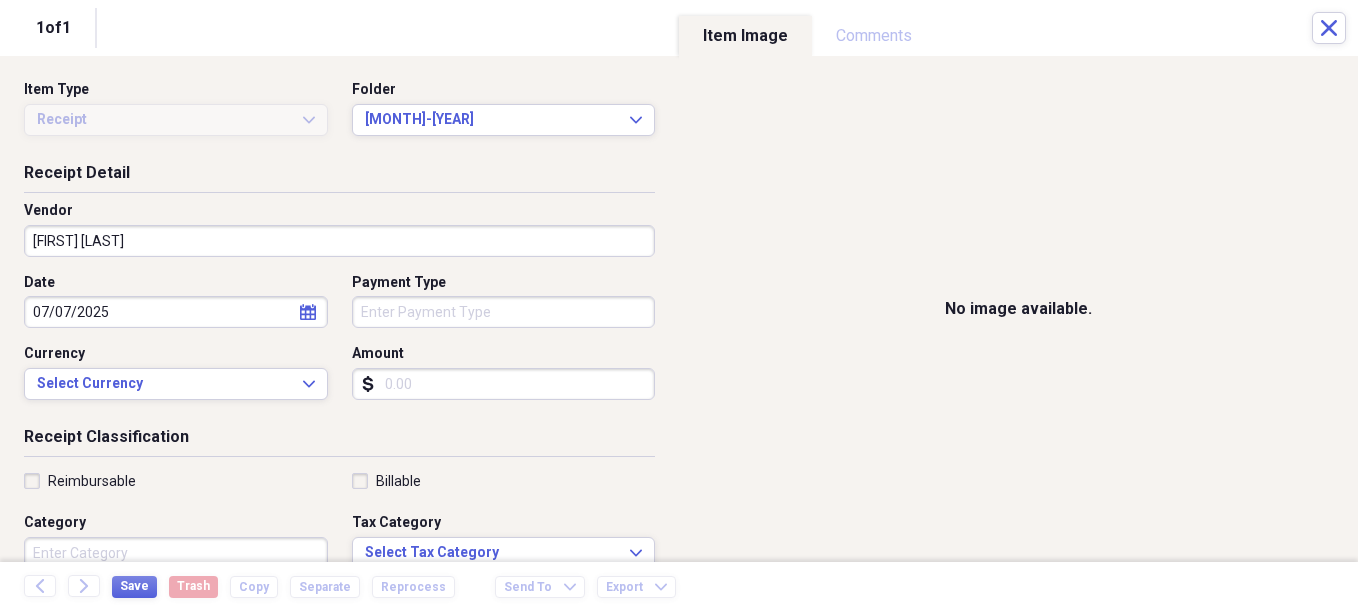 click on "Organize My Files 29 Collapse Unfiled Needs Review 29 Unfiled All Files Unfiled Unfiled Unfiled Saved Reports Collapse My Cabinet [FIRST]'s Cabinet Add Folder Expand Folder Avalon Power & Lighting Add Folder Expand Folder Cape May County Architect Add Folder Expand Folder Hands Too Bait & Tackle Add Folder Expand Folder Home Expenses Add Folder Expand Folder Inactive Add Folder Collapse Open Folder JMM Studios Add Folder Folder 2022 Add Folder Folder 2023 Add Folder Folder 2024 Add Folder Collapse Open Folder 2025 Add Folder Folder 1-2025 Add Folder Folder 10-2025 Add Folder Folder 11-2025 Add Folder Folder 12-2025 Add Folder Folder 2-2025 Add Folder Folder 3-2025 Add Folder Folder 4-2025 Add Folder Folder 5-2025 Add Folder Folder 6-2025 Add Folder Folder 7-2025 Add Folder Folder 8-2025 Add Folder Folder 9-2025 Add Folder Folder [FIRST] [LAST] 2024 Add Folder Expand Folder Pandemonium Fiberglass Add Folder Trash Trash Bill My Customers Expand Help & Support Submit Import Import Add Create Expand Reports sort" at bounding box center (679, 306) 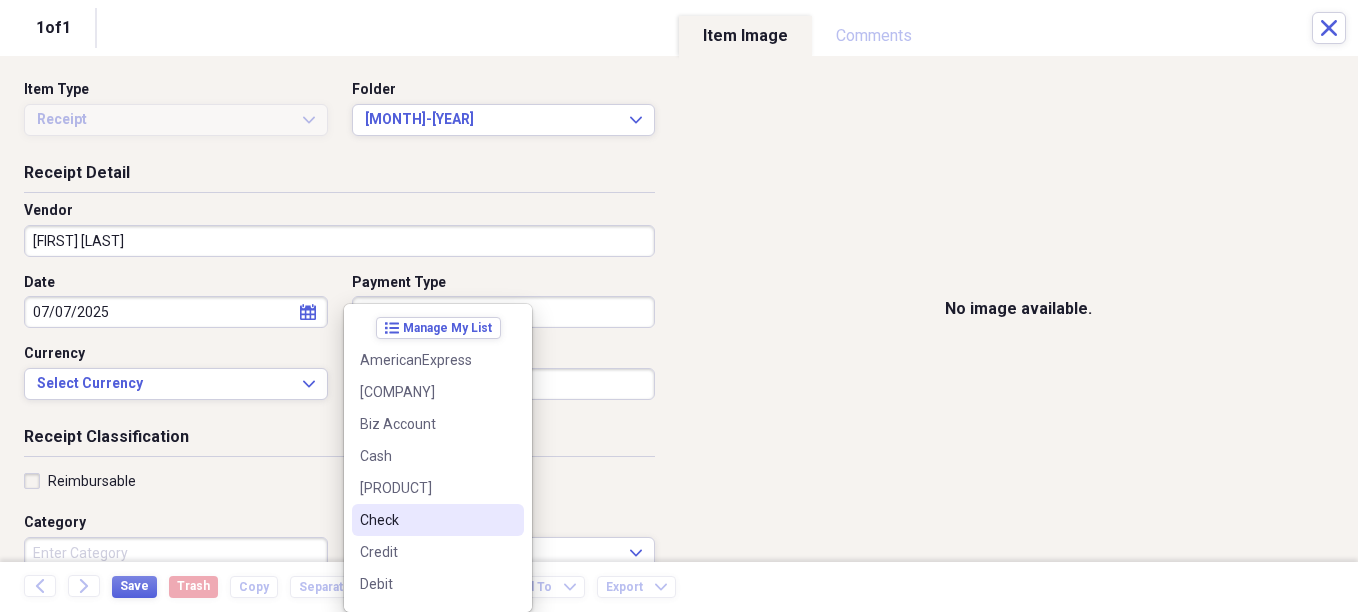 click on "Check" at bounding box center [426, 520] 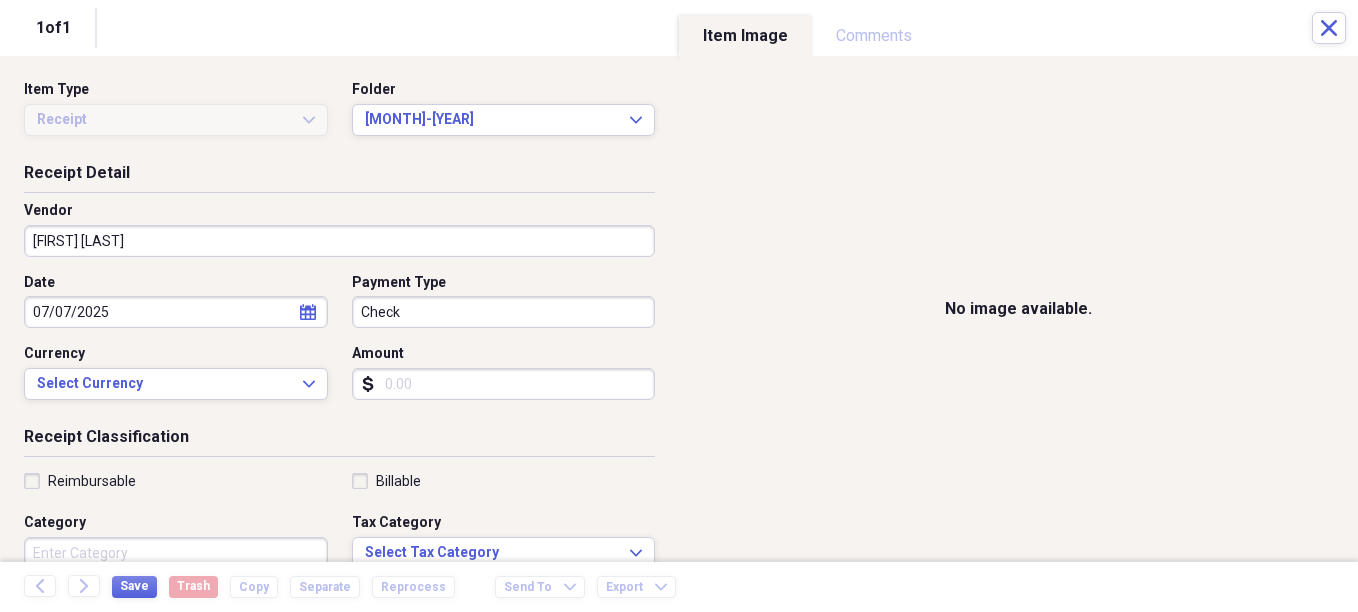 click on "Amount" at bounding box center [504, 384] 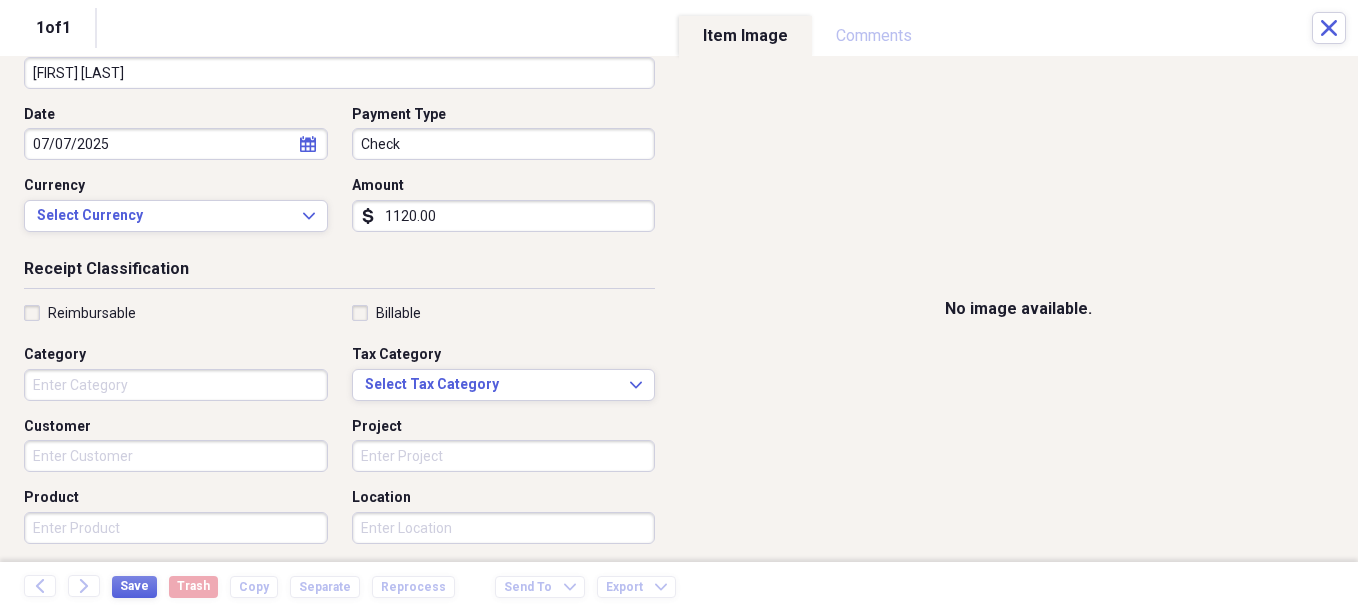 scroll, scrollTop: 200, scrollLeft: 0, axis: vertical 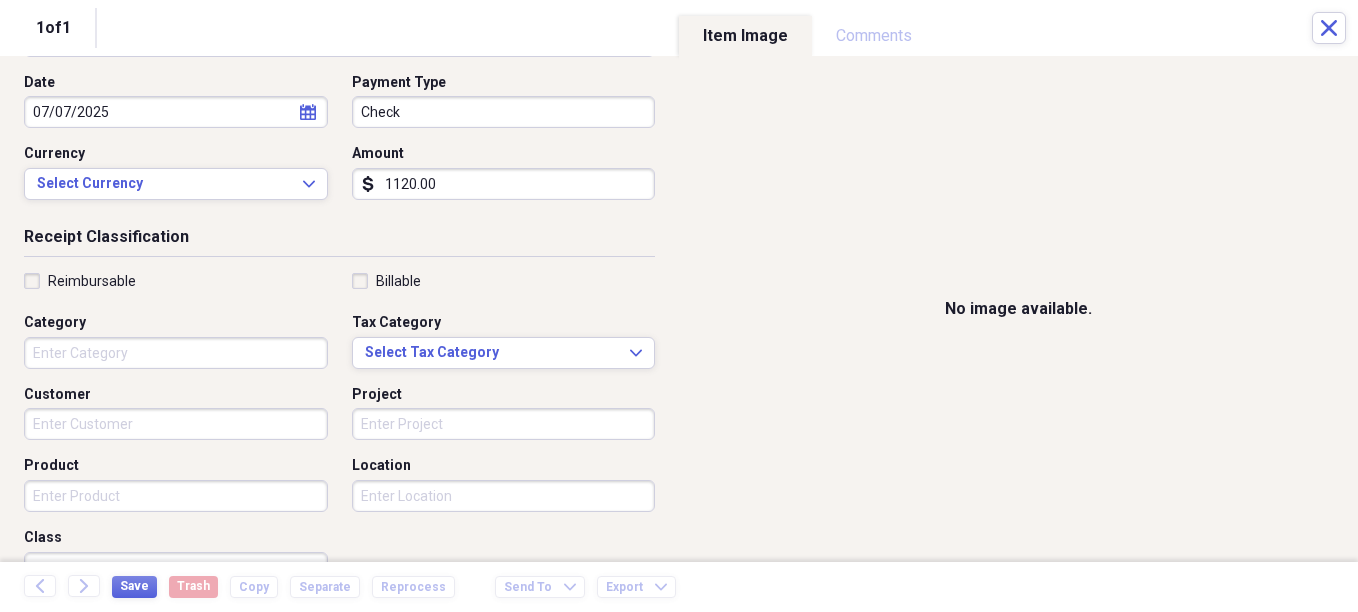 type on "1120.00" 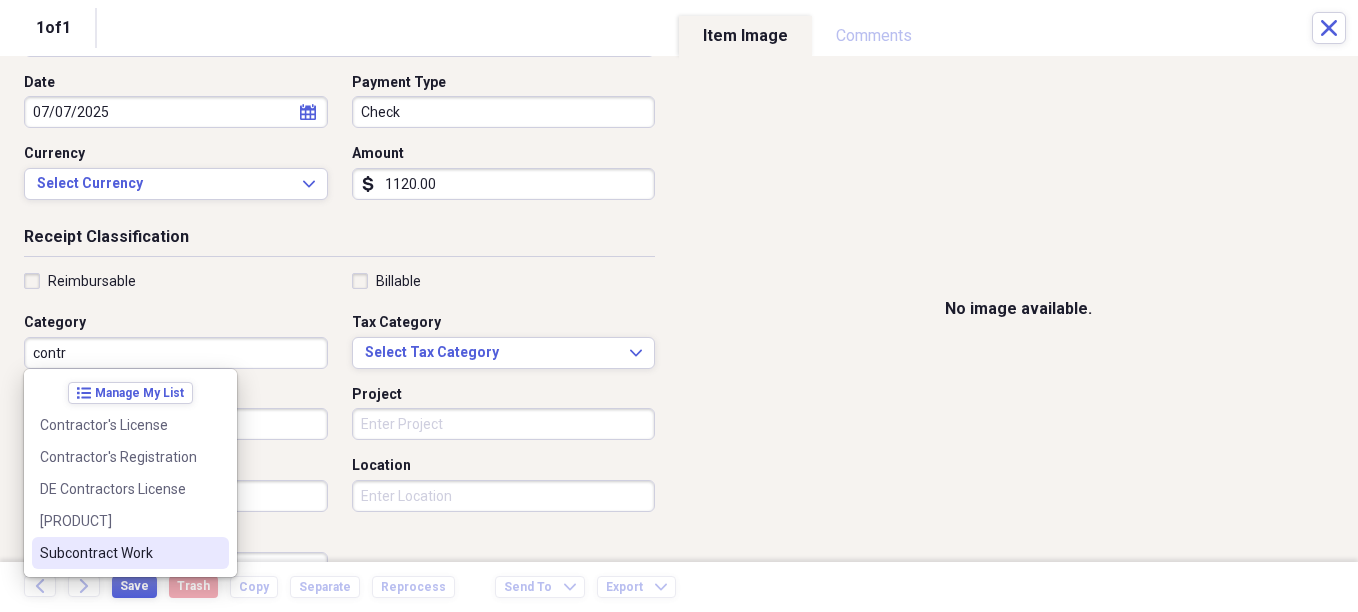 click on "Subcontract Work" at bounding box center [130, 553] 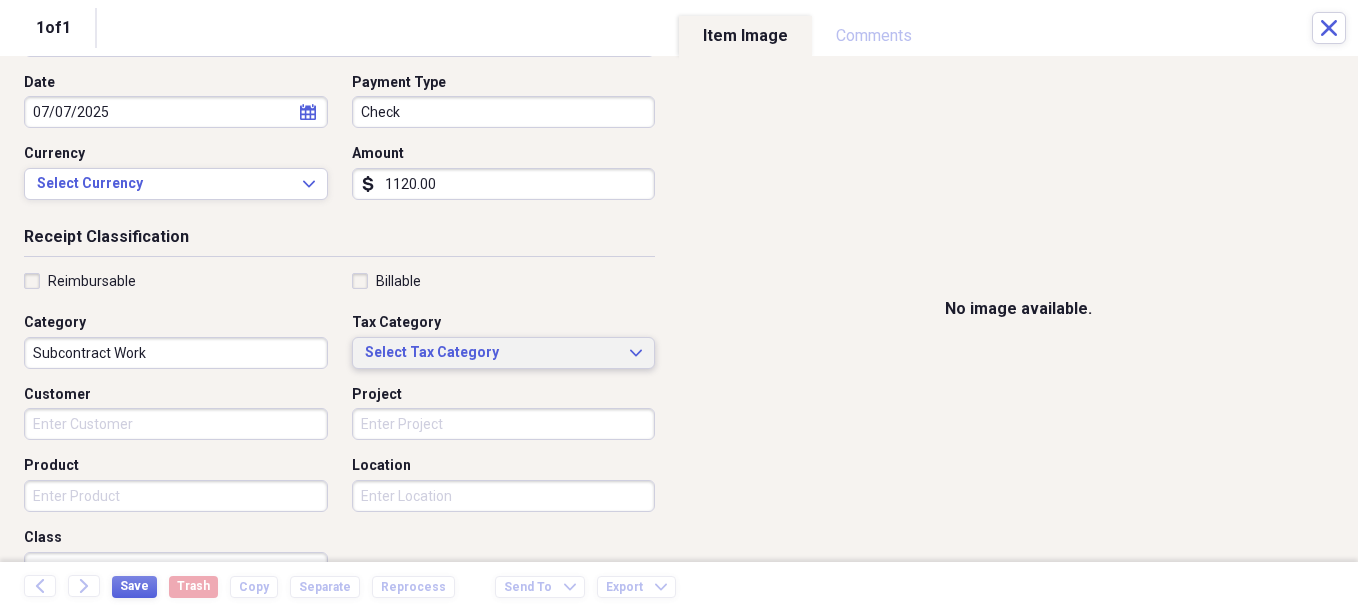 click on "Select Tax Category" at bounding box center (492, 353) 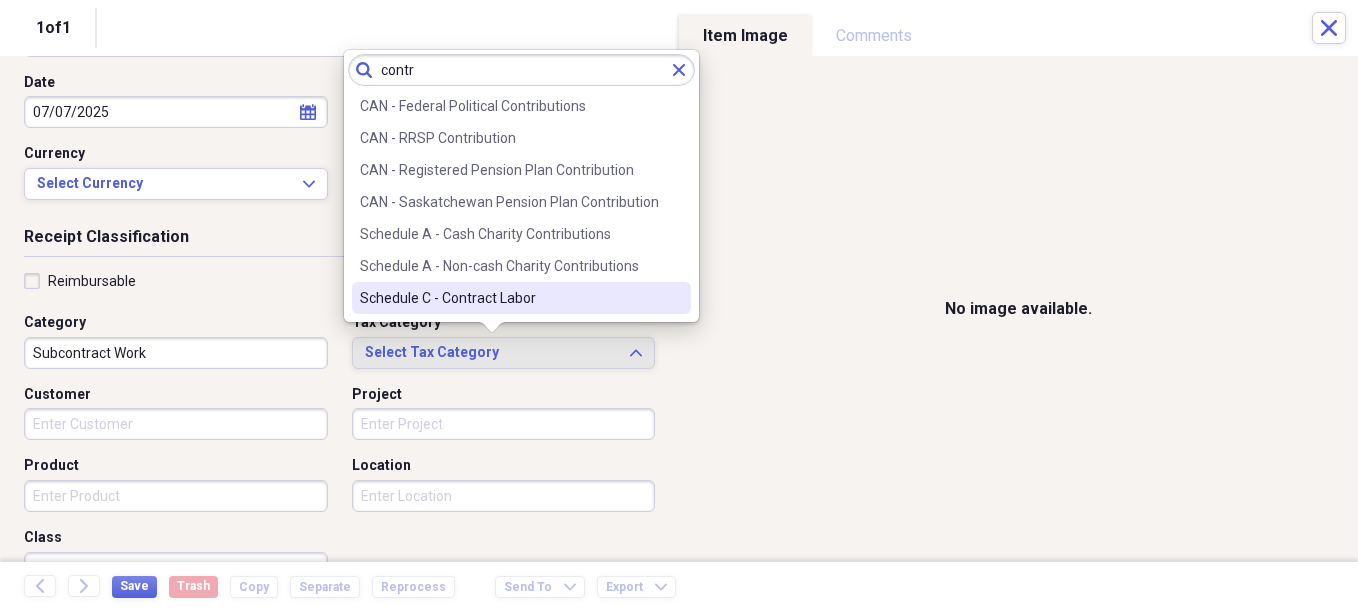 type on "contr" 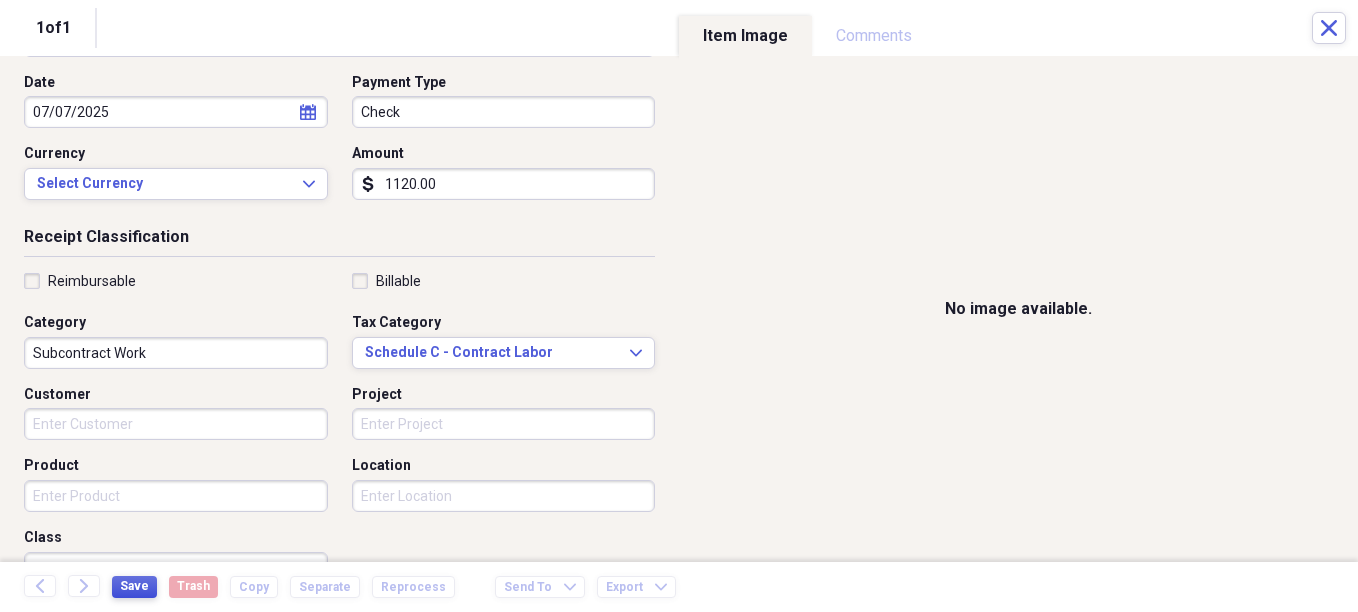click on "Save" at bounding box center (134, 586) 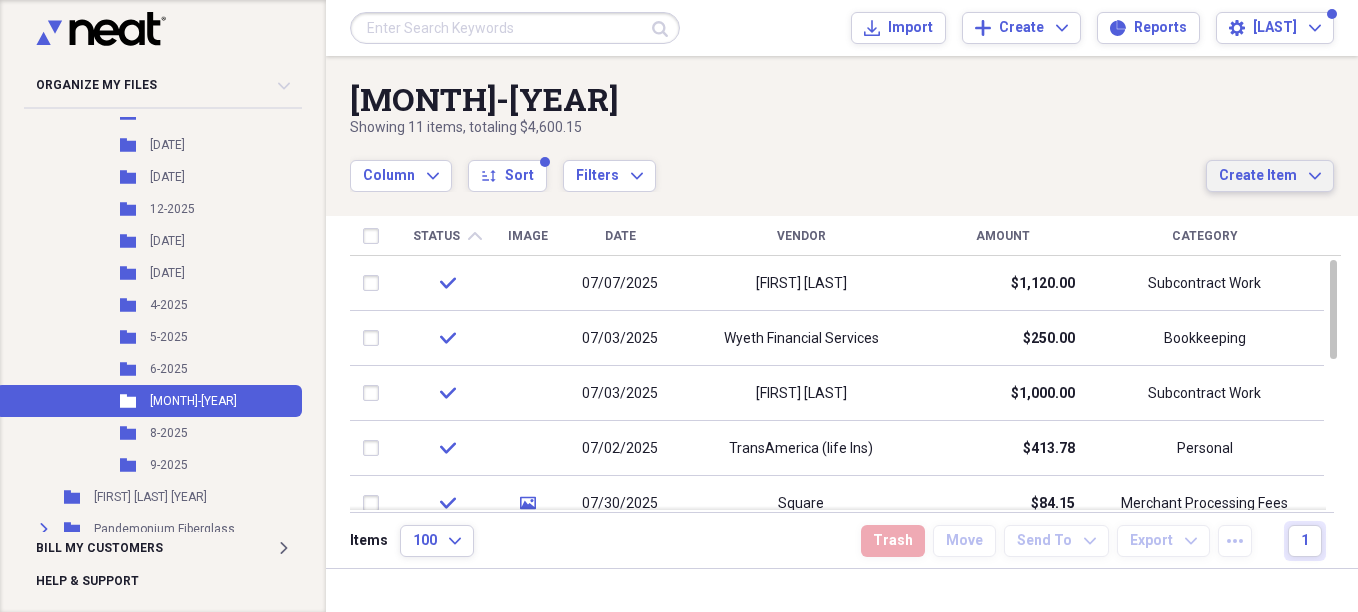 click on "Create Item" at bounding box center [1258, 176] 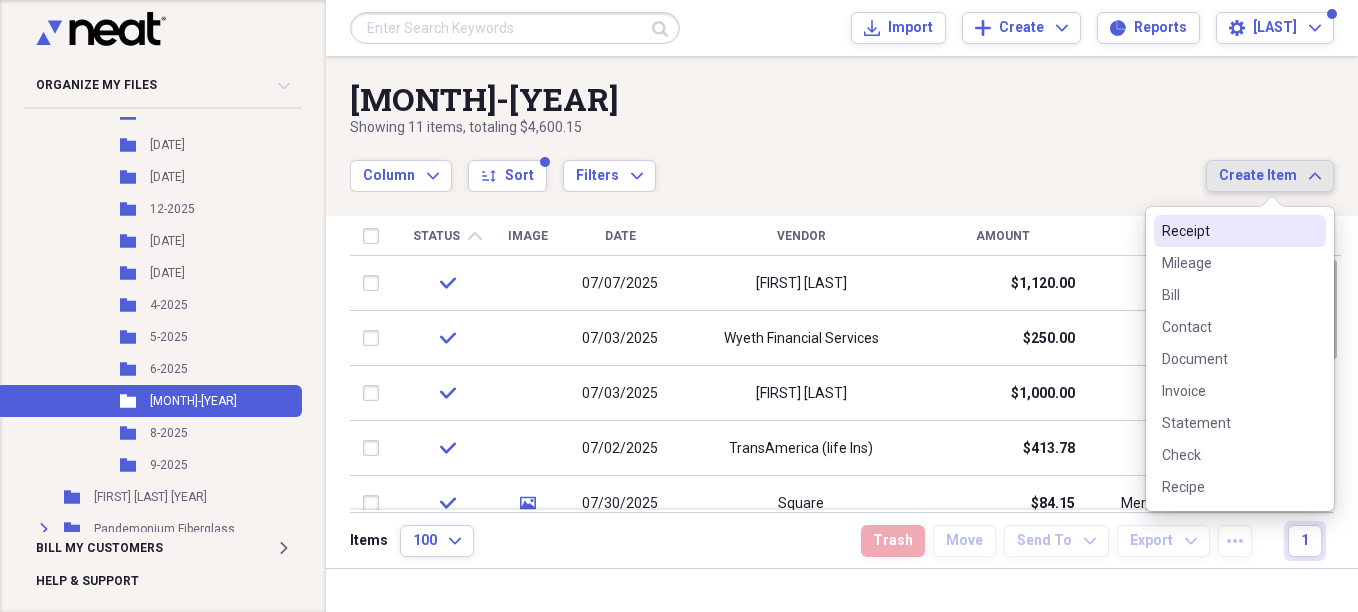 click on "Receipt" at bounding box center [1228, 231] 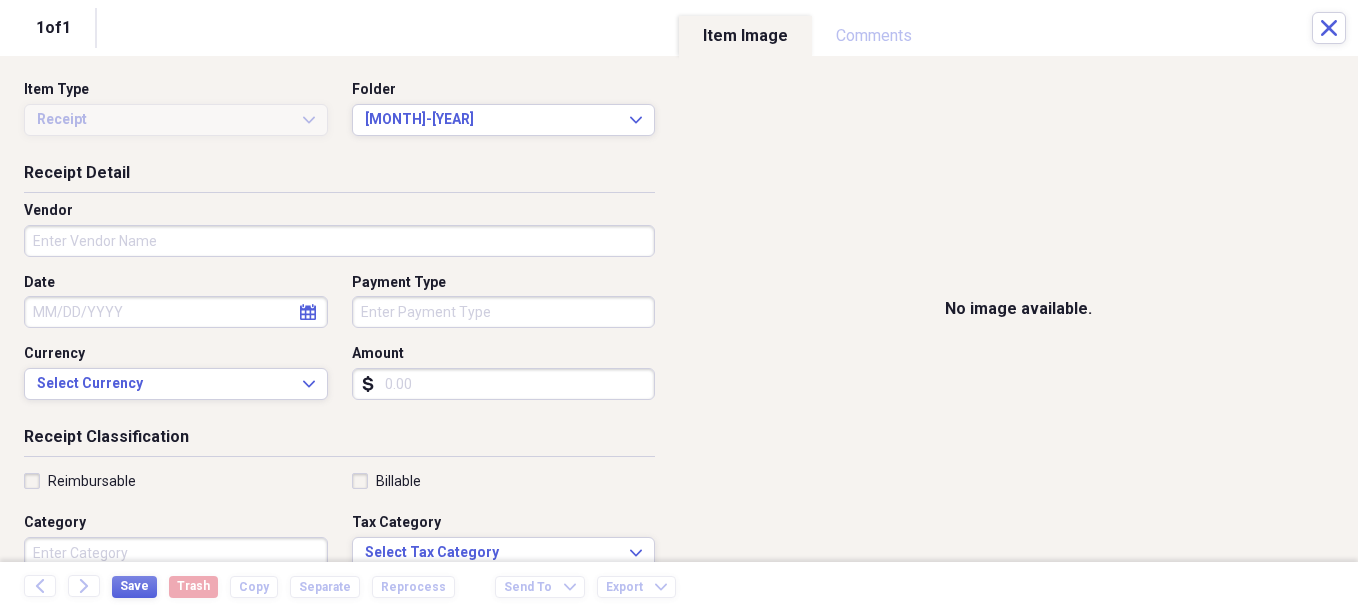 click on "Vendor" at bounding box center [339, 241] 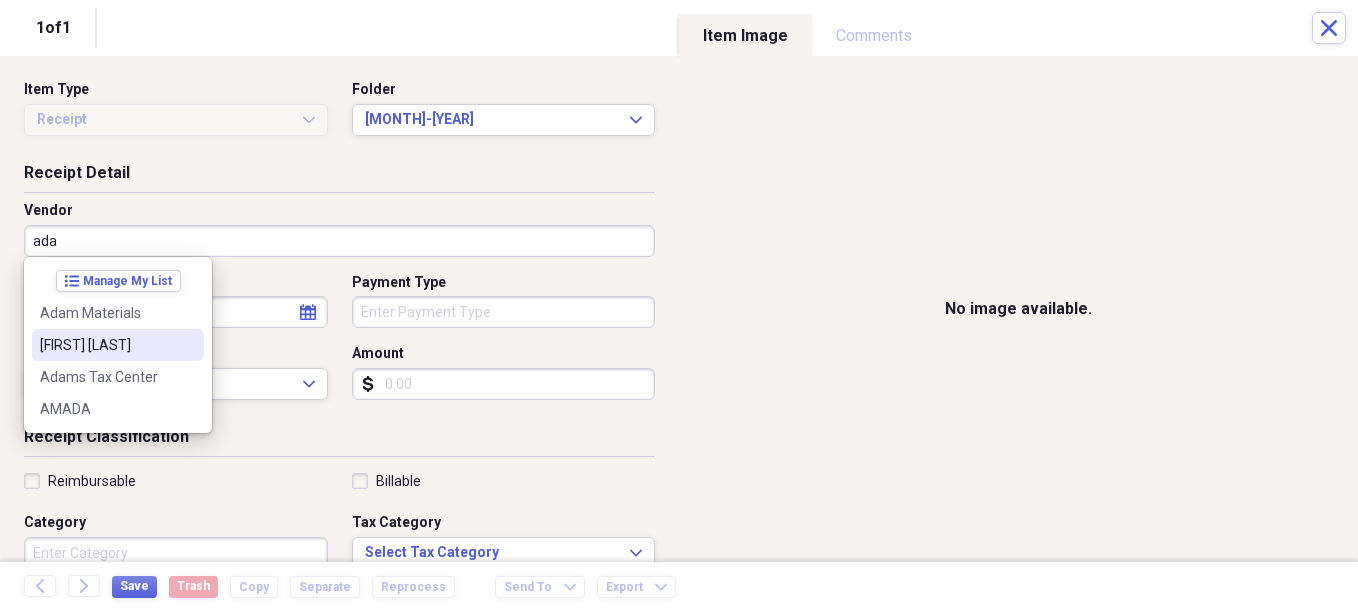 click on "[FIRST] [LAST]" at bounding box center (106, 345) 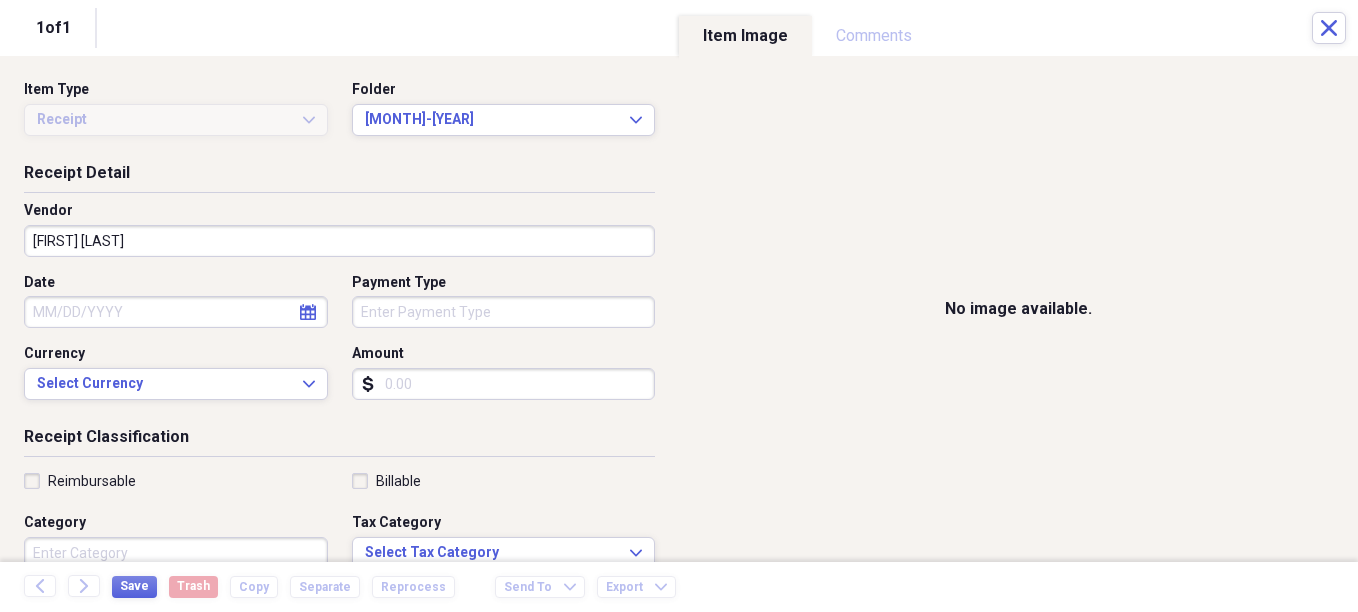 click on "Date" at bounding box center (176, 312) 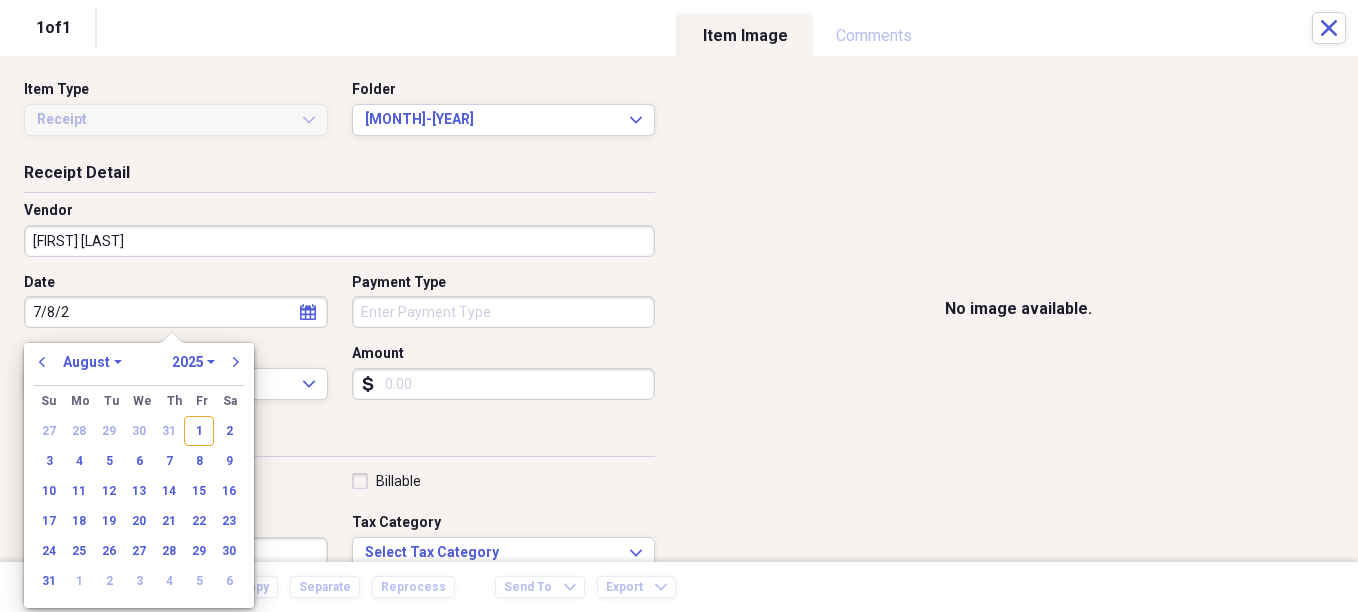 type on "[DATE]" 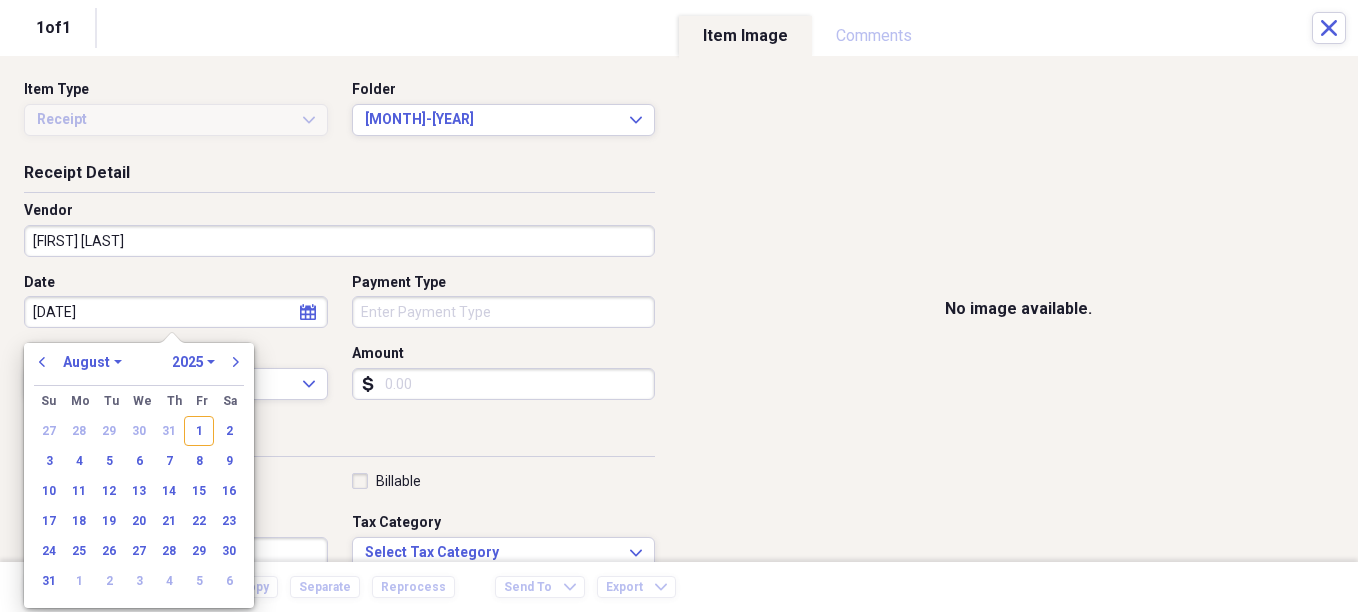 select on "6" 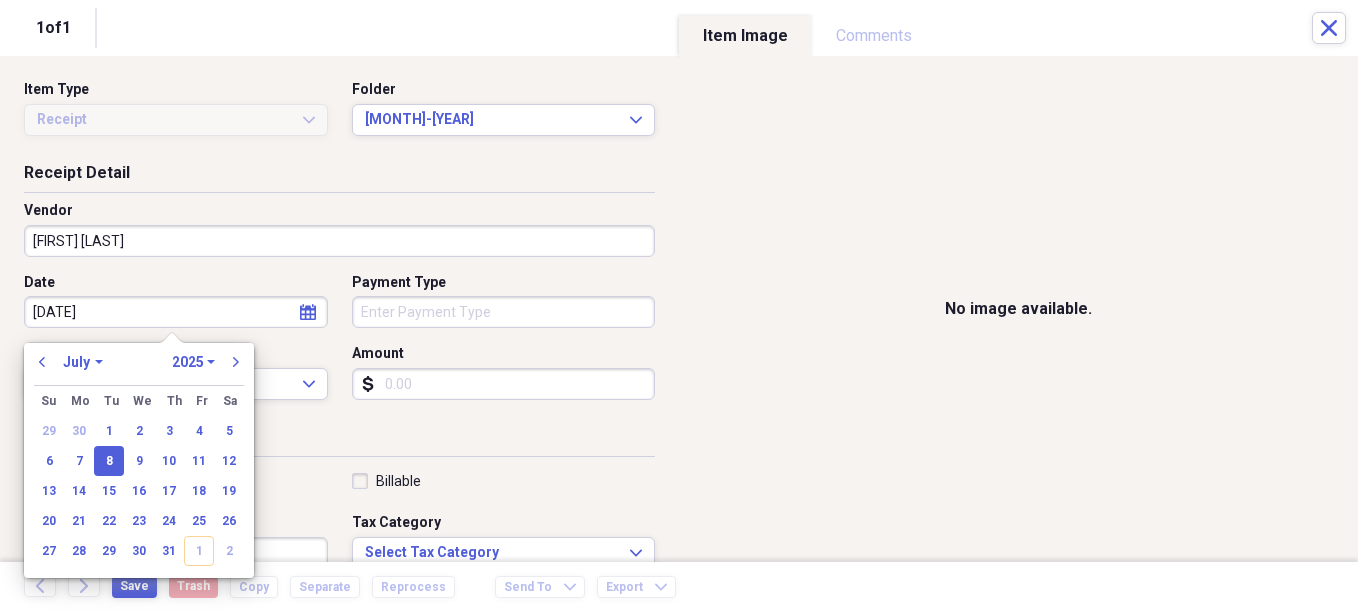 type on "07/08/2025" 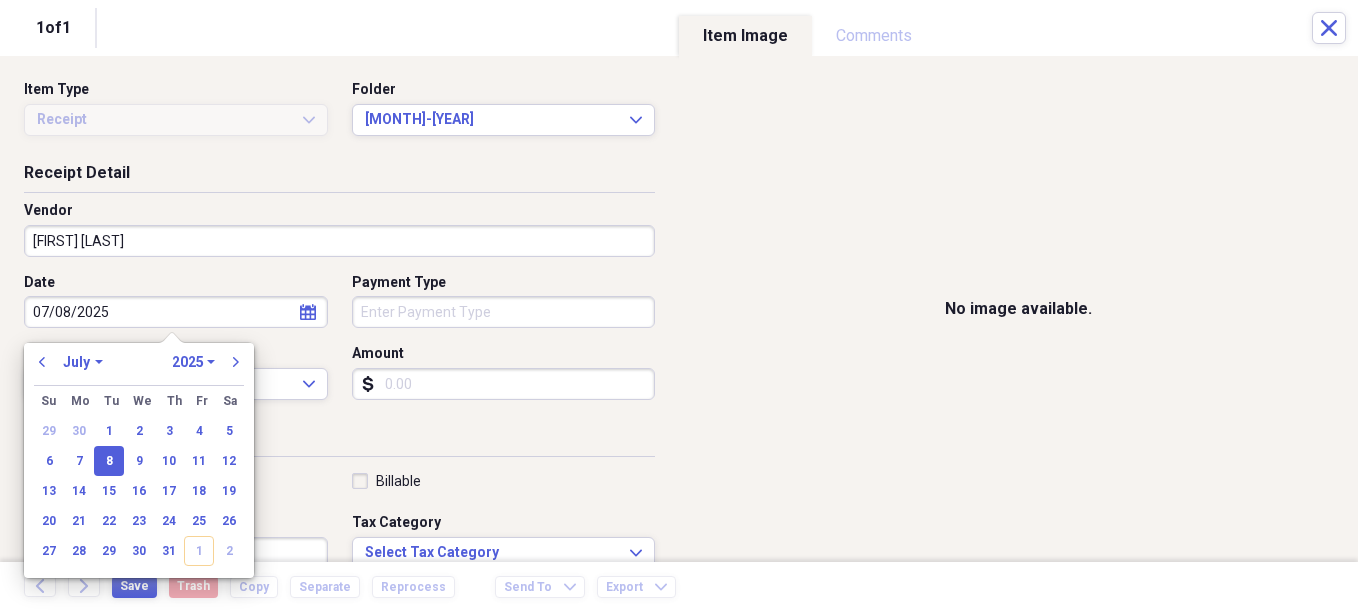 click on "Organize My Files 29 Collapse Unfiled Needs Review 29 Unfiled All Files Unfiled Unfiled Unfiled Saved Reports Collapse My Cabinet [FIRST]'s Cabinet Add Folder Expand Folder Avalon Power & Lighting Add Folder Expand Folder Cape May County Architect Add Folder Expand Folder Hands Too Bait & Tackle Add Folder Expand Folder Home Expenses Add Folder Expand Folder Inactive Add Folder Collapse Open Folder JMM Studios Add Folder Folder 2022 Add Folder Folder 2023 Add Folder Folder 2024 Add Folder Collapse Open Folder 2025 Add Folder Folder 1-2025 Add Folder Folder 10-2025 Add Folder Folder 11-2025 Add Folder Folder 12-2025 Add Folder Folder 2-2025 Add Folder Folder 3-2025 Add Folder Folder 4-2025 Add Folder Folder 5-2025 Add Folder Folder 6-2025 Add Folder Folder 7-2025 Add Folder Folder 8-2025 Add Folder Folder 9-2025 Add Folder Folder [FIRST] [LAST] 2024 Add Folder Expand Folder Pandemonium Fiberglass Add Folder Trash Trash Bill My Customers Expand Help & Support Submit Import Import Add Create Expand Reports sort" at bounding box center [679, 306] 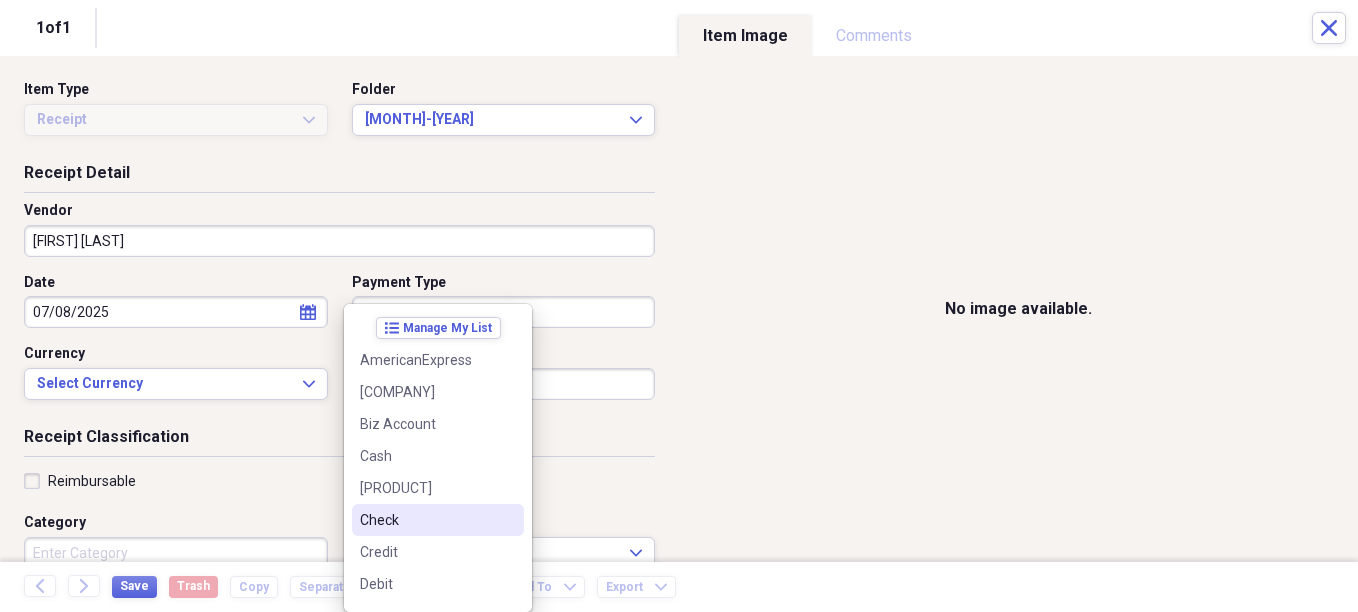 click on "Check" at bounding box center (438, 520) 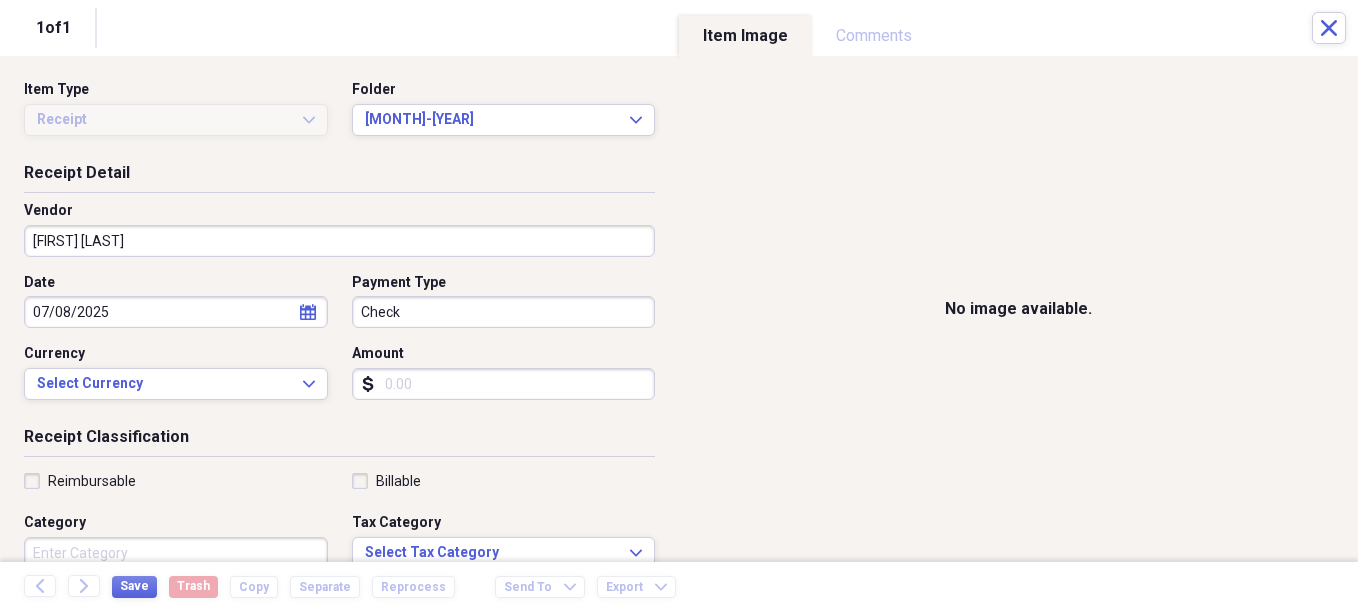 click on "Amount" at bounding box center [504, 384] 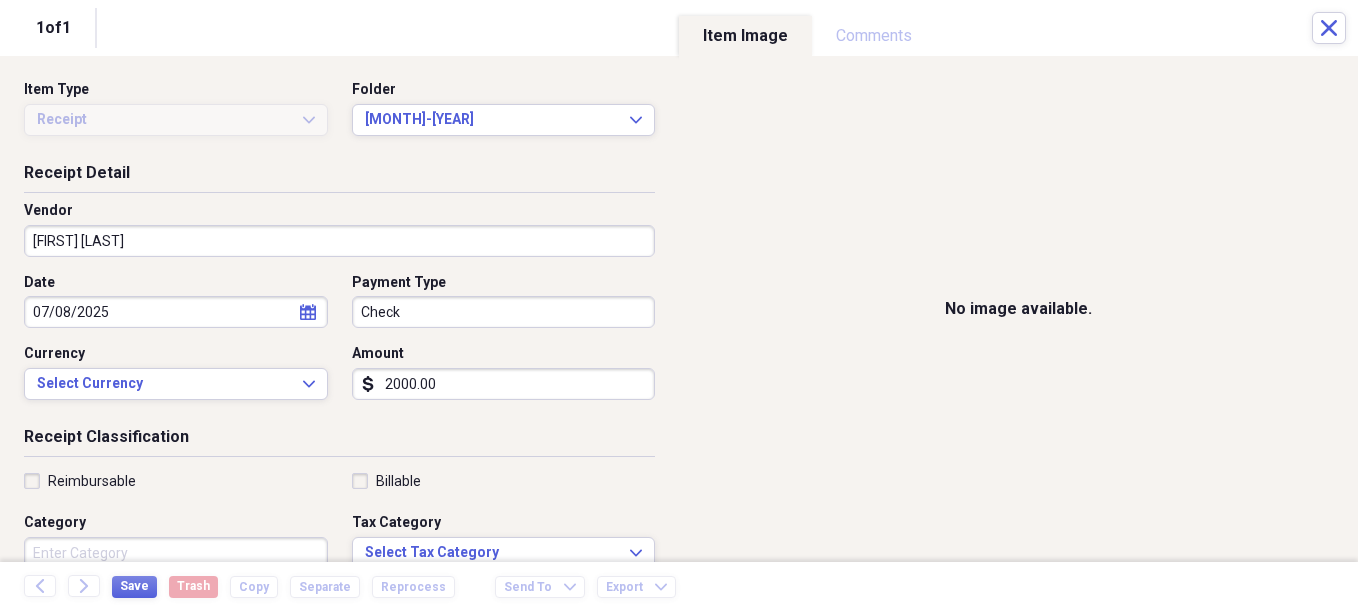 scroll, scrollTop: 100, scrollLeft: 0, axis: vertical 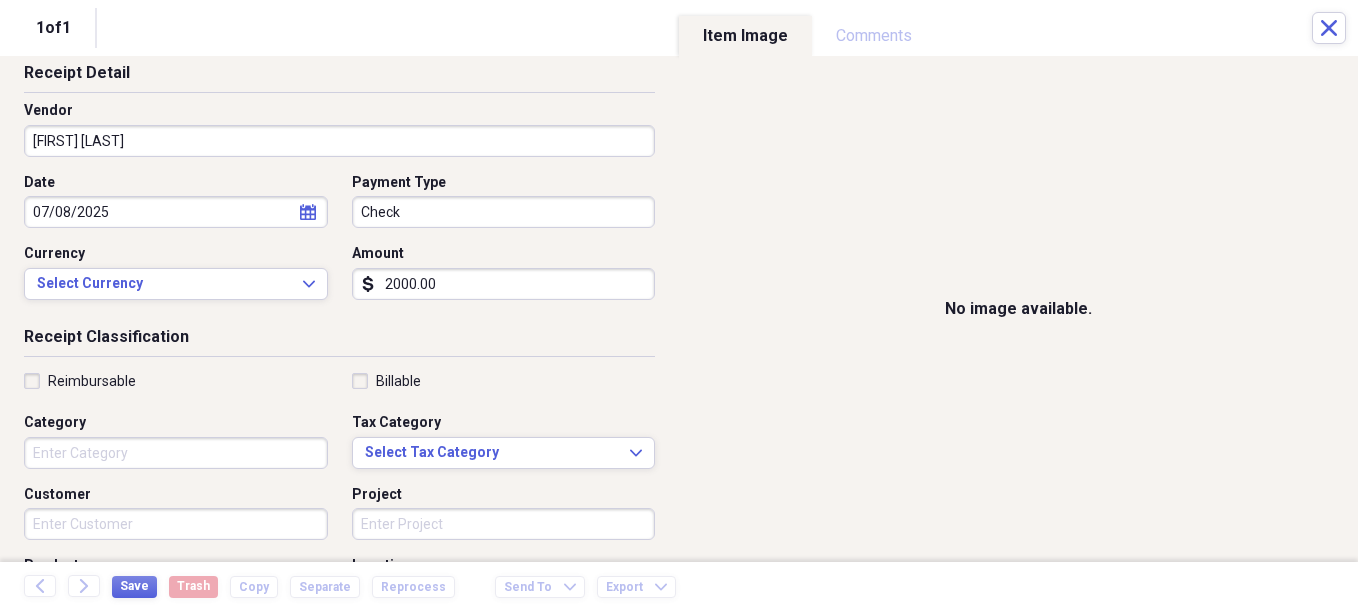 type on "2000.00" 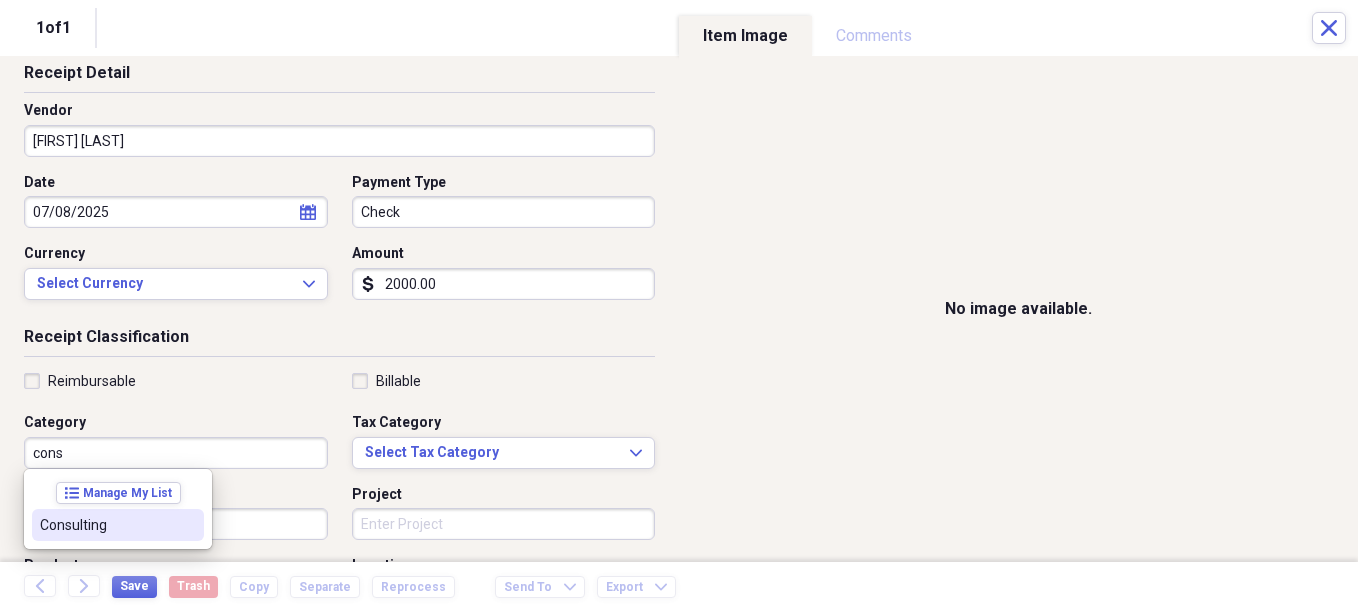 click on "Consulting" at bounding box center [106, 525] 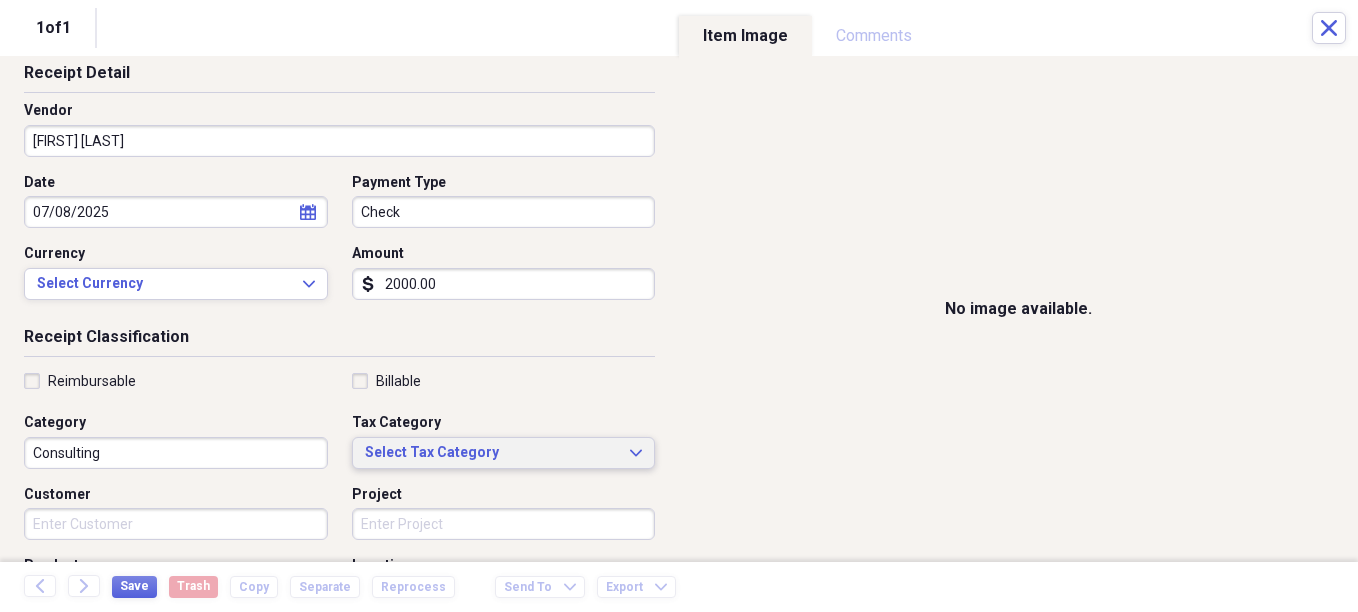 click on "Select Tax Category" at bounding box center (492, 453) 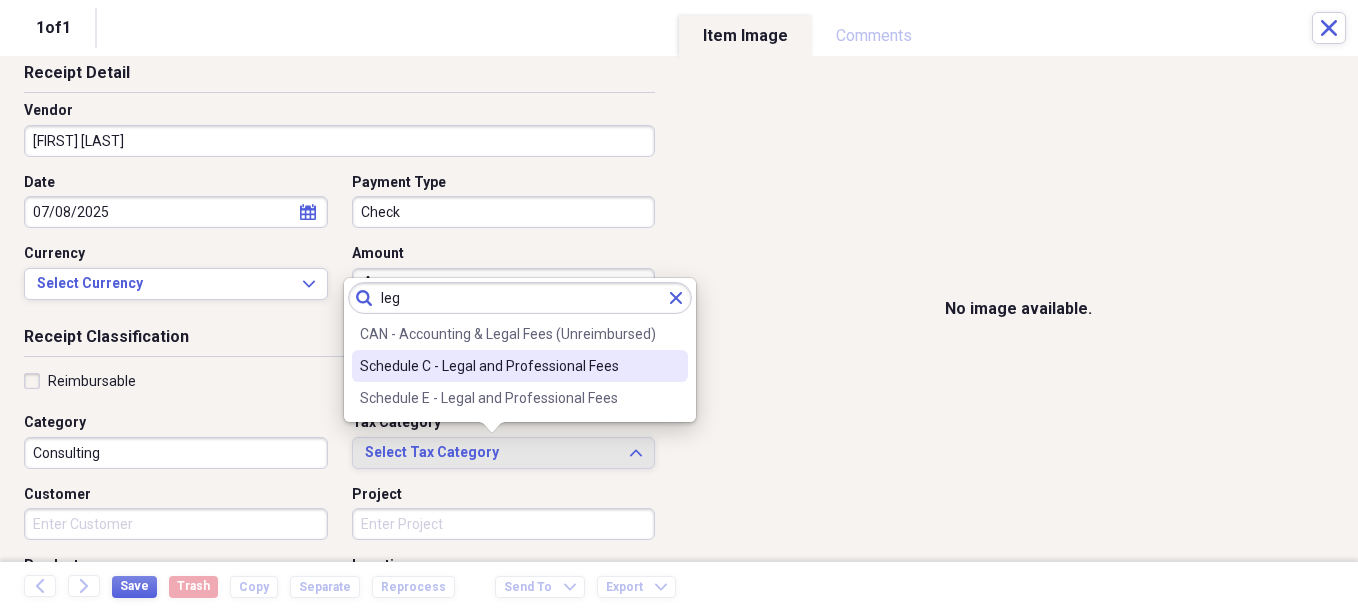 type on "leg" 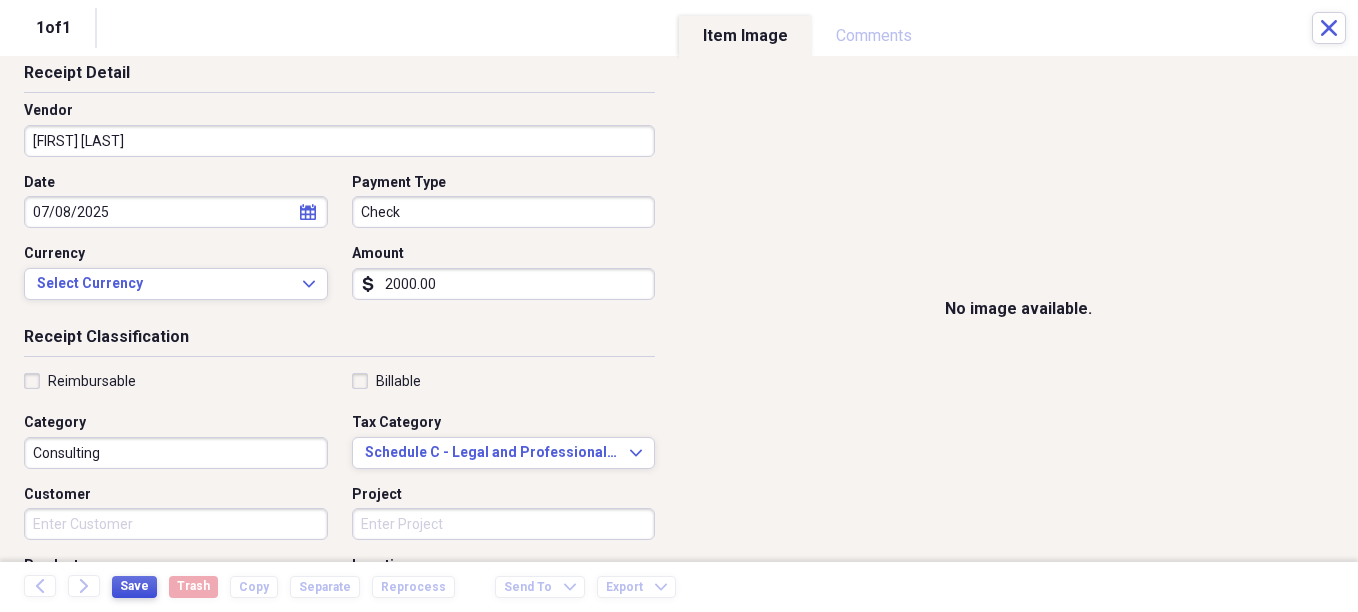 click on "Save" at bounding box center (134, 586) 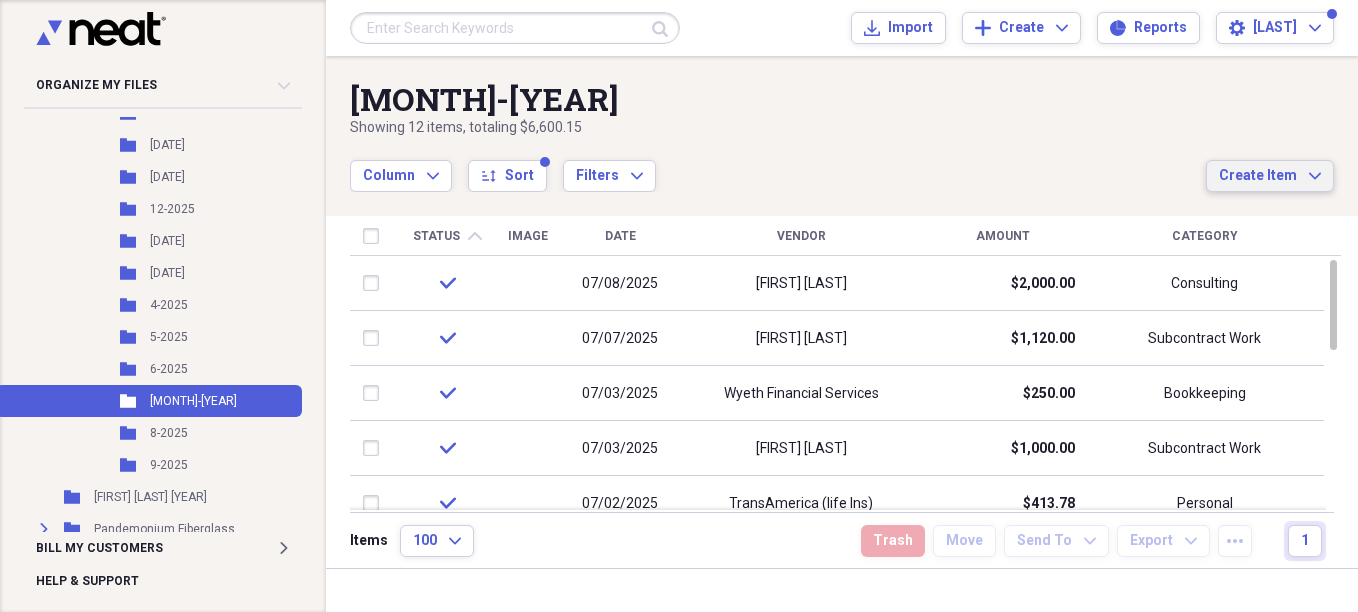 click on "Create Item" at bounding box center [1258, 176] 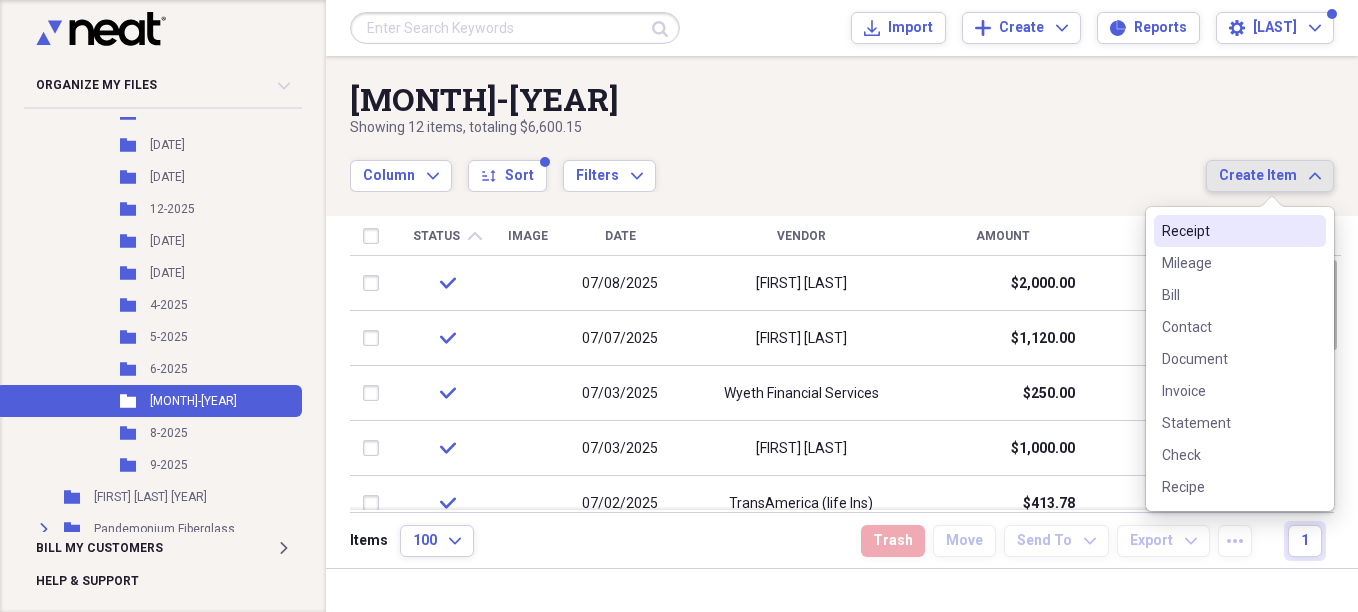 click on "Receipt" at bounding box center [1228, 231] 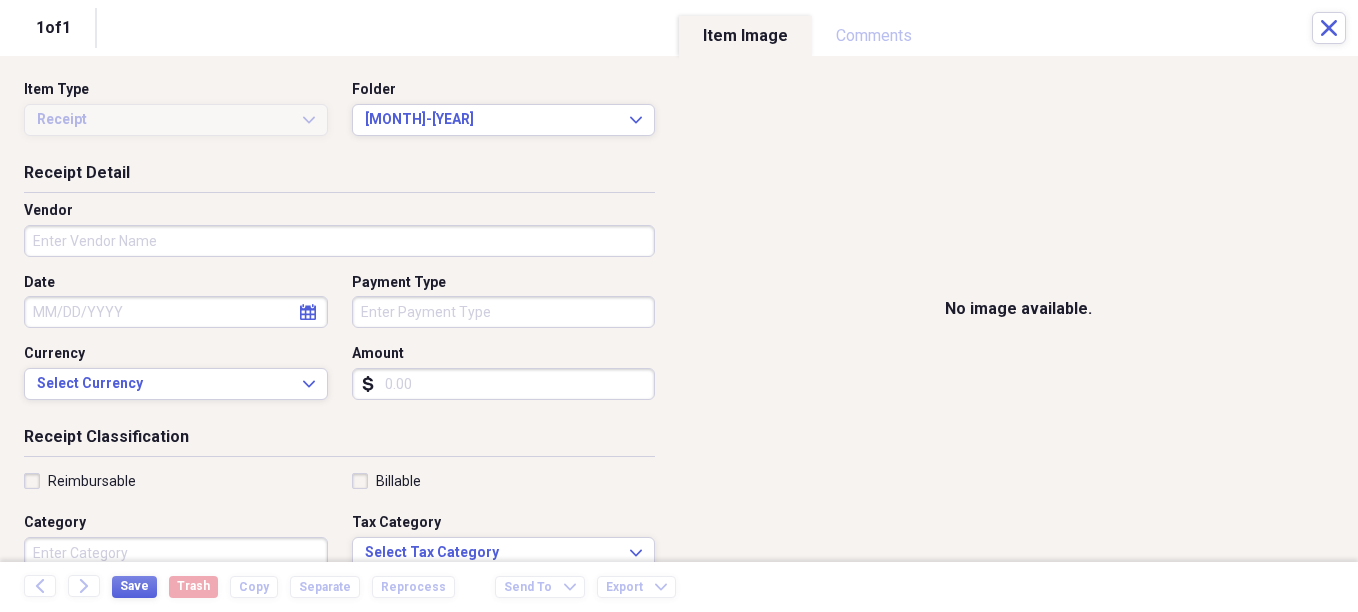 click on "Vendor" at bounding box center (339, 241) 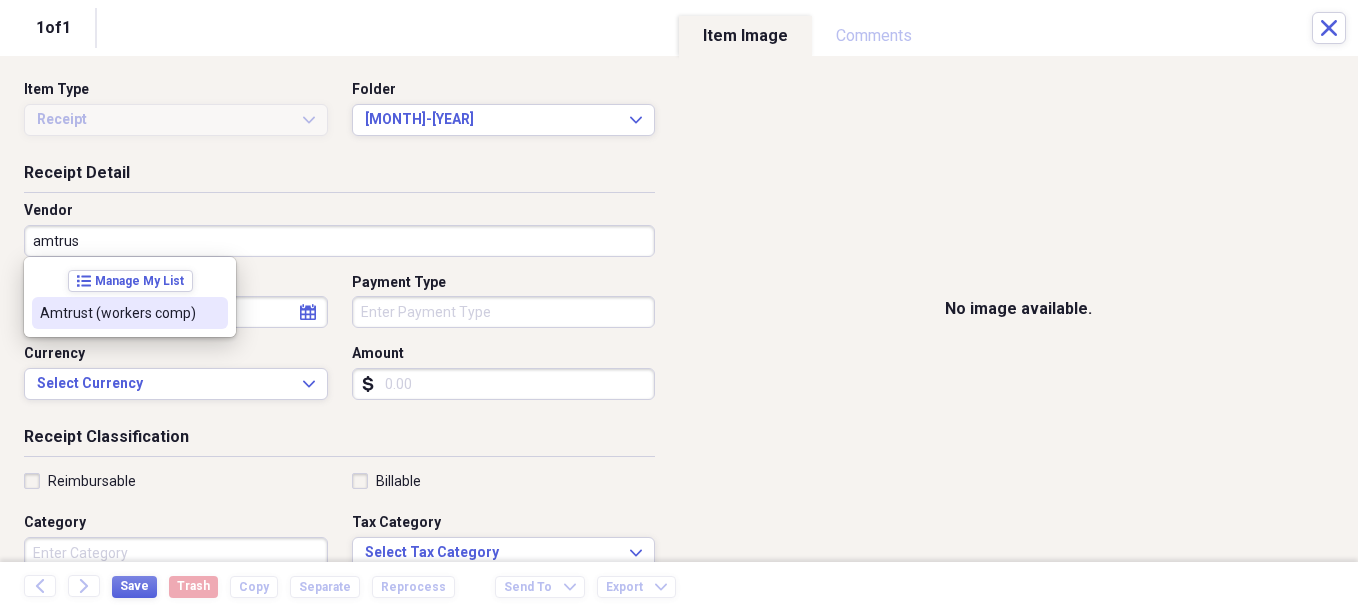 click on "Amtrust (workers comp)" at bounding box center [118, 313] 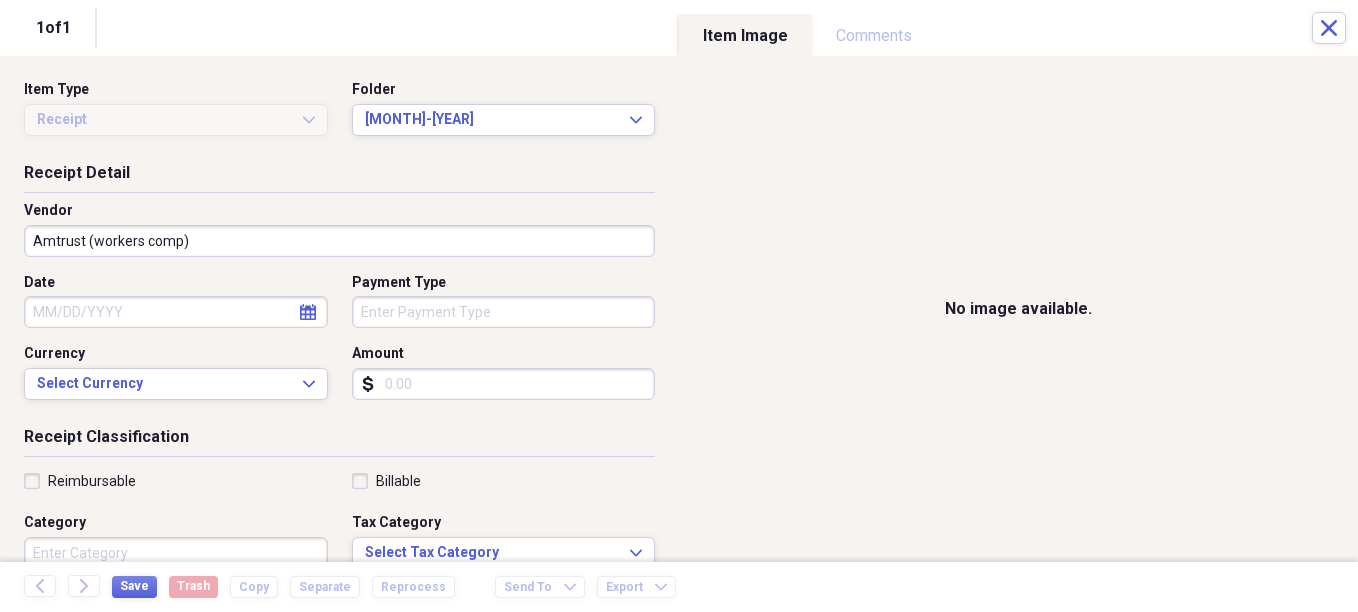 click on "Date" at bounding box center [176, 312] 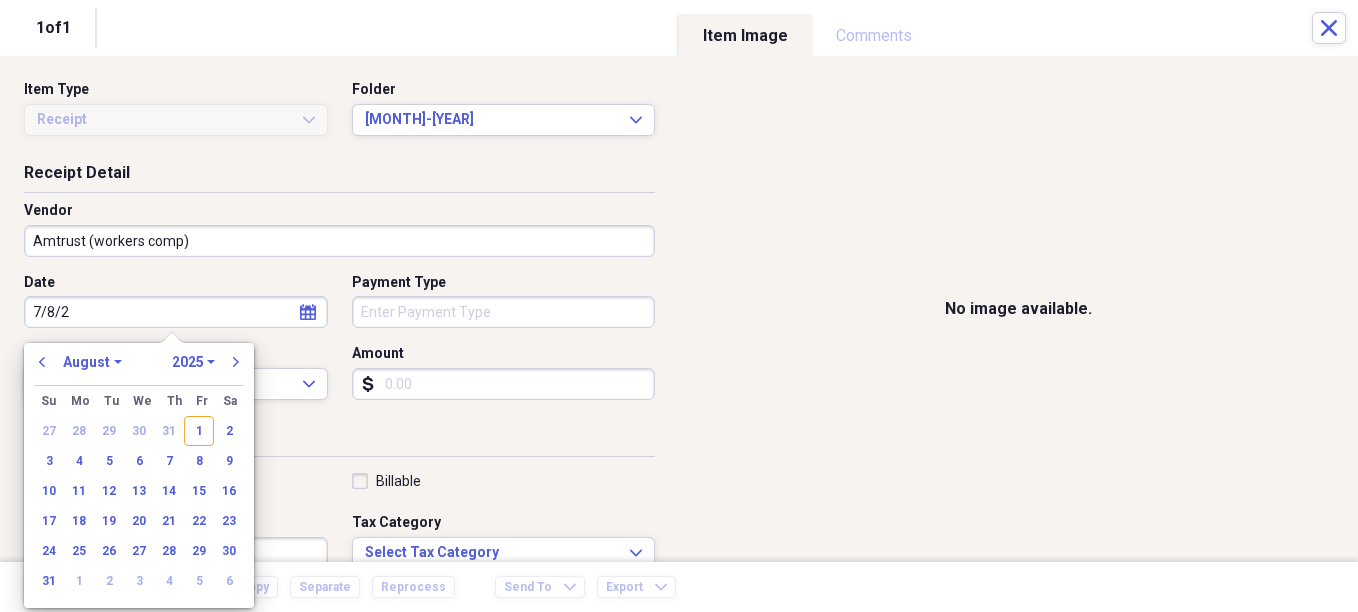 type on "[DATE]" 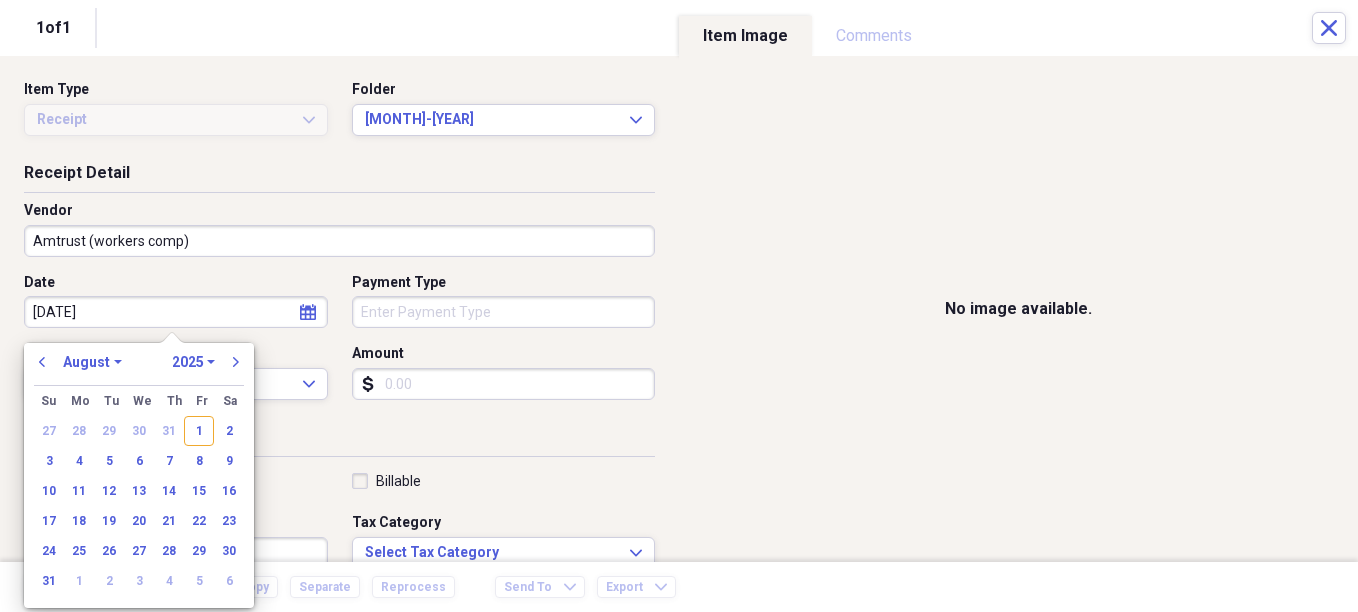 select on "6" 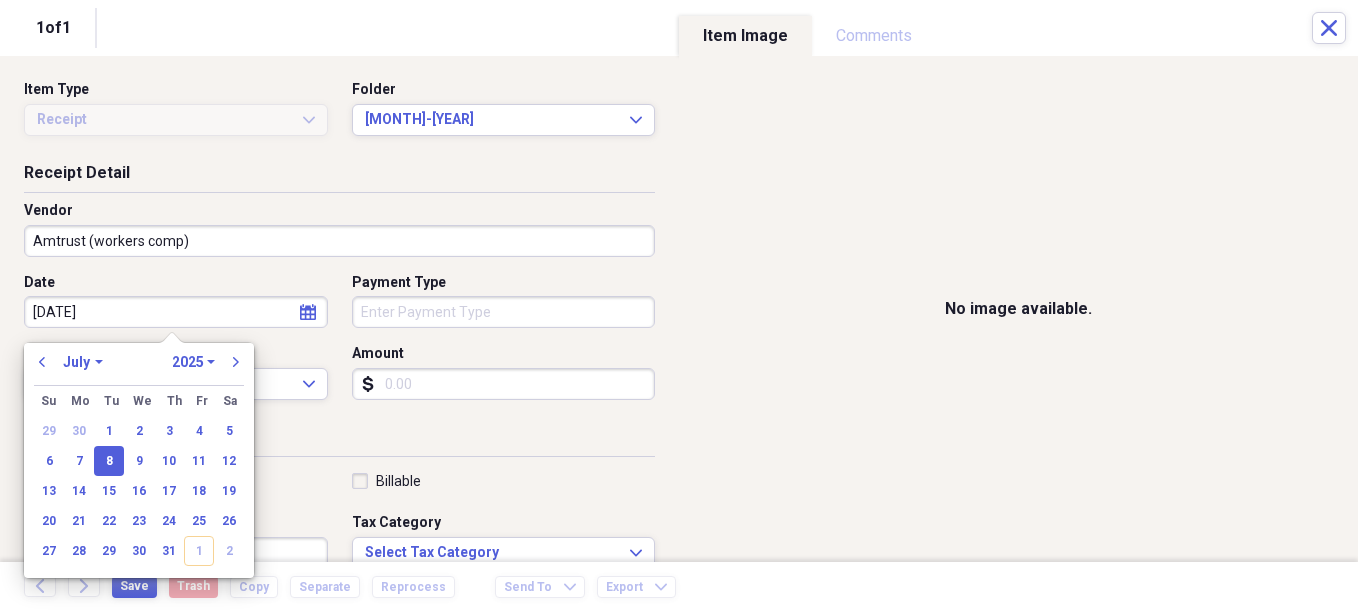 click on "Payment Type" at bounding box center [504, 312] 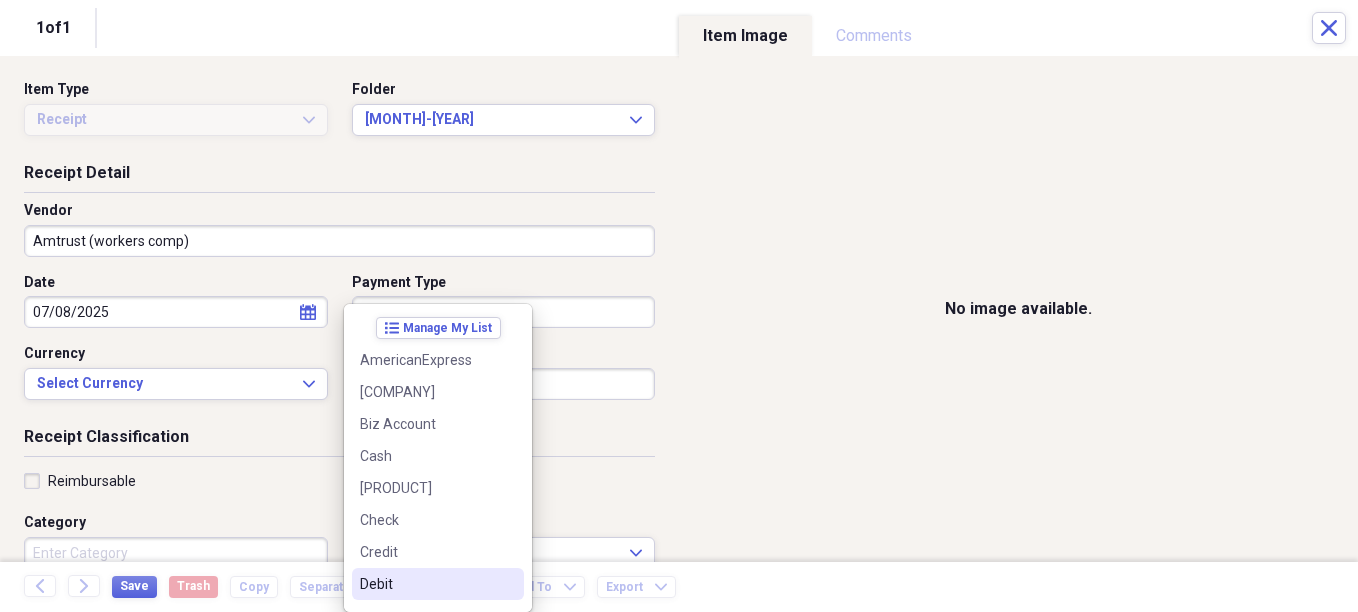 click on "Debit" at bounding box center [426, 584] 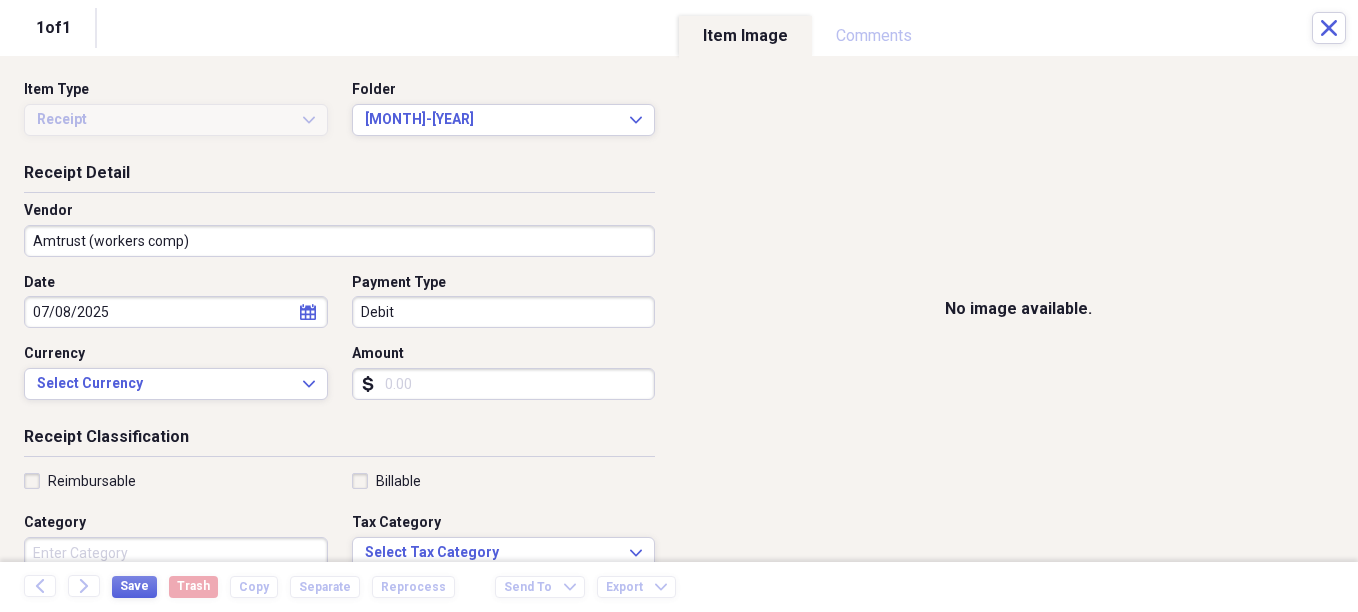 click on "Amount" at bounding box center [504, 384] 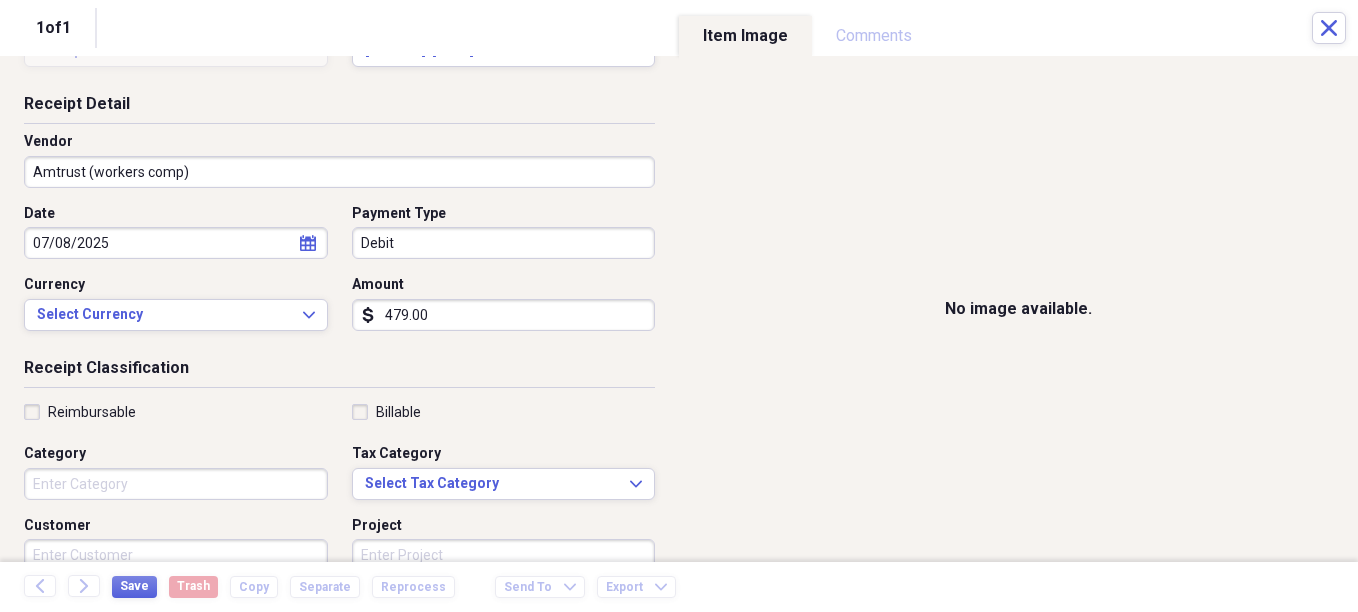 scroll, scrollTop: 100, scrollLeft: 0, axis: vertical 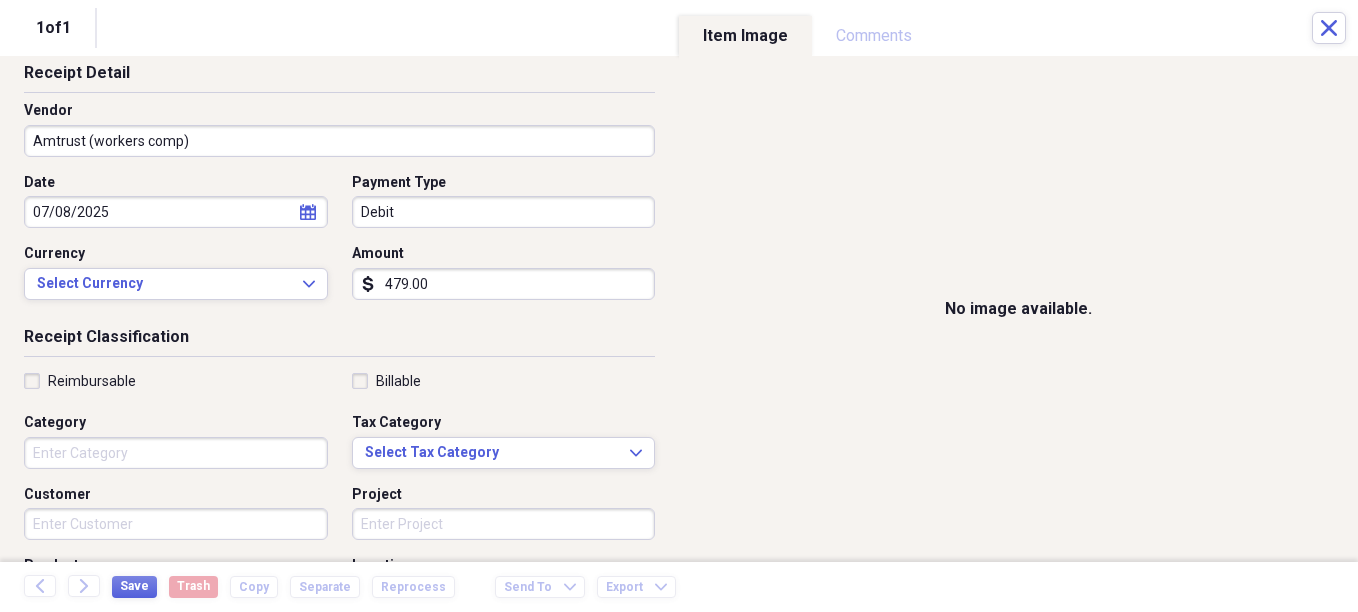 type on "479.00" 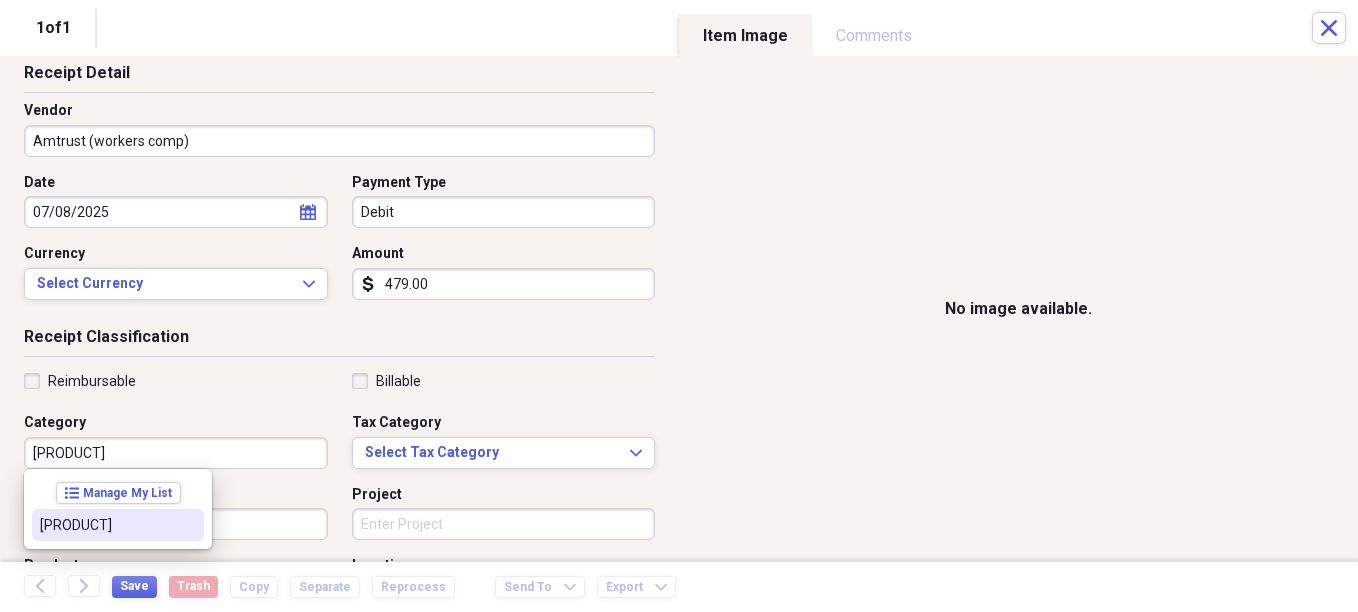click on "[PRODUCT]" at bounding box center (106, 525) 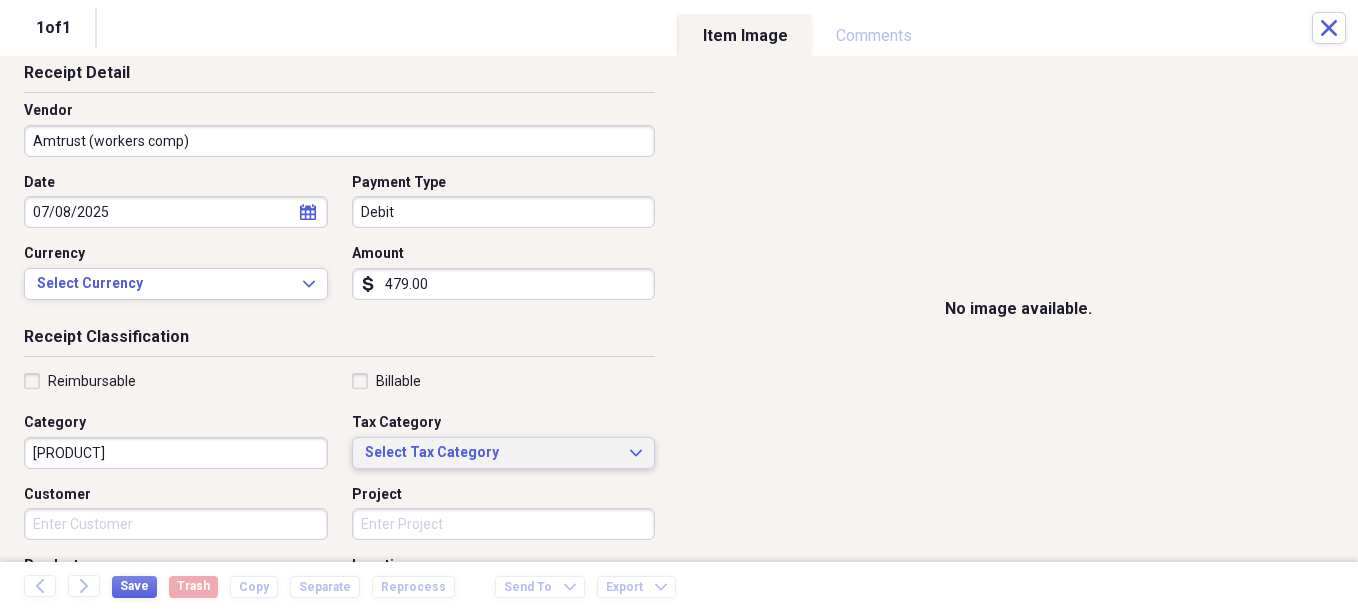 click on "Select Tax Category" at bounding box center (492, 453) 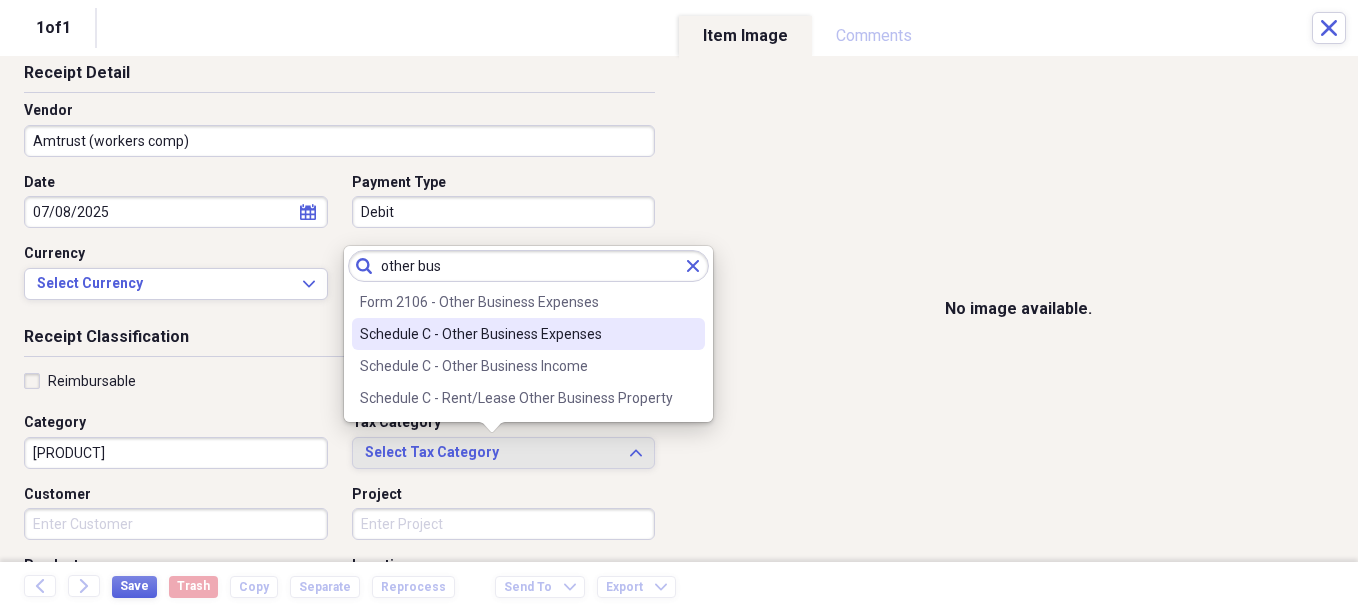 type on "other bus" 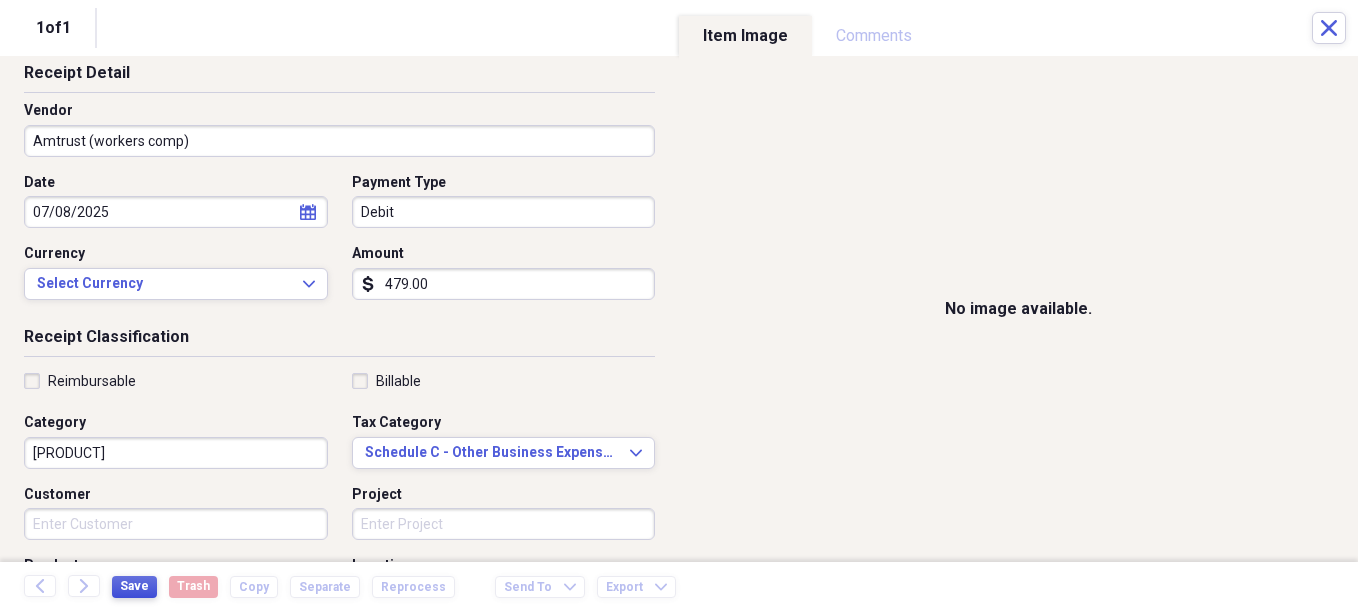 click on "Save" at bounding box center (134, 586) 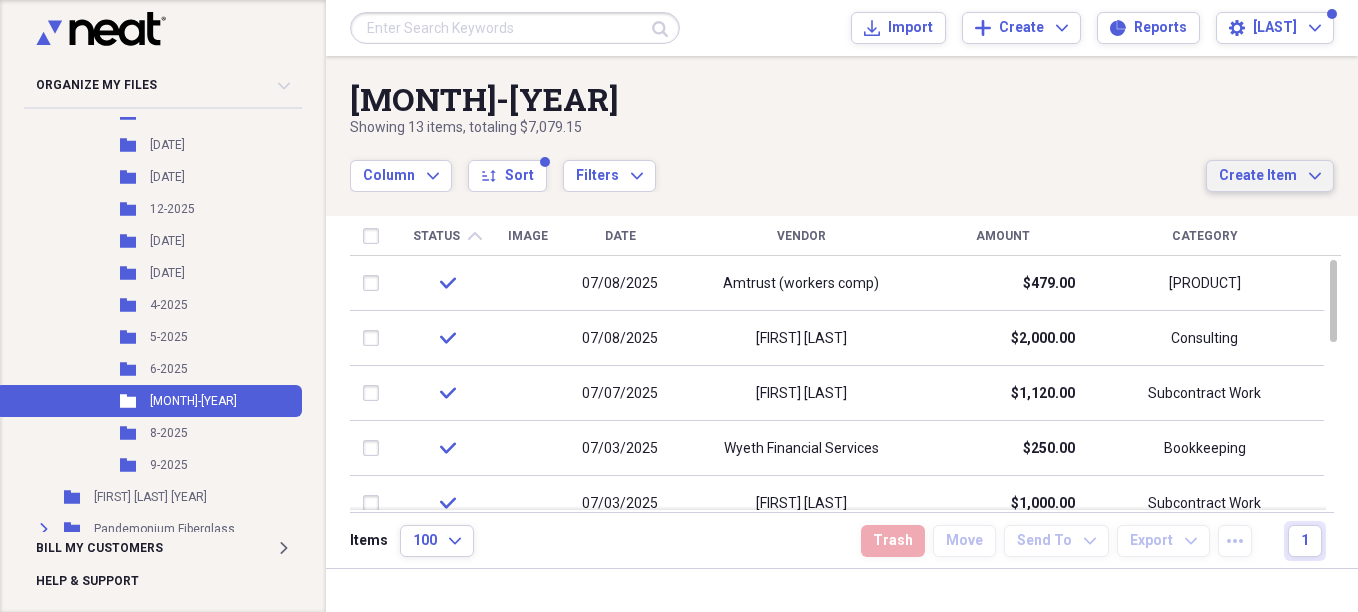click on "Create Item" at bounding box center (1258, 176) 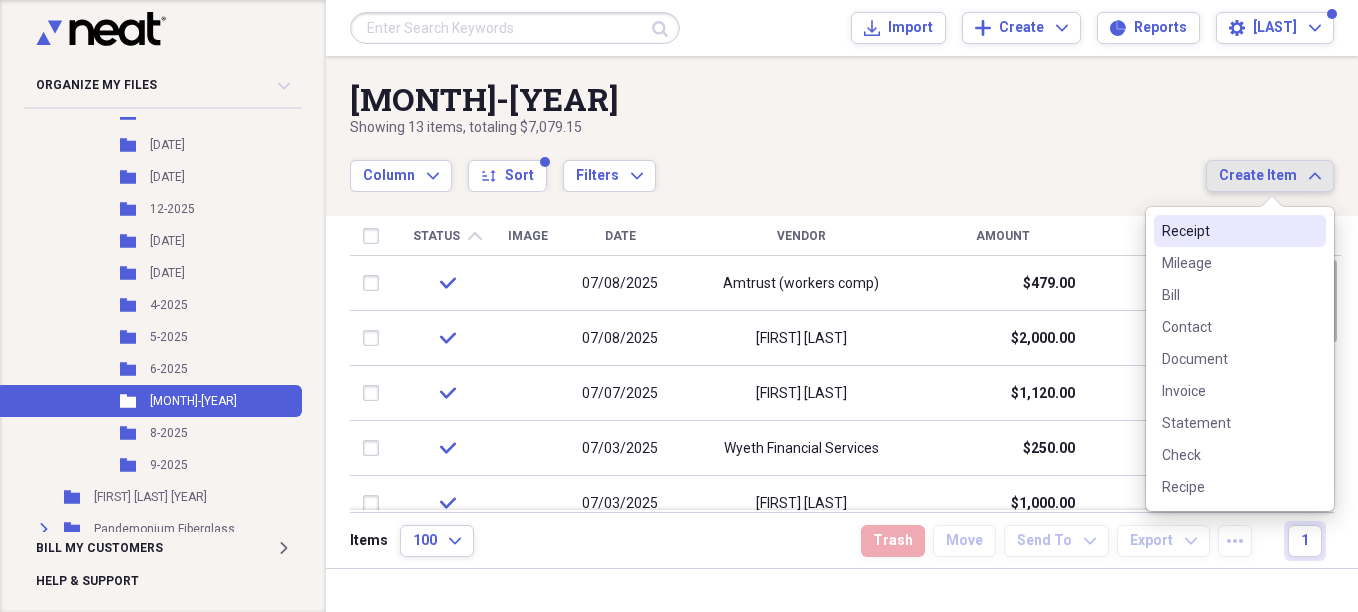 click on "Receipt" at bounding box center (1228, 231) 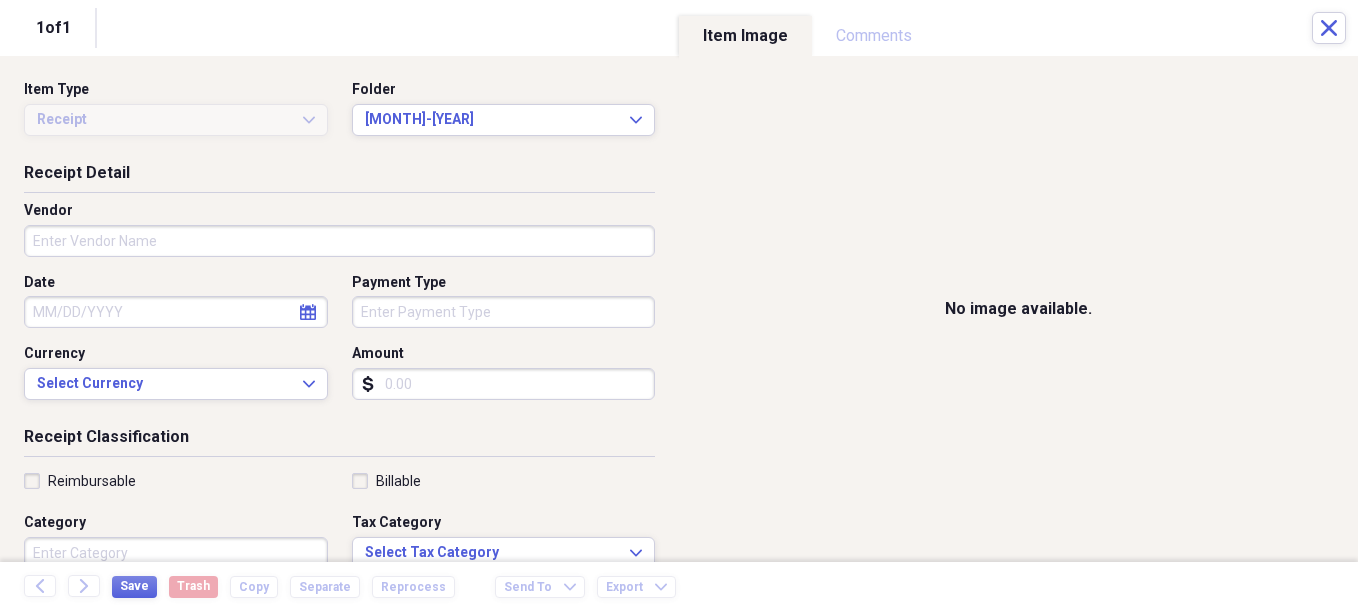click on "Vendor" at bounding box center [339, 241] 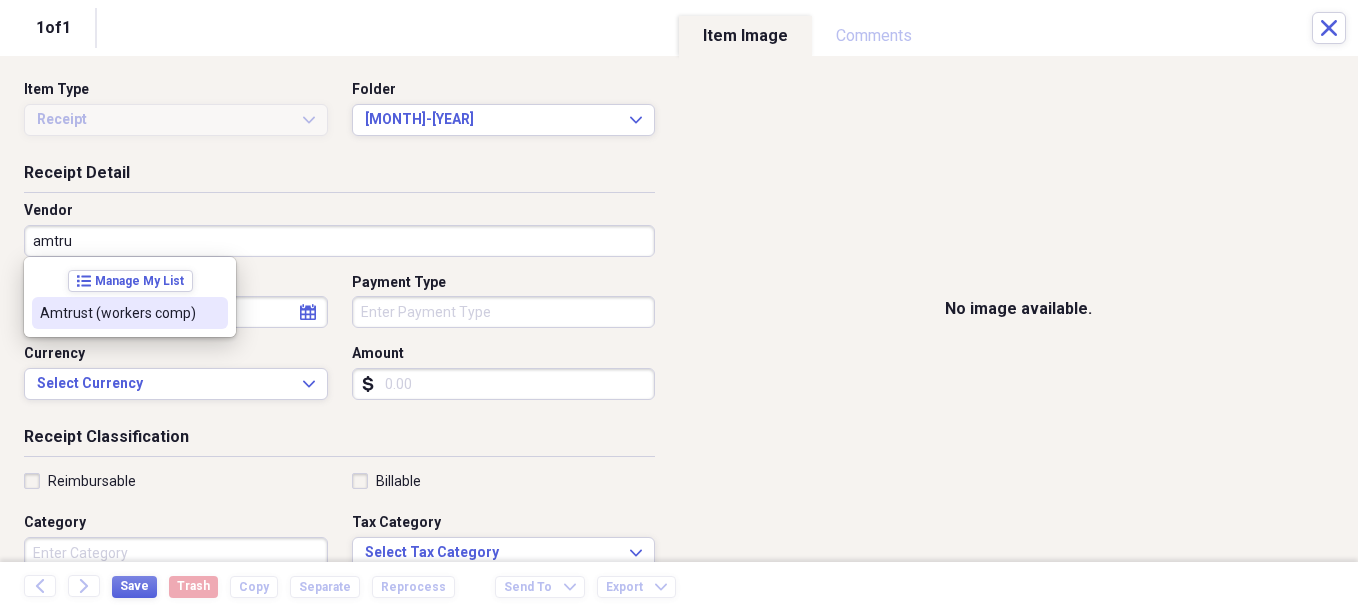 click on "Amtrust (workers comp)" at bounding box center (118, 313) 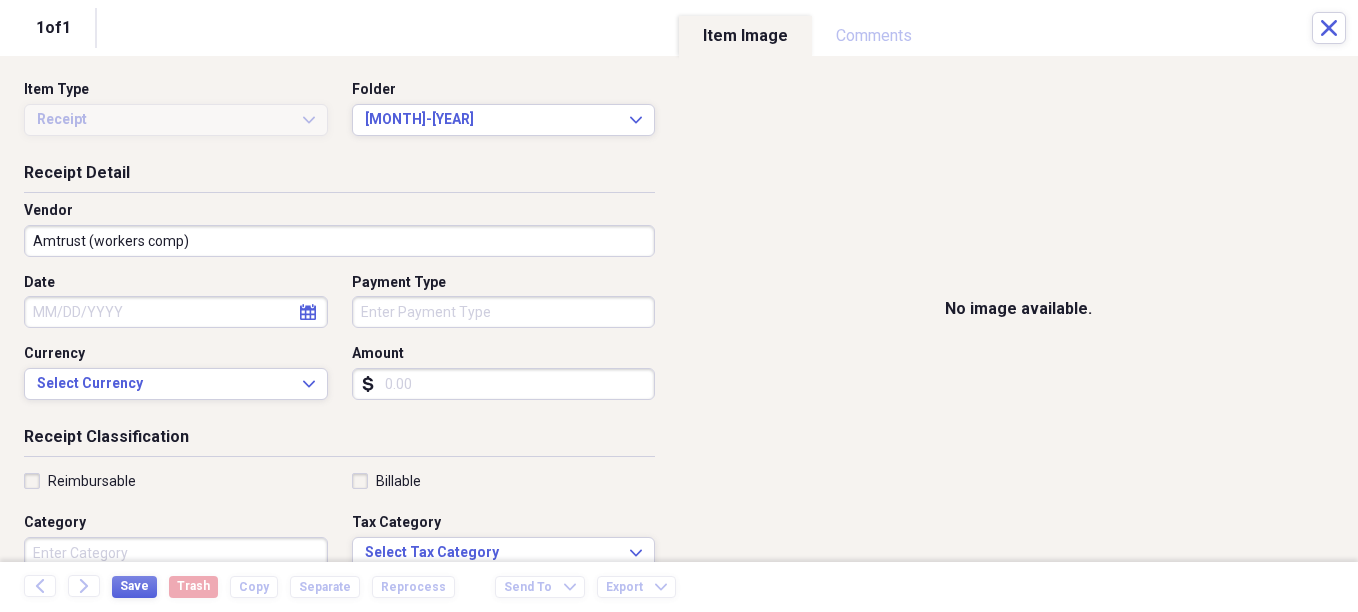 select on "7" 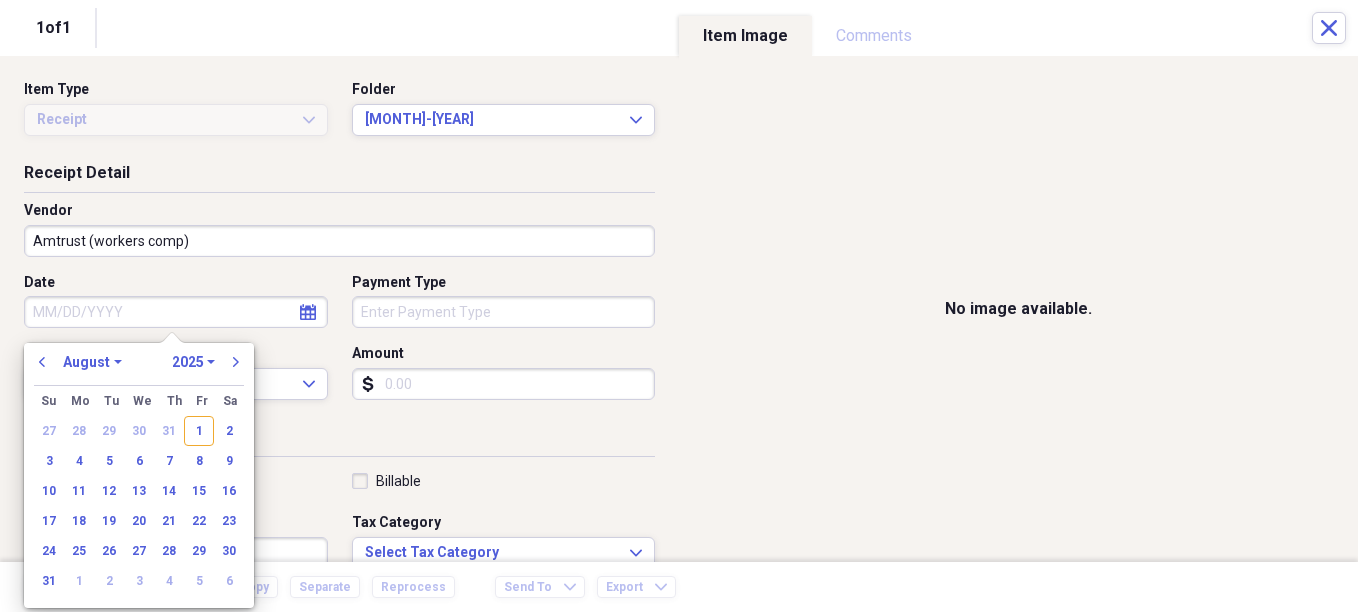 click on "Date" at bounding box center (176, 312) 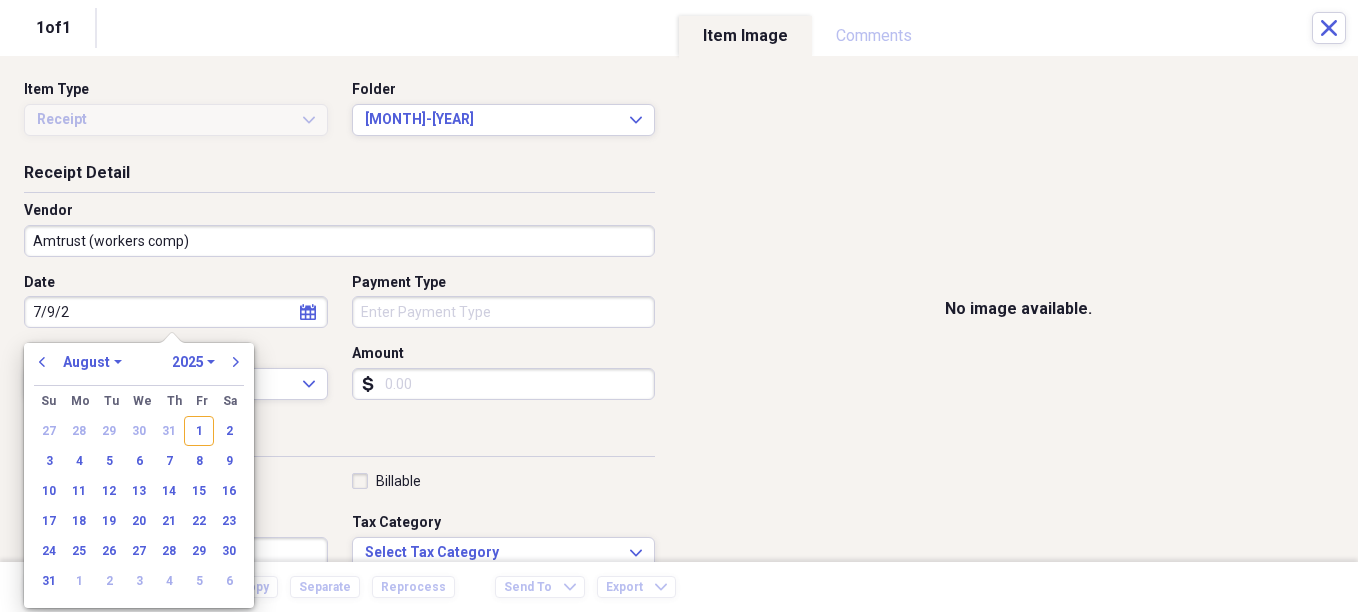type on "[DATE]" 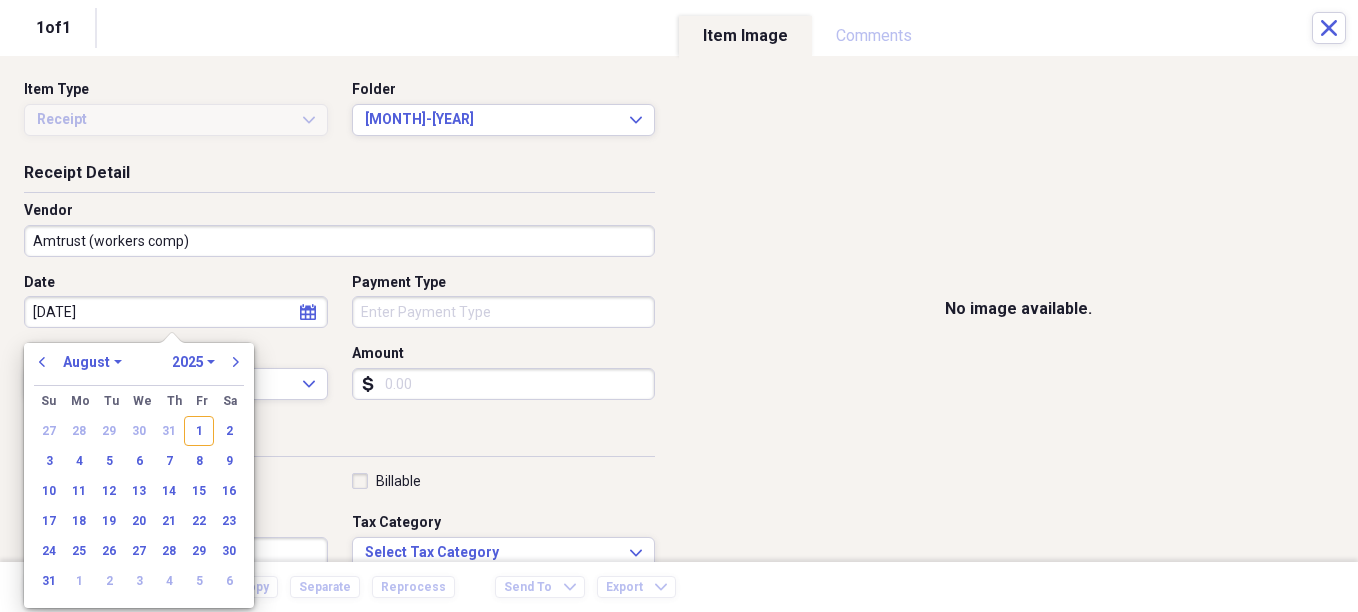 select on "6" 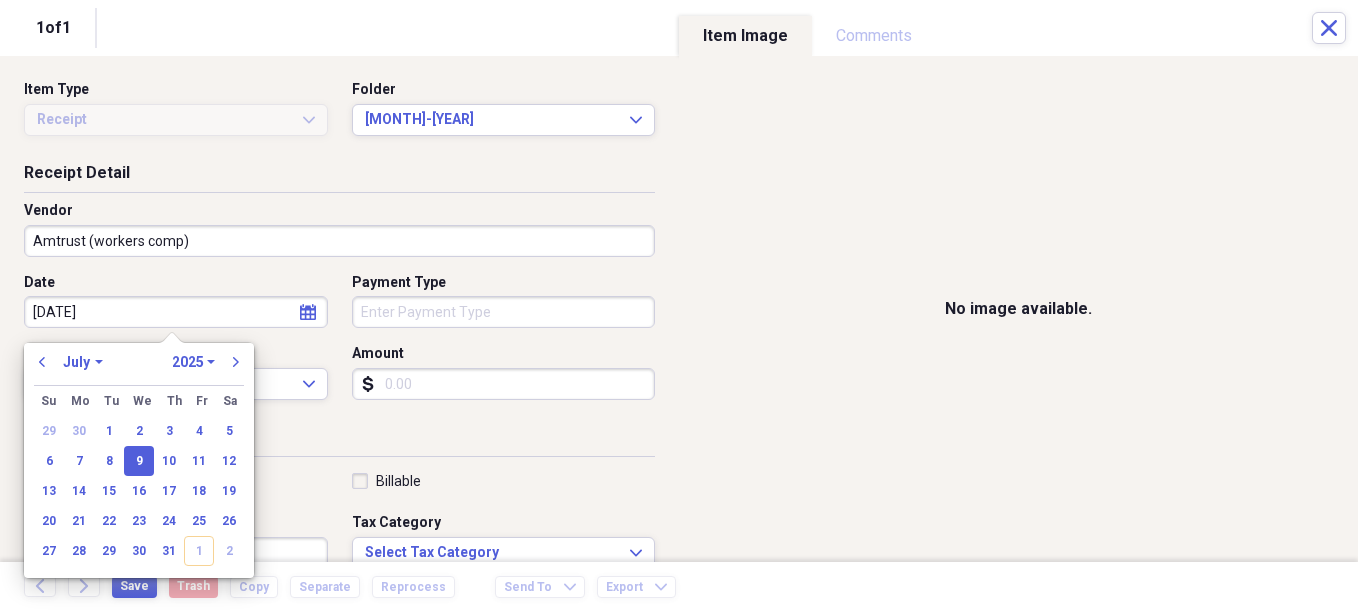 type on "07/09/2025" 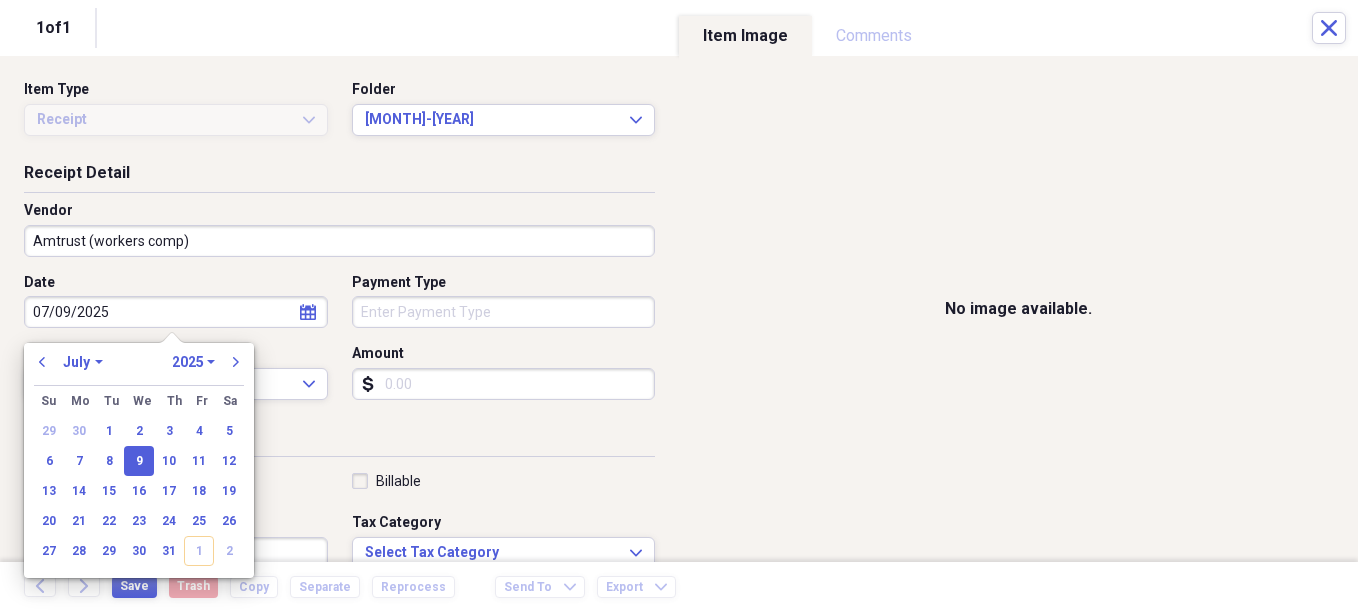 click on "Organize My Files 29 Collapse Unfiled Needs Review 29 Unfiled All Files Unfiled Unfiled Unfiled Saved Reports Collapse My Cabinet [FIRST]'s Cabinet Add Folder Expand Folder Avalon Power & Lighting Add Folder Expand Folder Cape May County Architect Add Folder Expand Folder Hands Too Bait & Tackle Add Folder Expand Folder Home Expenses Add Folder Expand Folder Inactive Add Folder Collapse Open Folder JMM Studios Add Folder Folder 2022 Add Folder Folder 2023 Add Folder Folder 2024 Add Folder Collapse Open Folder 2025 Add Folder Folder 1-2025 Add Folder Folder 10-2025 Add Folder Folder 11-2025 Add Folder Folder 12-2025 Add Folder Folder 2-2025 Add Folder Folder 3-2025 Add Folder Folder 4-2025 Add Folder Folder 5-2025 Add Folder Folder 6-2025 Add Folder Folder 7-2025 Add Folder Folder 8-2025 Add Folder Folder 9-2025 Add Folder Folder [FIRST] [LAST] 2024 Add Folder Expand Folder Pandemonium Fiberglass Add Folder Trash Trash Bill My Customers Expand Help & Support Submit Import Import Add Create Expand Reports sort" at bounding box center (679, 306) 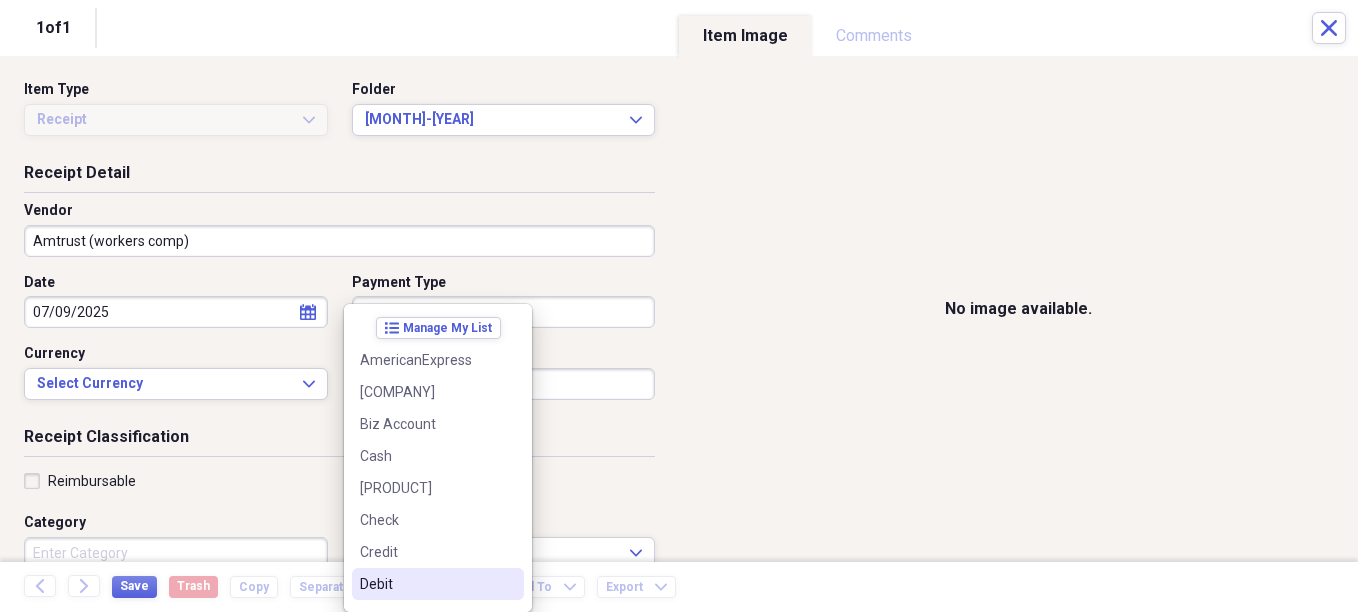 click on "Debit" at bounding box center [426, 584] 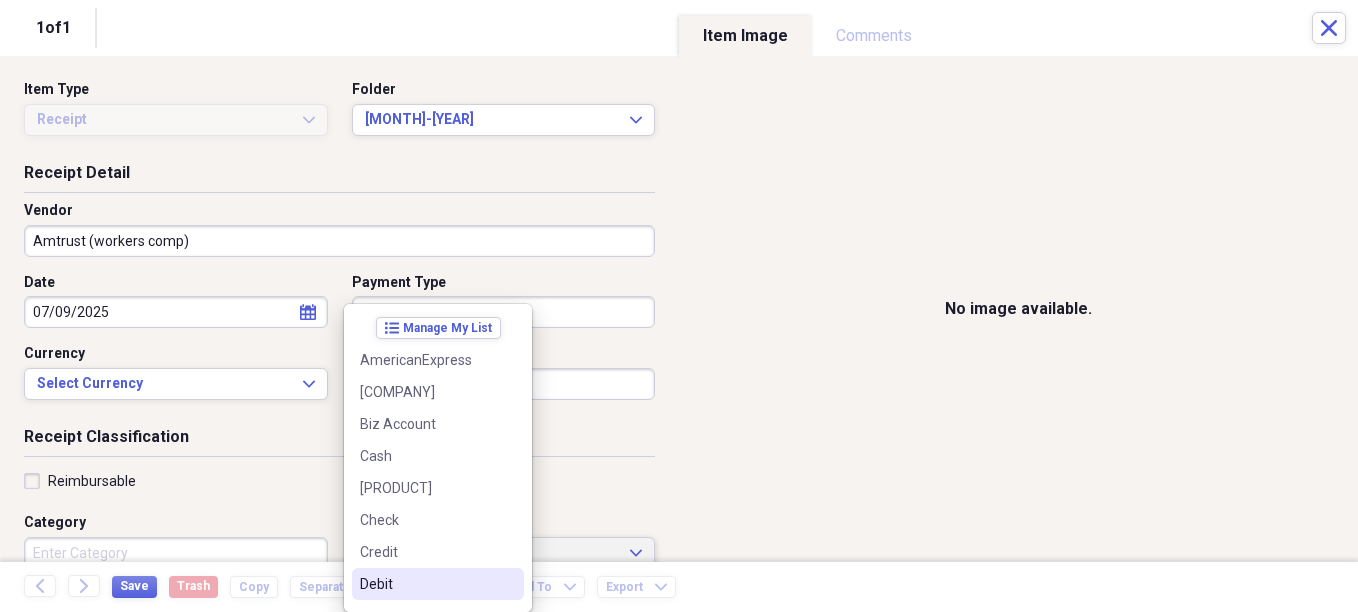type on "Debit" 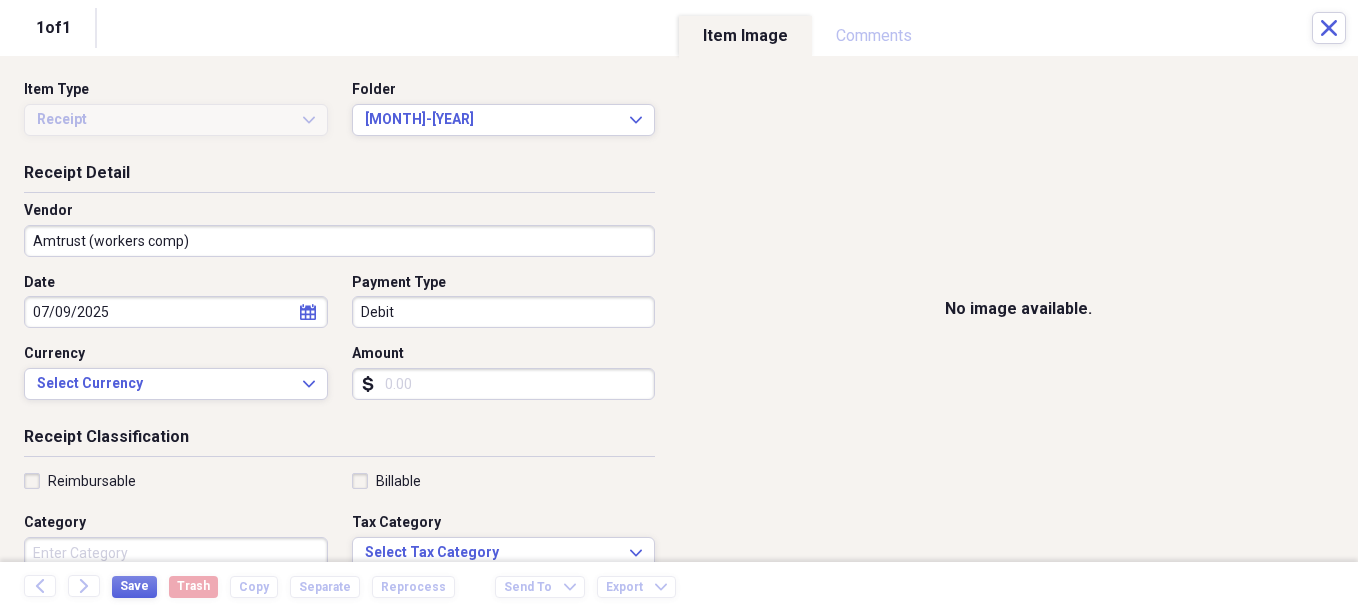 click on "Amount" at bounding box center [504, 384] 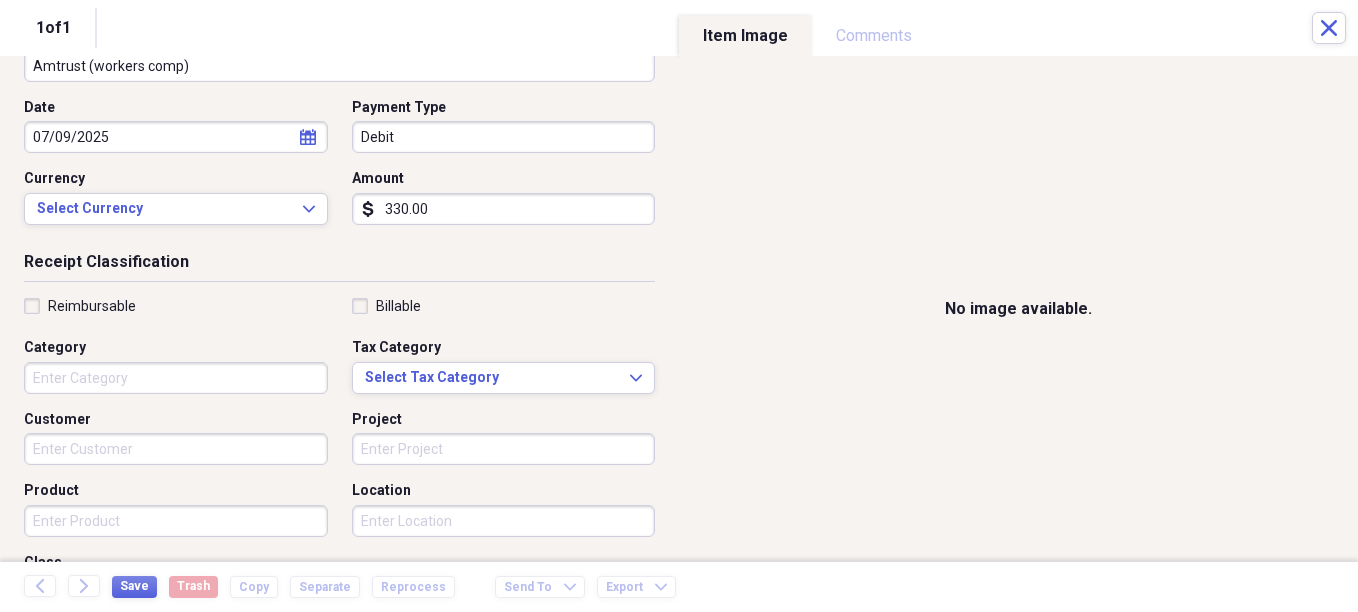 scroll, scrollTop: 200, scrollLeft: 0, axis: vertical 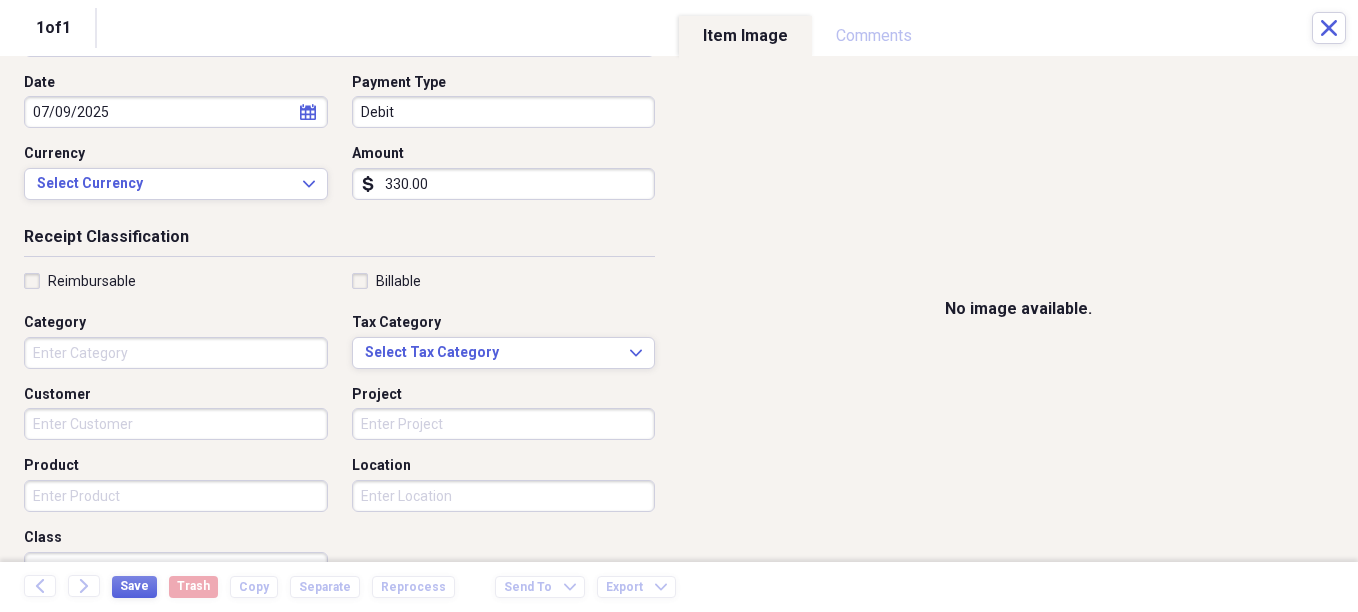 type on "330.00" 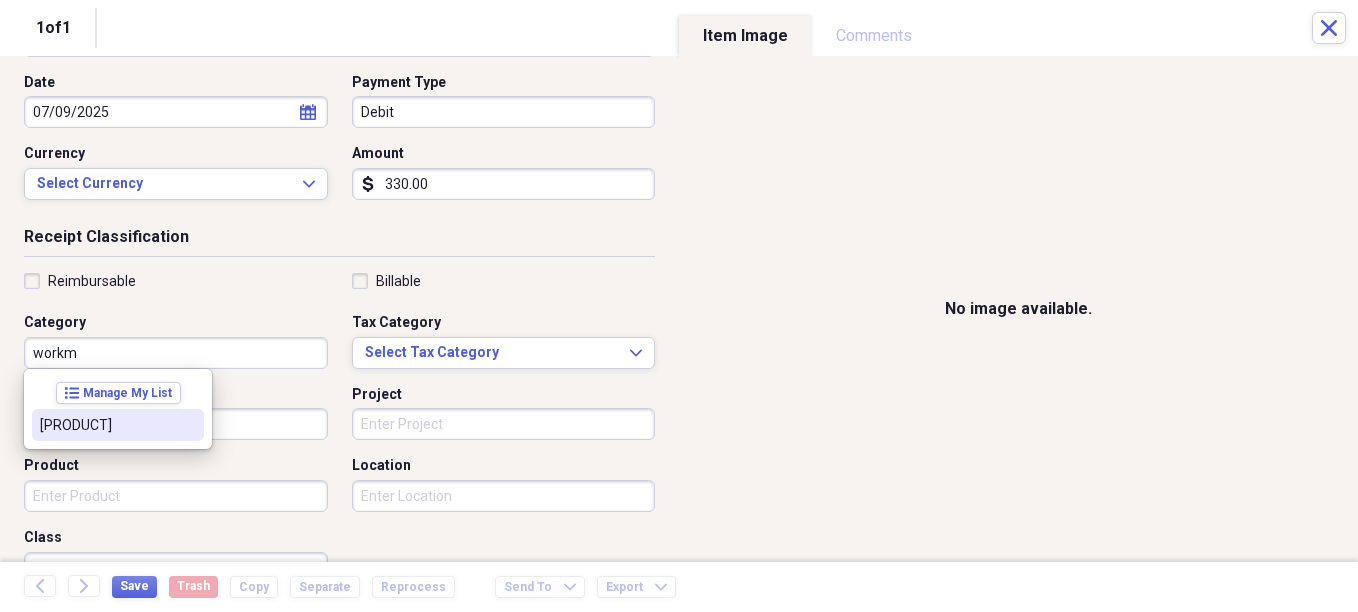 click on "[PRODUCT]" at bounding box center (106, 425) 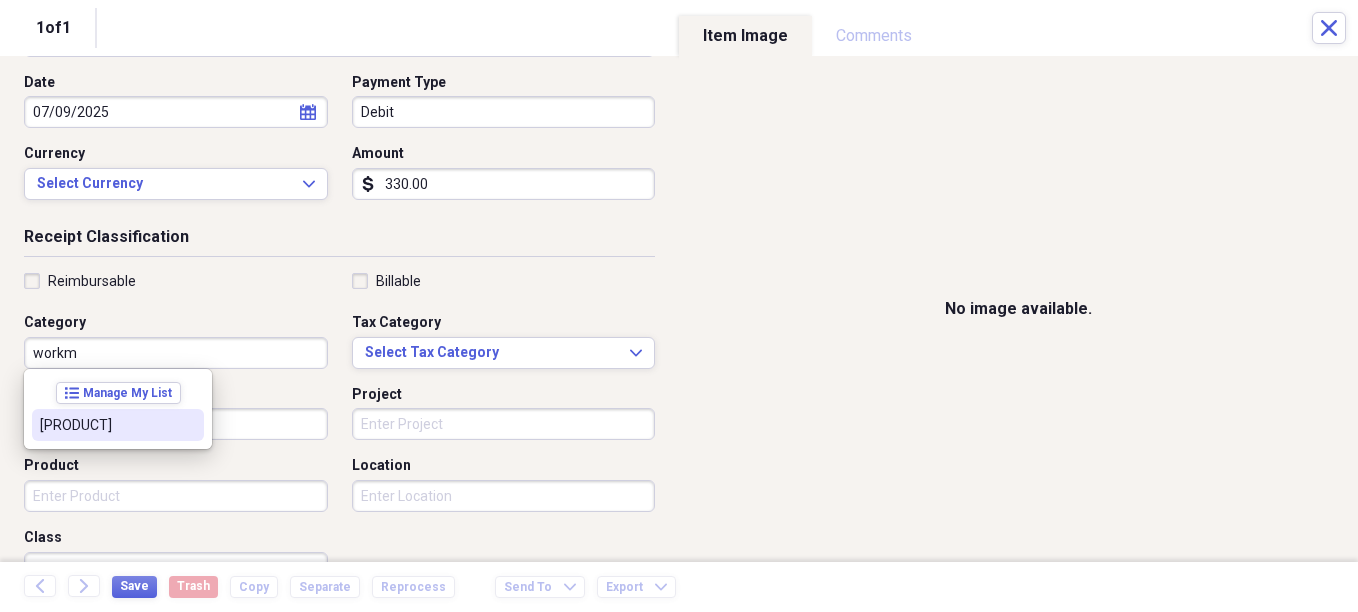 type on "[PRODUCT]" 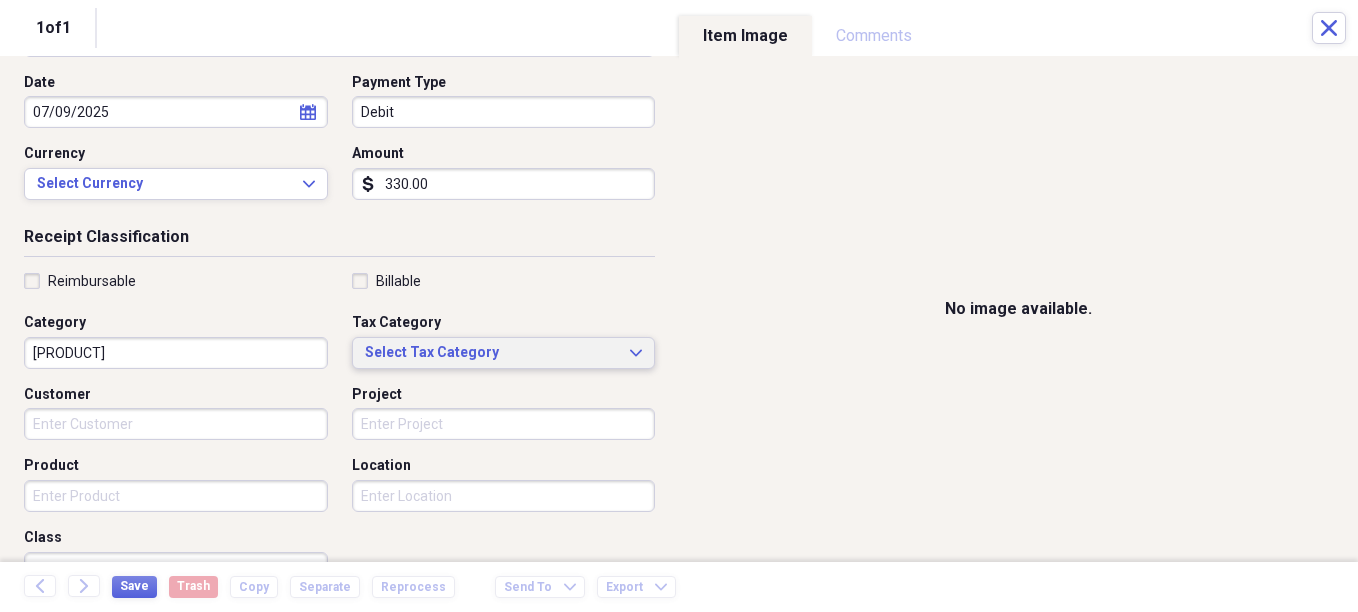 click on "Select Tax Category" at bounding box center (492, 353) 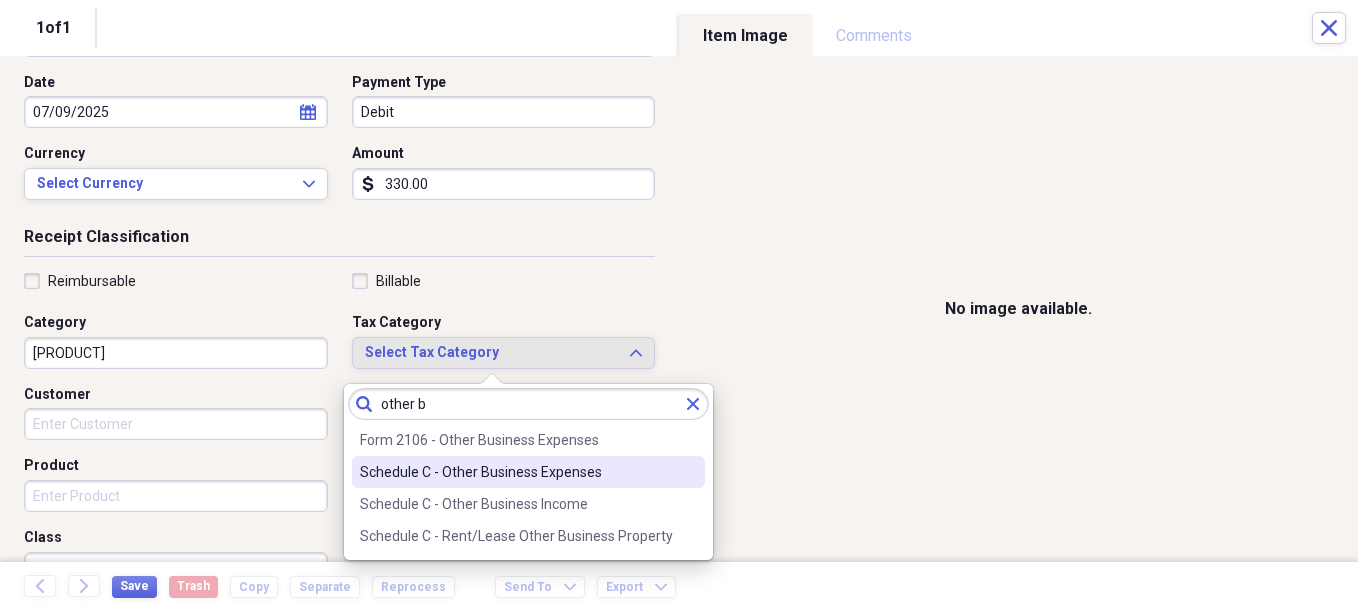type on "other b" 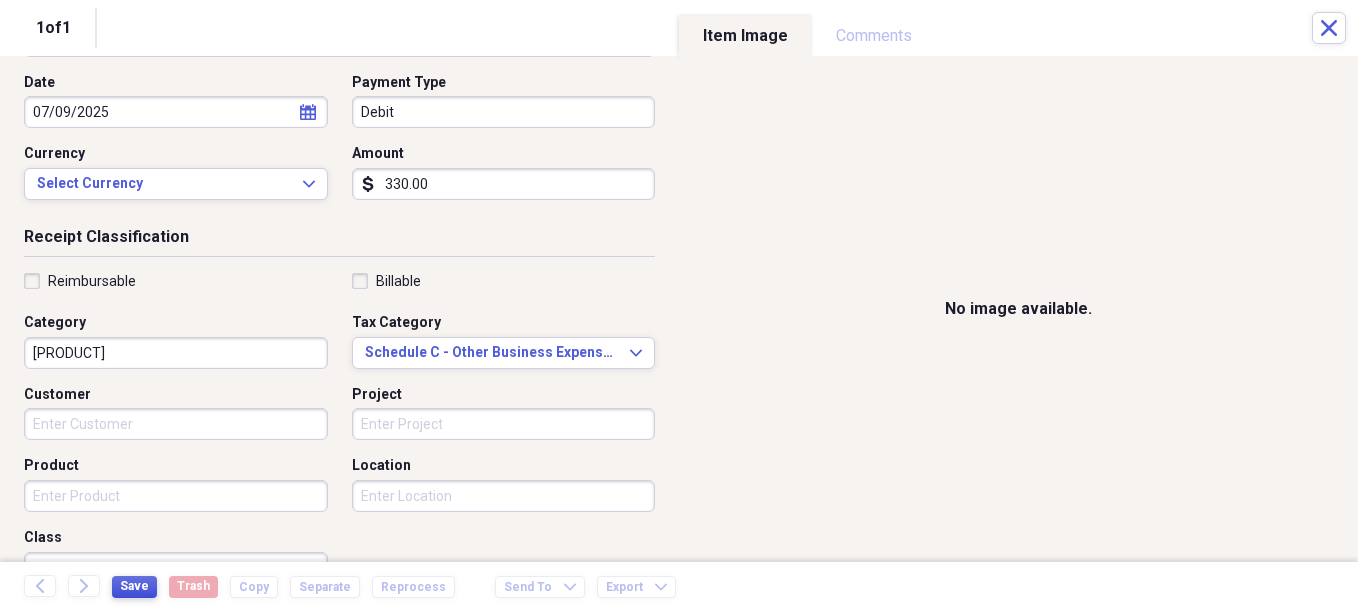 click on "Save" at bounding box center (134, 586) 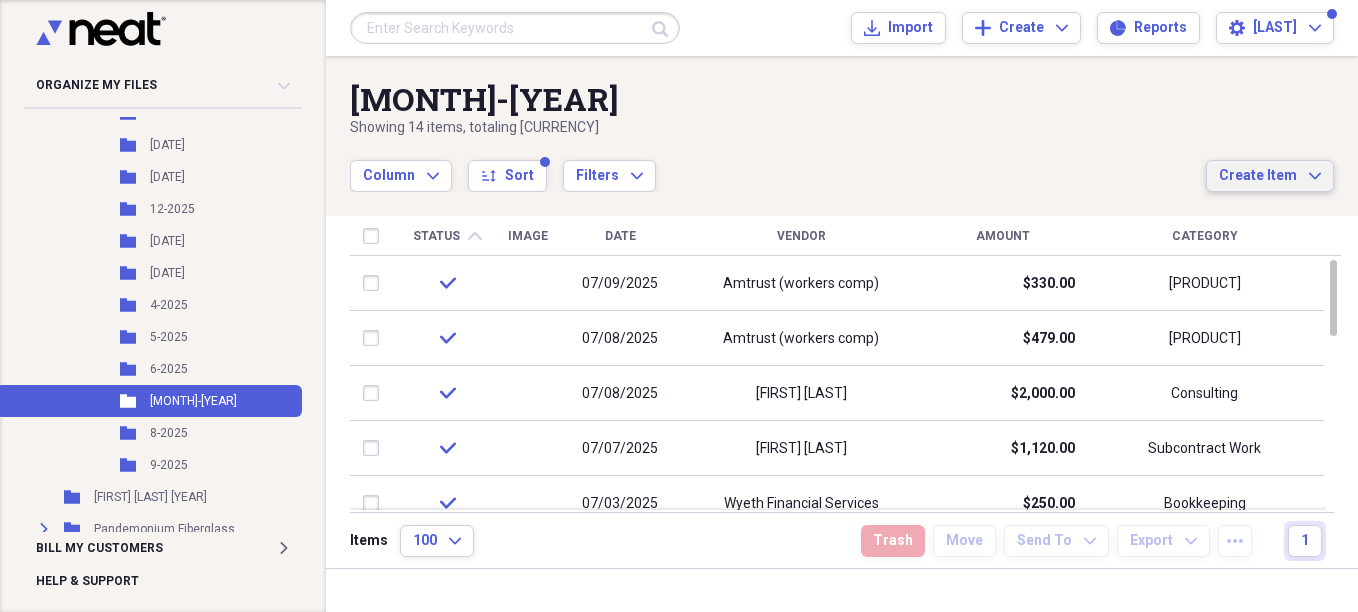drag, startPoint x: 1284, startPoint y: 180, endPoint x: 1285, endPoint y: 190, distance: 10.049875 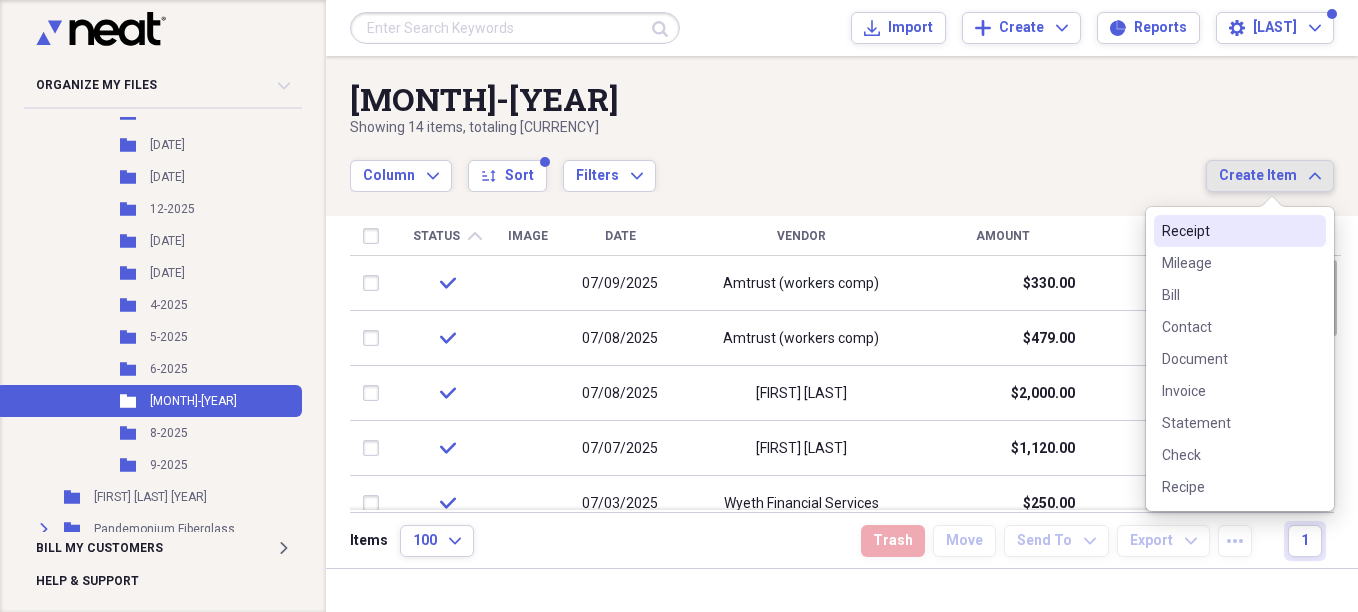 click on "Receipt" at bounding box center [1228, 231] 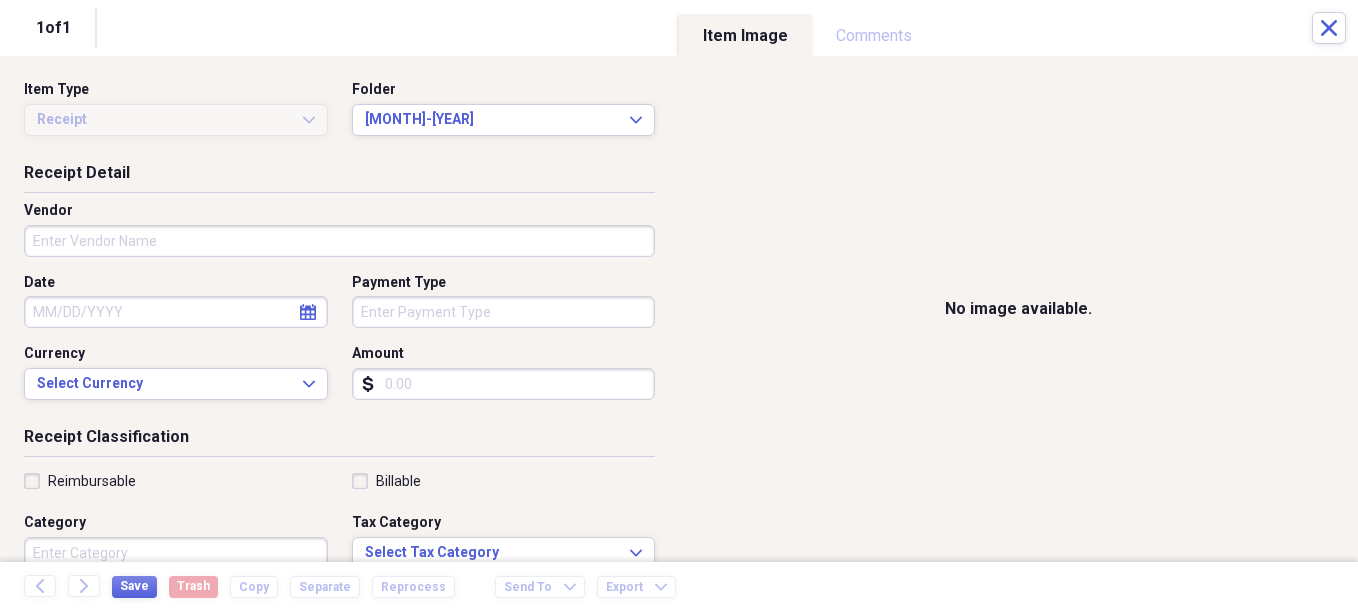 click on "Vendor" at bounding box center [339, 241] 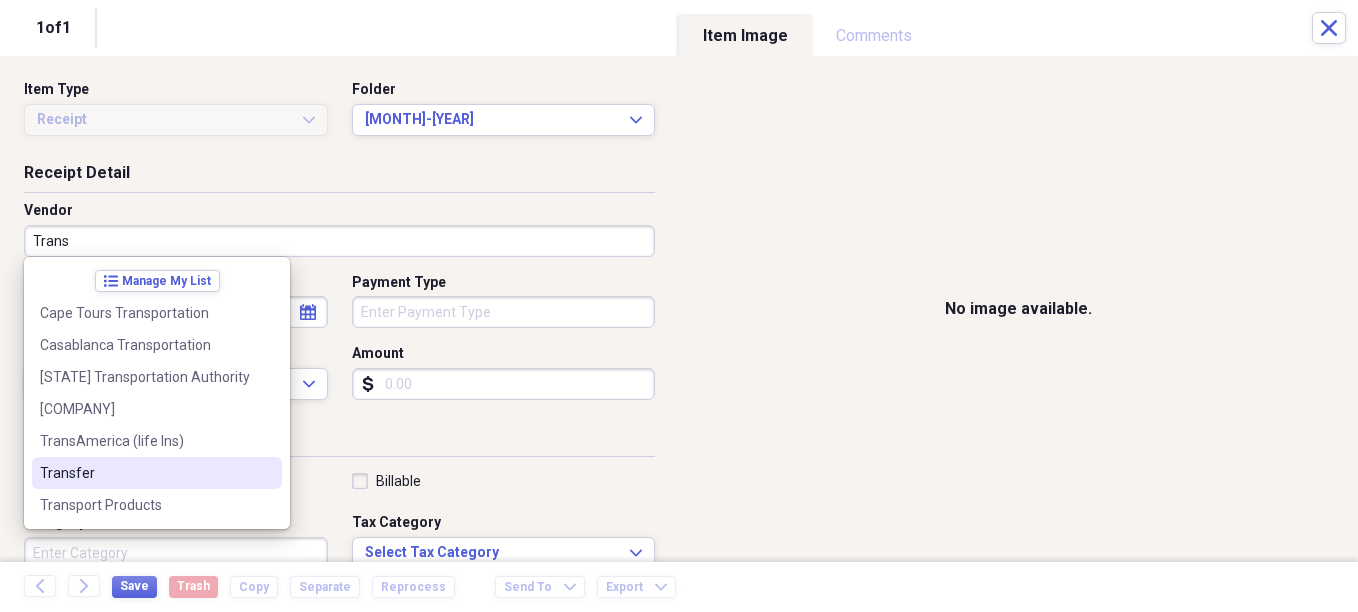 click on "Transfer" at bounding box center [145, 473] 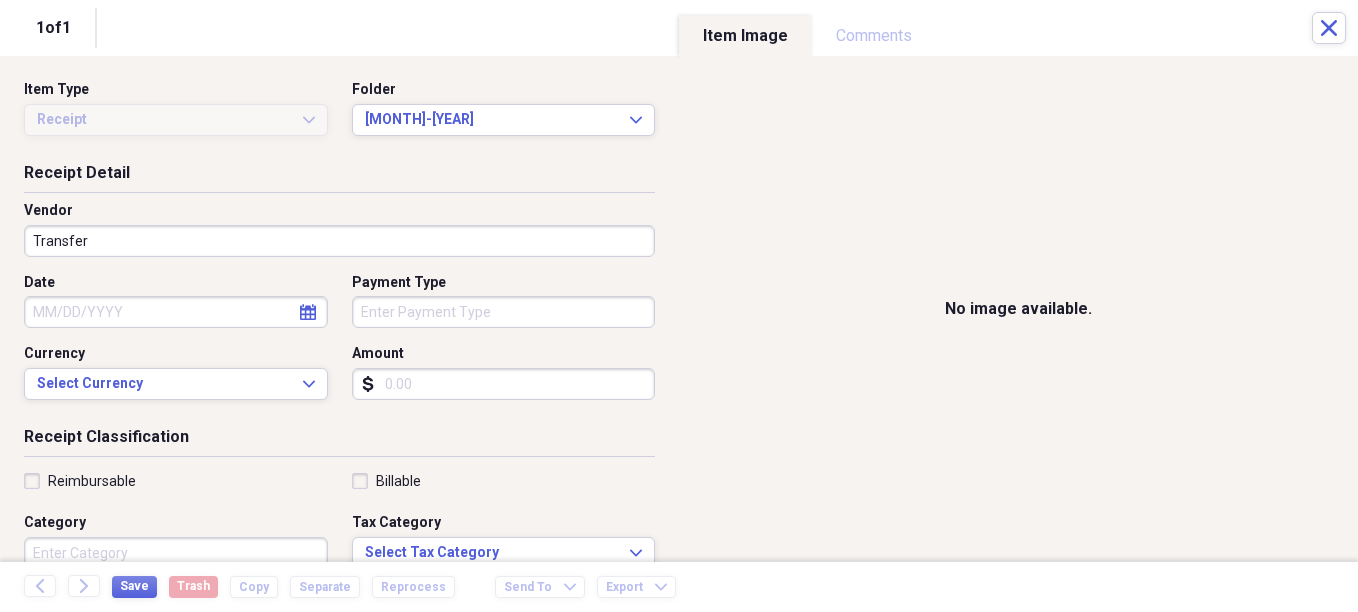 click on "Date" at bounding box center [176, 312] 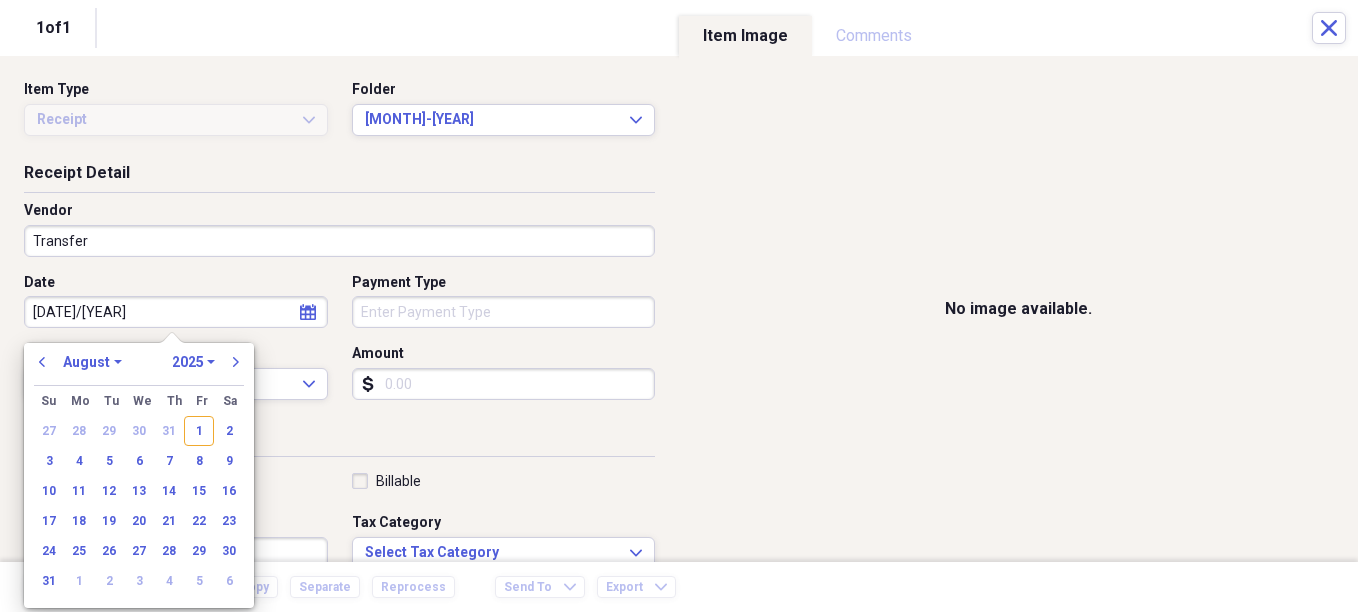 type on "[DATE]/[YEAR]" 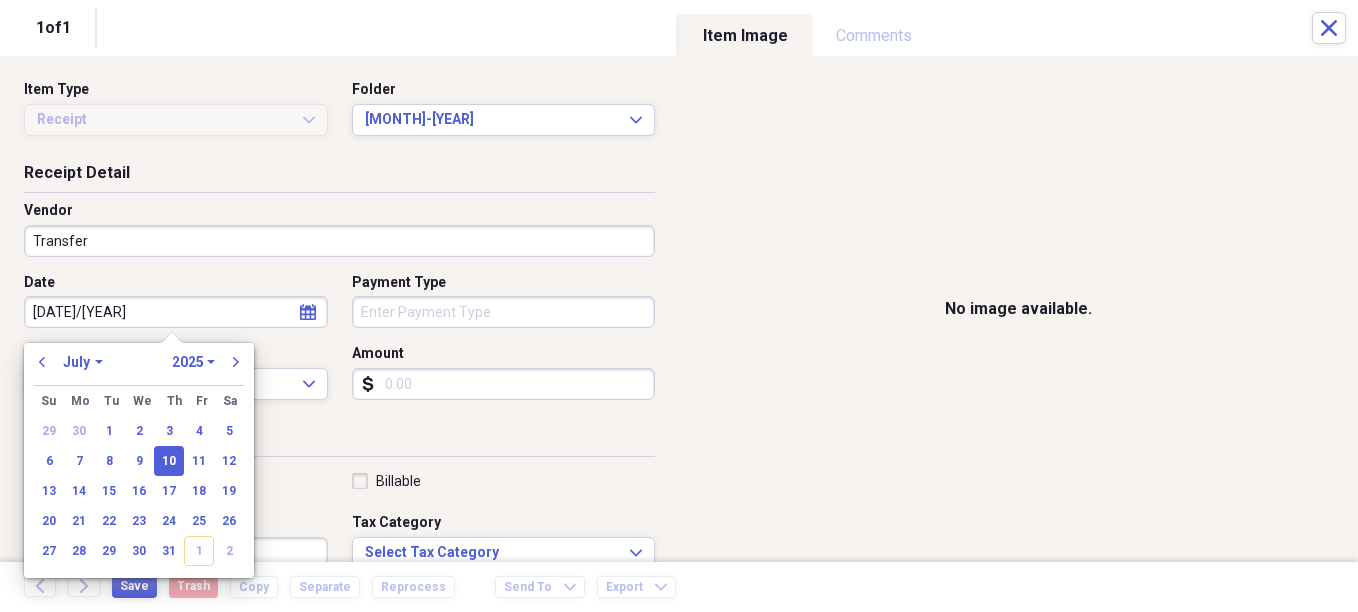 type on "07/10/2025" 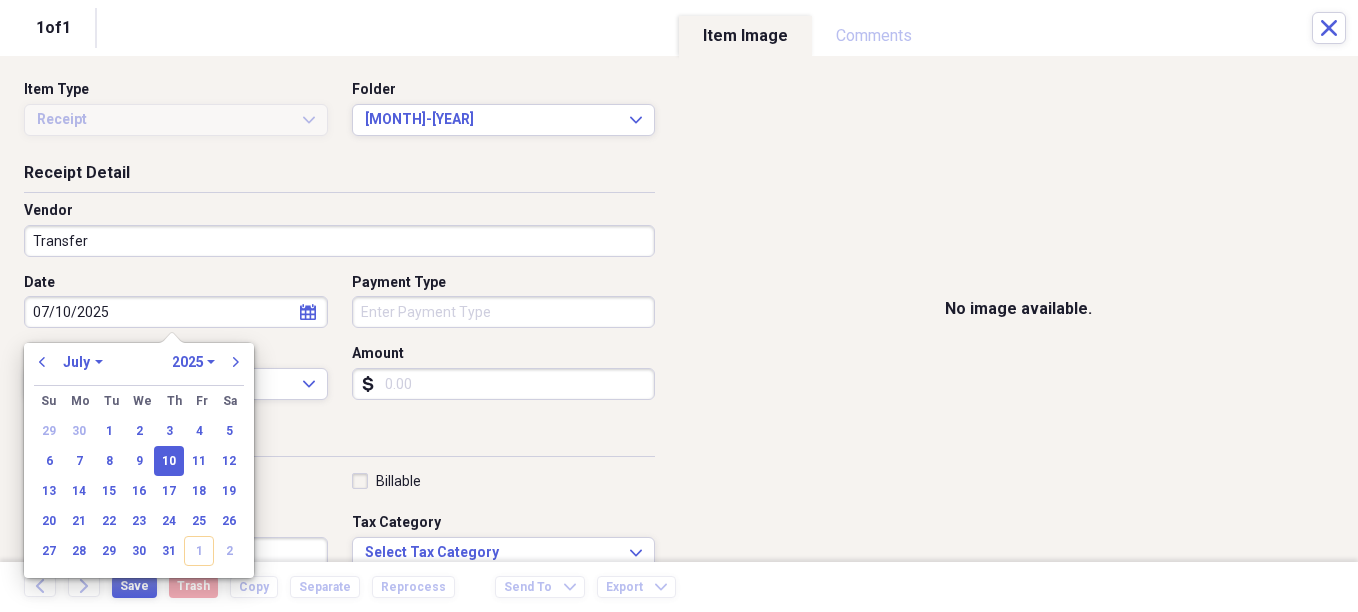 click on "Organize My Files 29 Collapse Unfiled Needs Review 29 Unfiled All Files Unfiled Unfiled Unfiled Saved Reports Collapse My Cabinet [FIRST]'s Cabinet Add Folder Expand Folder Avalon Power & Lighting Add Folder Expand Folder Cape May County Architect Add Folder Expand Folder Hands Too Bait & Tackle Add Folder Expand Folder Home Expenses Add Folder Expand Folder Inactive Add Folder Collapse Open Folder JMM Studios Add Folder Folder 2022 Add Folder Folder 2023 Add Folder Folder 2024 Add Folder Collapse Open Folder 2025 Add Folder Folder 1-2025 Add Folder Folder 10-2025 Add Folder Folder 11-2025 Add Folder Folder 12-2025 Add Folder Folder 2-2025 Add Folder Folder 3-2025 Add Folder Folder 4-2025 Add Folder Folder 5-2025 Add Folder Folder 6-2025 Add Folder Folder 7-2025 Add Folder Folder 8-2025 Add Folder Folder 9-2025 Add Folder Folder [FIRST] [LAST] 2024 Add Folder Expand Folder Pandemonium Fiberglass Add Folder Trash Trash Bill My Customers Expand Help & Support Submit Import Import Add Create Expand Reports sort" at bounding box center (679, 306) 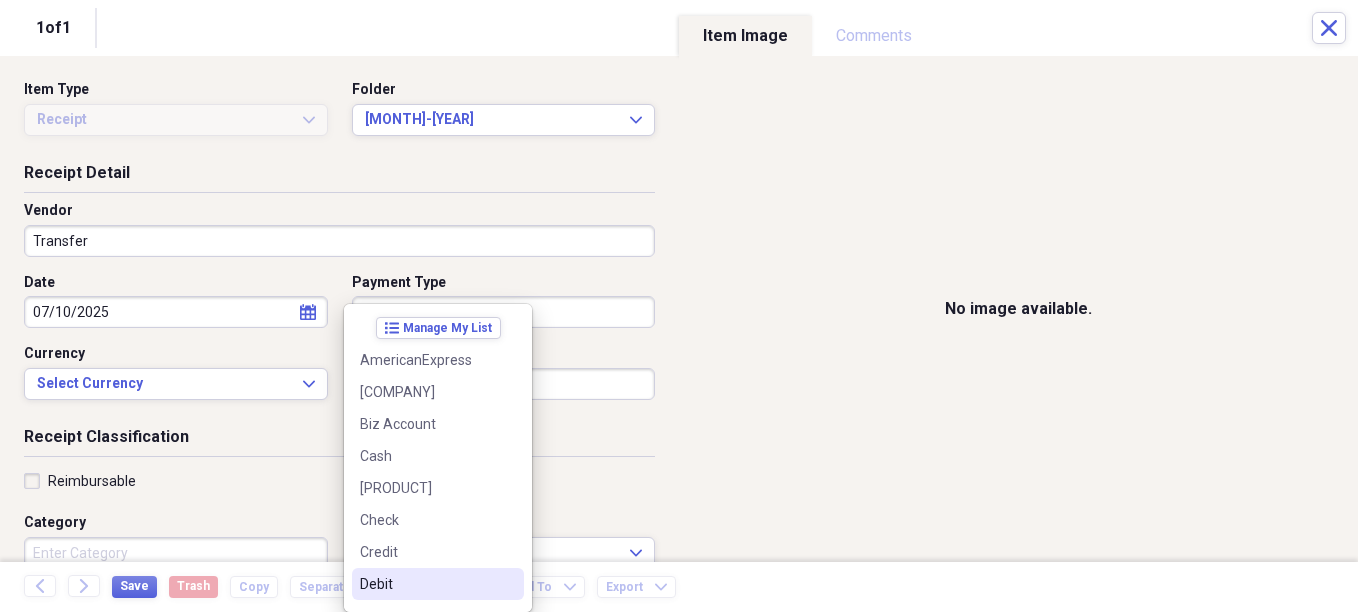 click on "Debit" at bounding box center [426, 584] 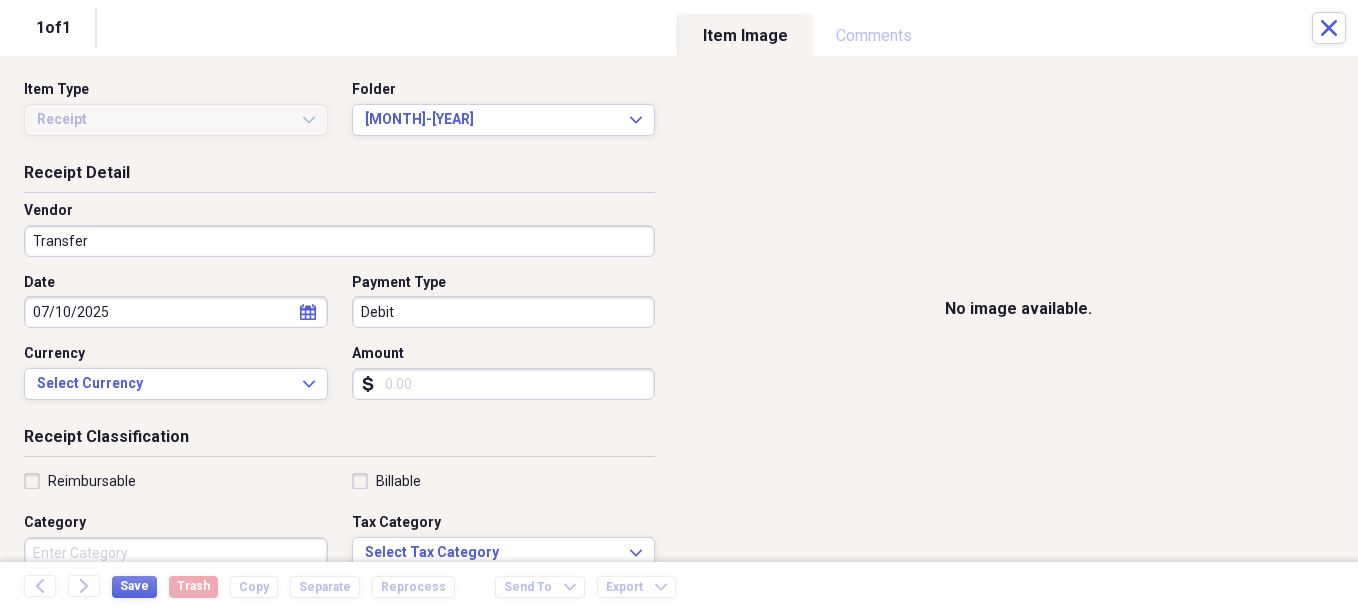 click on "Amount" at bounding box center (504, 384) 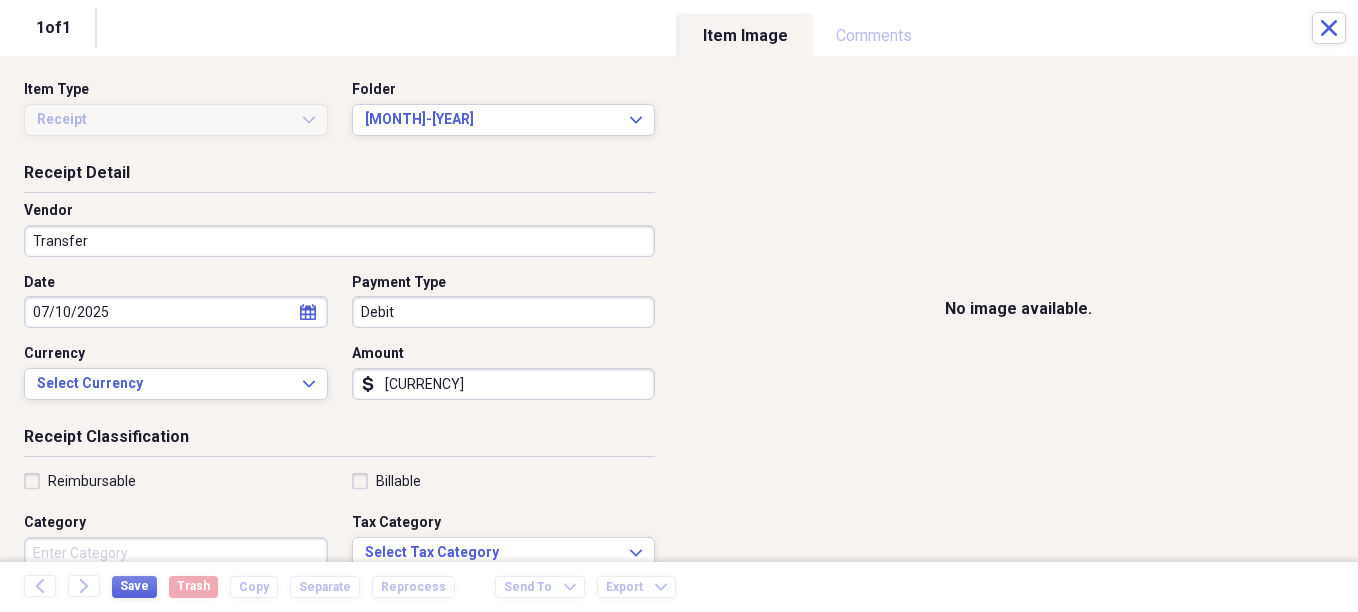 type on "[CURRENCY]" 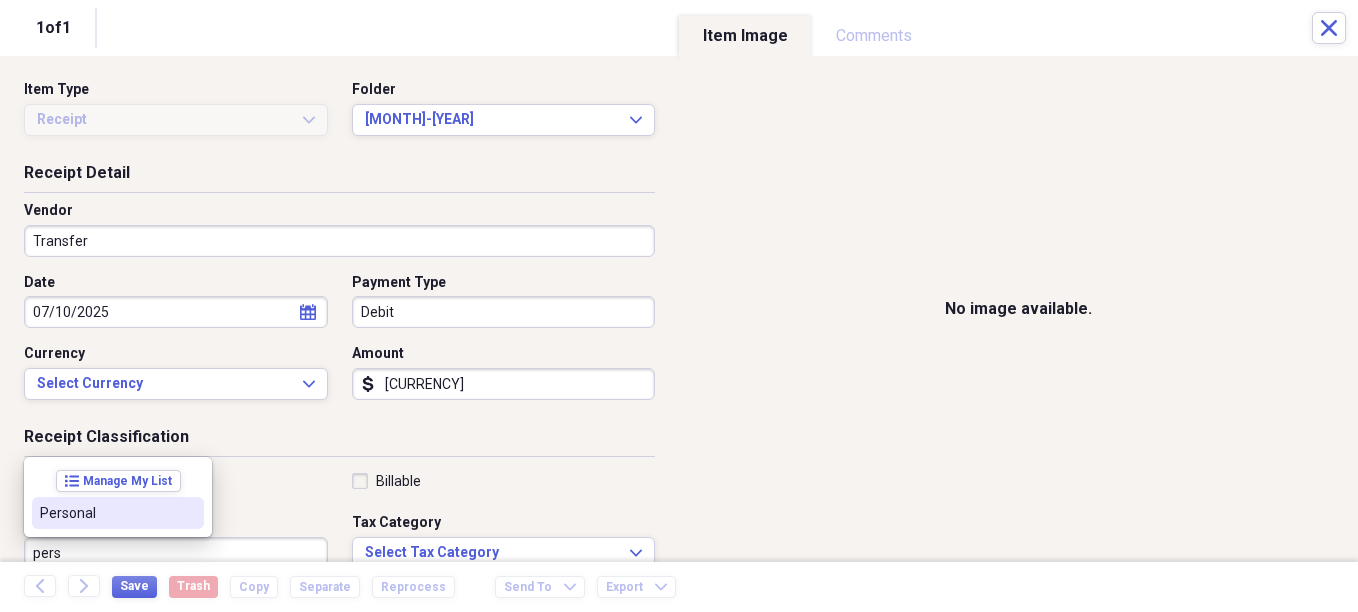 click on "Personal" at bounding box center (106, 513) 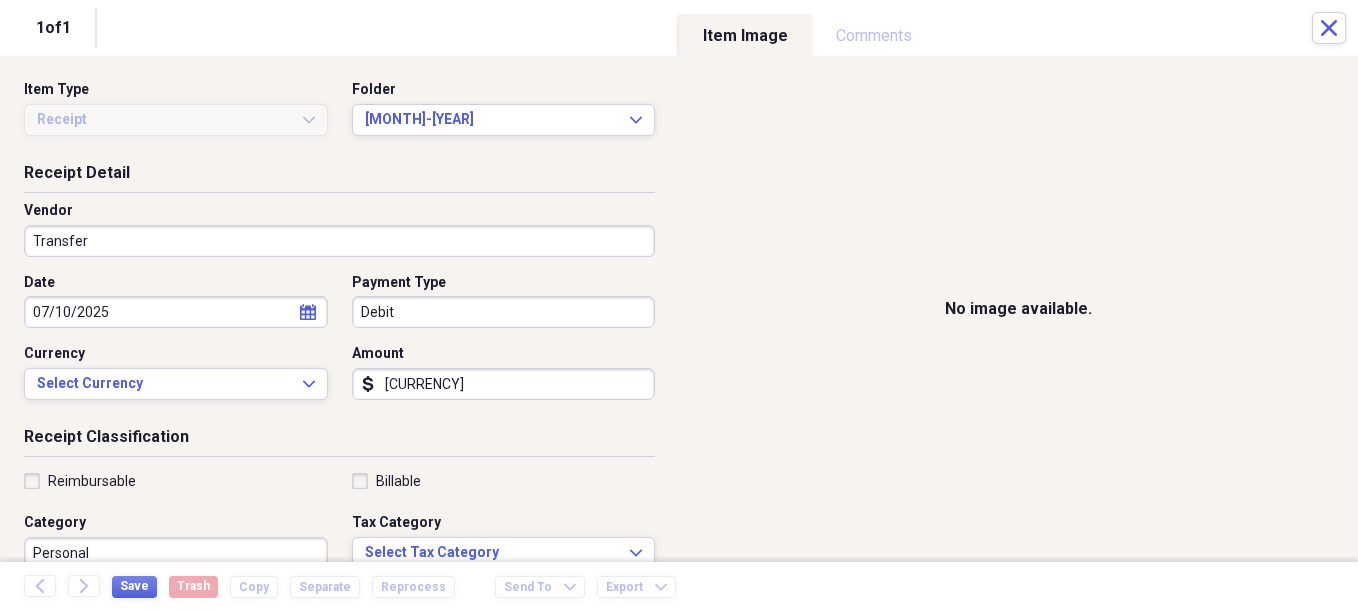 scroll, scrollTop: 7, scrollLeft: 0, axis: vertical 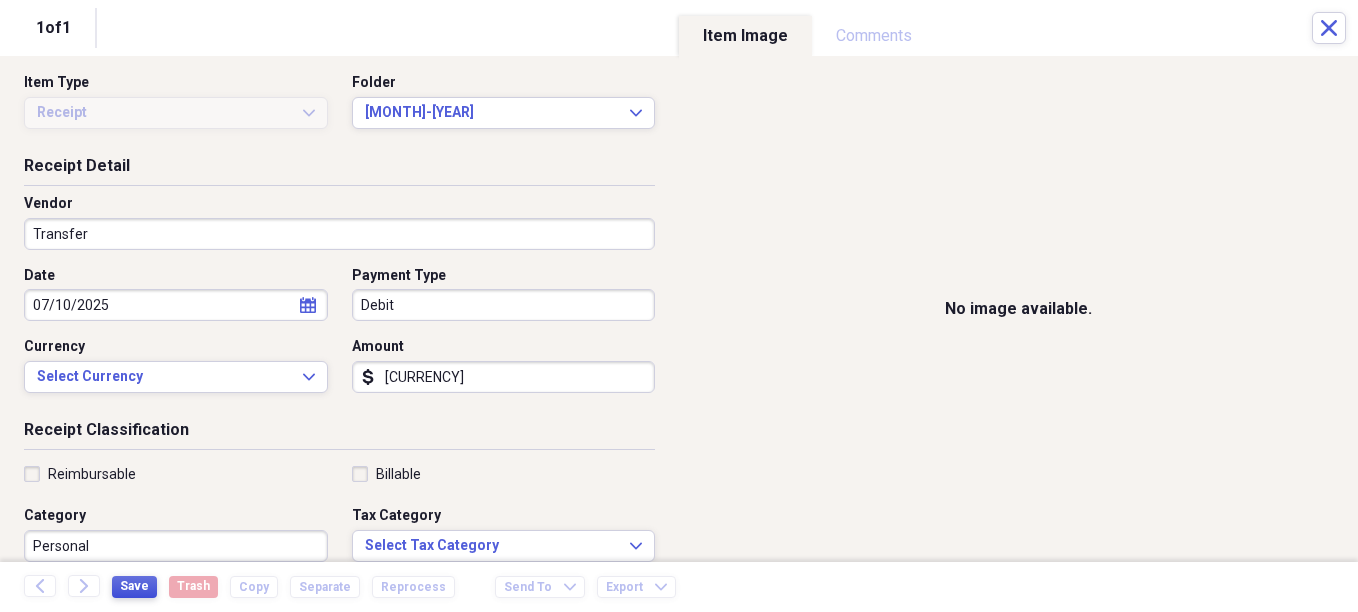 click on "Save" at bounding box center (134, 587) 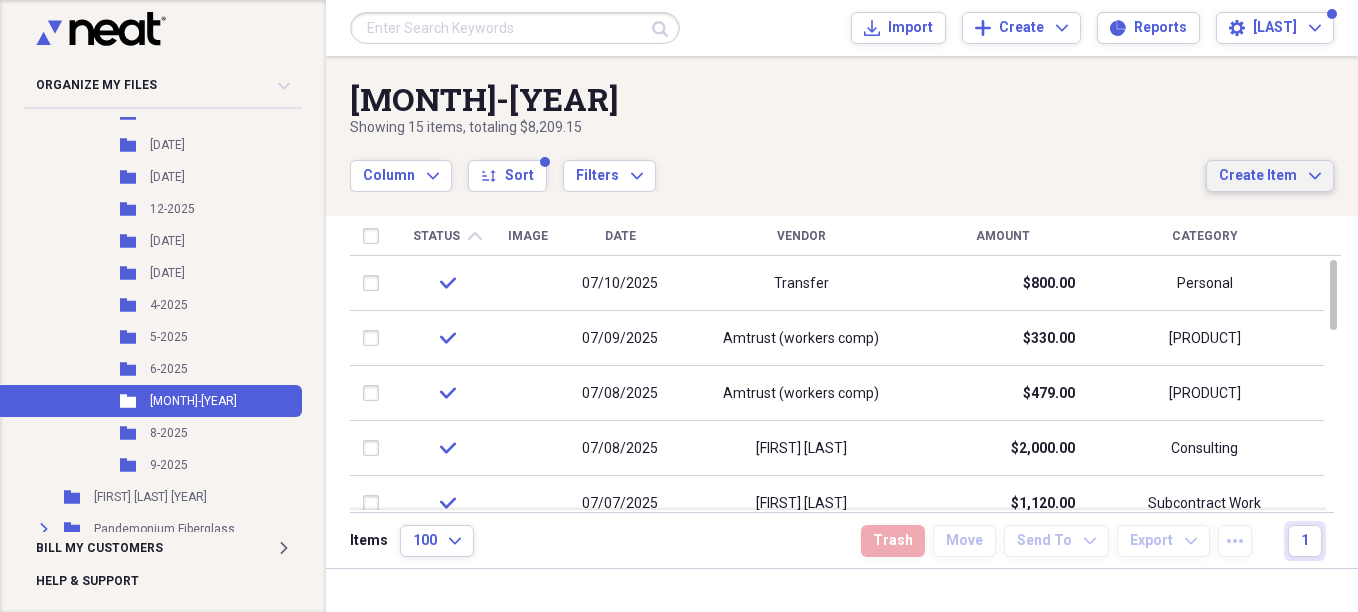 click on "Create Item" at bounding box center (1258, 176) 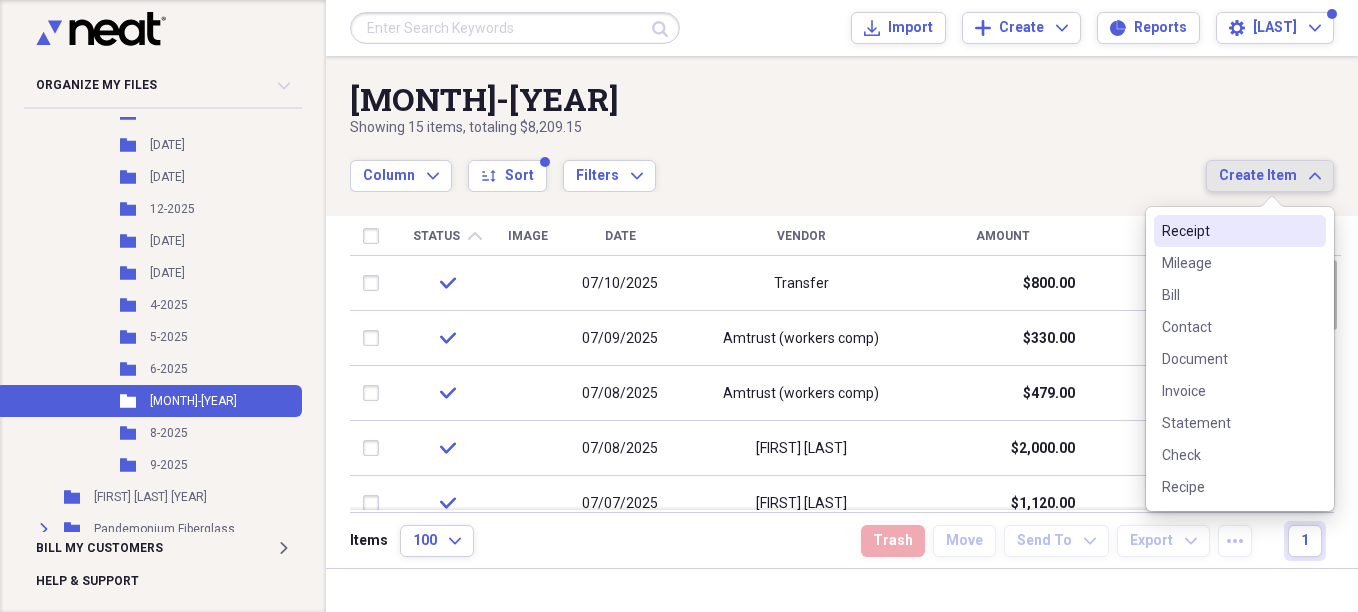 click on "Receipt" at bounding box center (1228, 231) 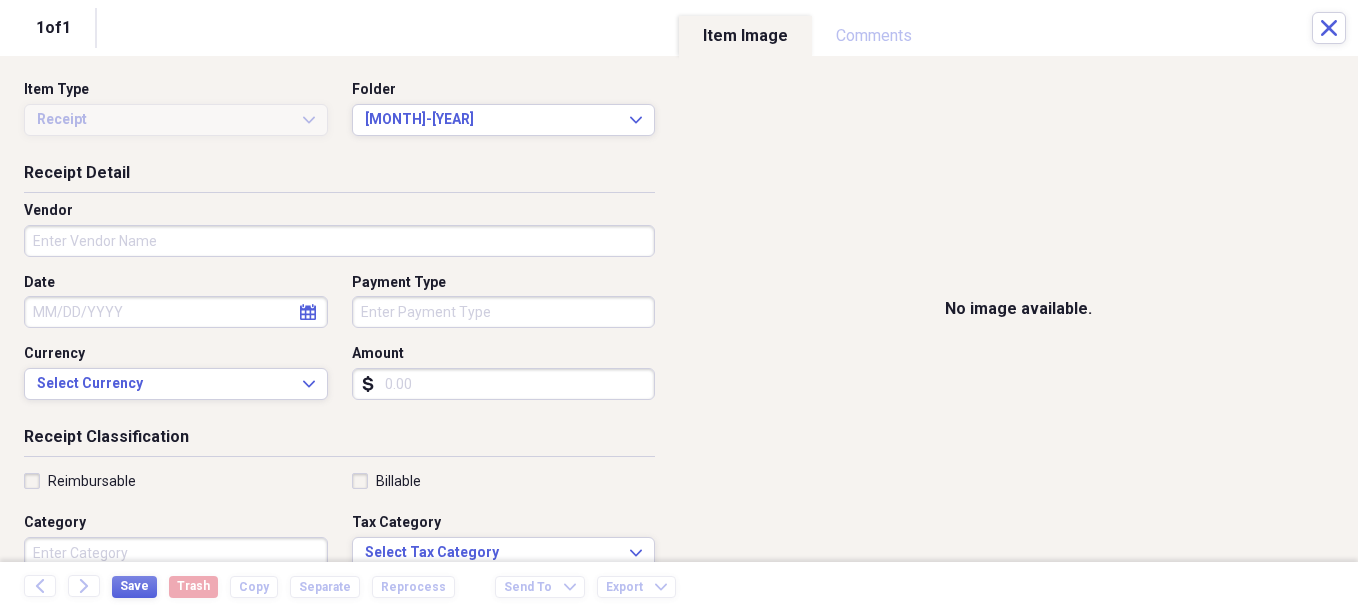 click on "Vendor" at bounding box center [339, 241] 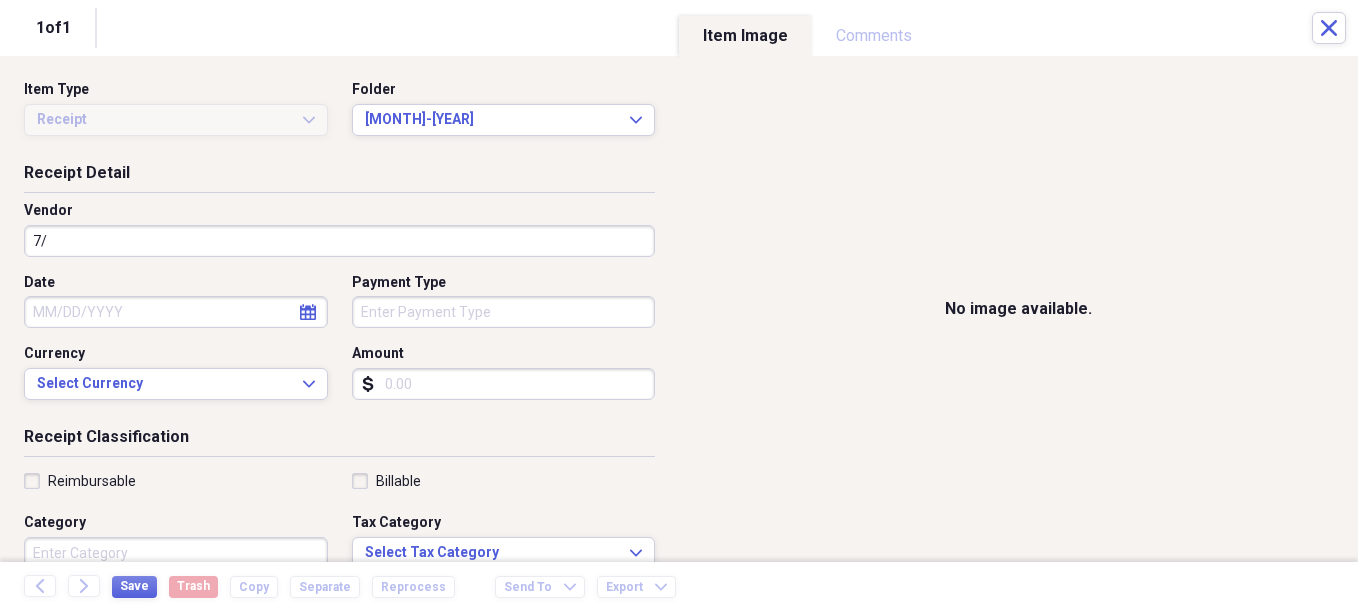 type on "7" 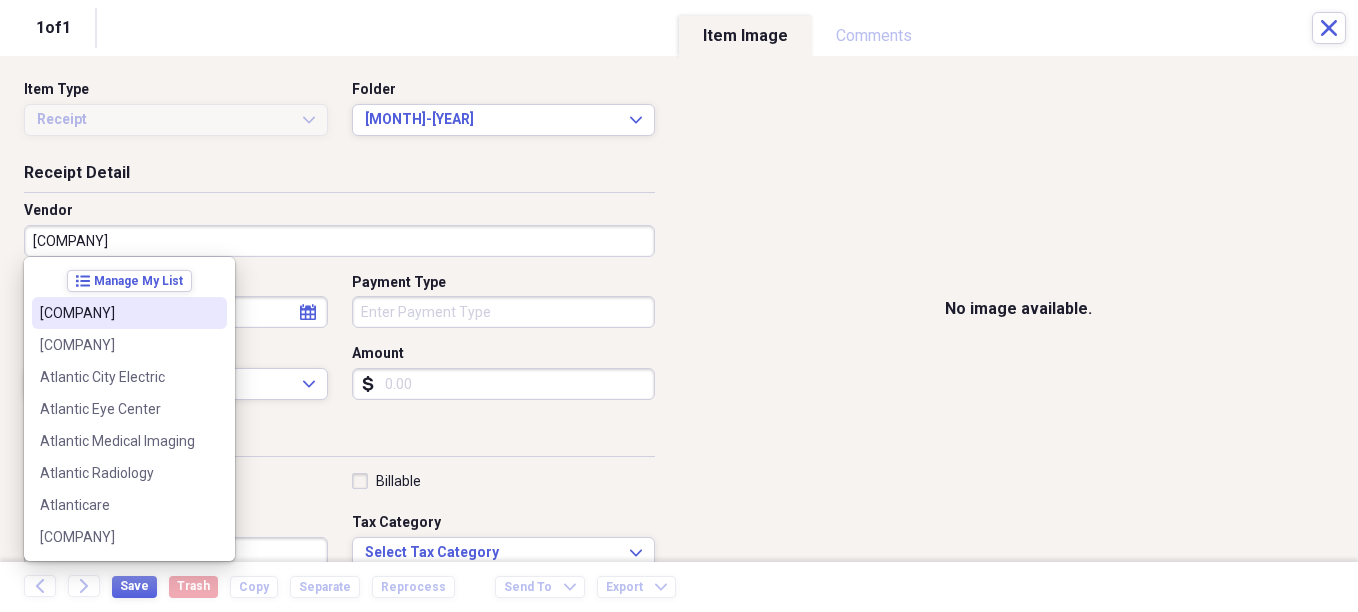 click on "[COMPANY]" at bounding box center [117, 313] 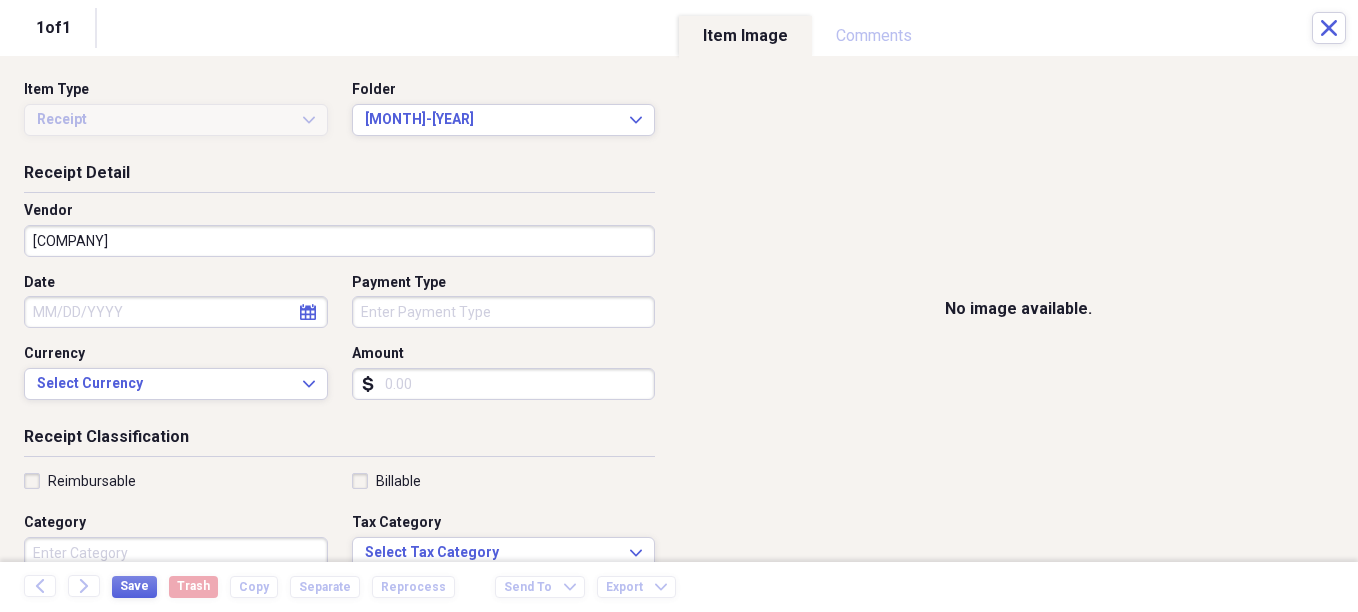 click on "Date" at bounding box center [176, 312] 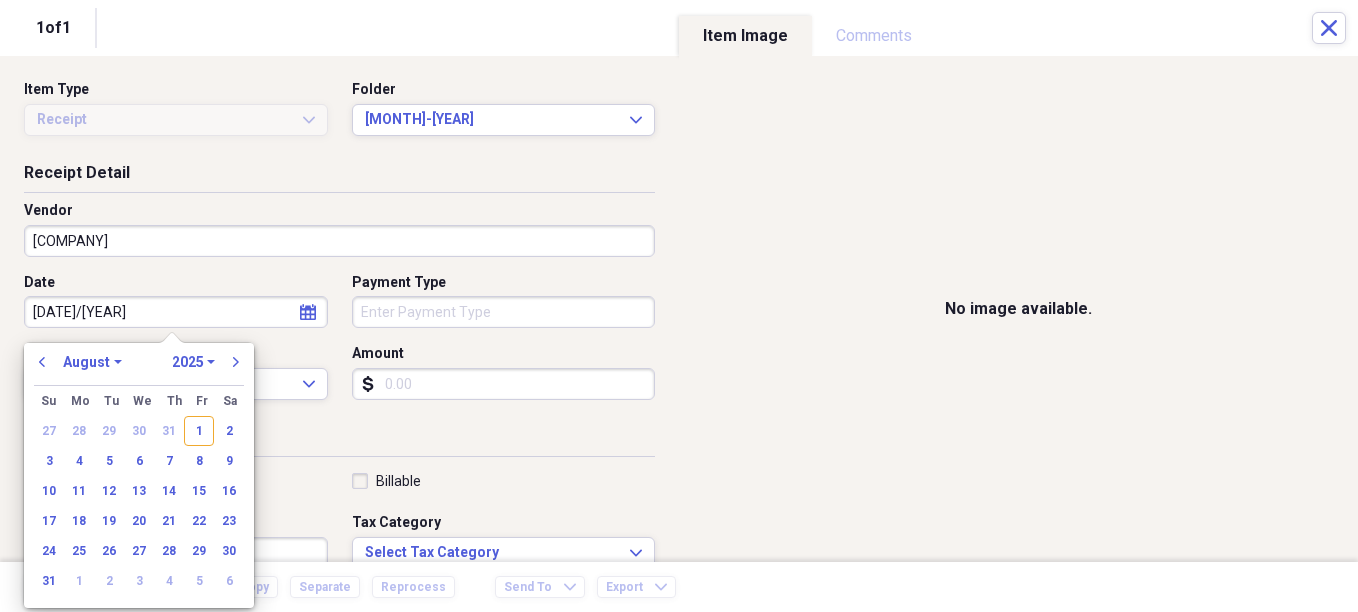 type on "[DATE]/[YEAR]" 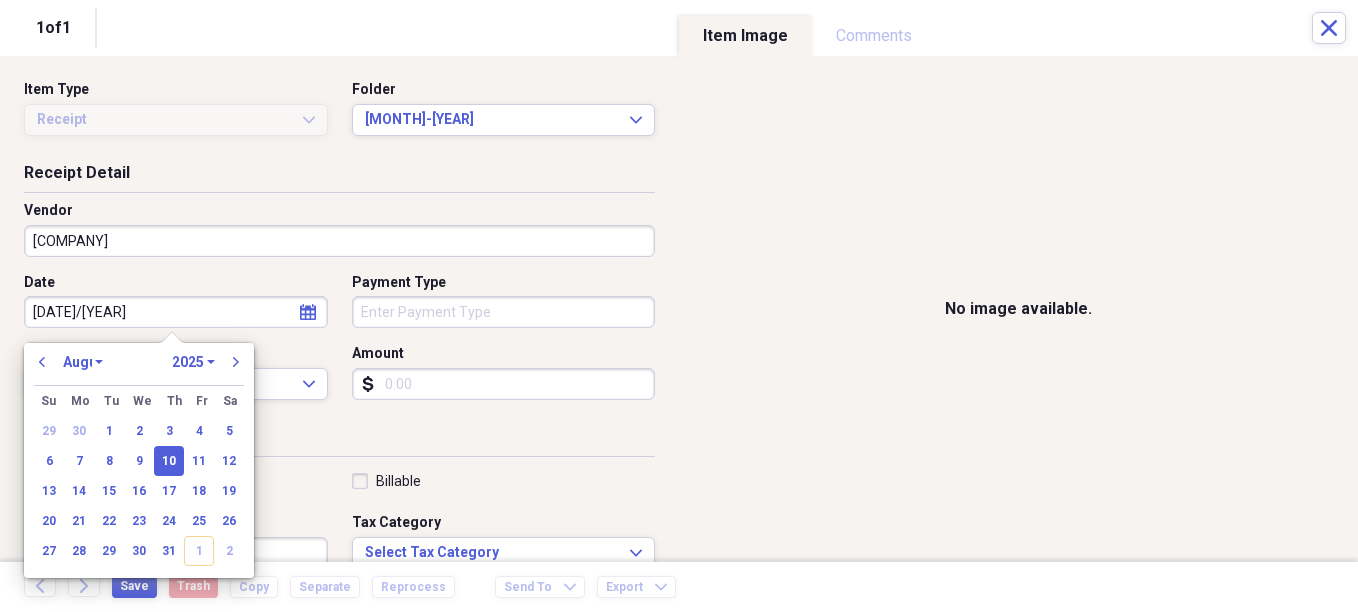 select on "6" 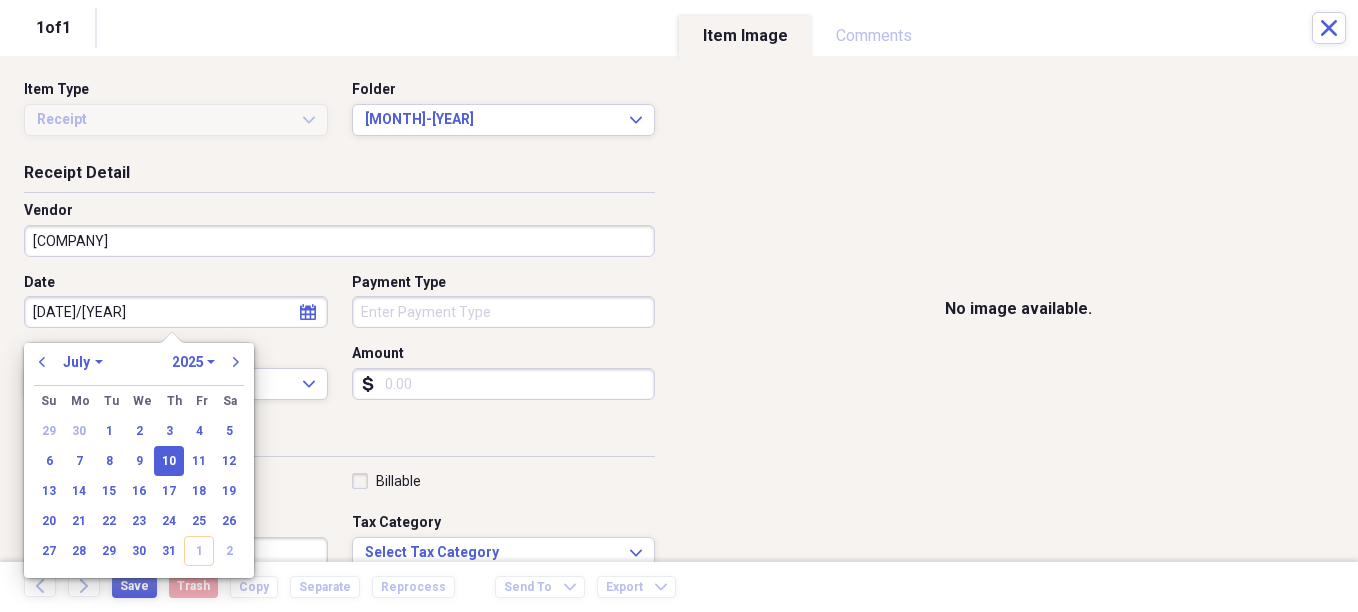 type on "07/10/2025" 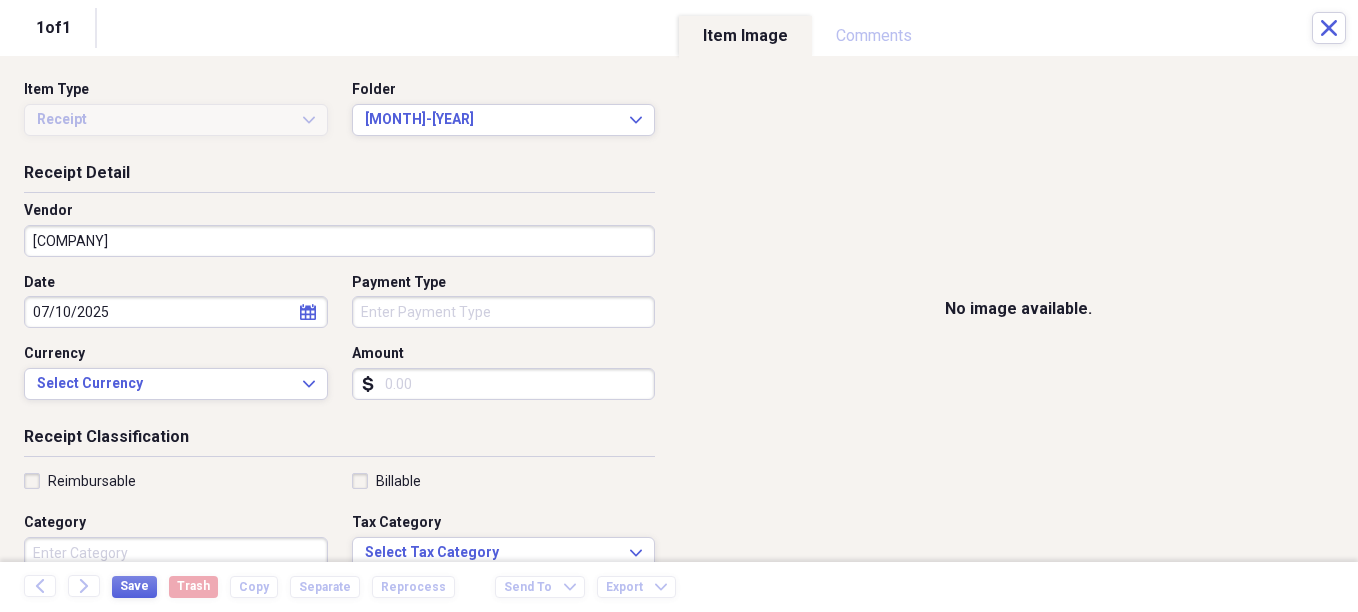 click on "Payment Type" at bounding box center [504, 312] 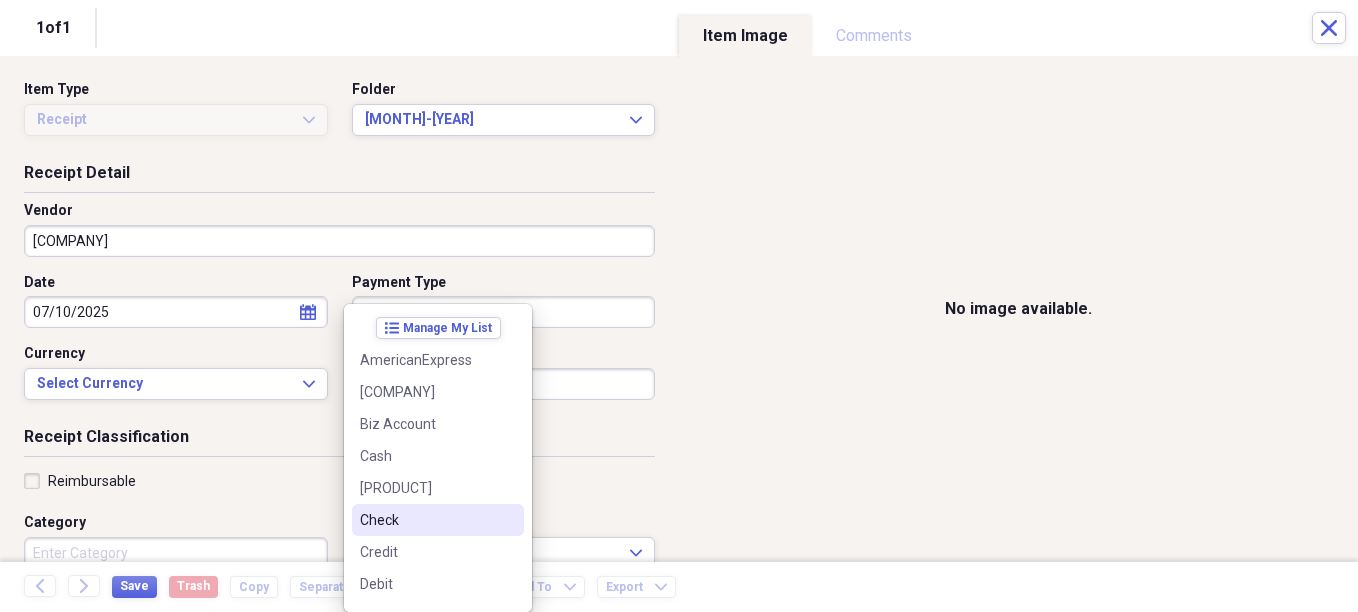 click on "Check" at bounding box center (426, 520) 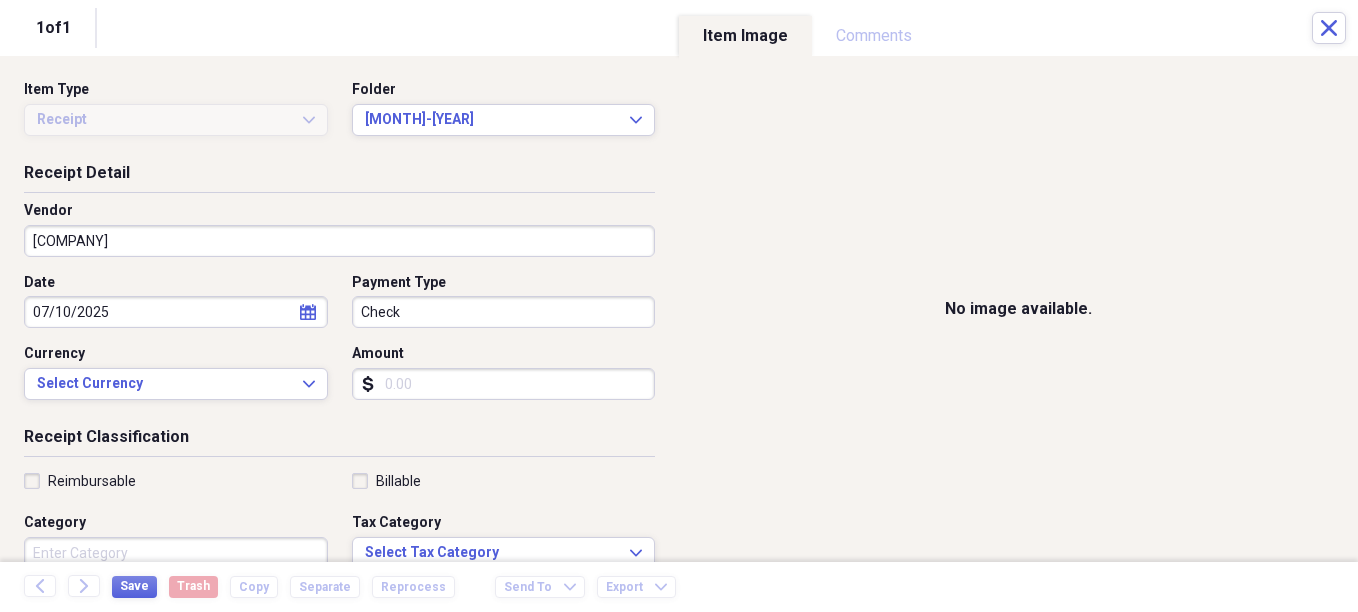 click on "Amount" at bounding box center [504, 384] 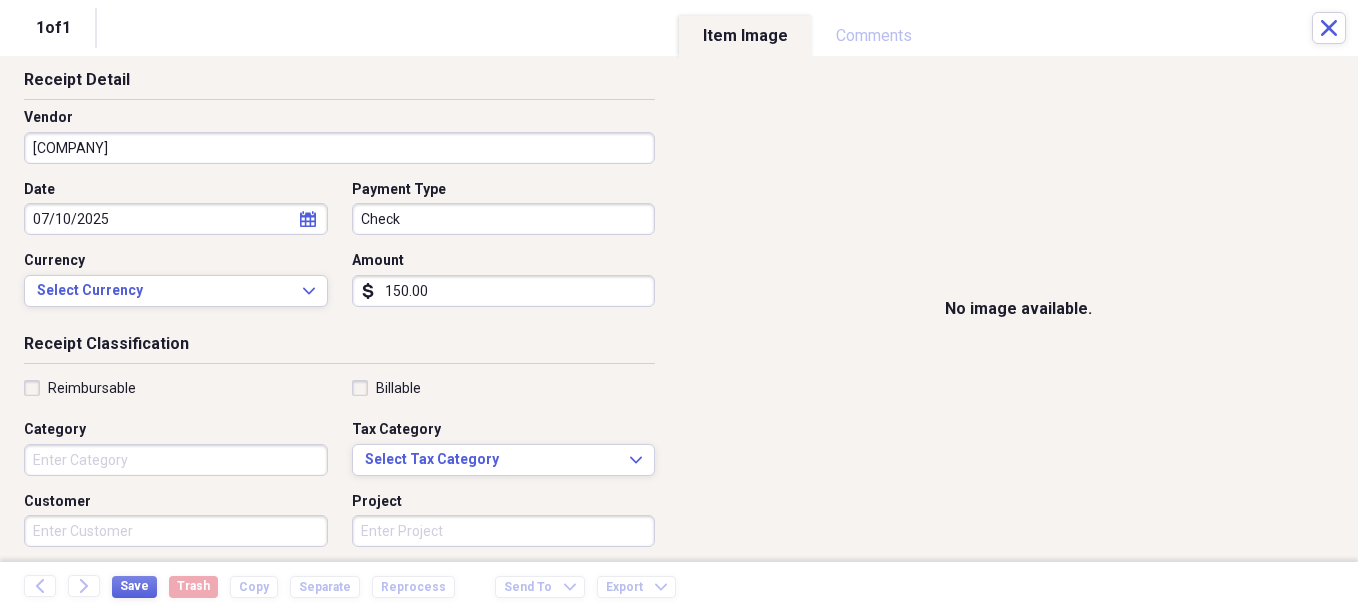 scroll, scrollTop: 200, scrollLeft: 0, axis: vertical 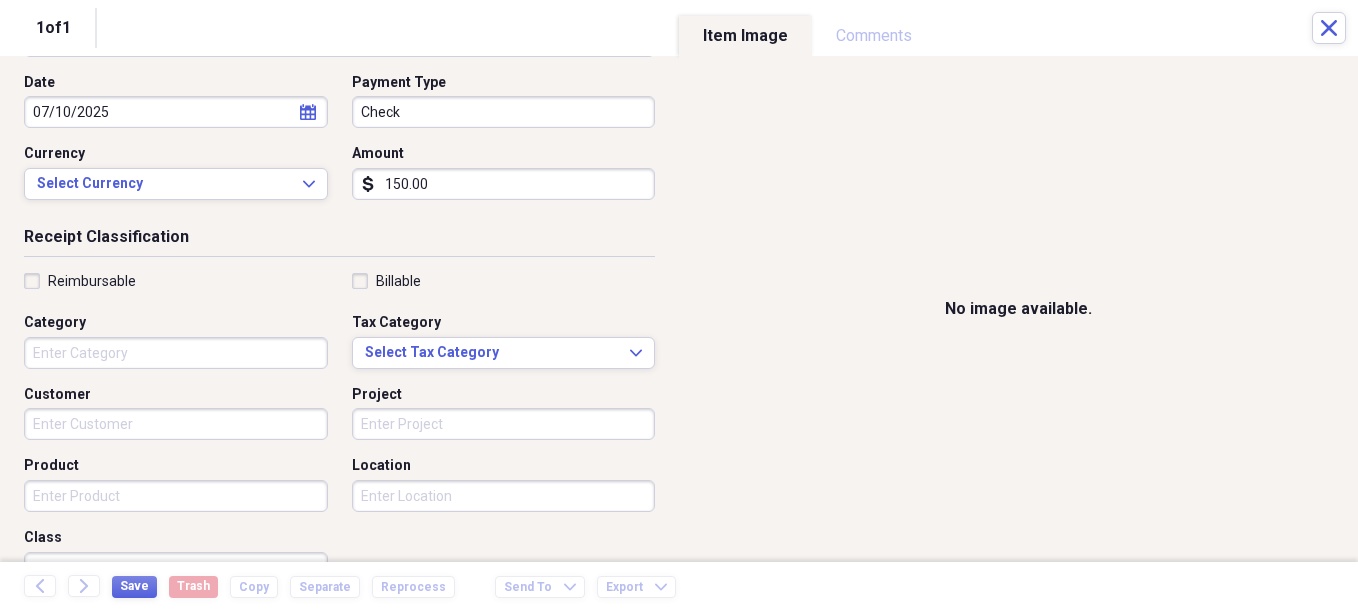 type on "150.00" 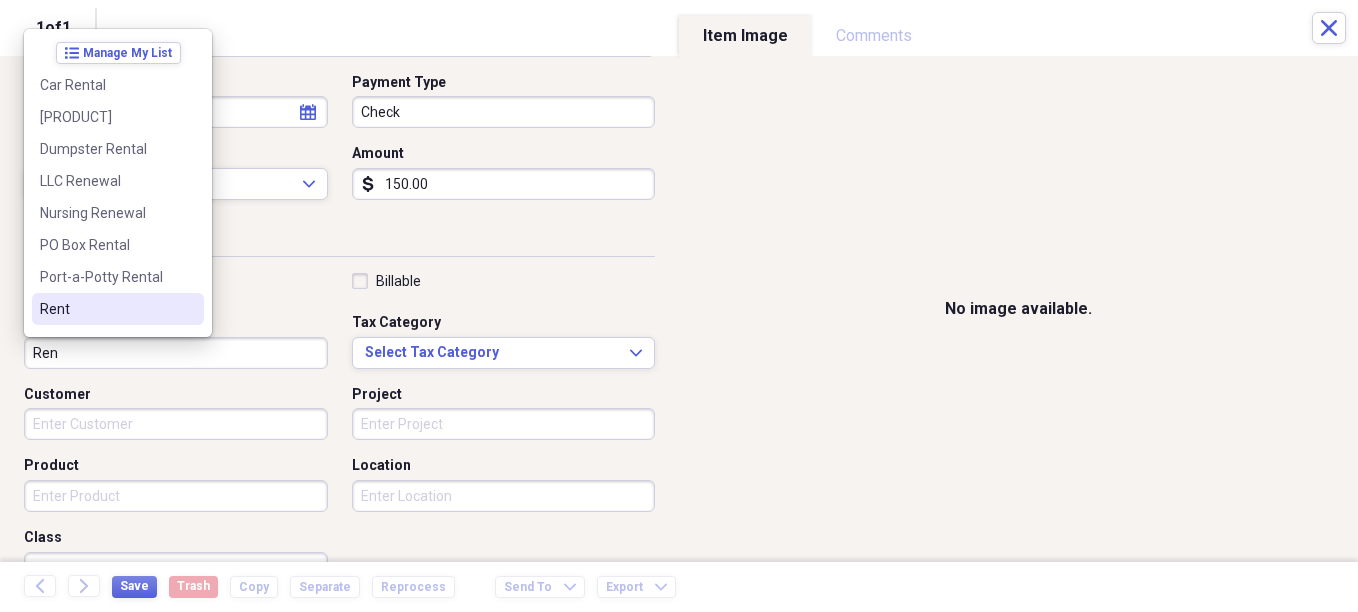 click on "Rent" at bounding box center (106, 309) 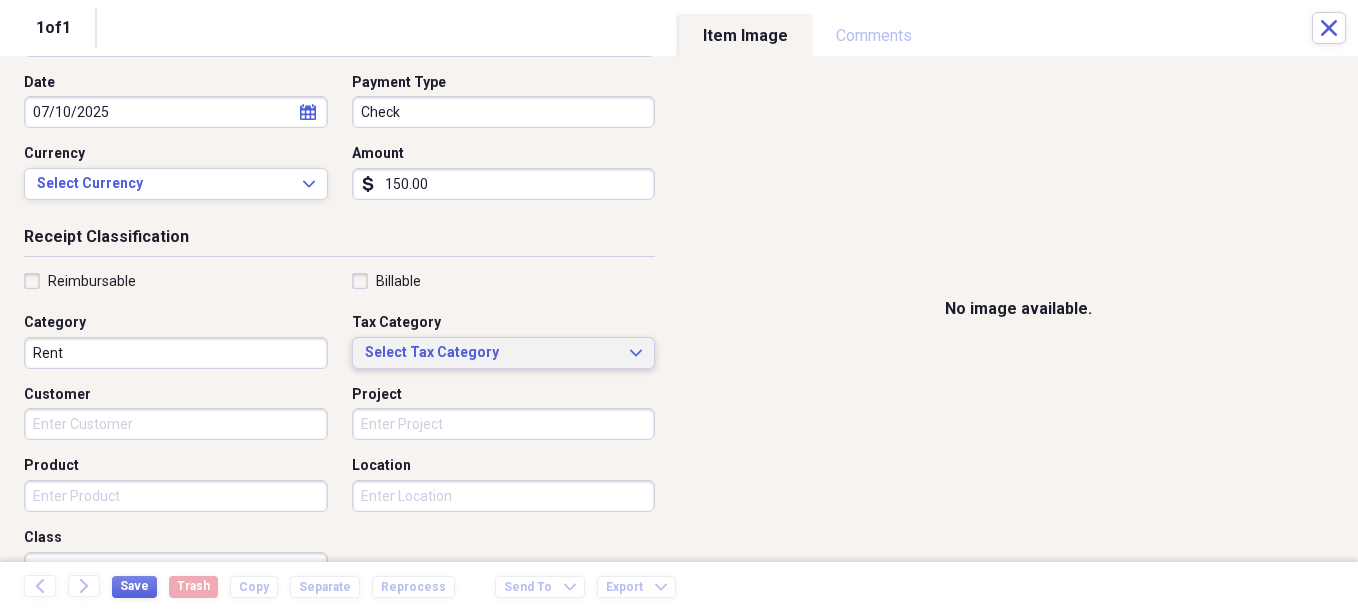 click on "Select Tax Category" at bounding box center (492, 353) 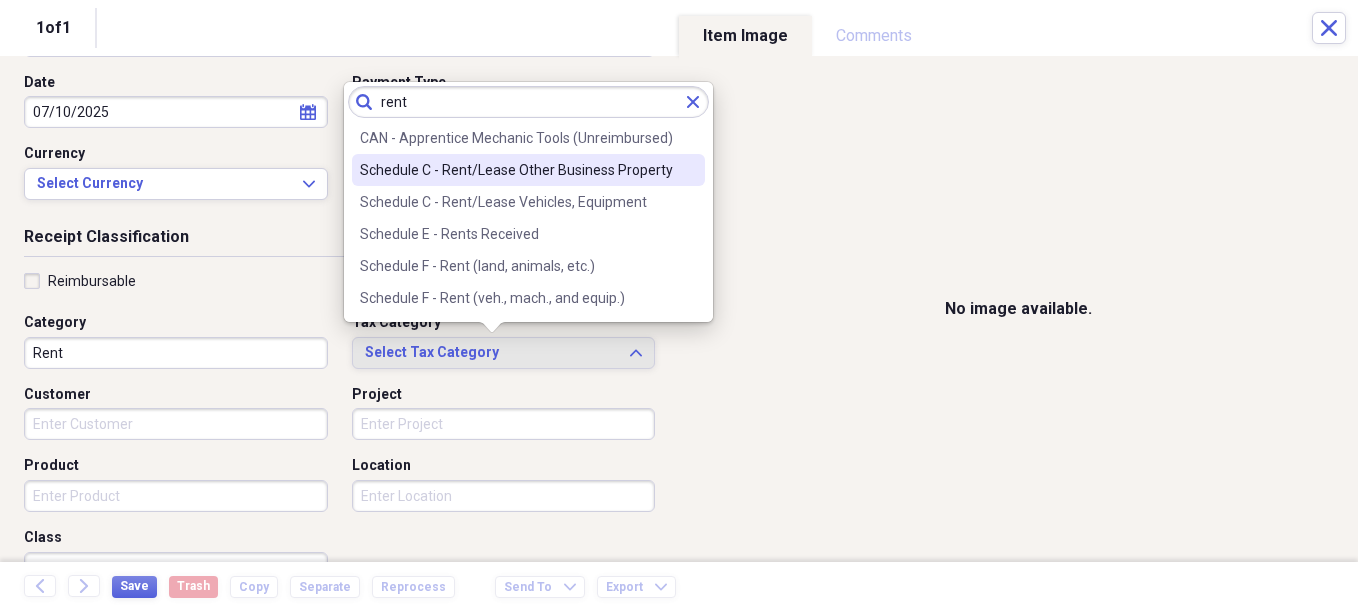 type on "rent" 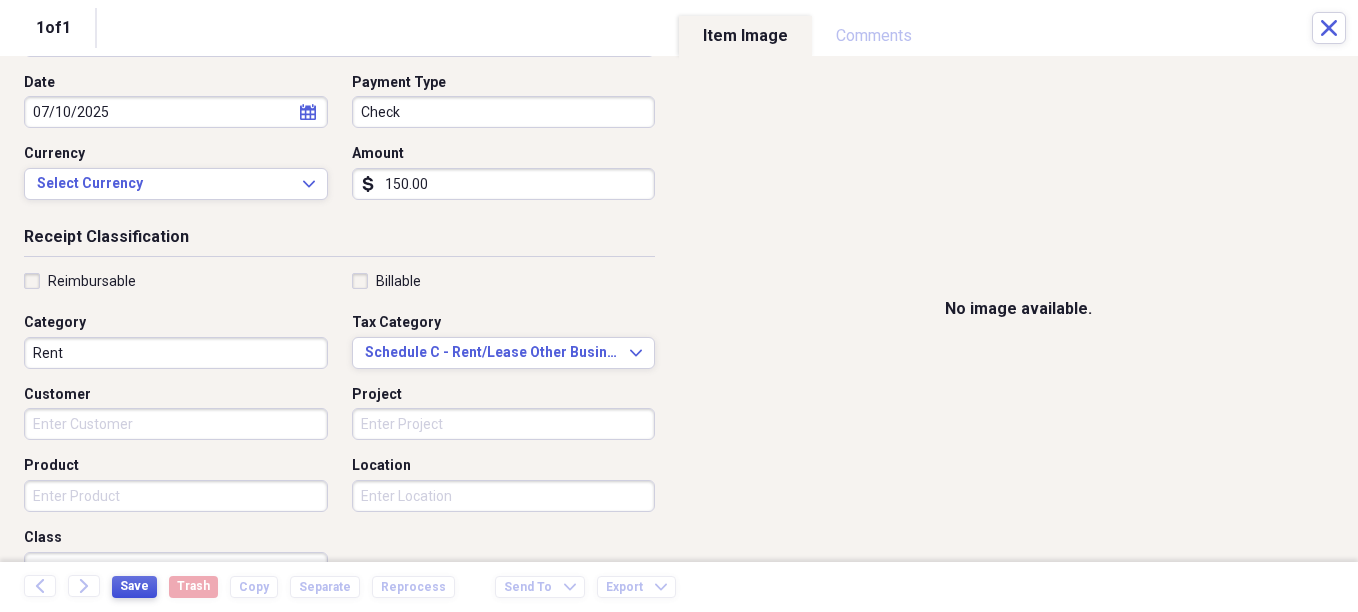 click on "Save" at bounding box center [134, 586] 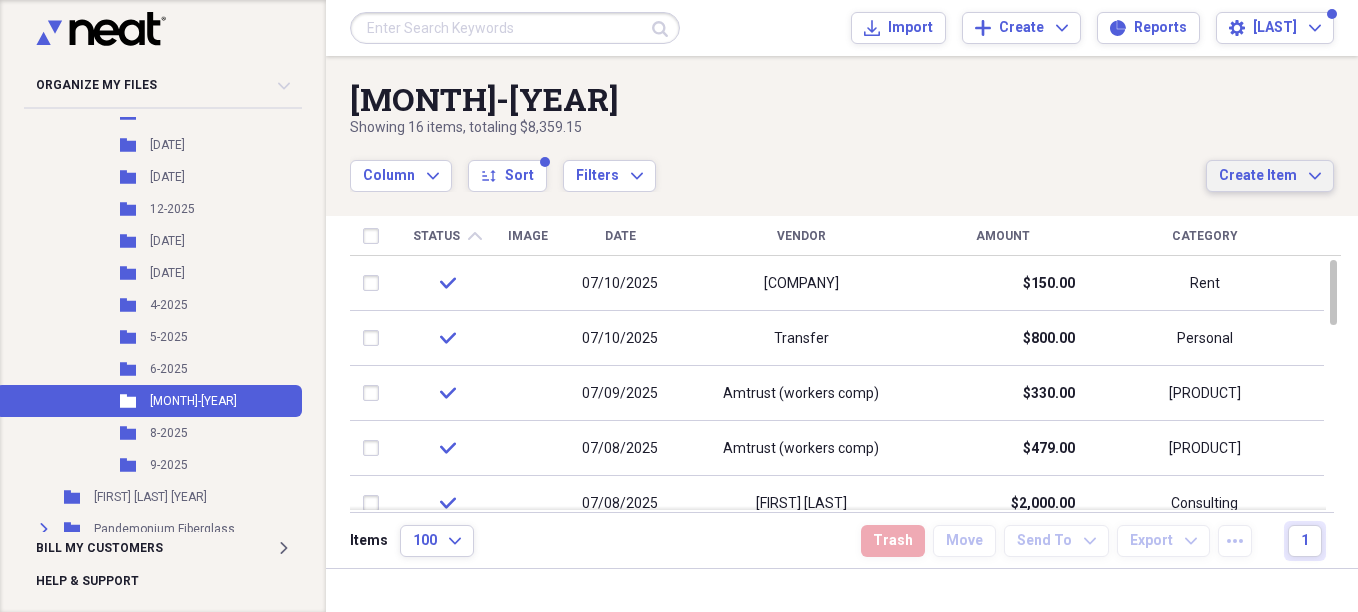 click on "Create Item" at bounding box center [1258, 176] 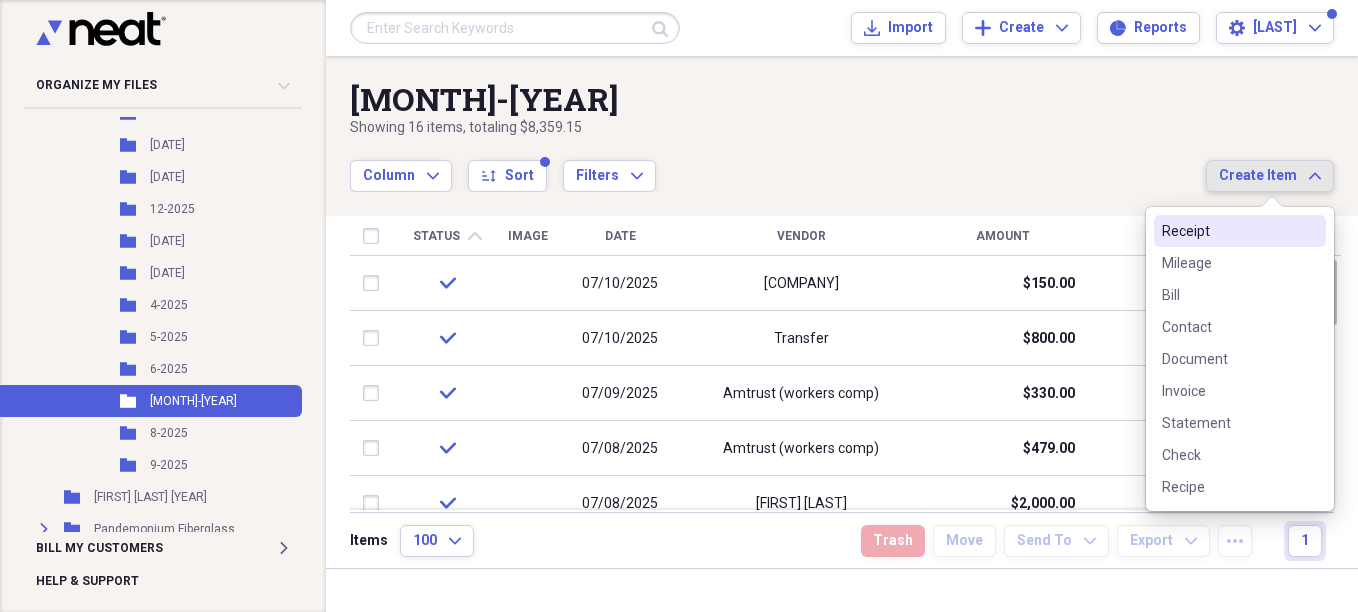 click on "Receipt" at bounding box center [1228, 231] 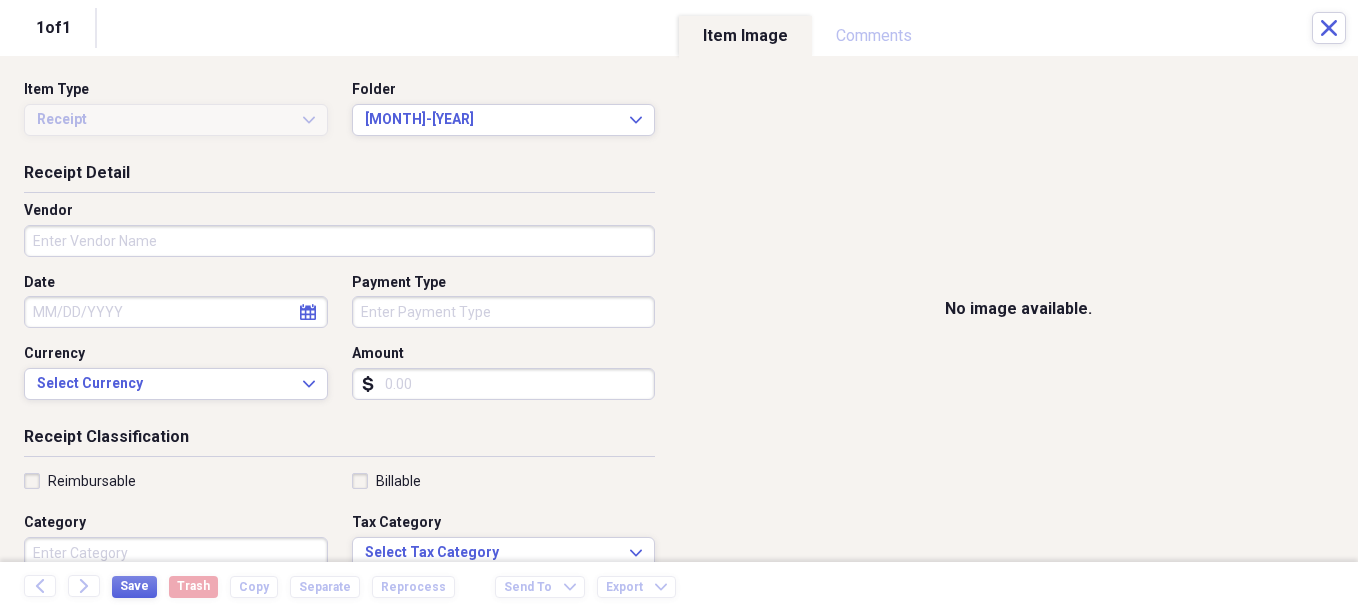 click on "Vendor" at bounding box center (339, 241) 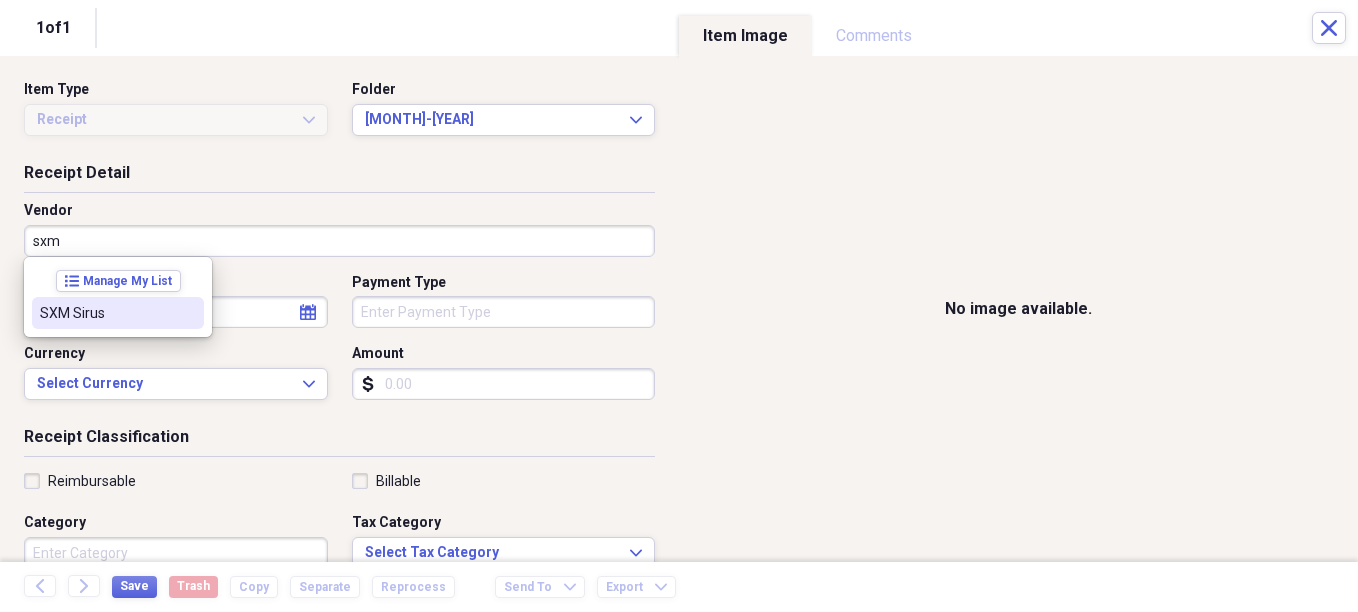 click on "SXM Sirus" at bounding box center (106, 313) 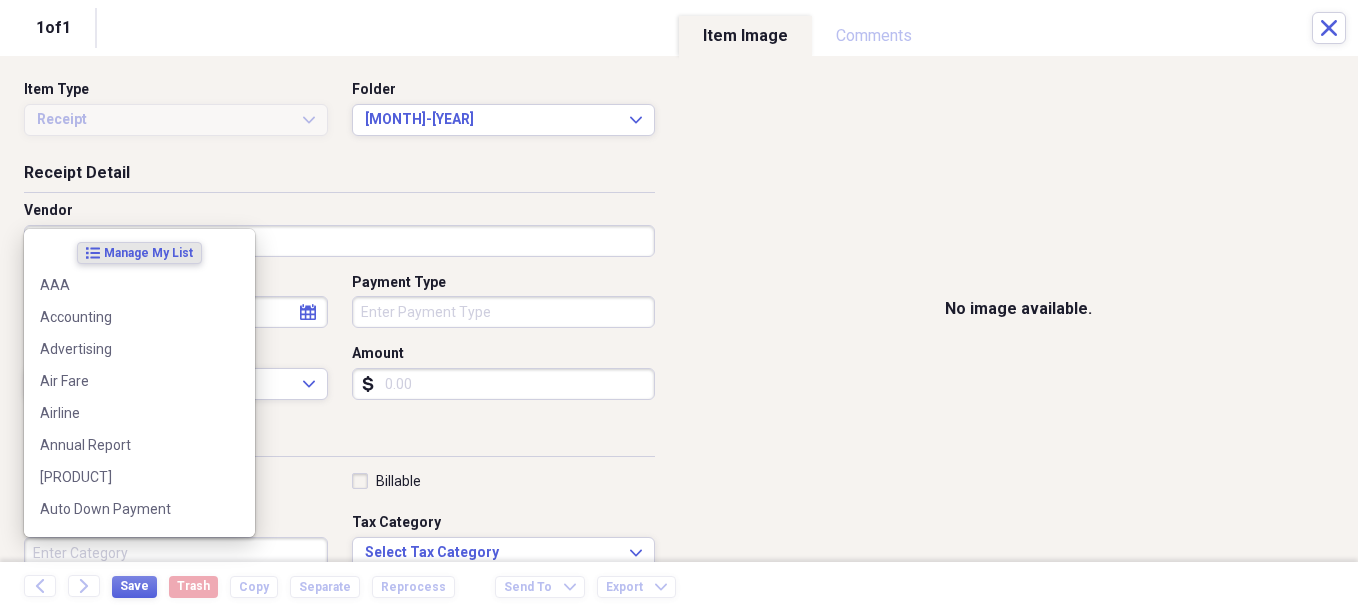 click on "Category" at bounding box center (176, 553) 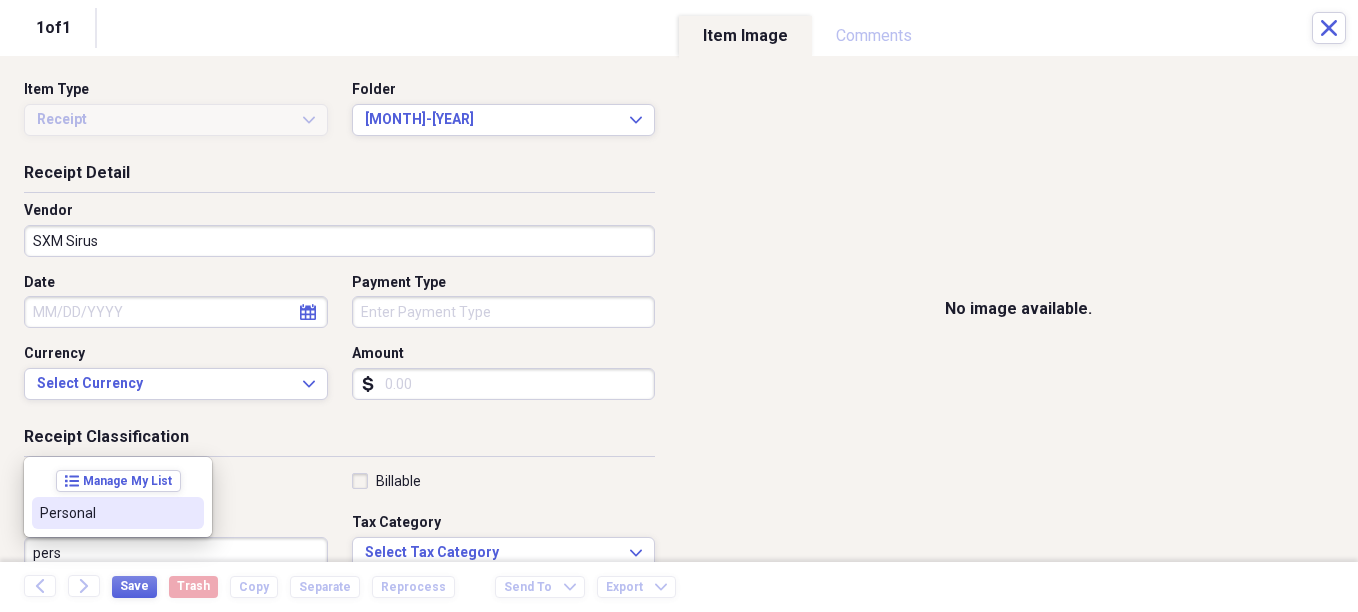 click on "Personal" at bounding box center (106, 513) 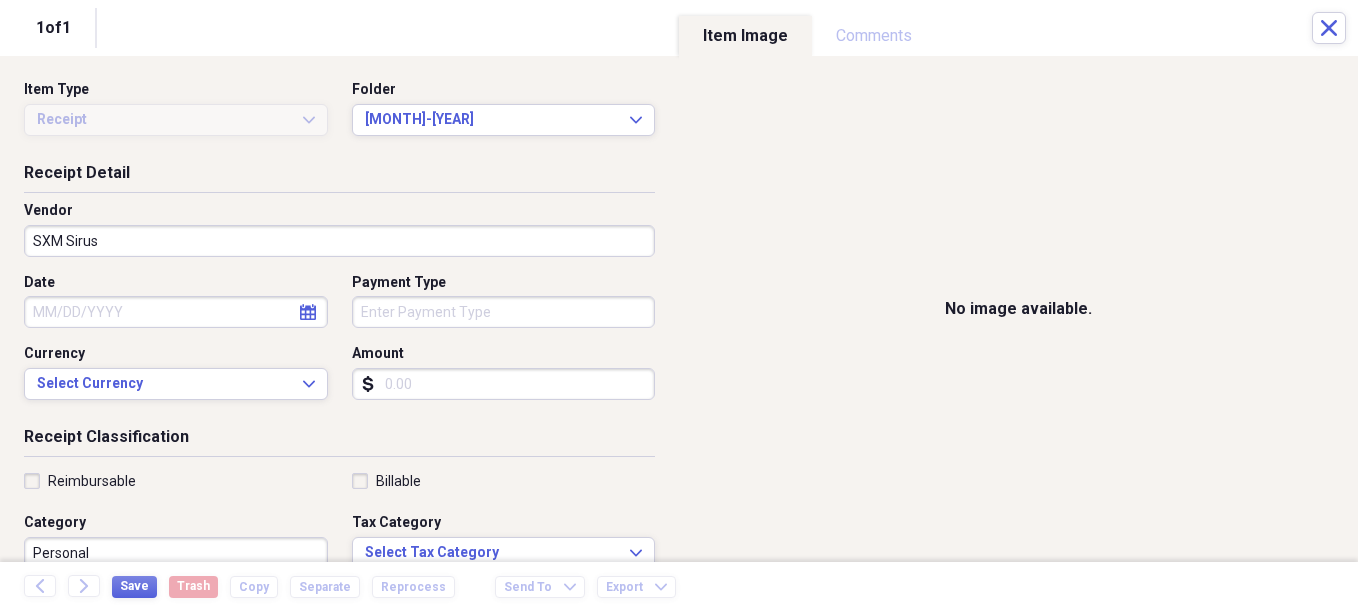 scroll, scrollTop: 7, scrollLeft: 0, axis: vertical 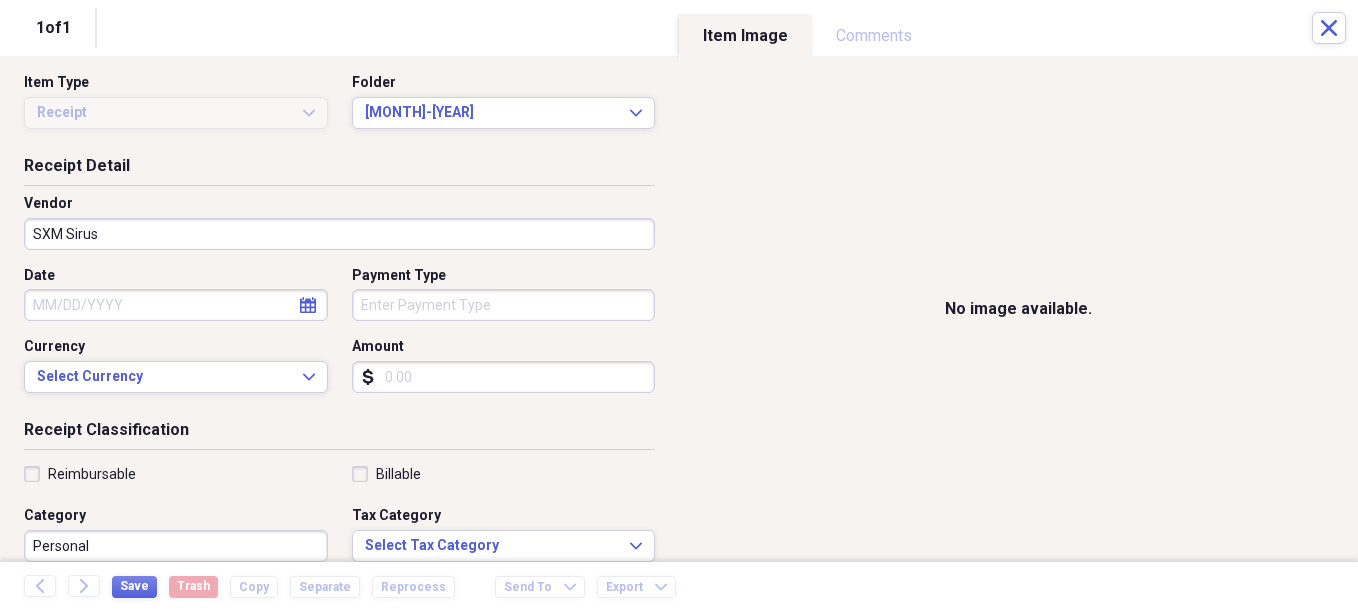 click on "Amount" at bounding box center (504, 377) 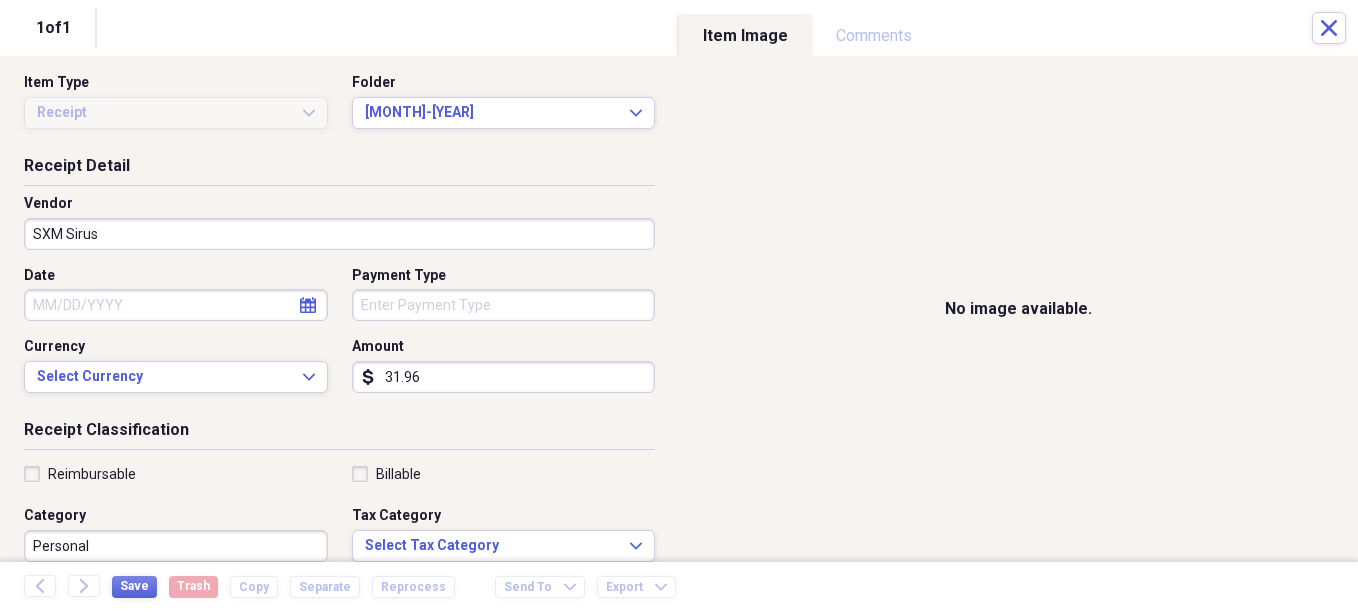 type on "31.96" 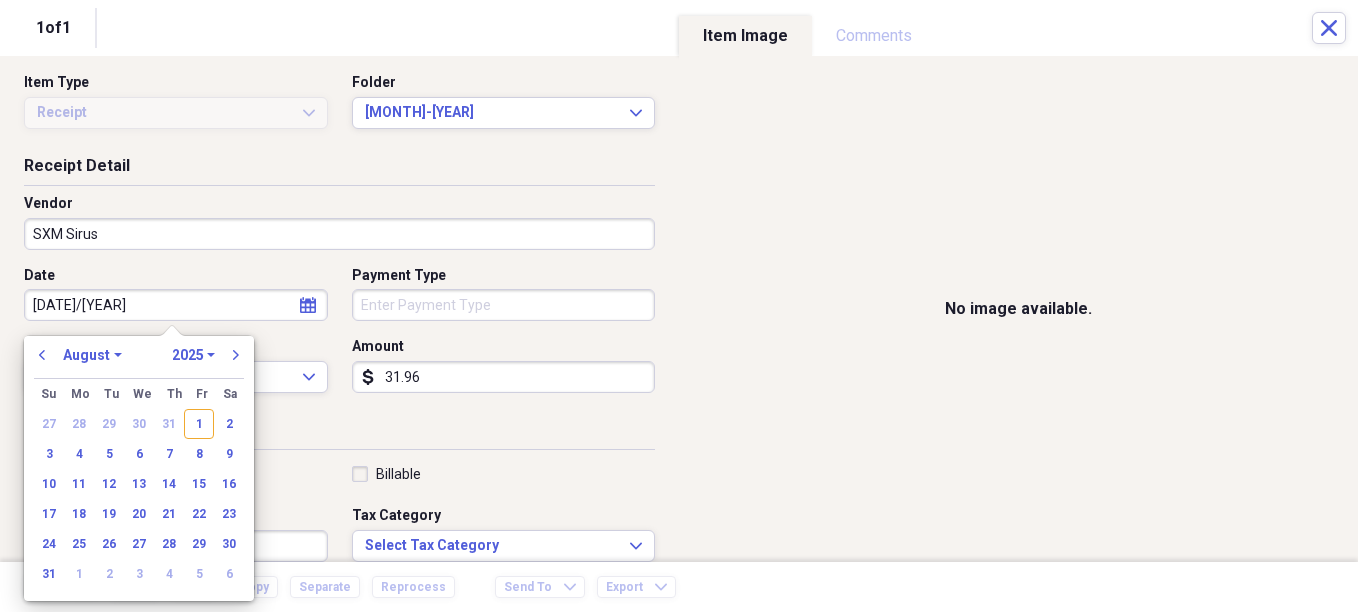 type on "[DATE]/[YEAR]" 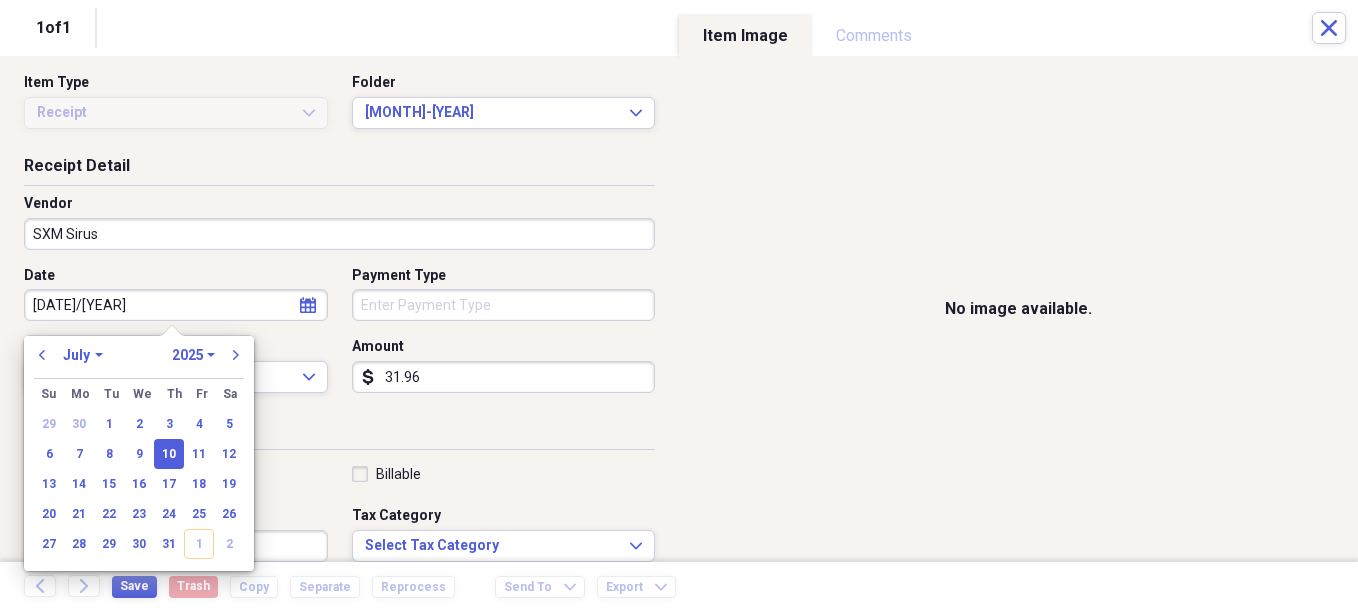 type on "07/10/2025" 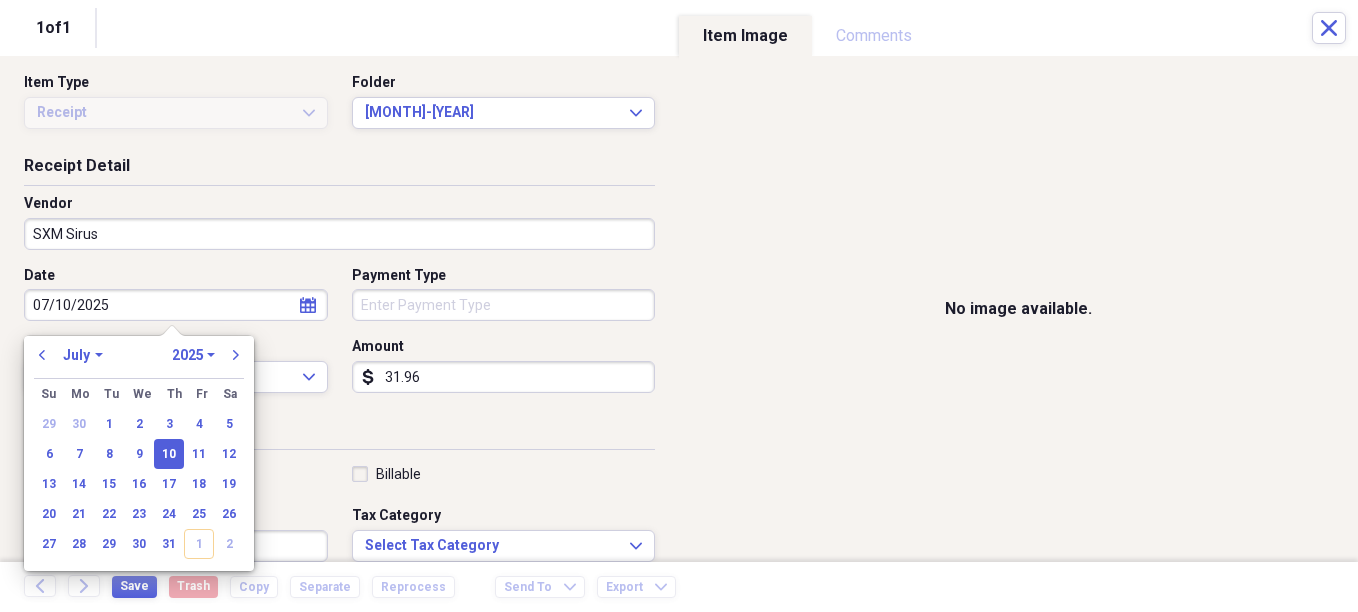 click on "Organize My Files 29 Collapse Unfiled Needs Review 29 Unfiled All Files Unfiled Unfiled Unfiled Saved Reports Collapse My Cabinet [FIRST]'s Cabinet Add Folder Expand Folder Avalon Power & Lighting Add Folder Expand Folder Cape May County Architect Add Folder Expand Folder Hands Too Bait & Tackle Add Folder Expand Folder Home Expenses Add Folder Expand Folder Inactive Add Folder Collapse Open Folder JMM Studios Add Folder Folder 2022 Add Folder Folder 2023 Add Folder Folder 2024 Add Folder Collapse Open Folder 2025 Add Folder Folder 1-2025 Add Folder Folder 10-2025 Add Folder Folder 11-2025 Add Folder Folder 12-2025 Add Folder Folder 2-2025 Add Folder Folder 3-2025 Add Folder Folder 4-2025 Add Folder Folder 5-2025 Add Folder Folder 6-2025 Add Folder Folder 7-2025 Add Folder Folder 8-2025 Add Folder Folder 9-2025 Add Folder Folder [FIRST] [LAST] 2024 Add Folder Expand Folder Pandemonium Fiberglass Add Folder Trash Trash Bill My Customers Expand Help & Support Submit Import Import Add Create Expand Reports sort" at bounding box center (679, 306) 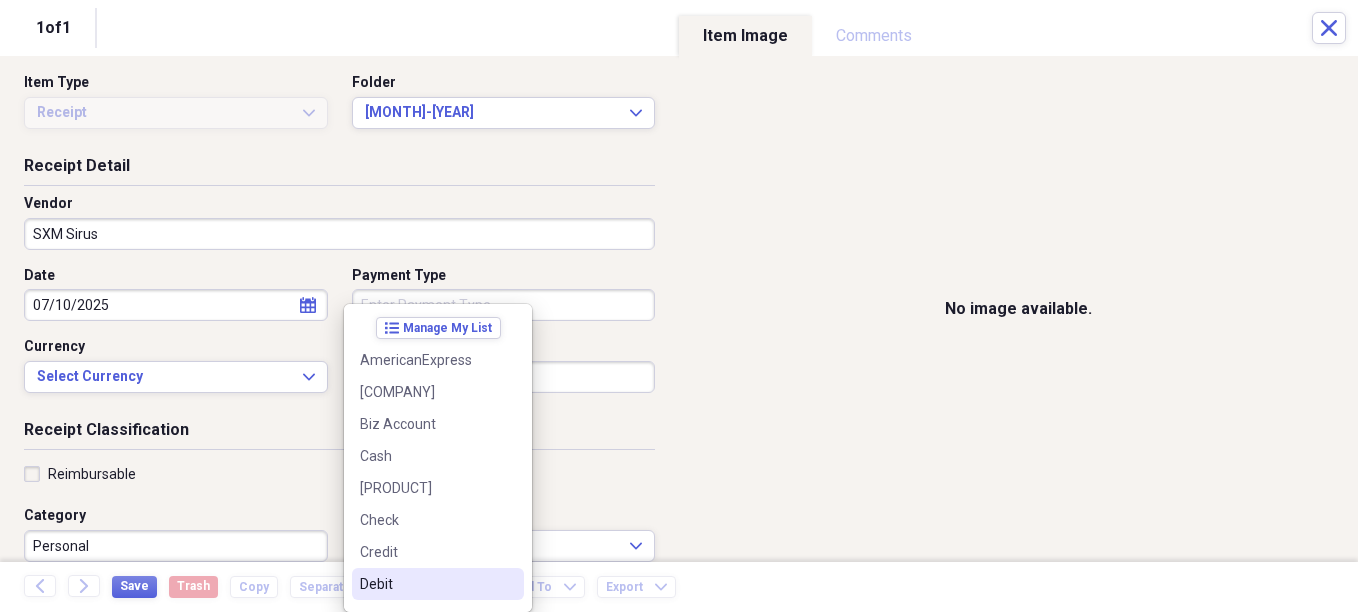 click on "Debit" at bounding box center [426, 584] 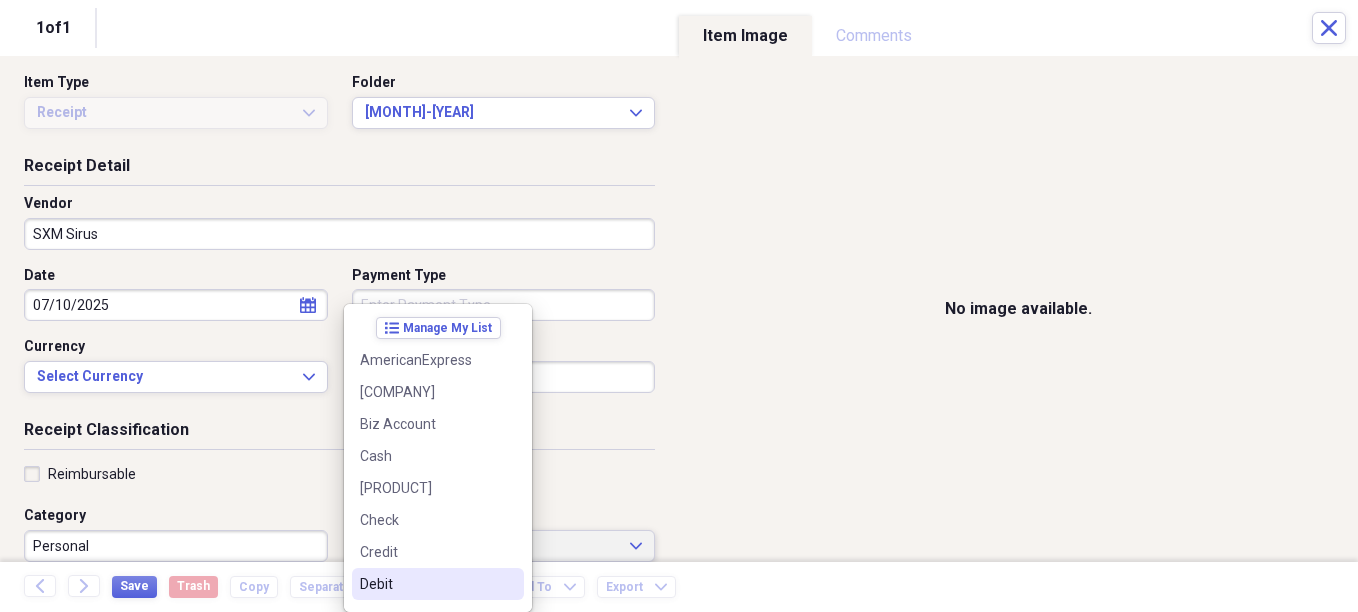 type on "Debit" 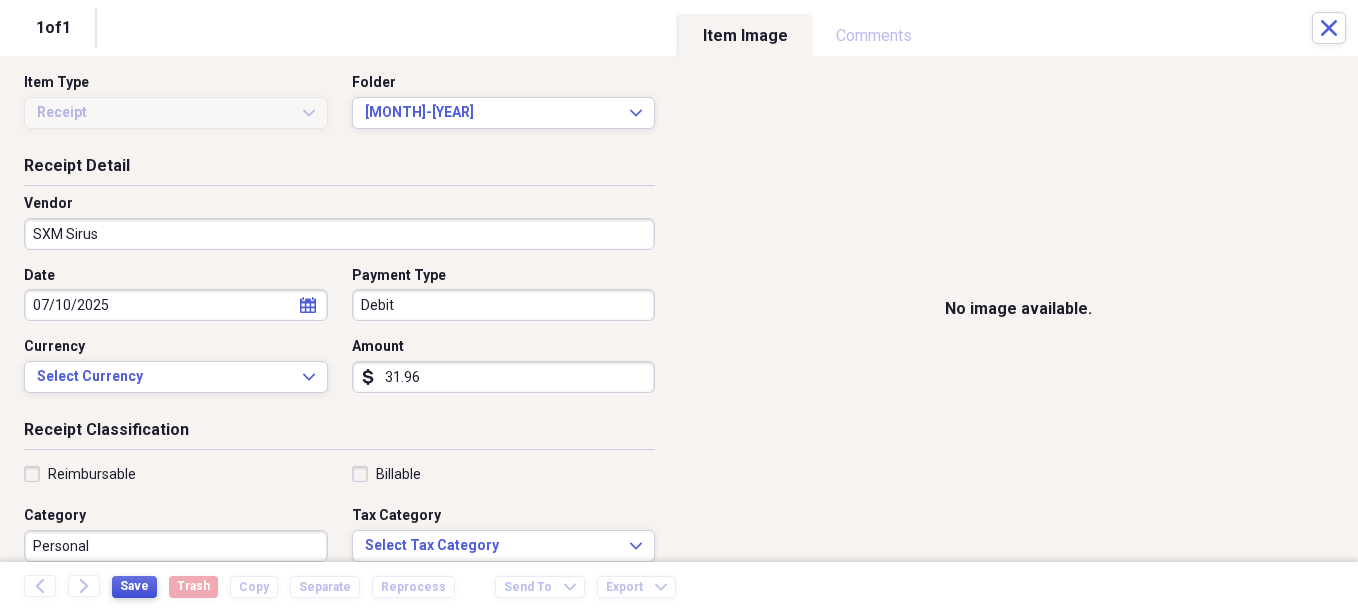 click on "Save Trash Copy Separate Reprocess" at bounding box center (289, 587) 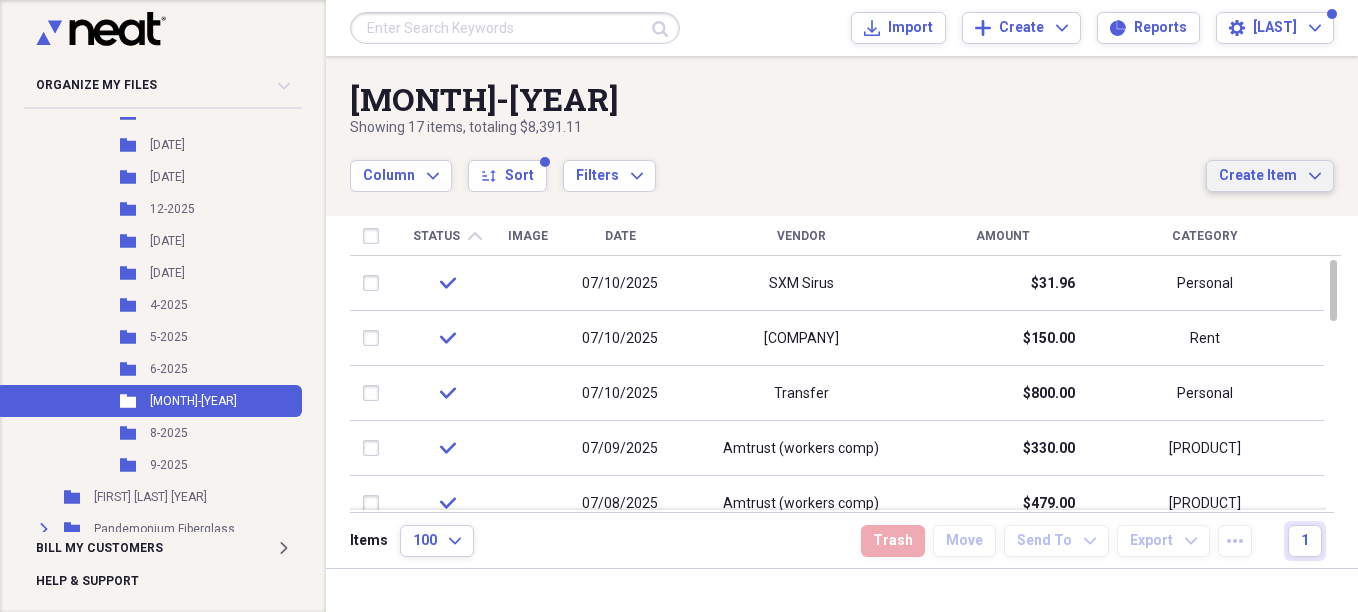 click on "Create Item" at bounding box center [1258, 176] 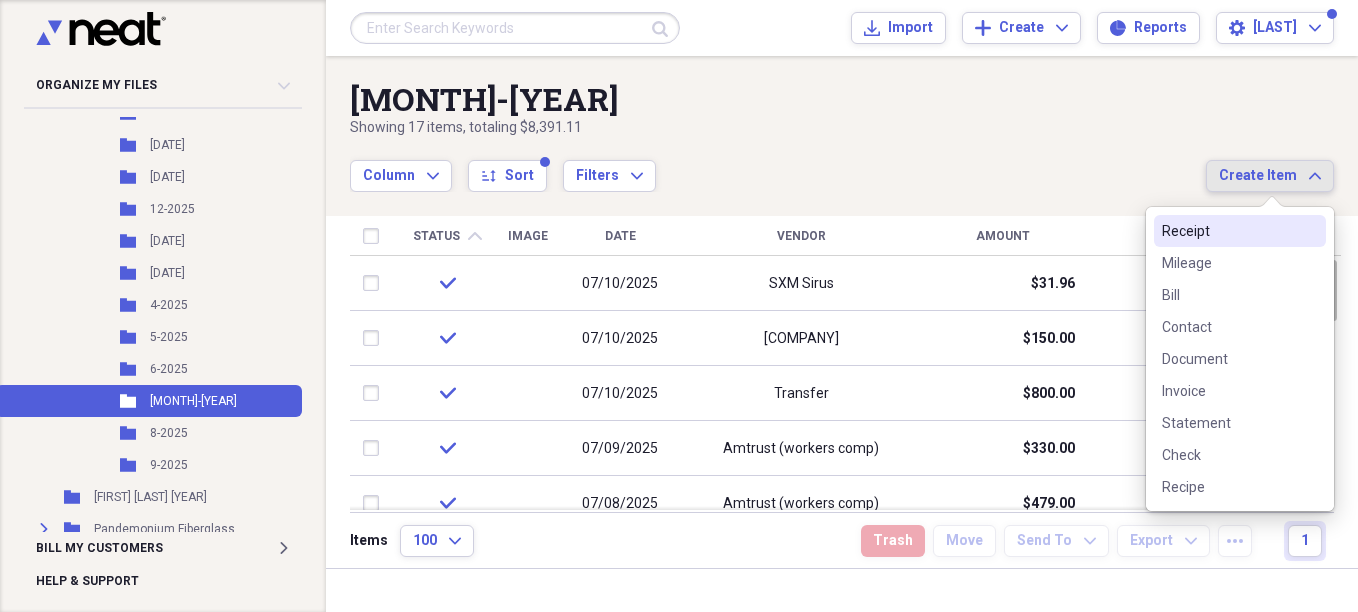 click on "Receipt" at bounding box center (1228, 231) 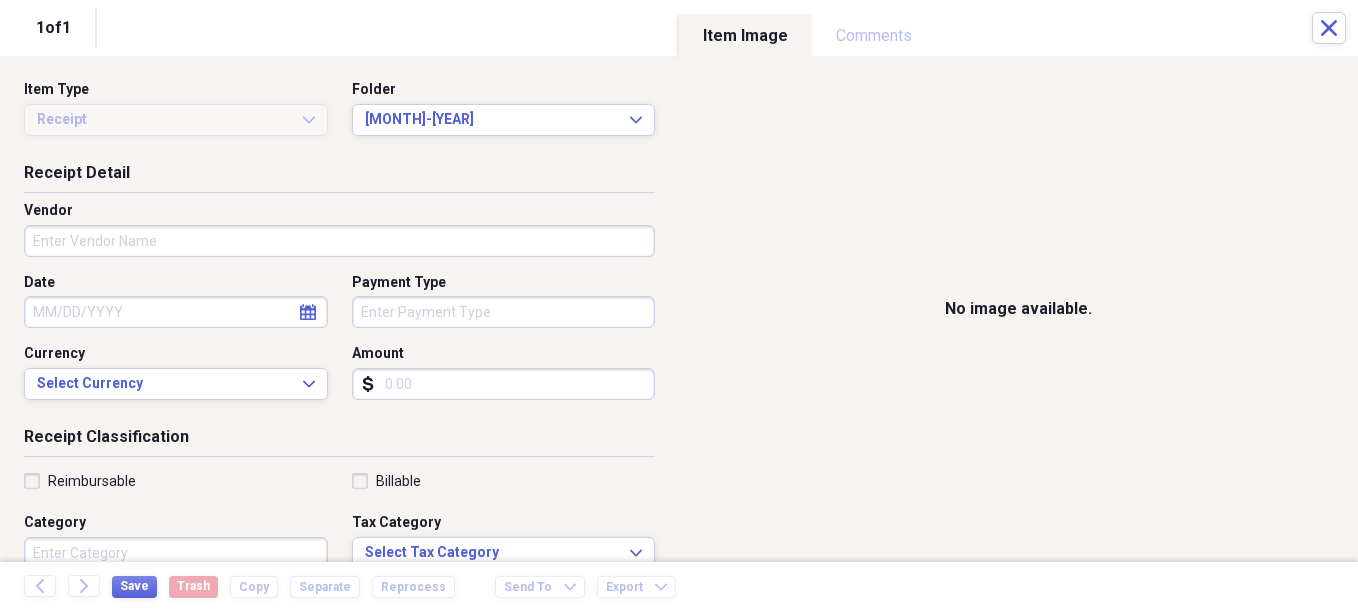 click on "Vendor" at bounding box center (339, 241) 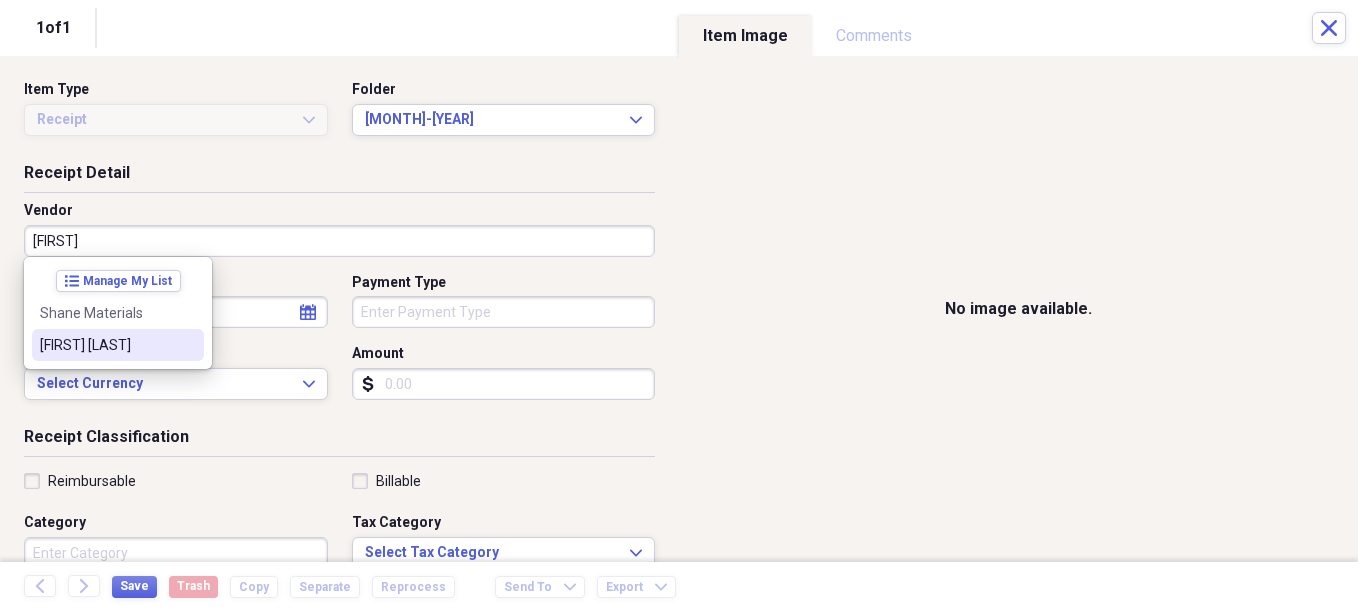 click on "[FIRST] [LAST]" at bounding box center [106, 345] 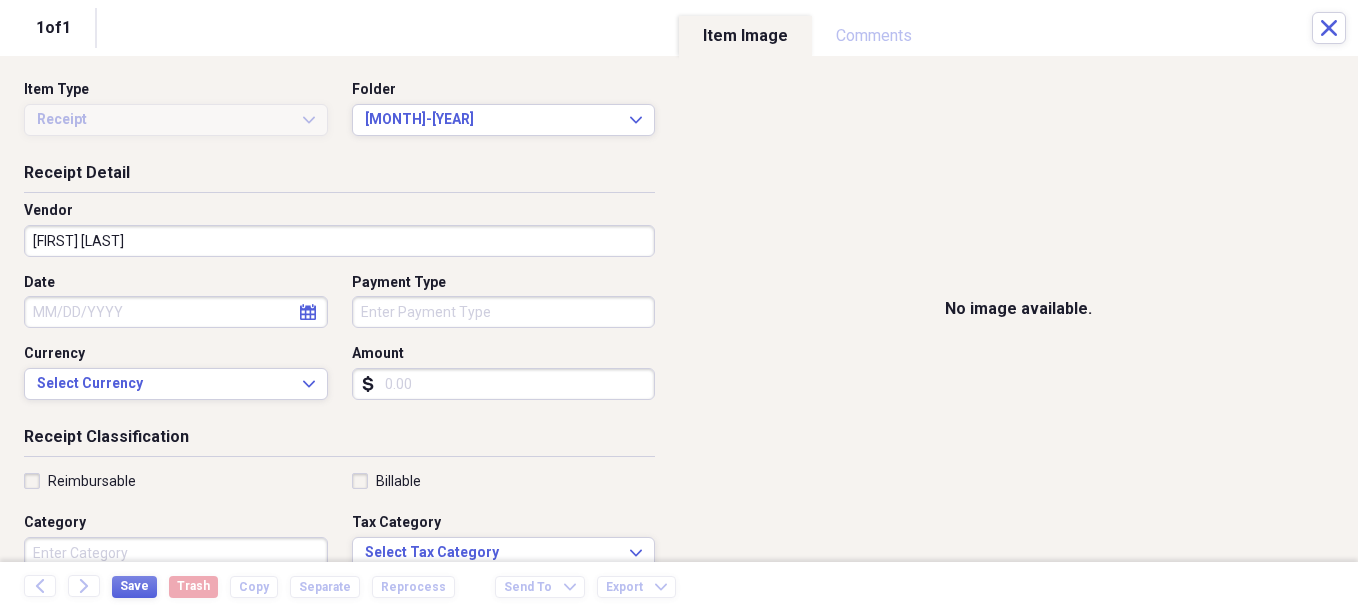 click on "Category" at bounding box center [176, 553] 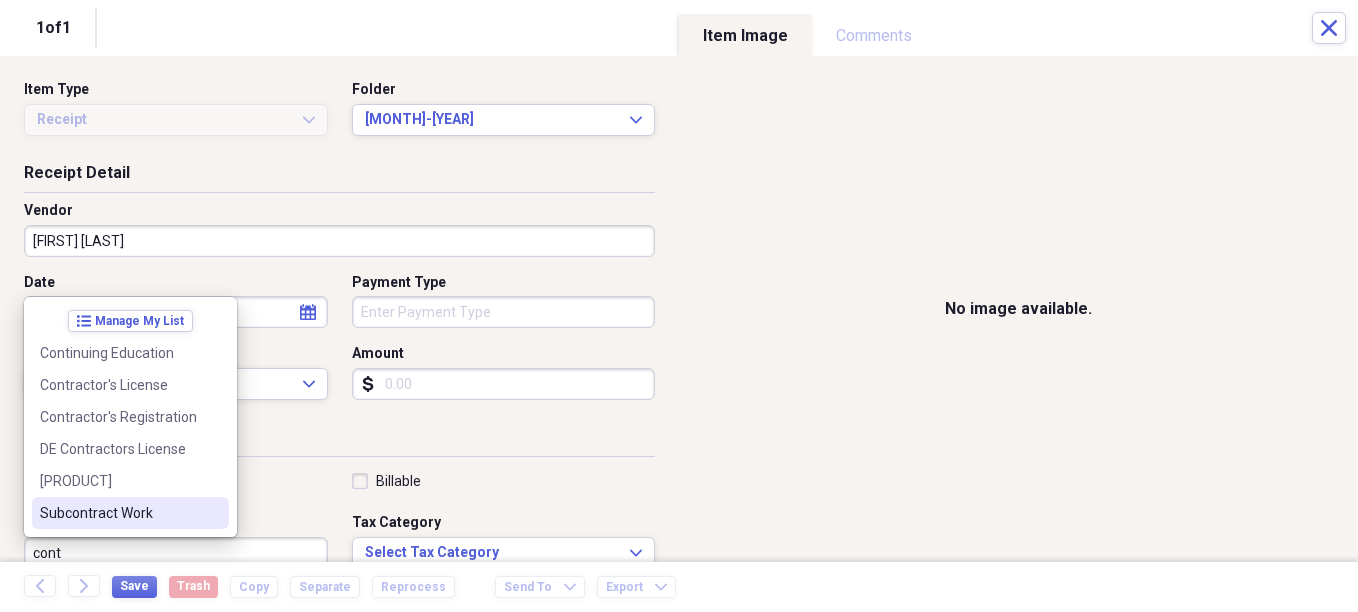 click on "Subcontract Work" at bounding box center (118, 513) 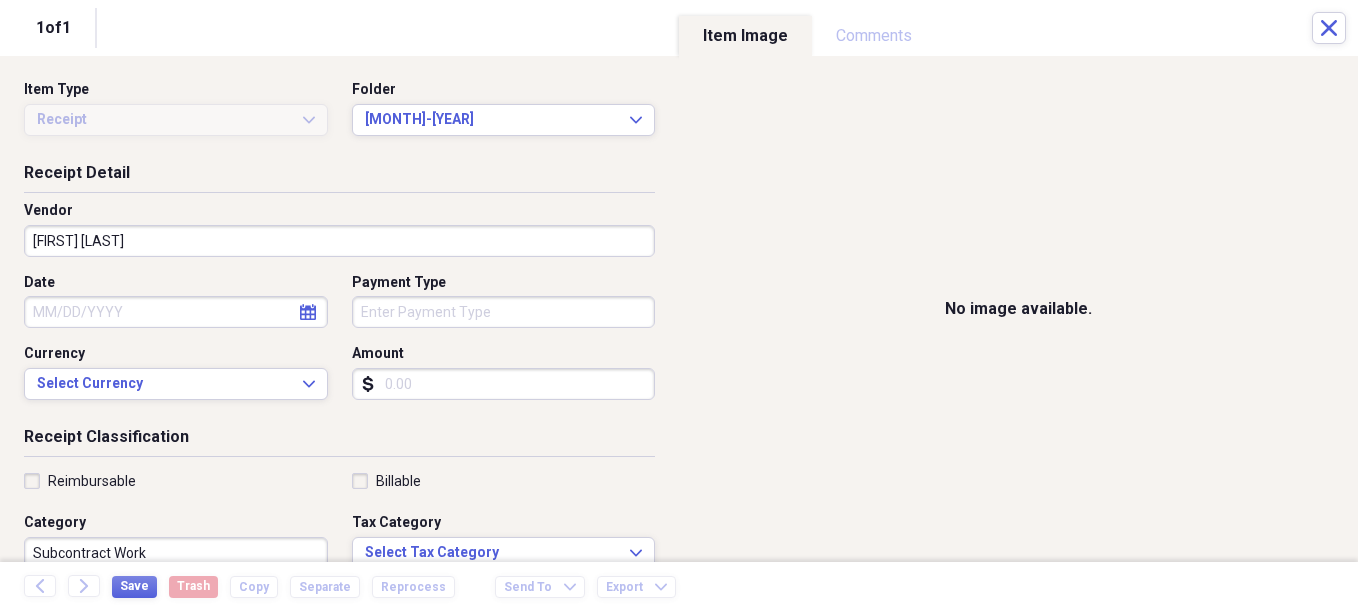 scroll, scrollTop: 7, scrollLeft: 0, axis: vertical 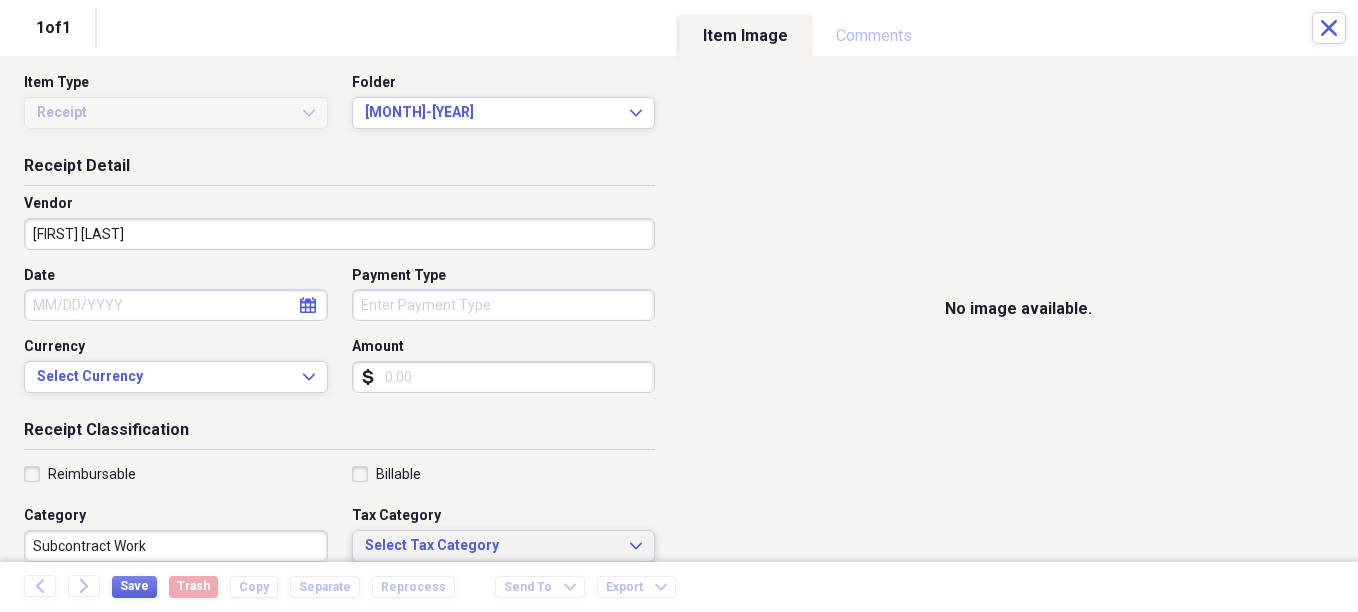 click on "Select Tax Category" at bounding box center [492, 546] 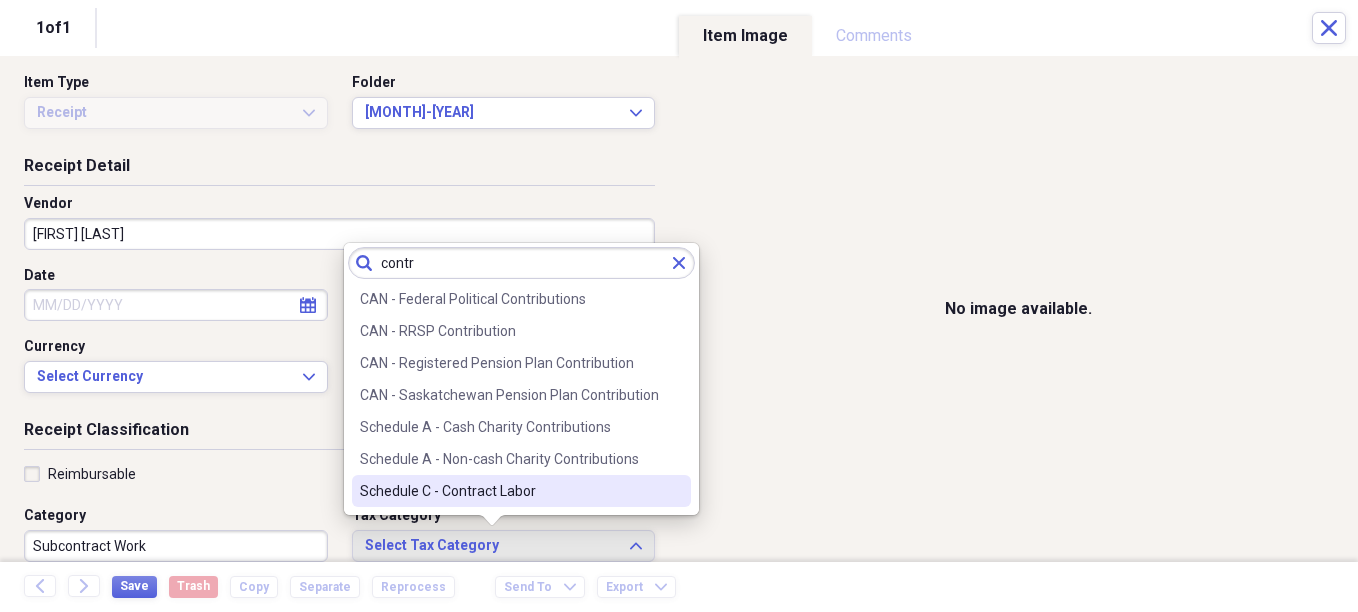type on "contr" 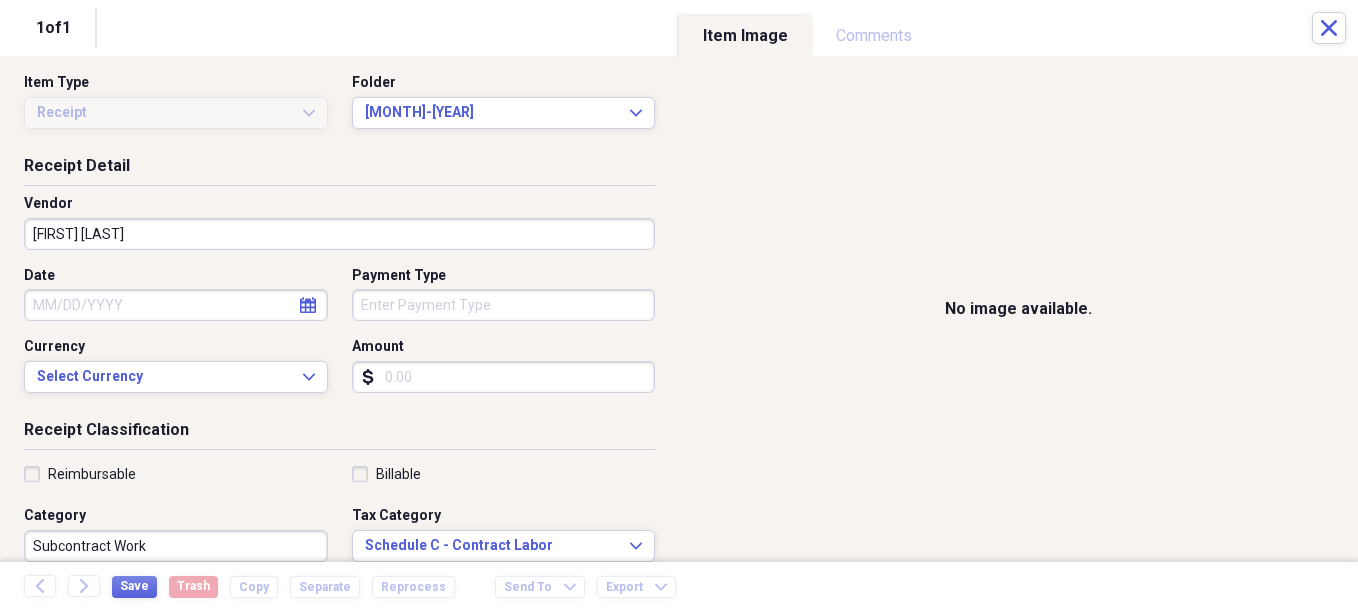click on "Date" at bounding box center [176, 305] 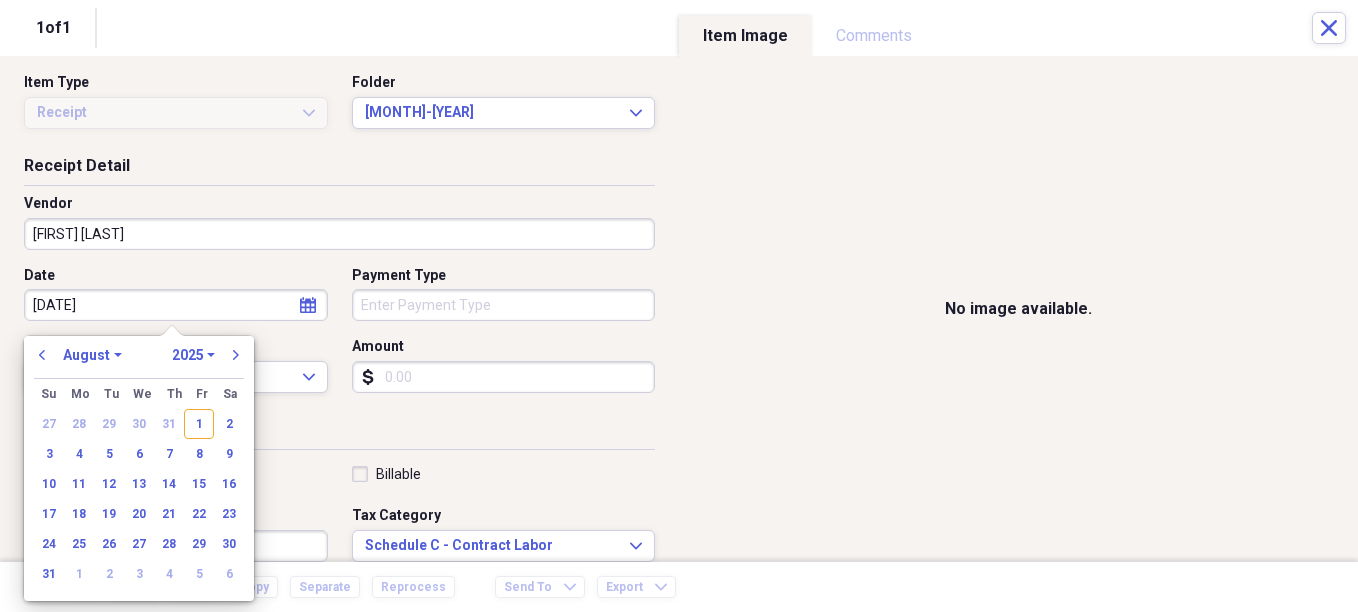 type on "[DATE]" 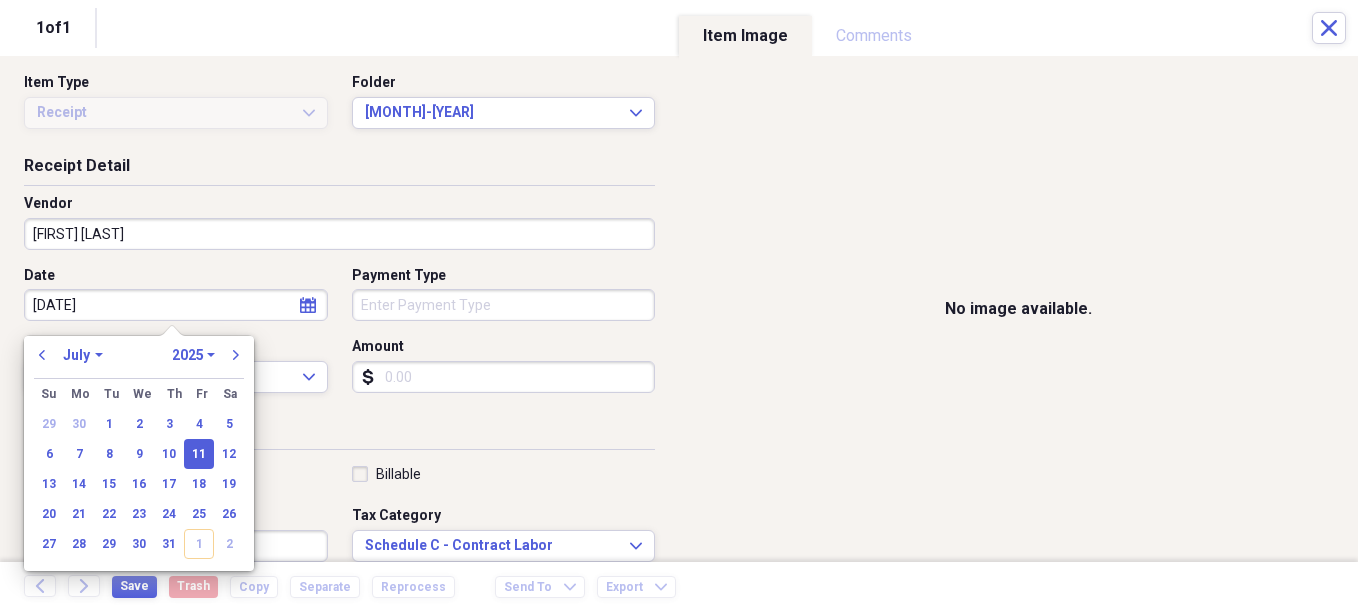 type on "07/11/2025" 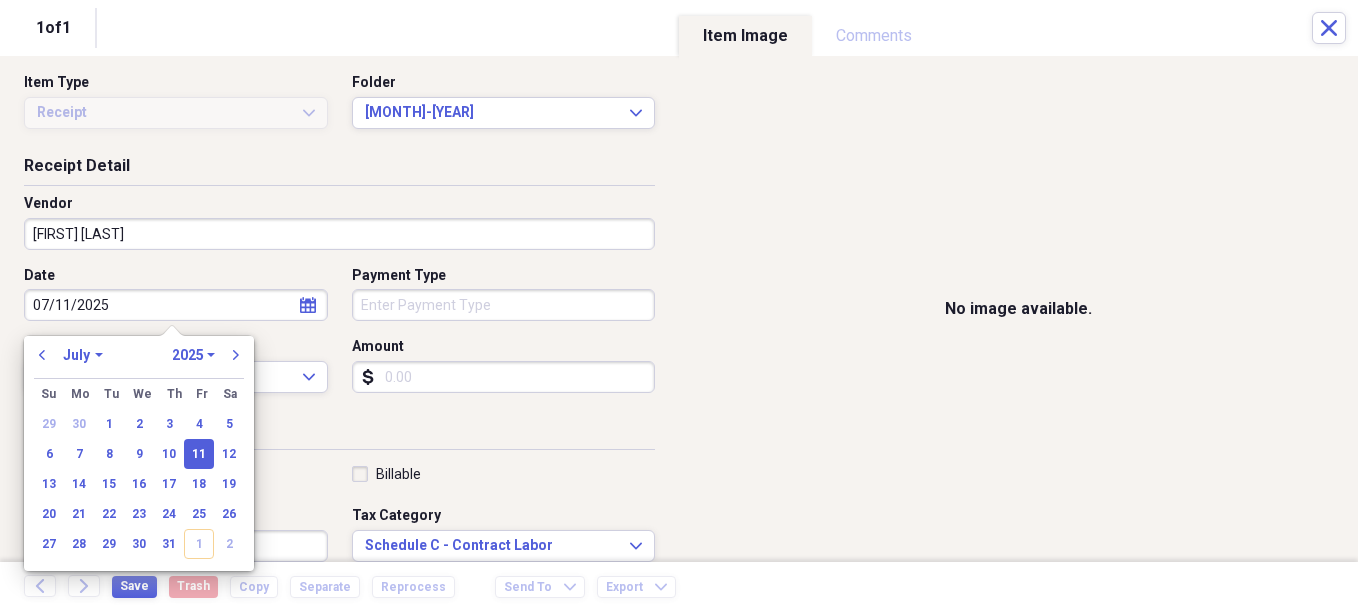 click on "Payment Type" at bounding box center (504, 305) 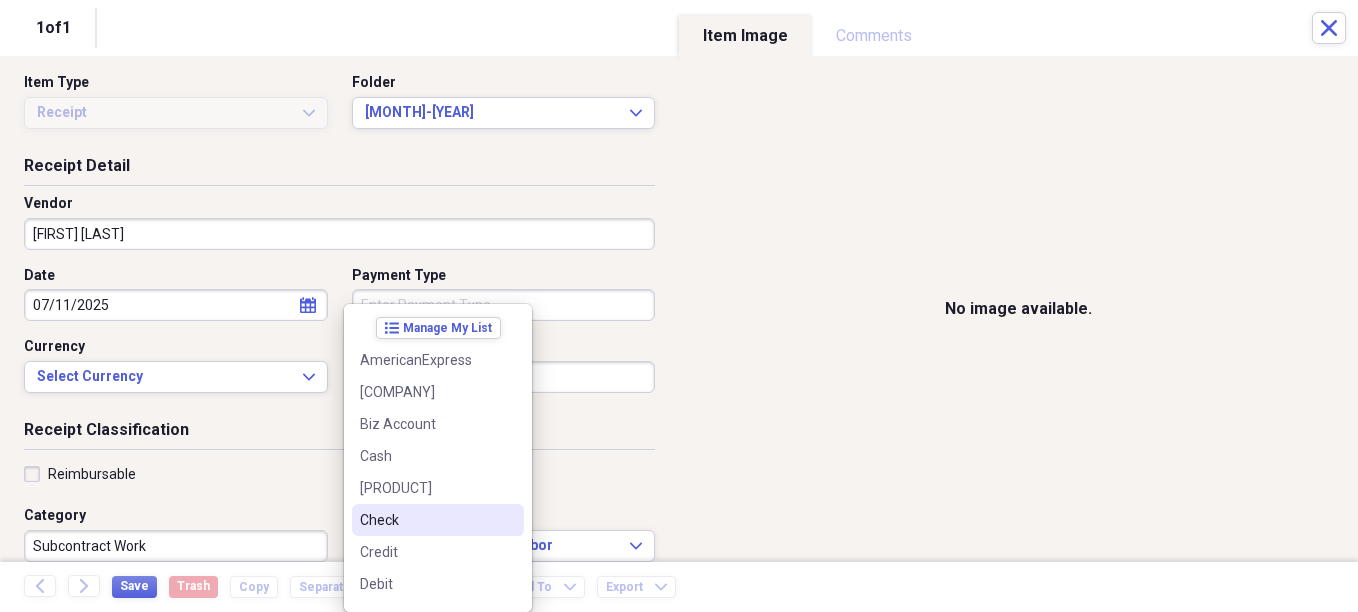 click on "Check" at bounding box center (426, 520) 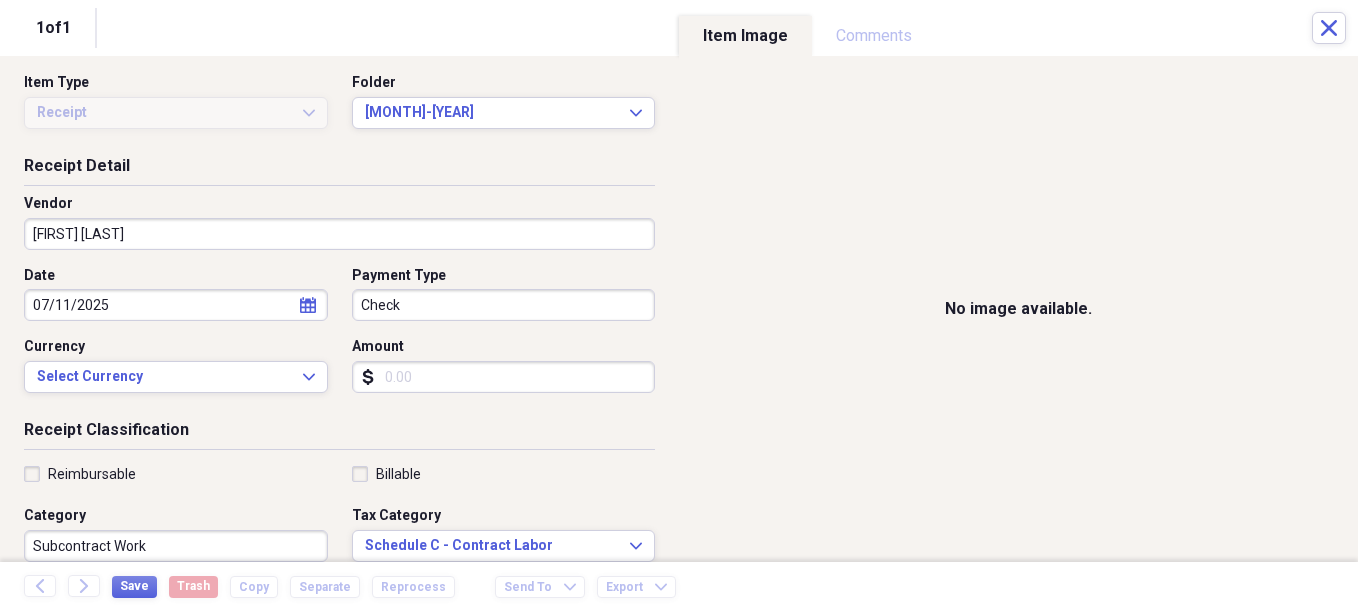click on "Amount" at bounding box center (504, 377) 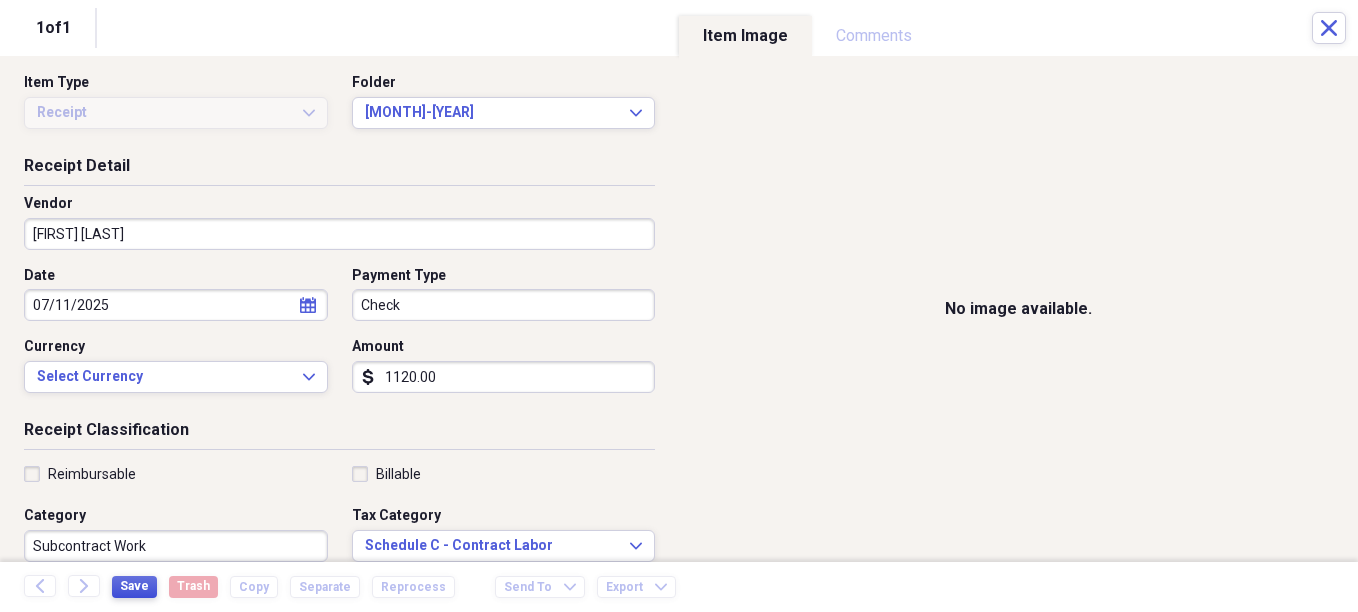 type on "1120.00" 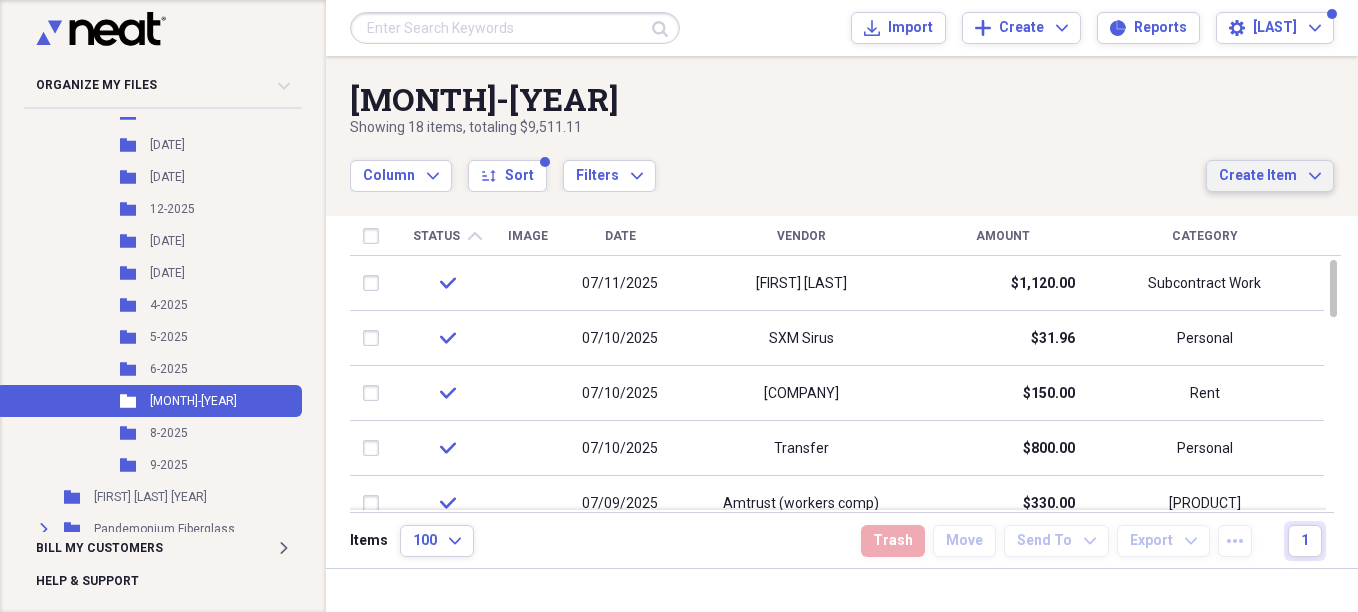 click on "Create Item" at bounding box center [1258, 176] 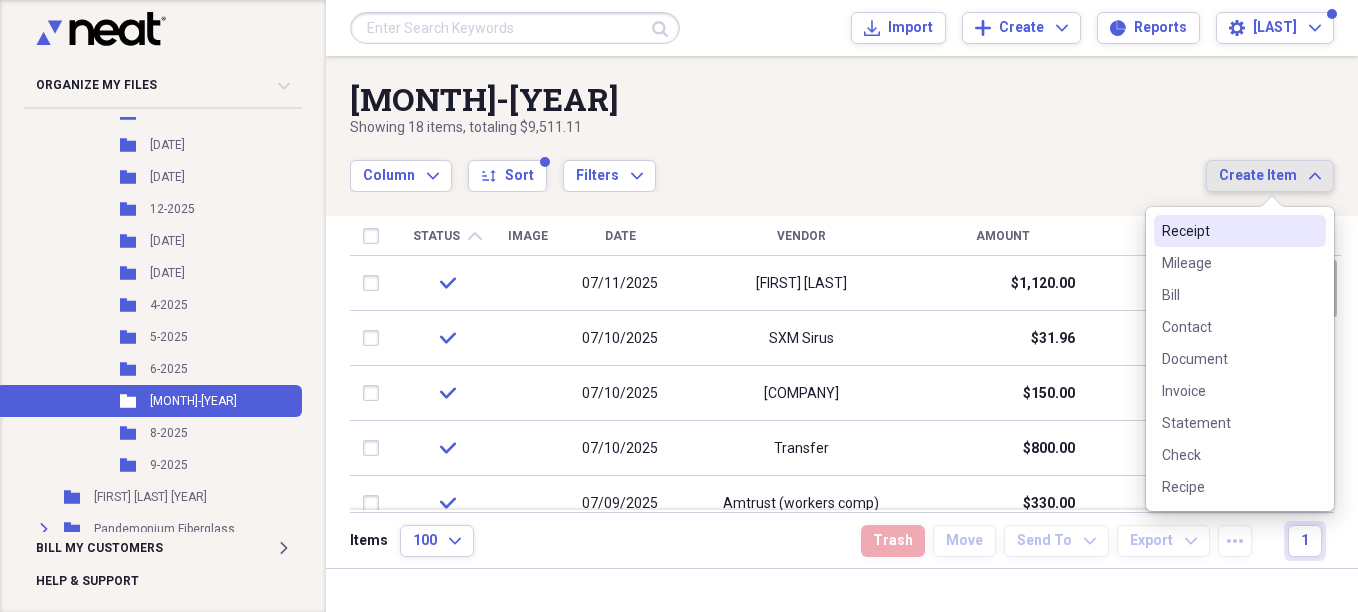 click on "Receipt" at bounding box center [1228, 231] 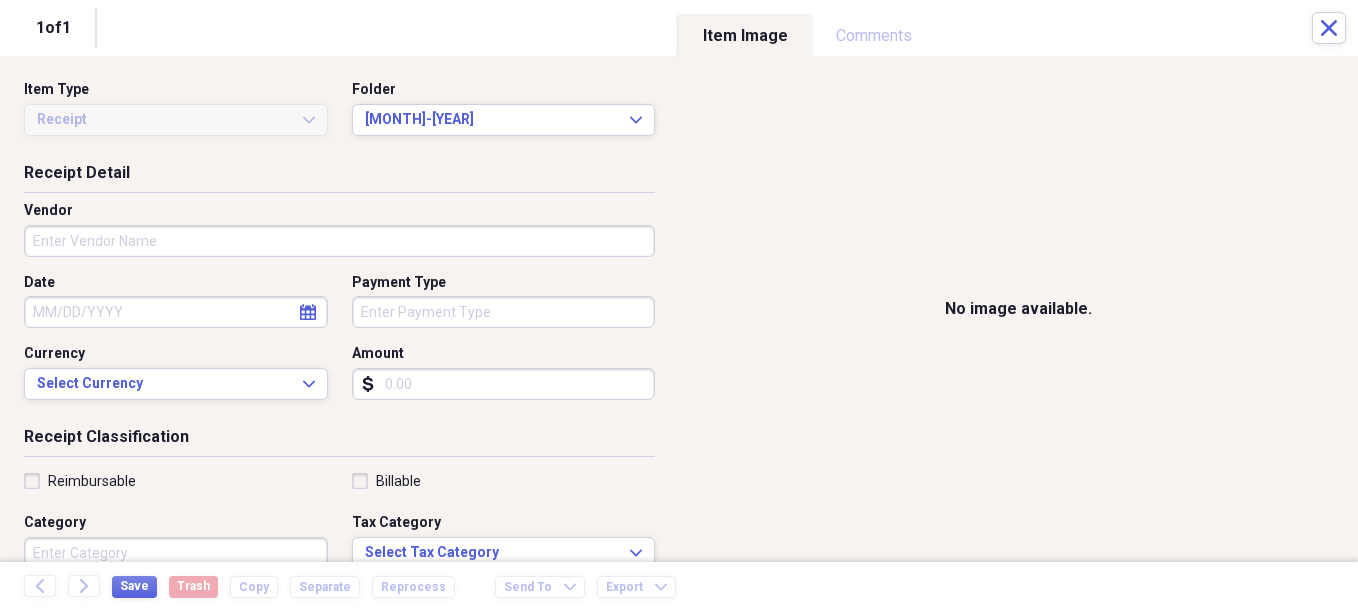 click on "Vendor" at bounding box center (339, 241) 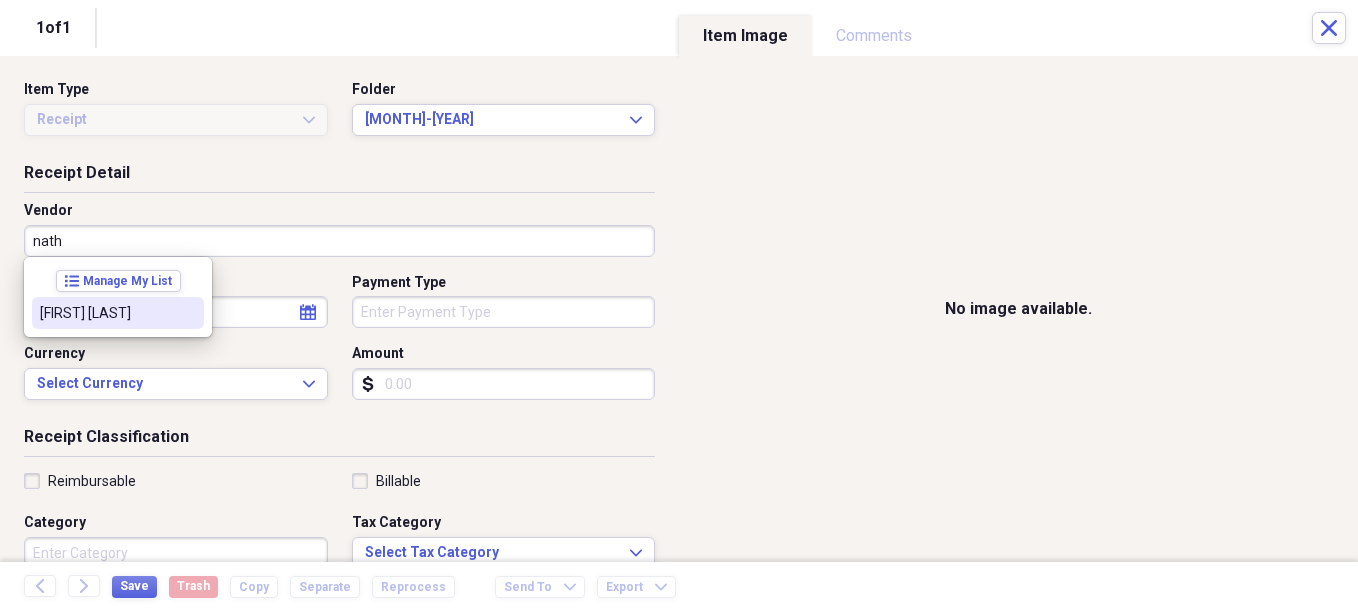 click on "[FIRST] [LAST]" at bounding box center [106, 313] 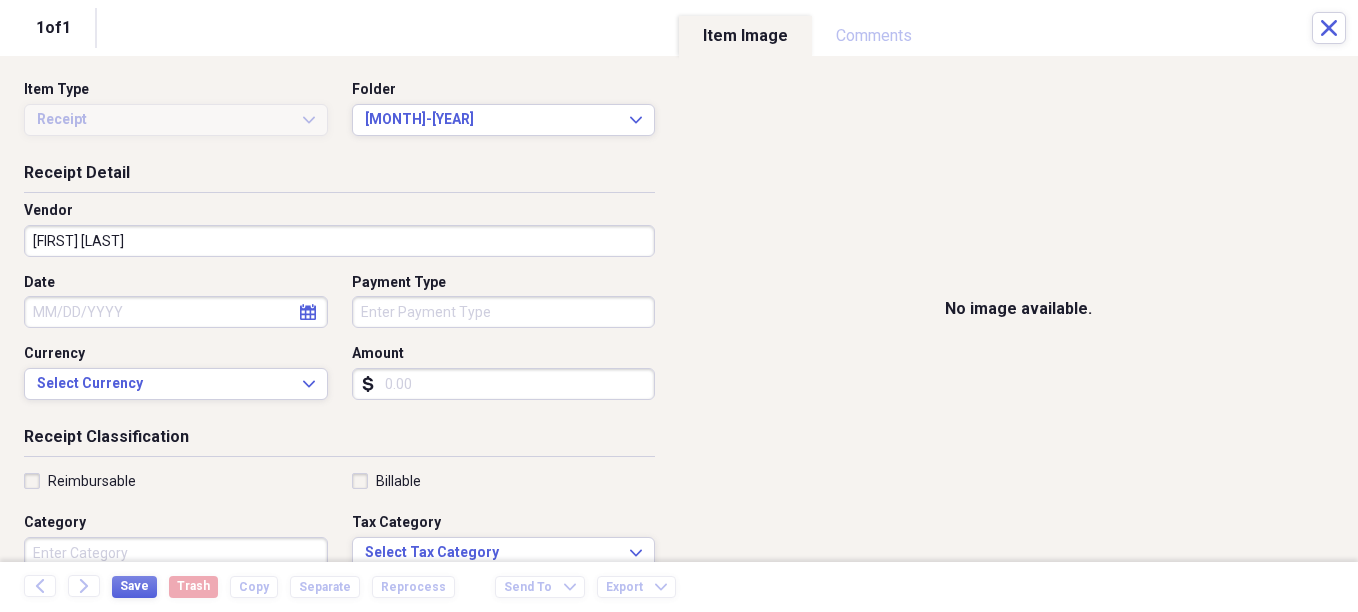 select on "7" 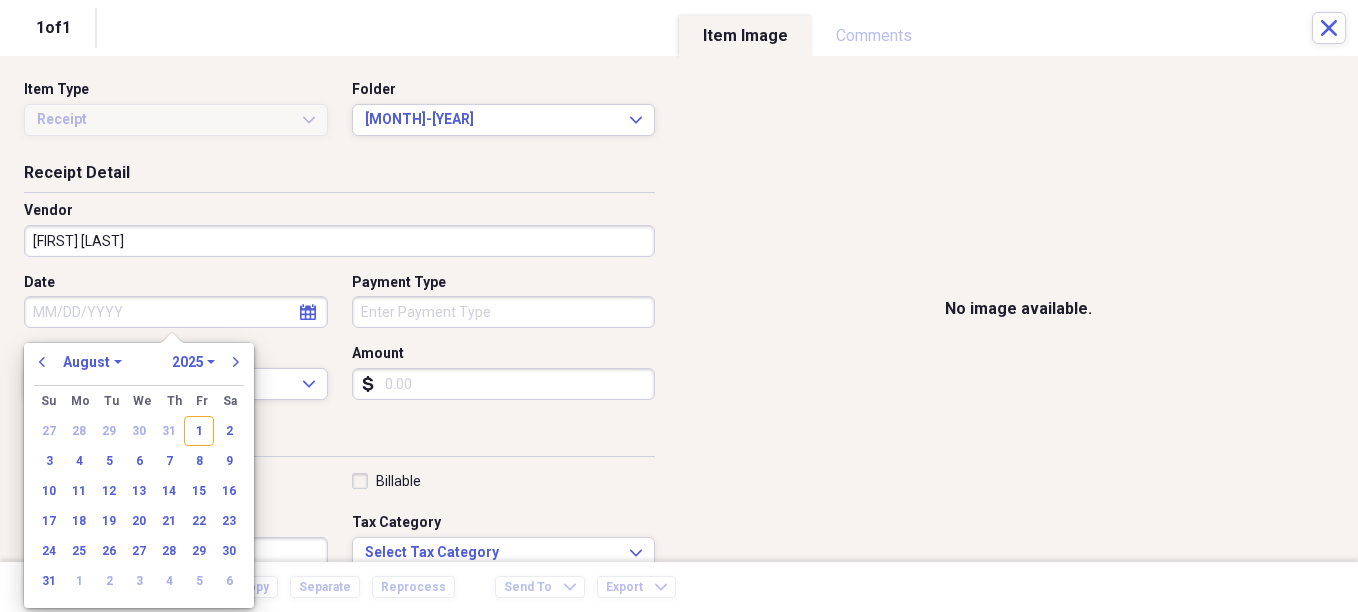 click on "Date" at bounding box center (176, 312) 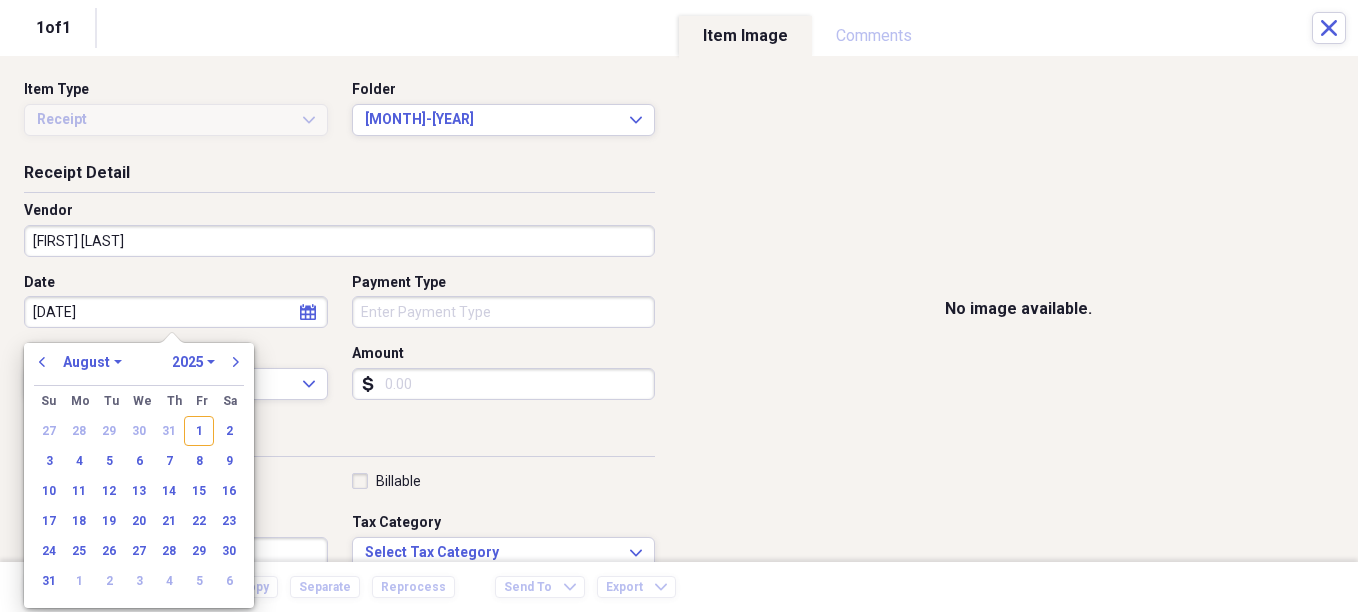 type on "[DATE]" 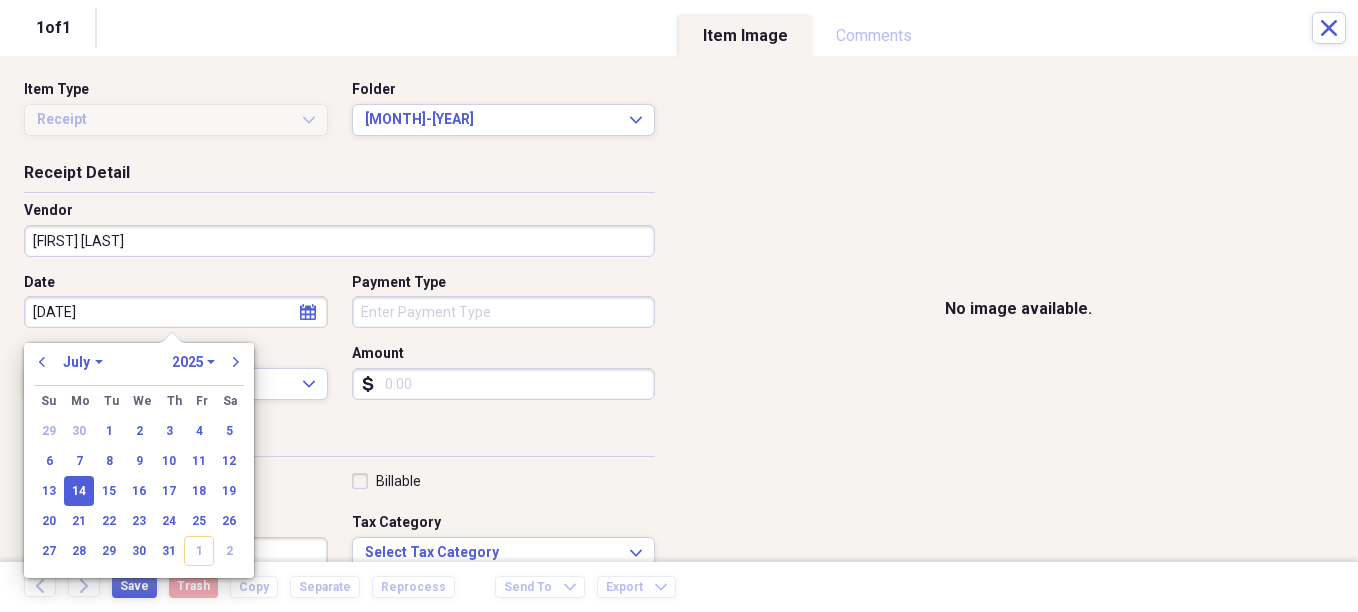 type on "07/14/2025" 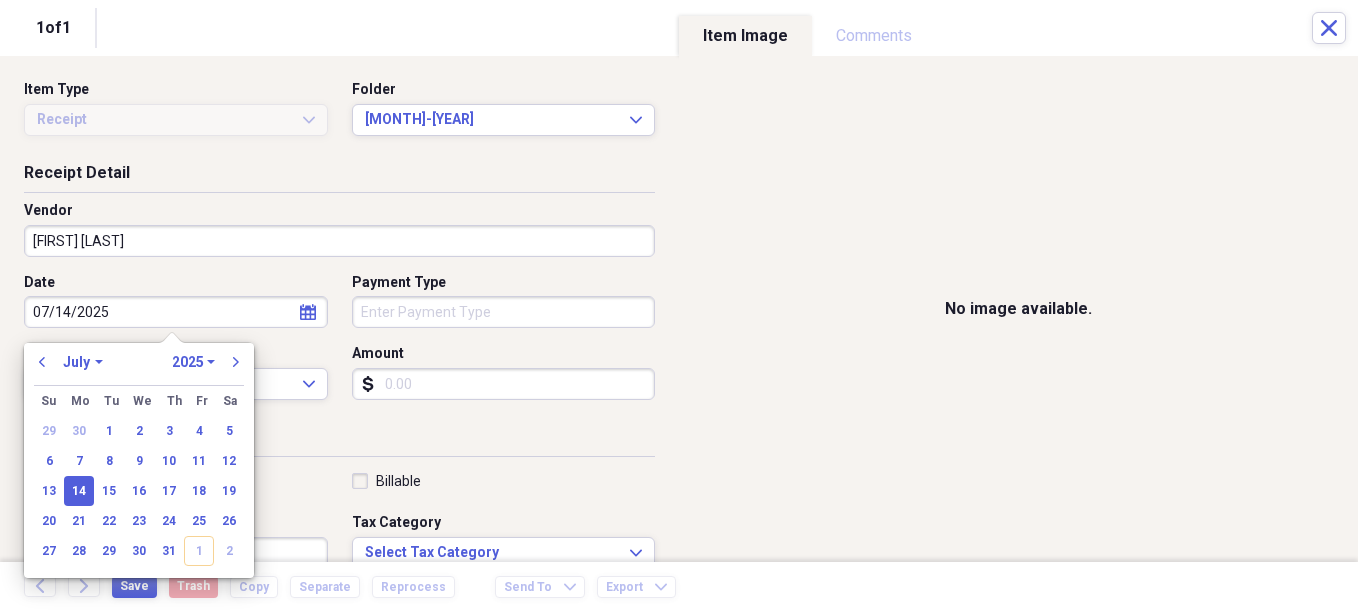 click on "Organize My Files 29 Collapse Unfiled Needs Review 29 Unfiled All Files Unfiled Unfiled Unfiled Saved Reports Collapse My Cabinet [FIRST]'s Cabinet Add Folder Expand Folder Avalon Power & Lighting Add Folder Expand Folder Cape May County Architect Add Folder Expand Folder Hands Too Bait & Tackle Add Folder Expand Folder Home Expenses Add Folder Expand Folder Inactive Add Folder Collapse Open Folder JMM Studios Add Folder Folder 2022 Add Folder Folder 2023 Add Folder Folder 2024 Add Folder Collapse Open Folder 2025 Add Folder Folder 1-2025 Add Folder Folder 10-2025 Add Folder Folder 11-2025 Add Folder Folder 12-2025 Add Folder Folder 2-2025 Add Folder Folder 3-2025 Add Folder Folder 4-2025 Add Folder Folder 5-2025 Add Folder Folder 6-2025 Add Folder Folder 7-2025 Add Folder Folder 8-2025 Add Folder Folder 9-2025 Add Folder Folder [FIRST] [LAST] 2024 Add Folder Expand Folder Pandemonium Fiberglass Add Folder Trash Trash Bill My Customers Expand Help & Support Submit Import Import Add Create Expand Reports sort" at bounding box center (679, 306) 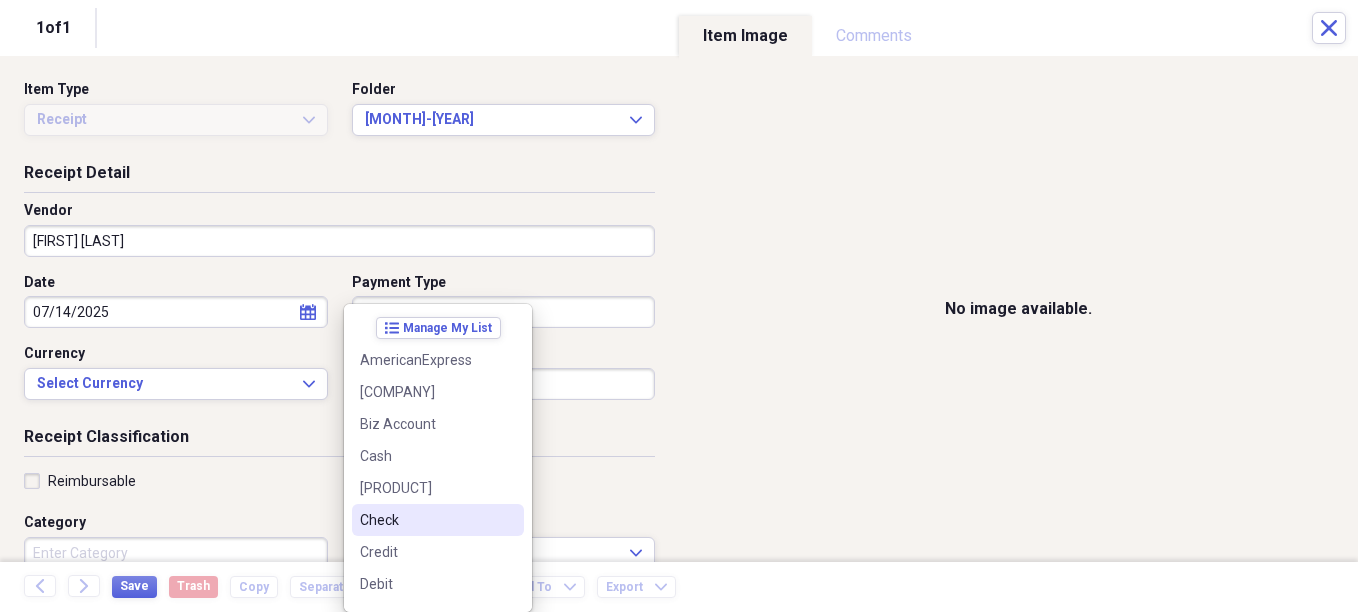 click on "Check" at bounding box center [426, 520] 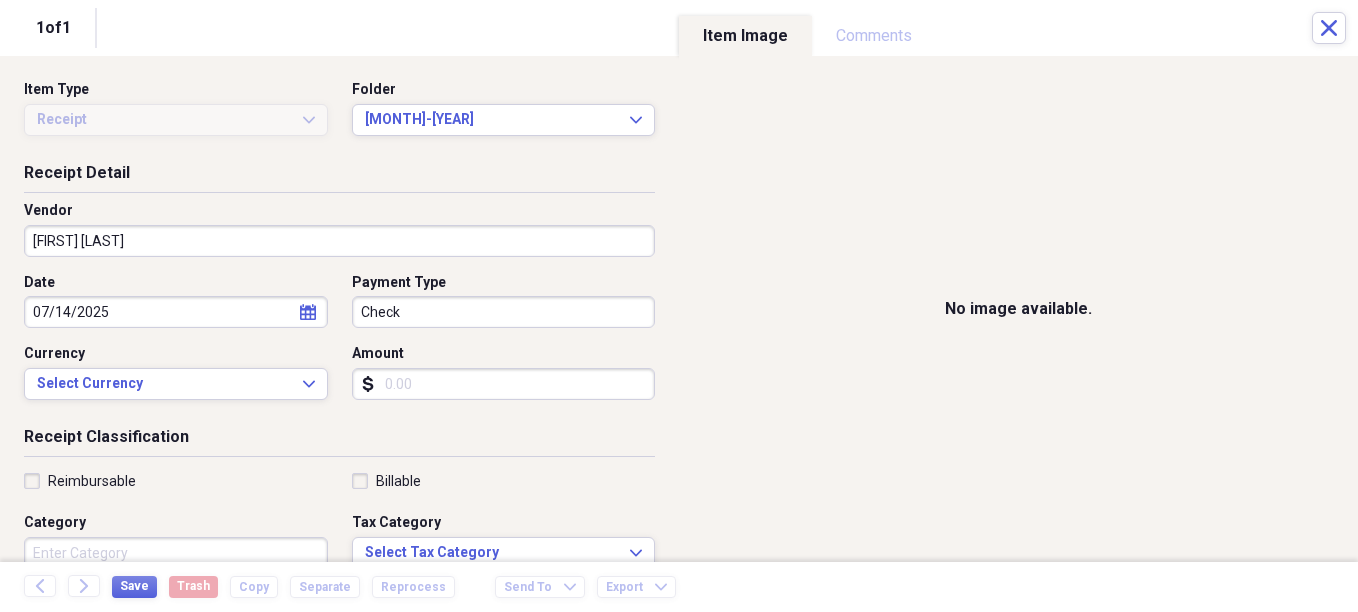 click on "Amount" at bounding box center [504, 384] 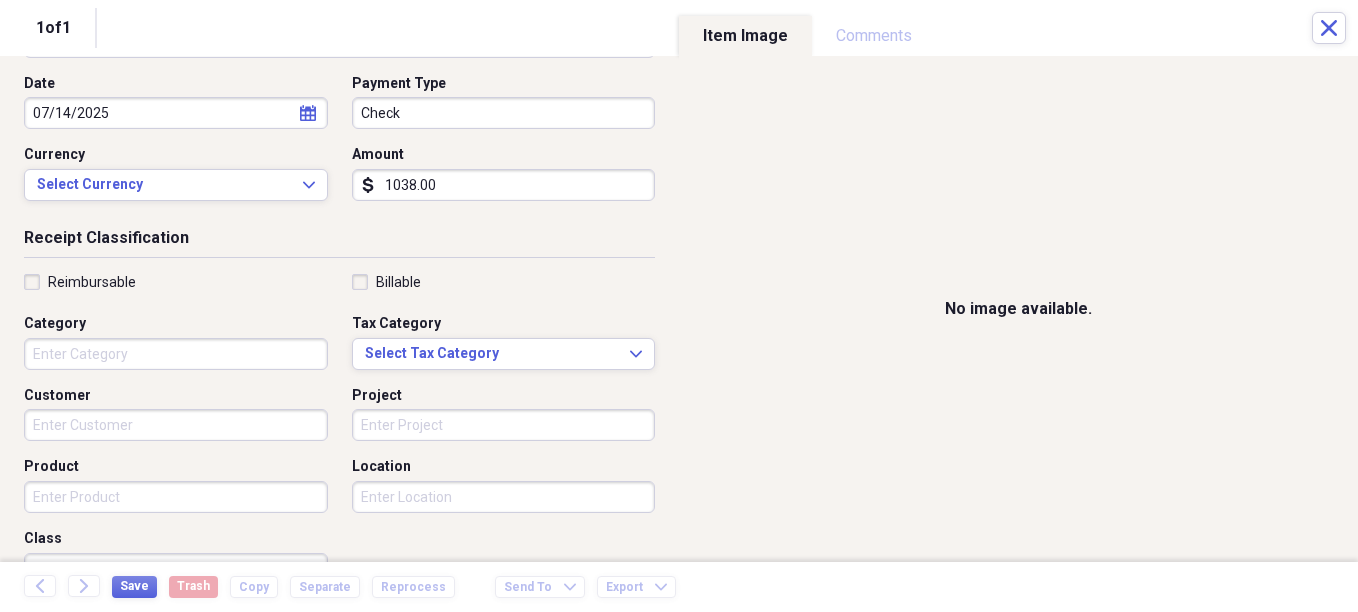 scroll, scrollTop: 200, scrollLeft: 0, axis: vertical 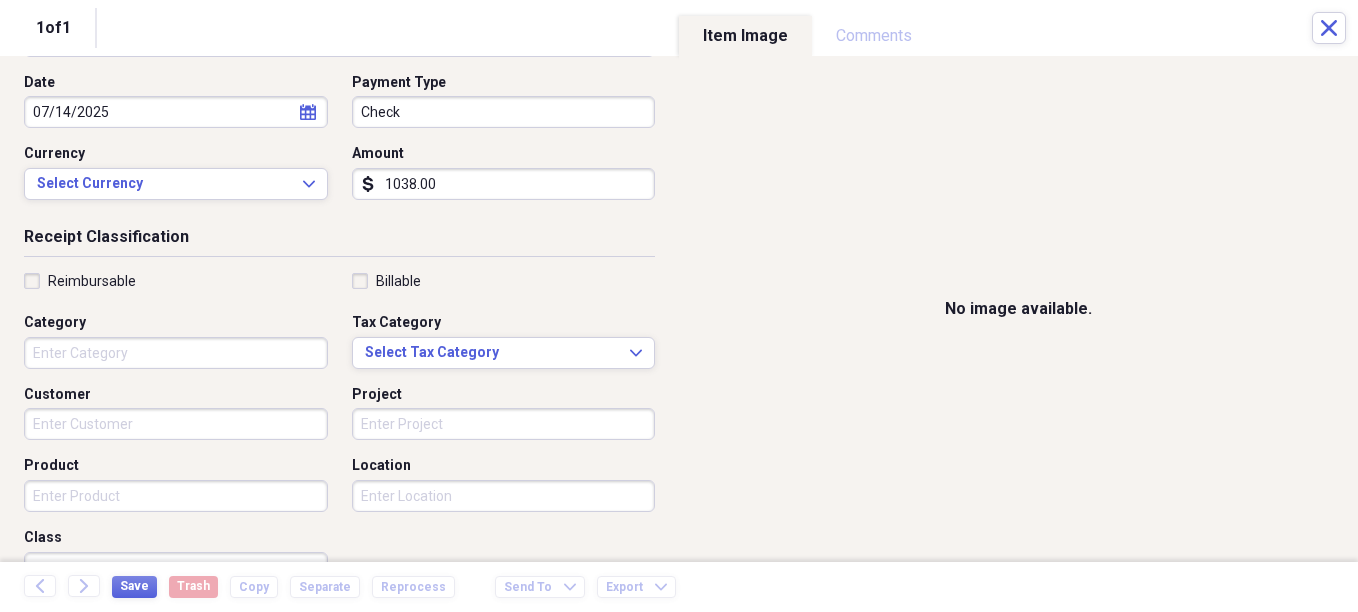 type on "1038.00" 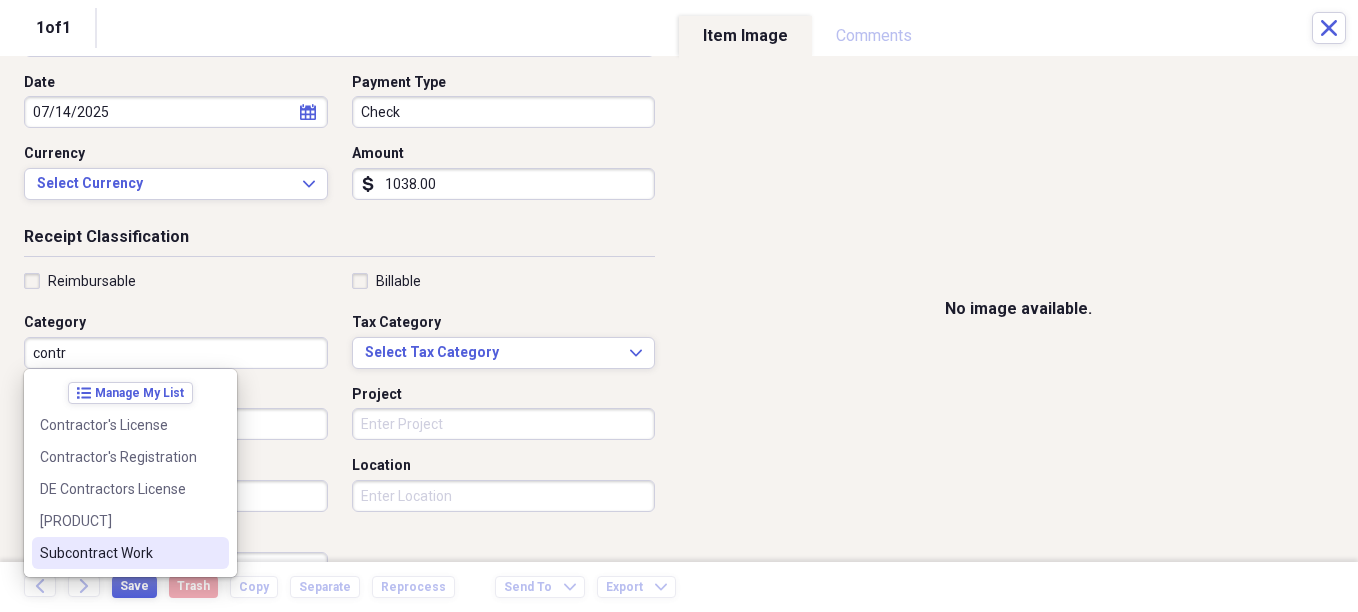 click on "Subcontract Work" at bounding box center [118, 553] 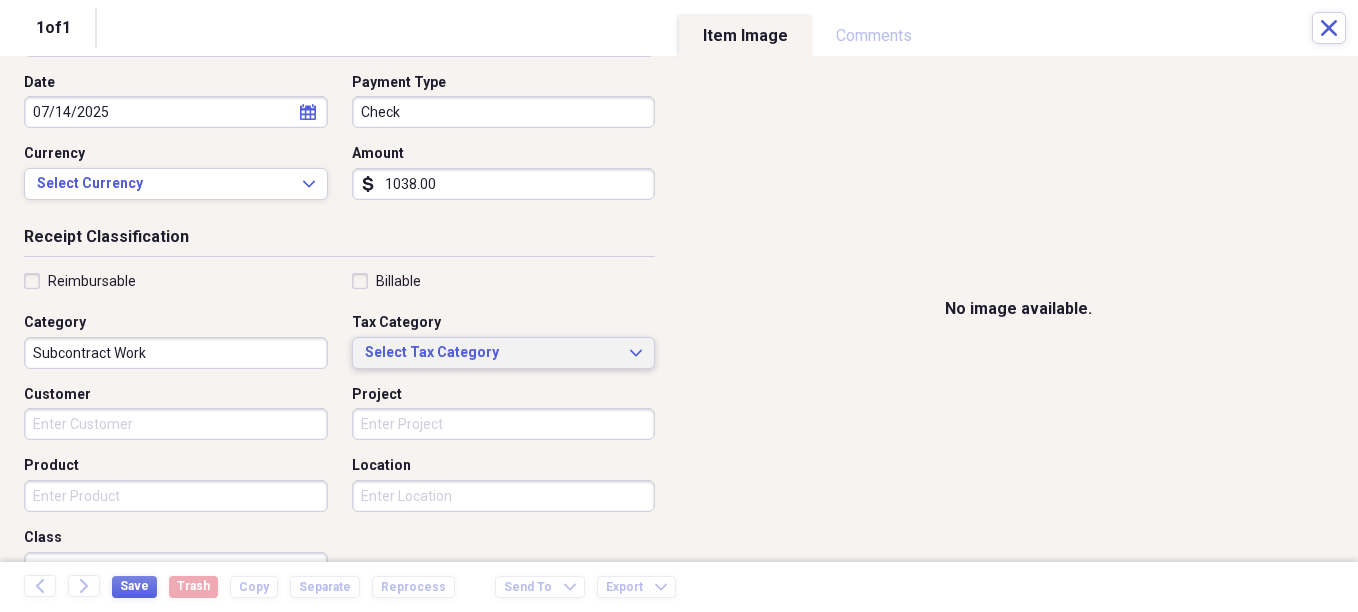 click on "Select Tax Category" at bounding box center (492, 353) 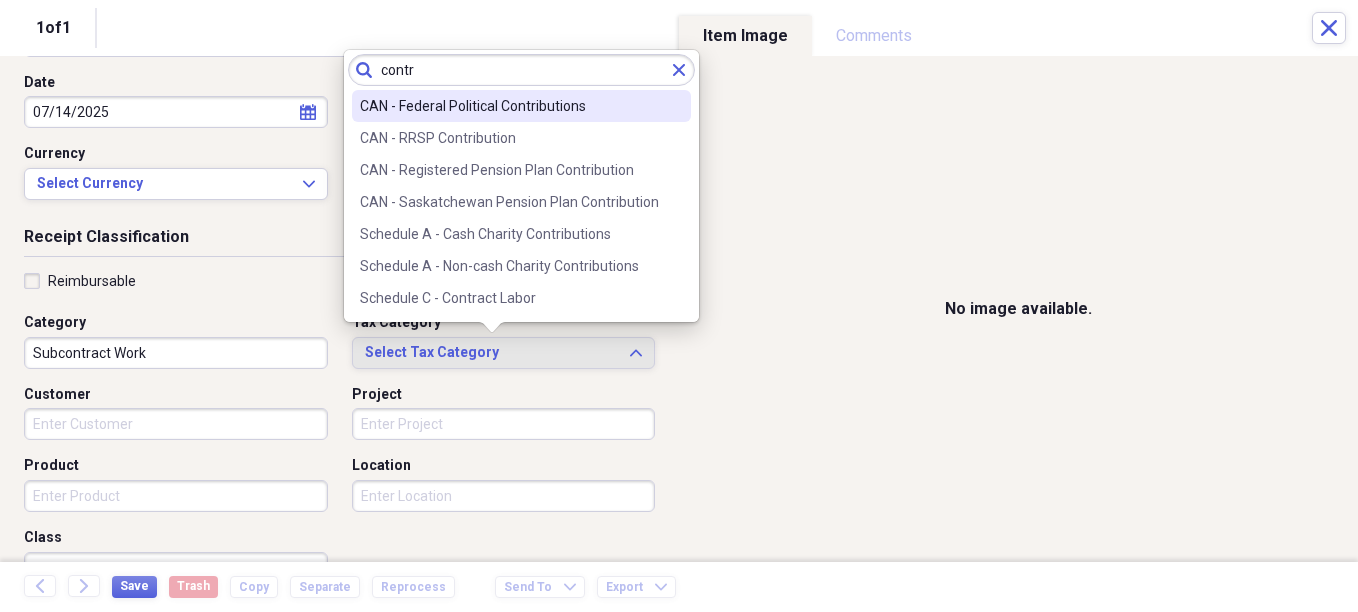type on "contr" 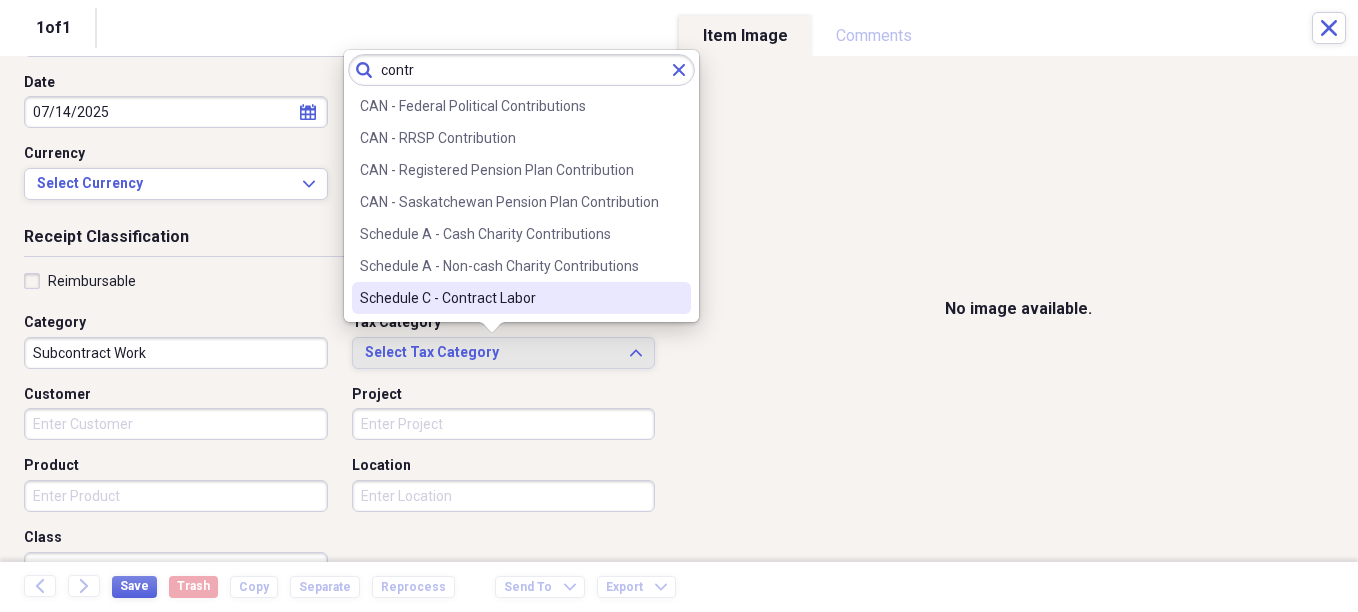 click on "Schedule C - Contract Labor" at bounding box center [509, 298] 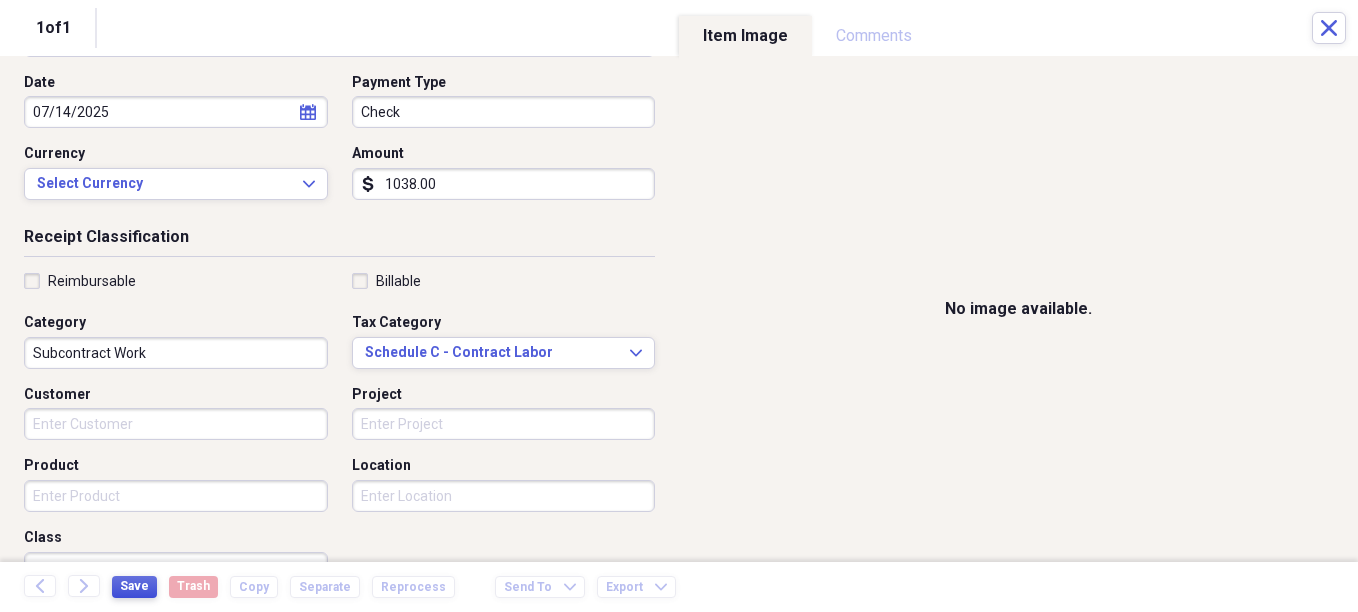 click on "Save" at bounding box center (134, 586) 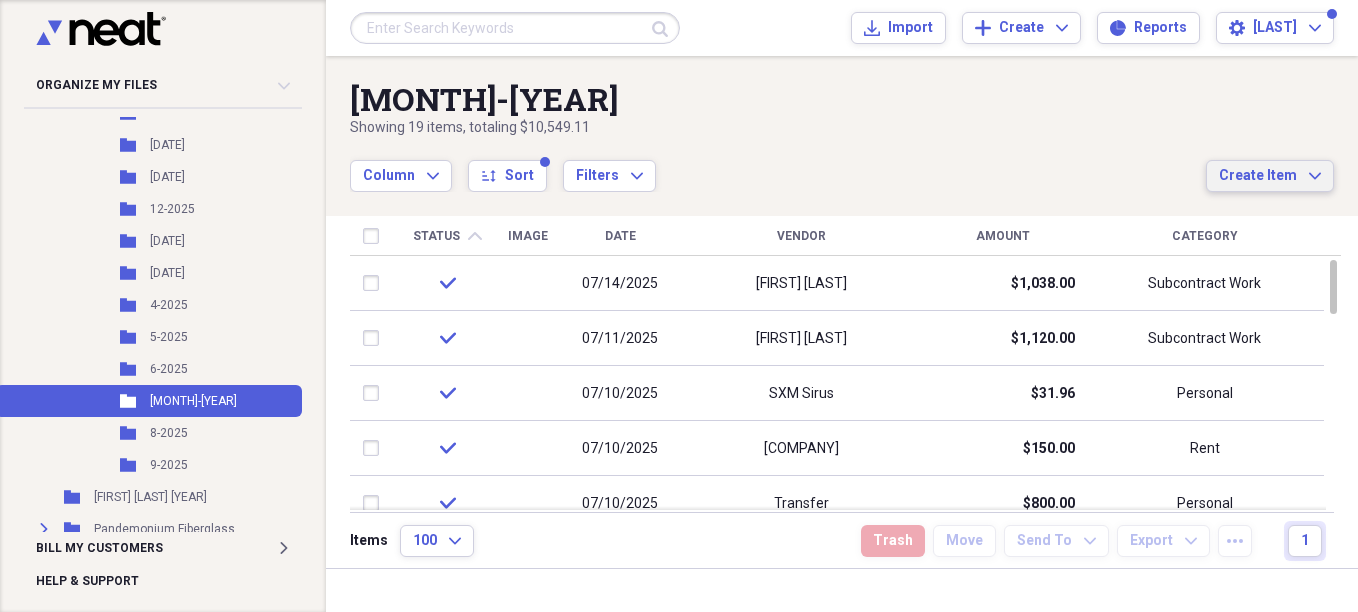 click on "Create Item" at bounding box center [1258, 176] 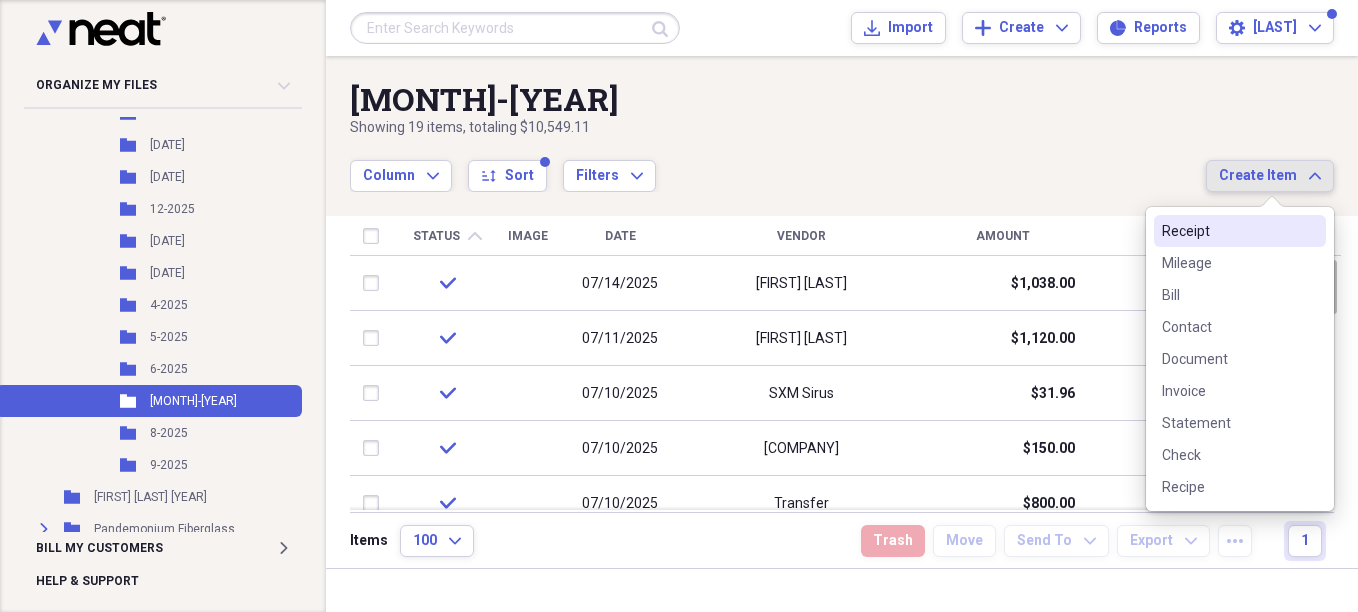 click on "Receipt" at bounding box center (1228, 231) 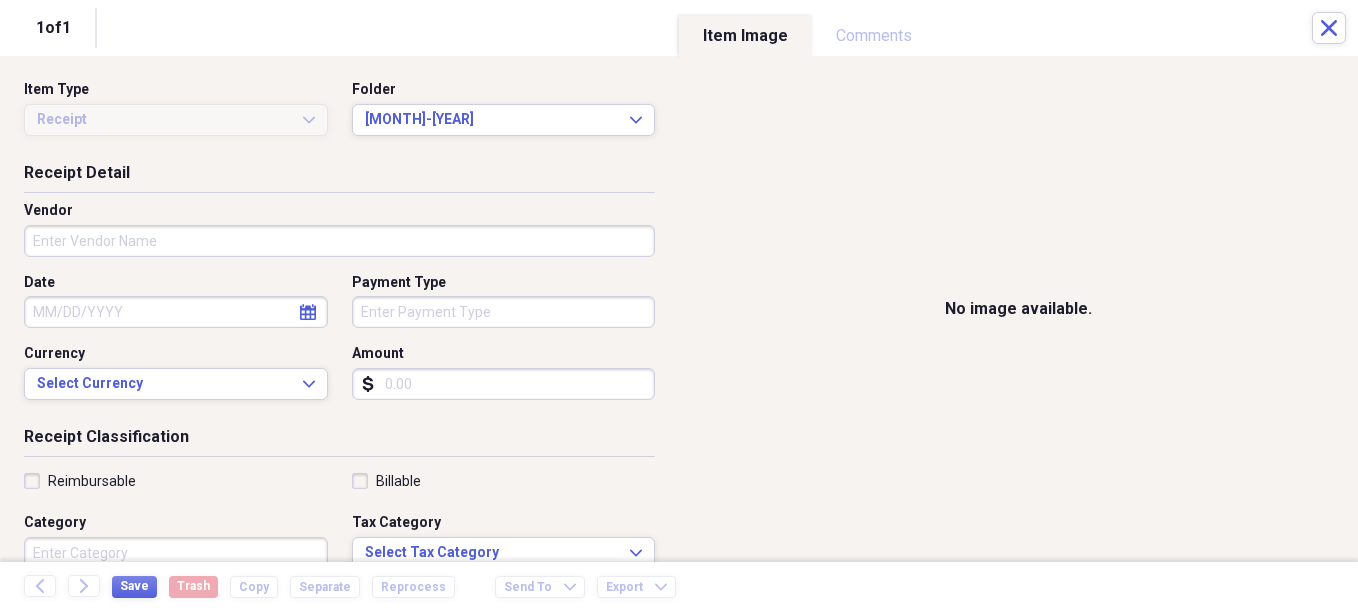 click on "Vendor" at bounding box center (339, 241) 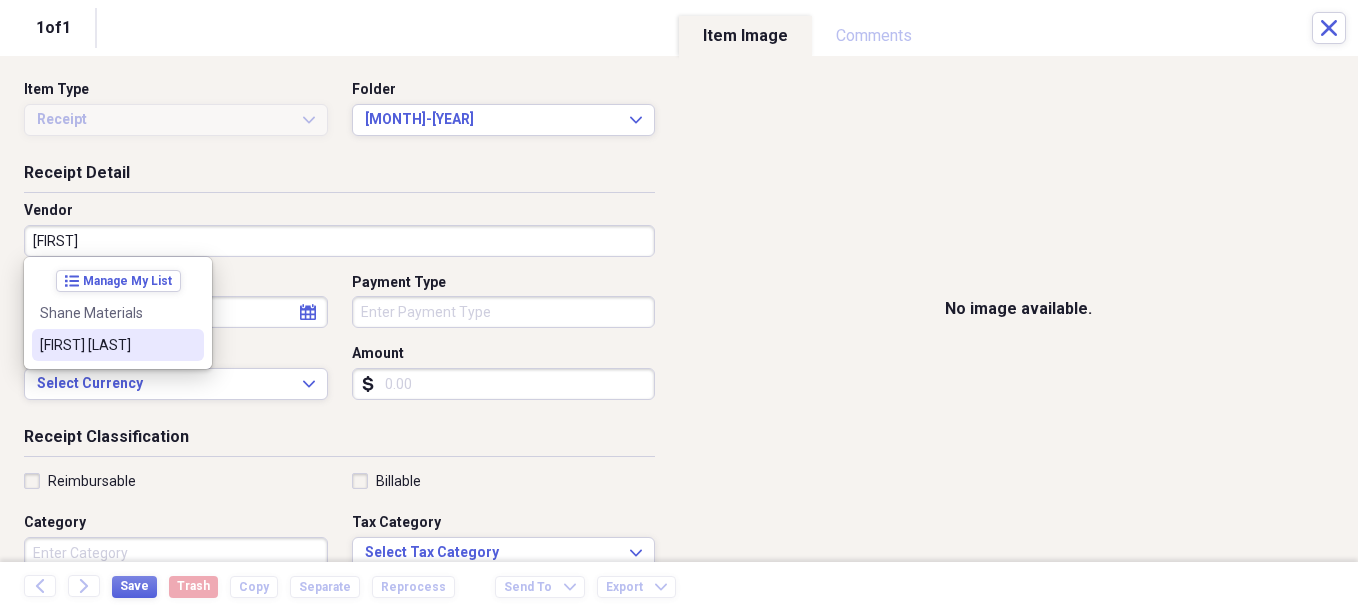 click on "[FIRST] [LAST]" at bounding box center (106, 345) 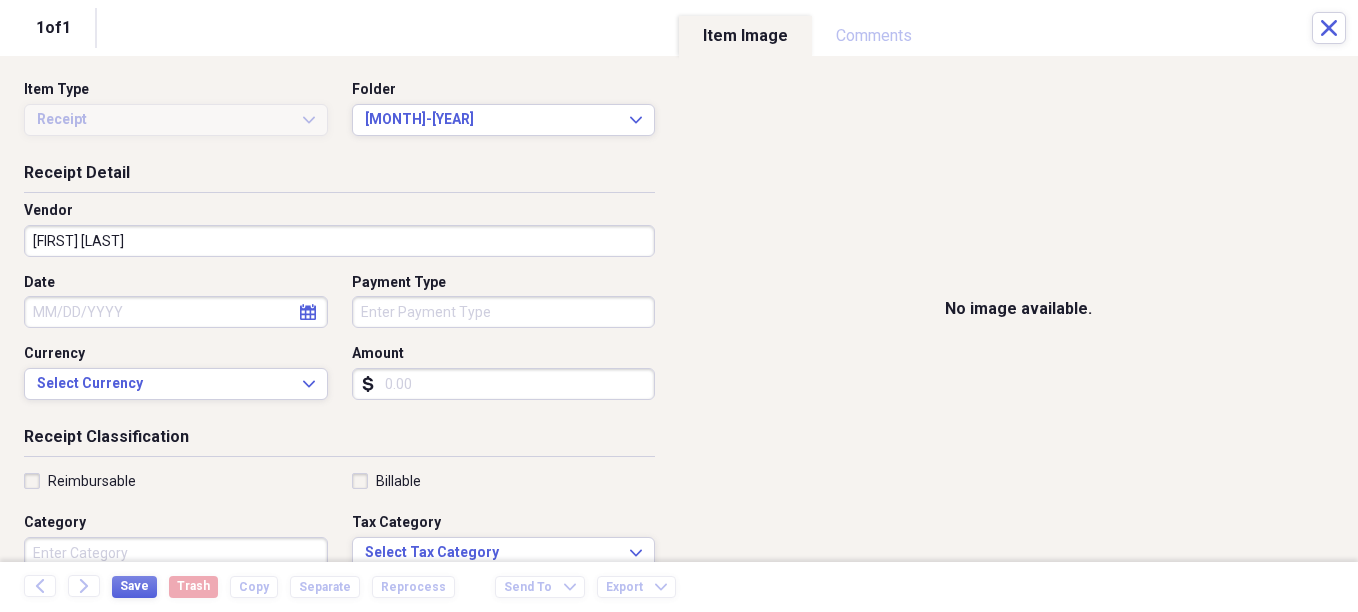 select on "7" 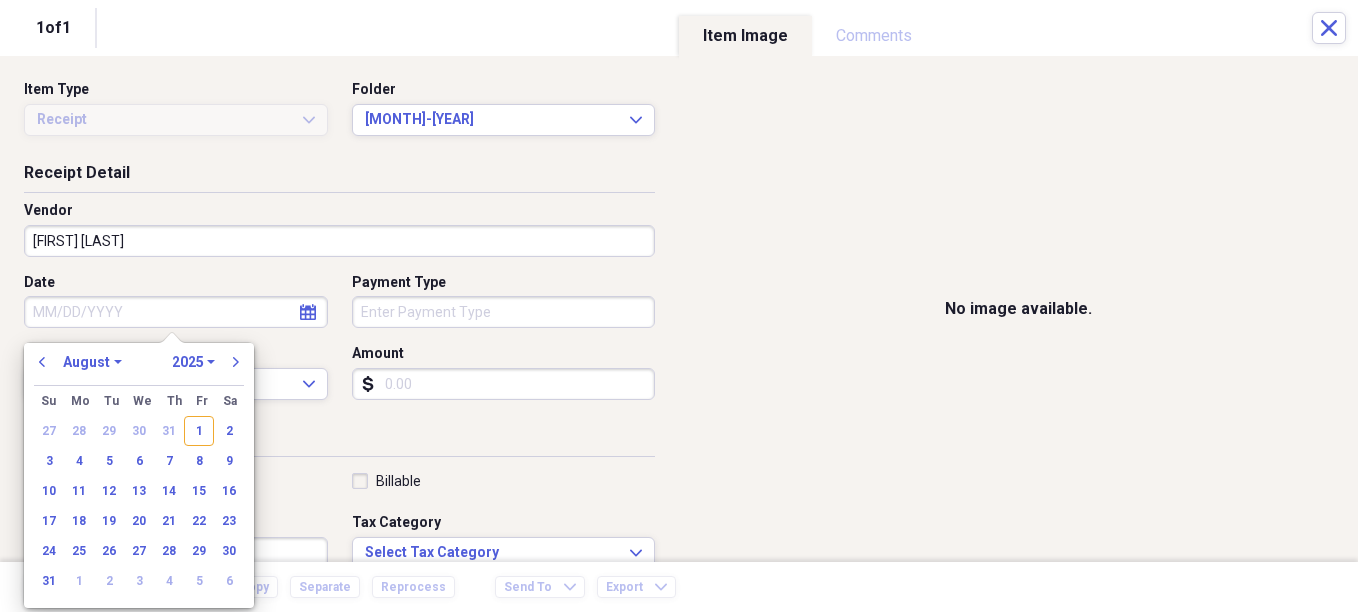 click on "Date" at bounding box center [176, 312] 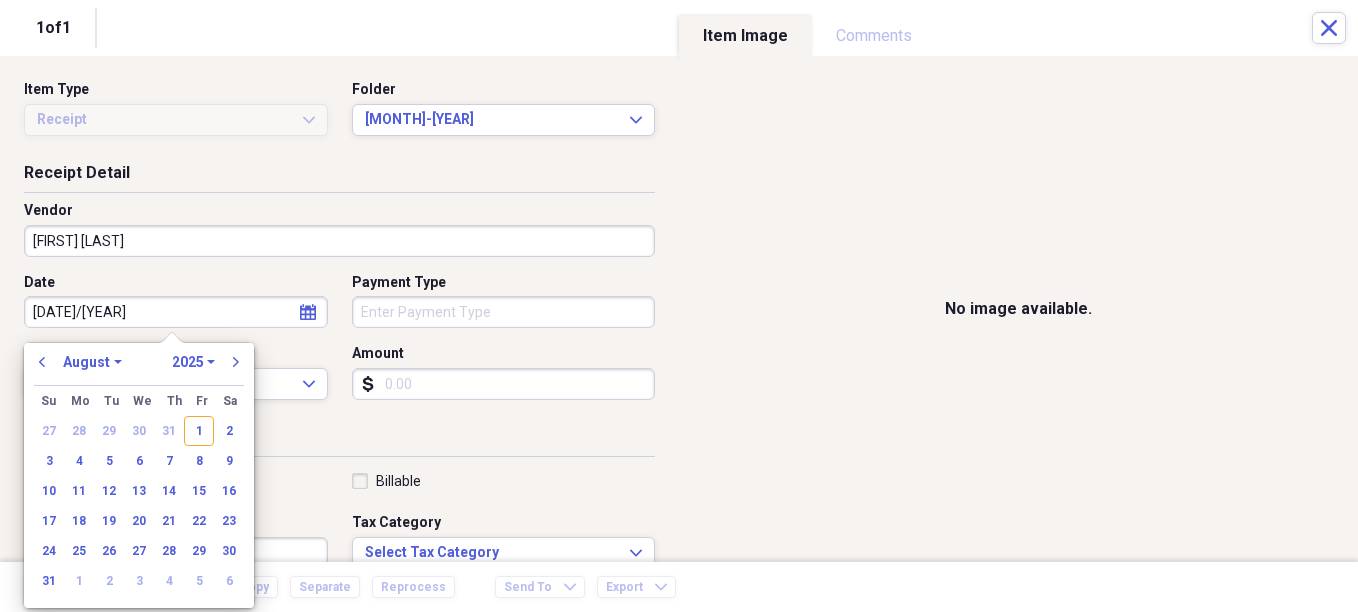 type on "[DATE]" 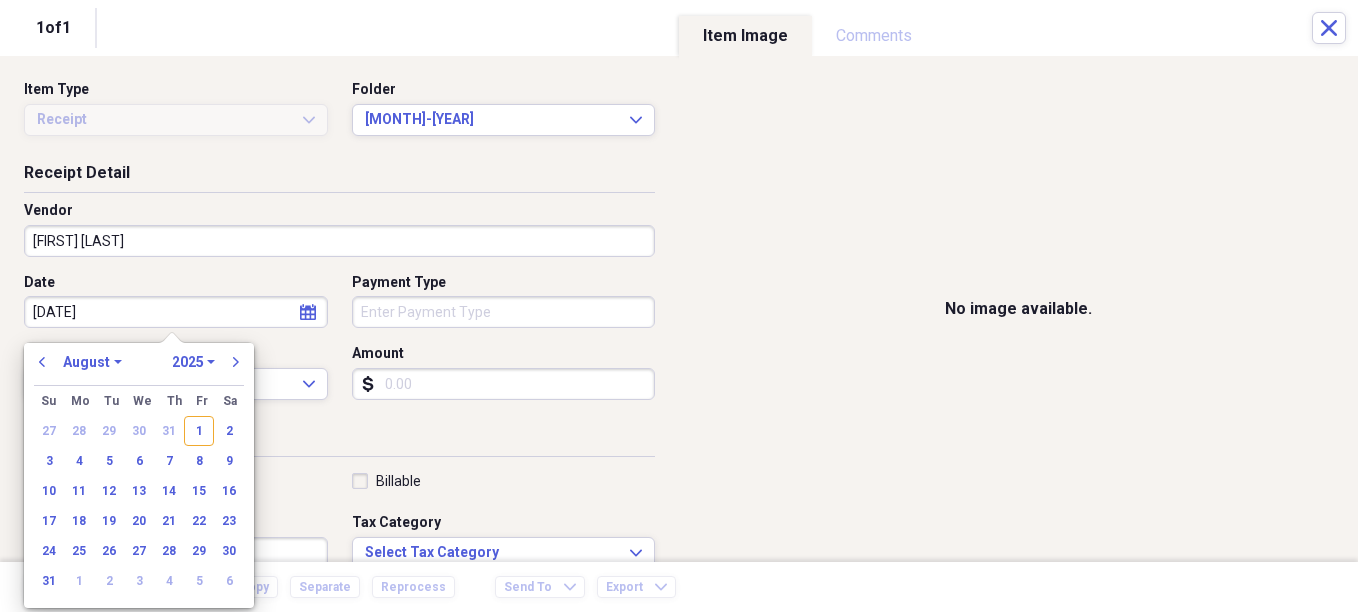 select on "6" 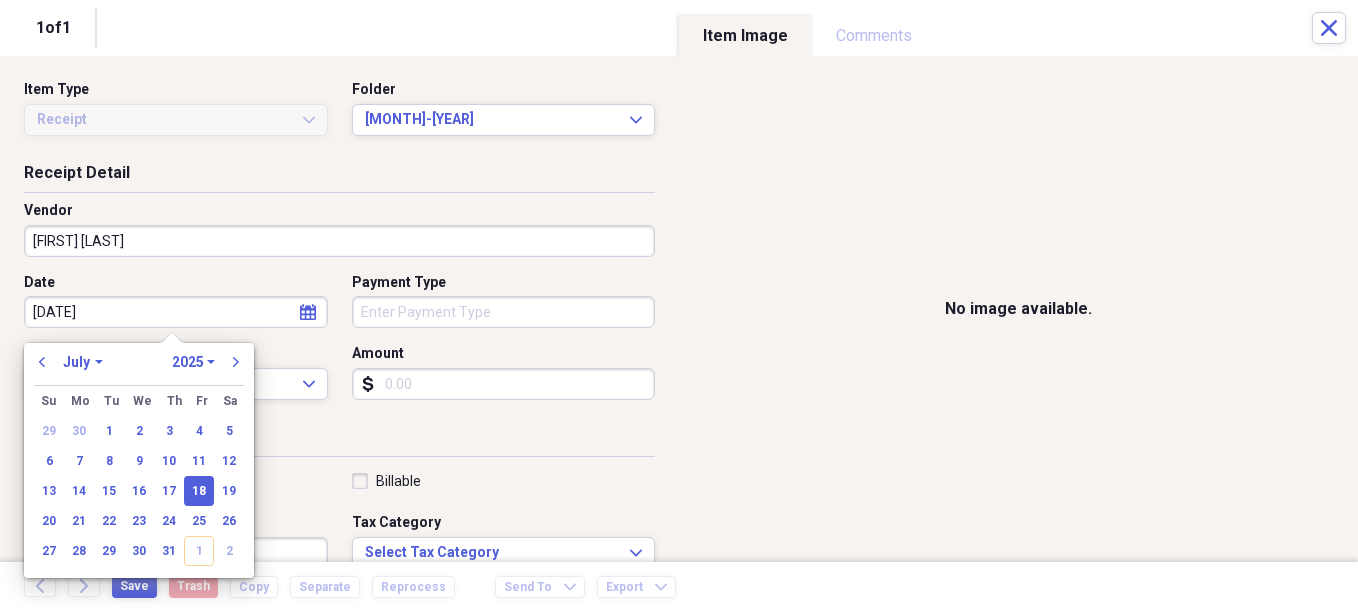 type on "07/18/2025" 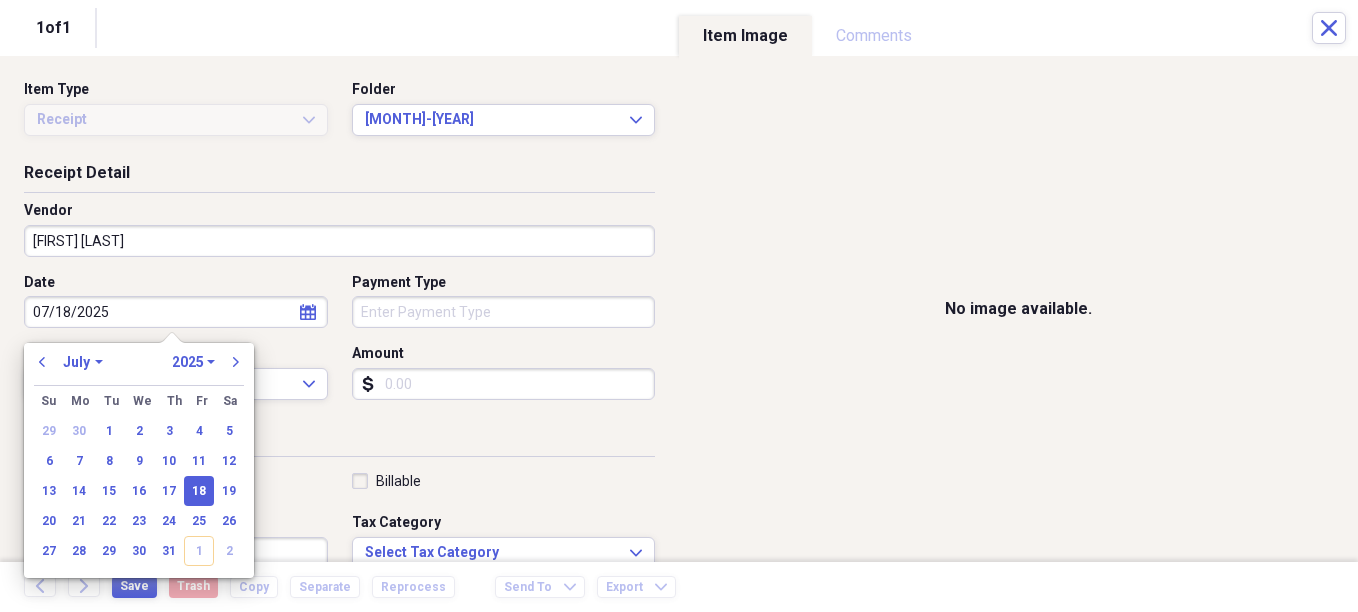 click on "Organize My Files 29 Collapse Unfiled Needs Review 29 Unfiled All Files Unfiled Unfiled Unfiled Saved Reports Collapse My Cabinet [FIRST]'s Cabinet Add Folder Expand Folder Avalon Power & Lighting Add Folder Expand Folder Cape May County Architect Add Folder Expand Folder Hands Too Bait & Tackle Add Folder Expand Folder Home Expenses Add Folder Expand Folder Inactive Add Folder Collapse Open Folder JMM Studios Add Folder Folder 2022 Add Folder Folder 2023 Add Folder Folder 2024 Add Folder Collapse Open Folder 2025 Add Folder Folder 1-2025 Add Folder Folder 10-2025 Add Folder Folder 11-2025 Add Folder Folder 12-2025 Add Folder Folder 2-2025 Add Folder Folder 3-2025 Add Folder Folder 4-2025 Add Folder Folder 5-2025 Add Folder Folder 6-2025 Add Folder Folder 7-2025 Add Folder Folder 8-2025 Add Folder Folder 9-2025 Add Folder Folder [FIRST] [LAST] 2024 Add Folder Expand Folder Pandemonium Fiberglass Add Folder Trash Trash Bill My Customers Expand Help & Support Submit Import Import Add Create Expand Reports sort" at bounding box center [679, 306] 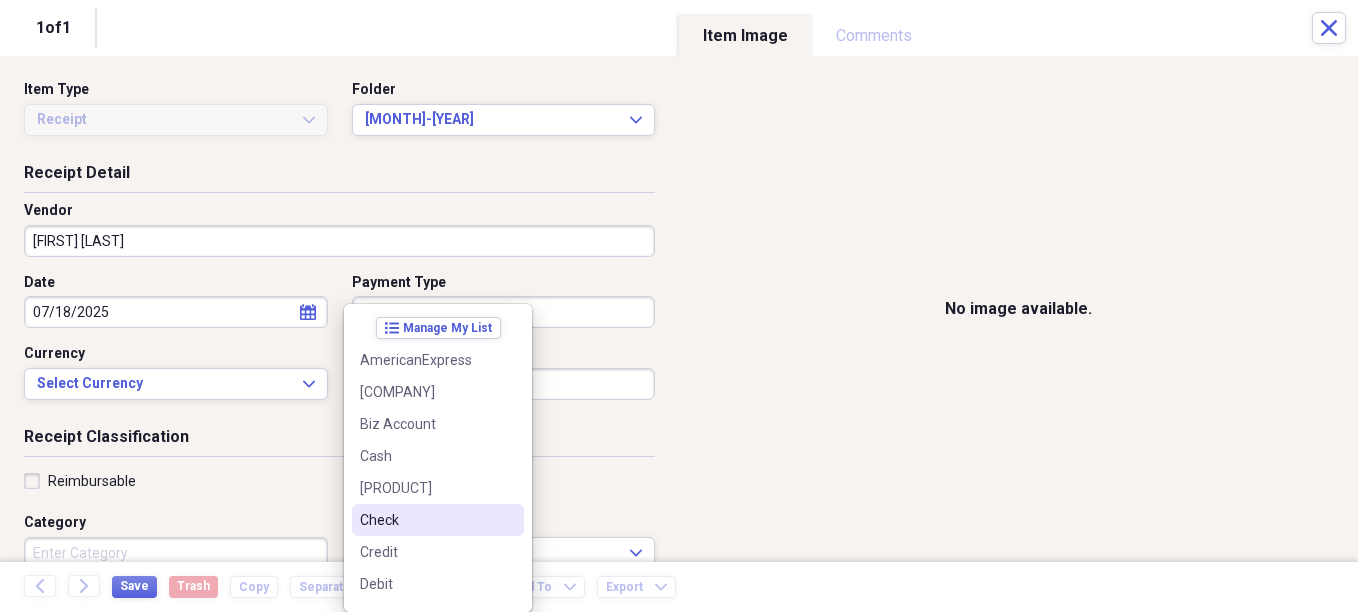 click on "Check" at bounding box center (426, 520) 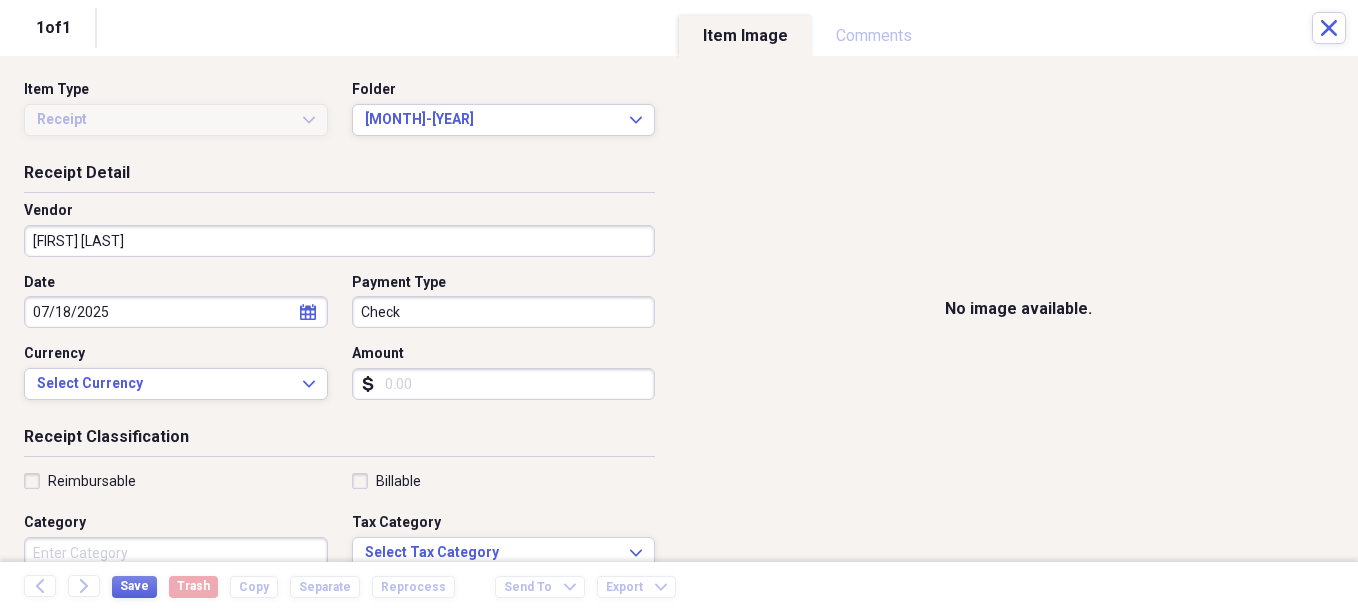 click on "Amount" at bounding box center [504, 384] 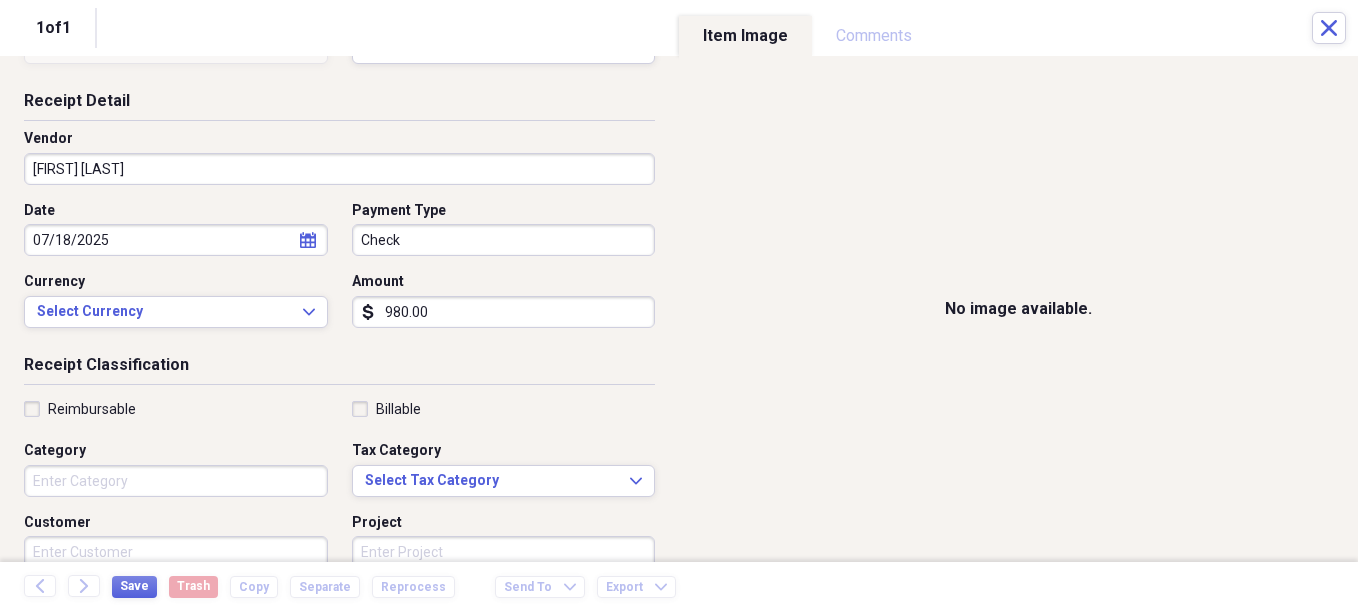 scroll, scrollTop: 100, scrollLeft: 0, axis: vertical 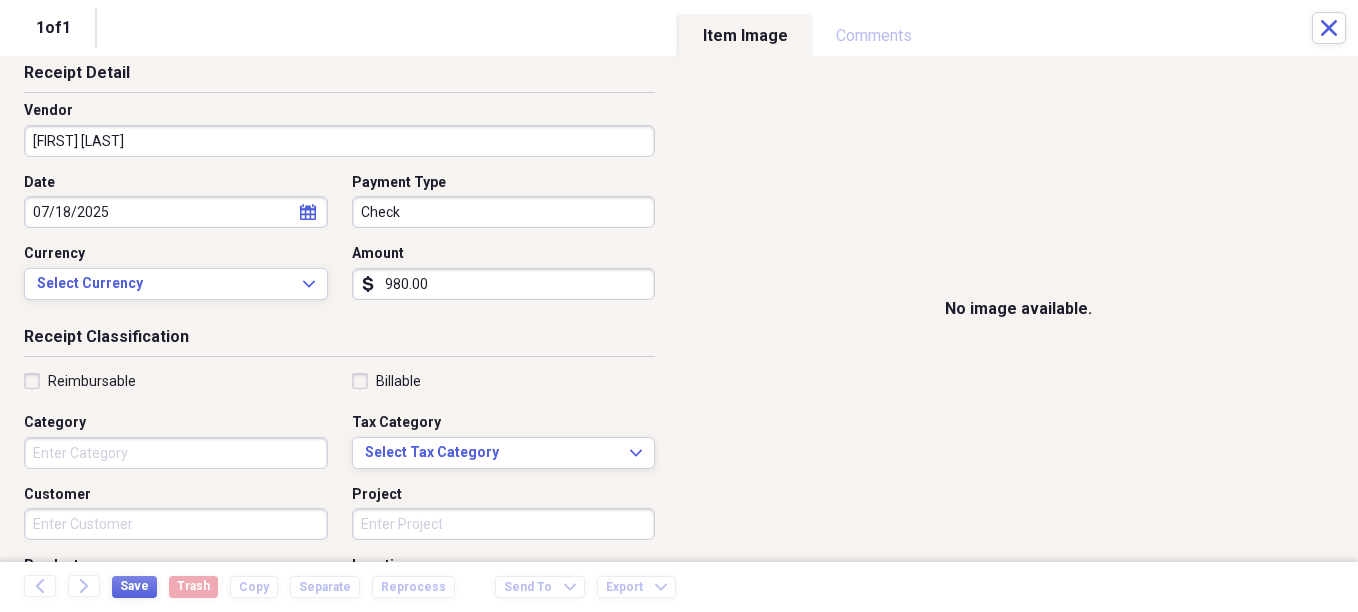 type on "980.00" 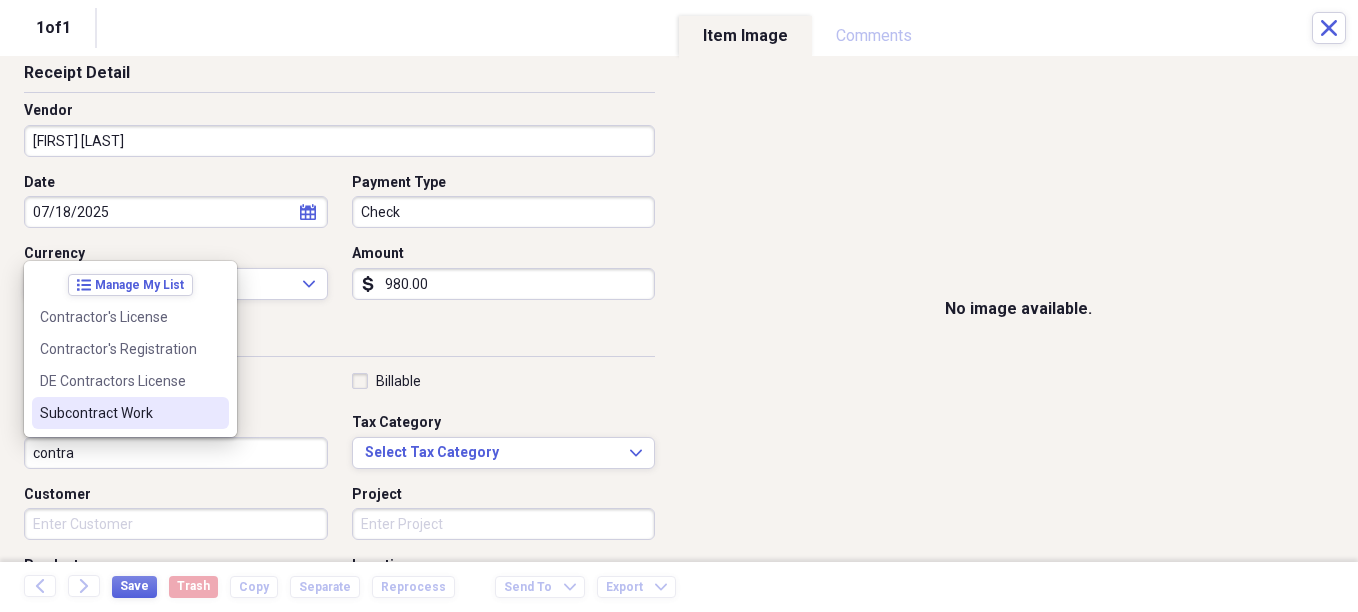 click on "Subcontract Work" at bounding box center (130, 413) 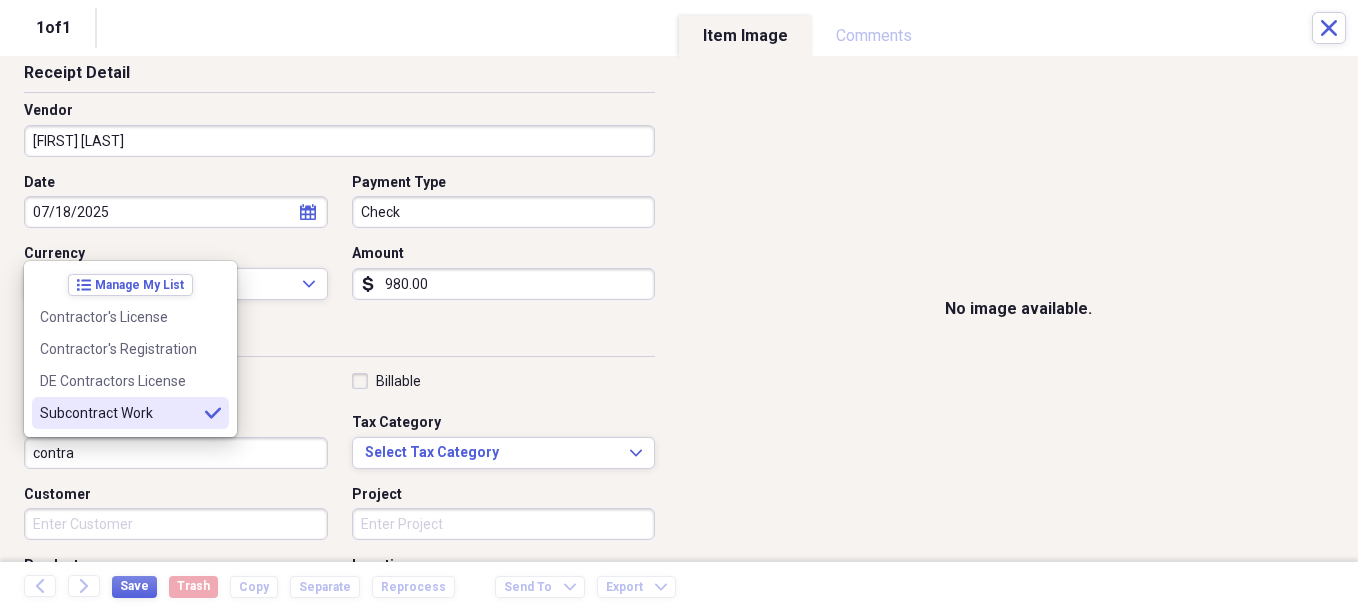 type on "Subcontract Work" 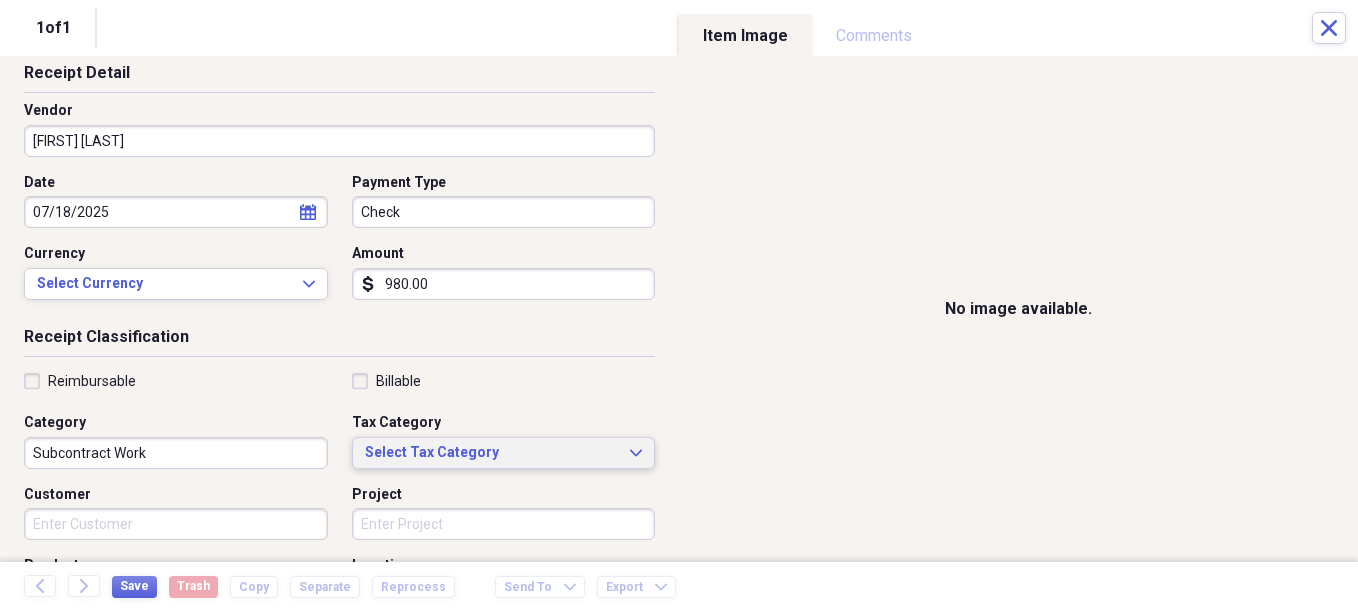 click on "Select Tax Category Expand" at bounding box center (504, 453) 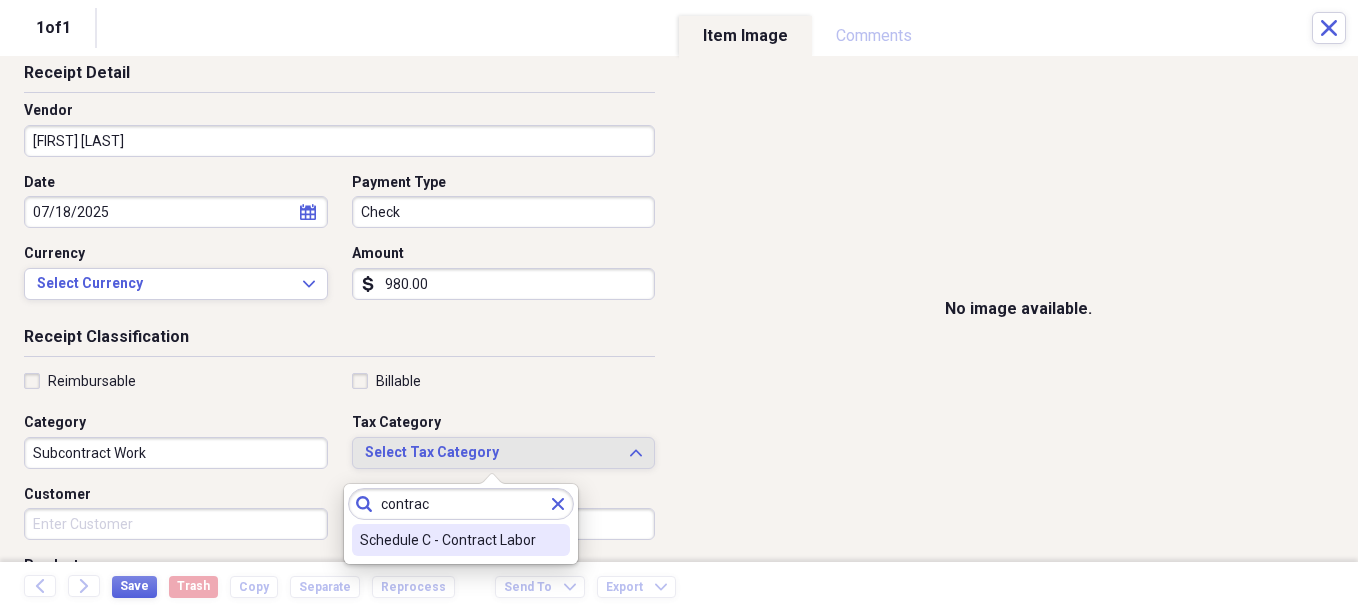 type on "contrac" 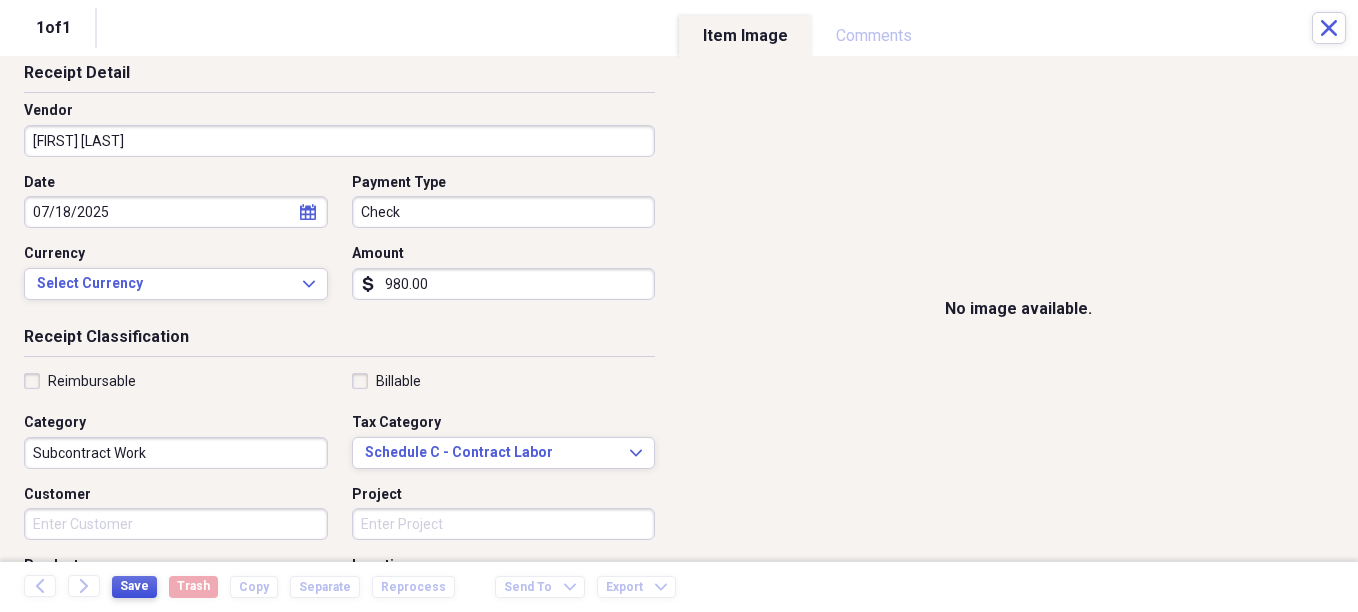 click on "Save" at bounding box center [134, 586] 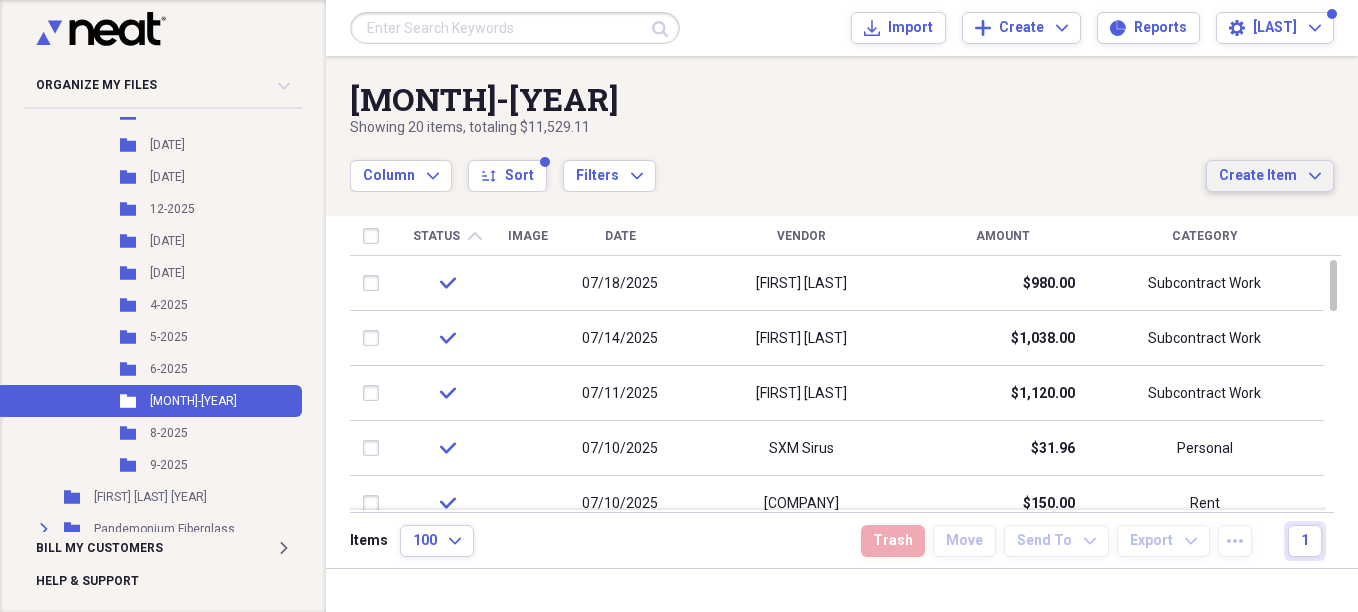 click on "Create Item" at bounding box center (1258, 176) 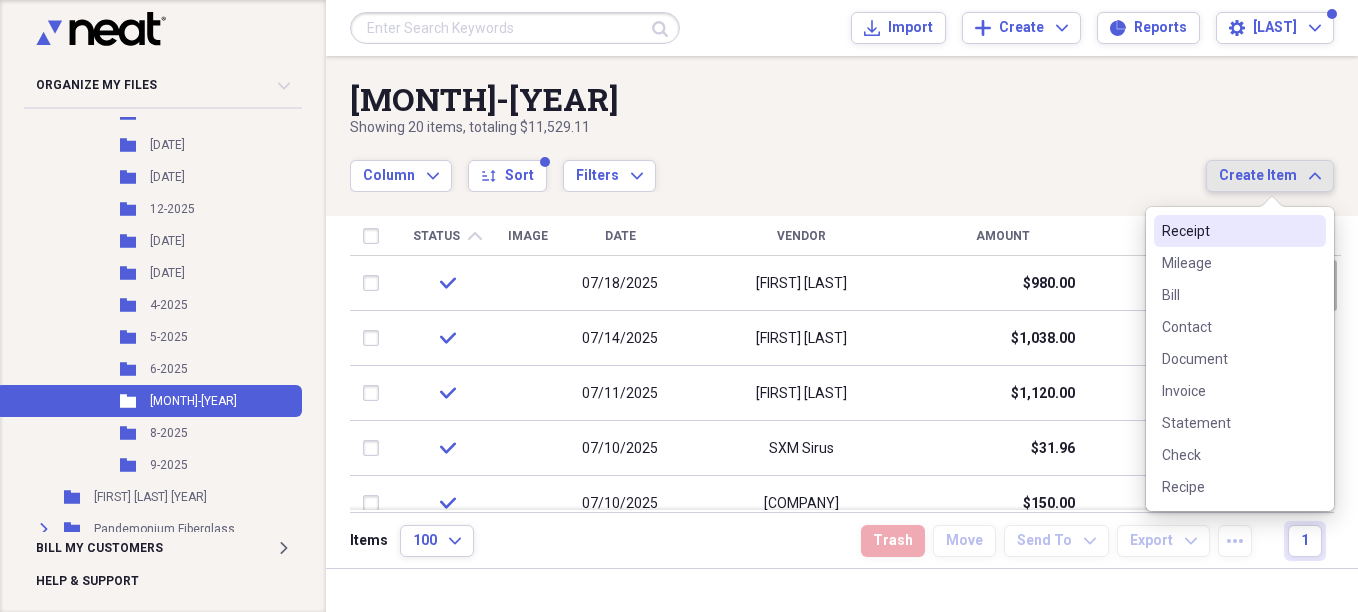 click on "Receipt" at bounding box center (1228, 231) 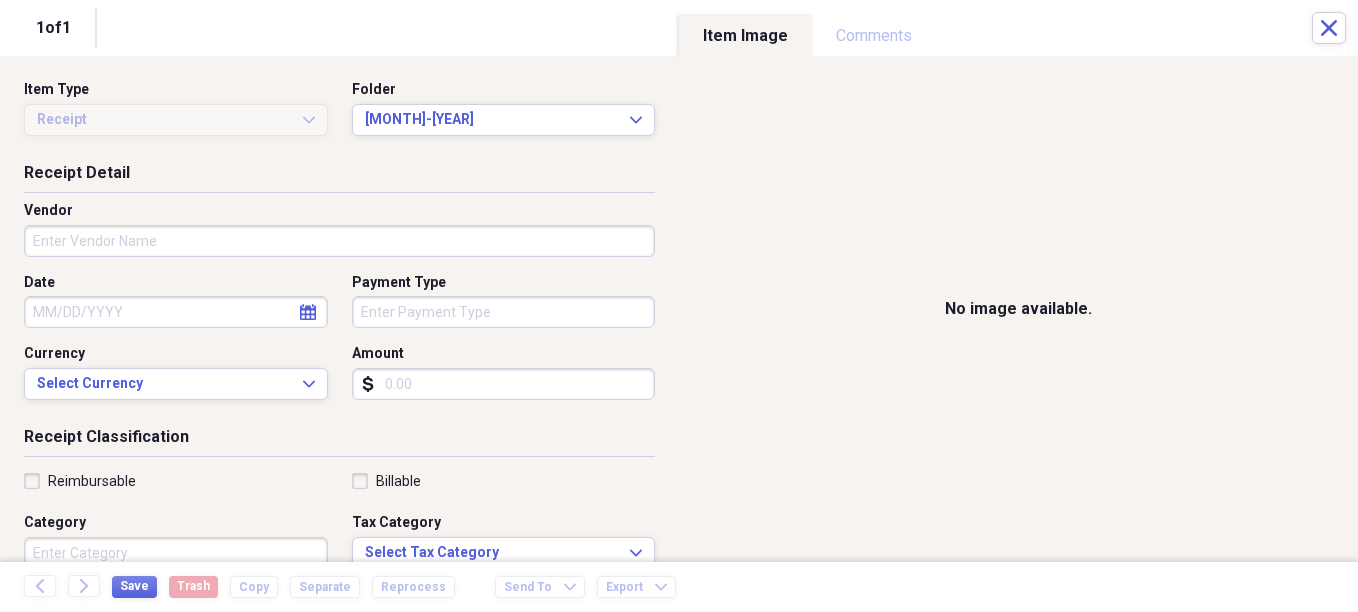 click on "Vendor" at bounding box center [339, 241] 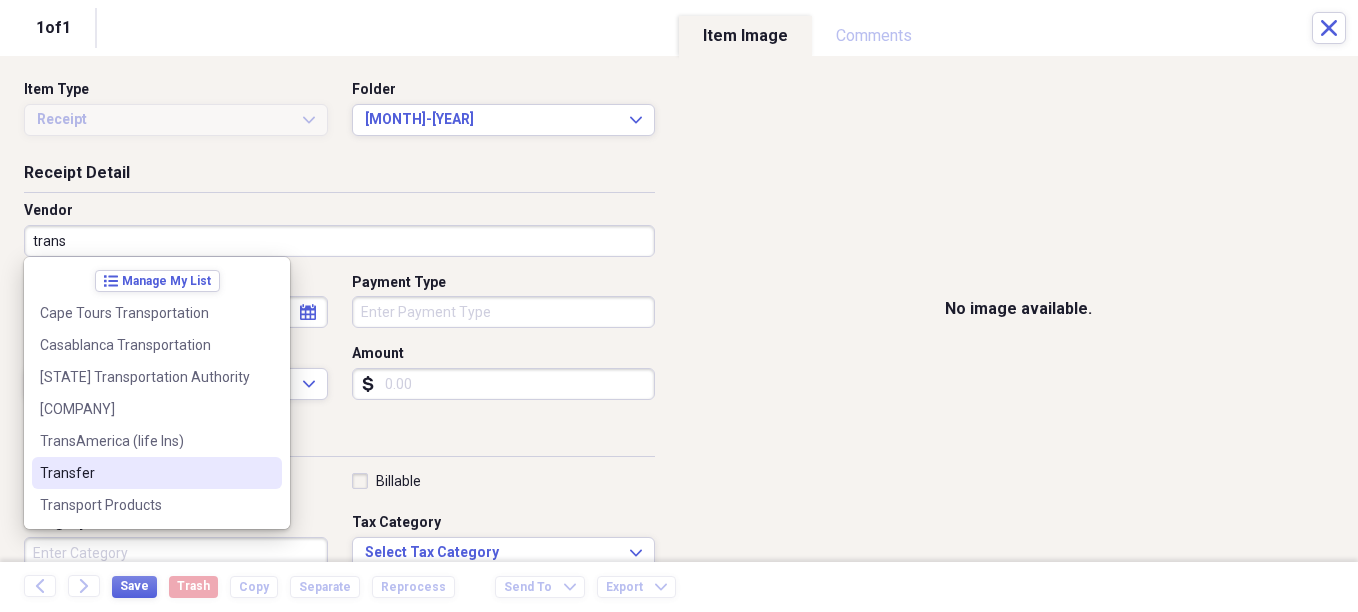 click on "Transfer" at bounding box center [157, 473] 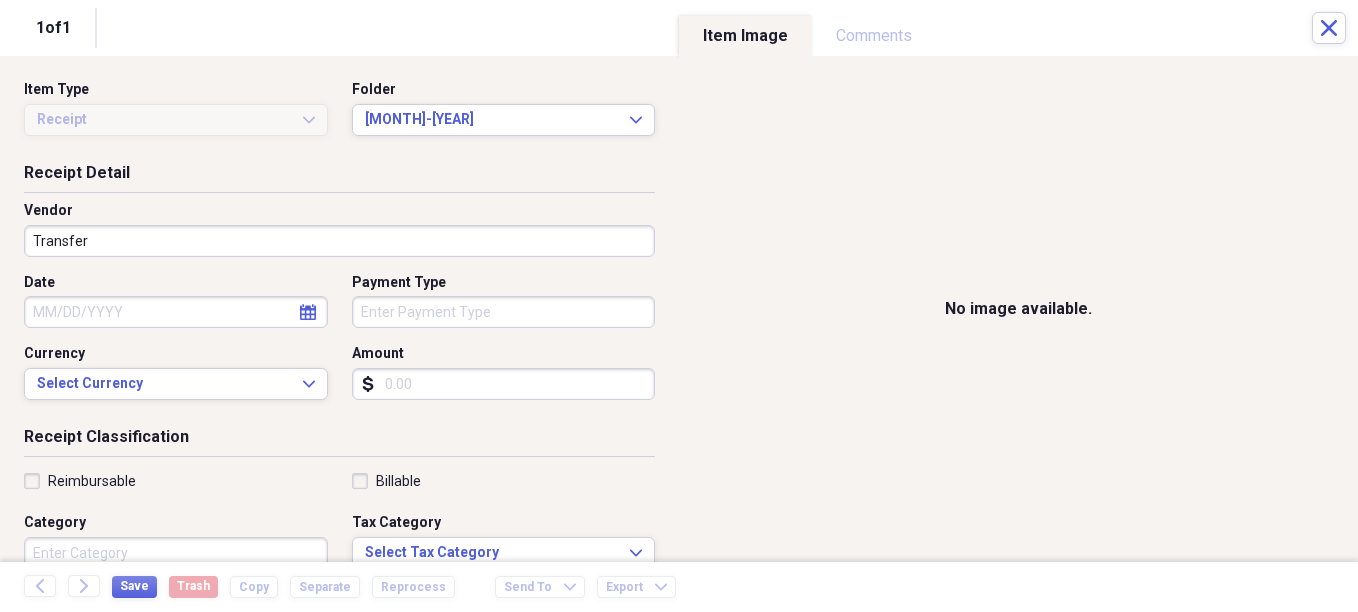 select on "7" 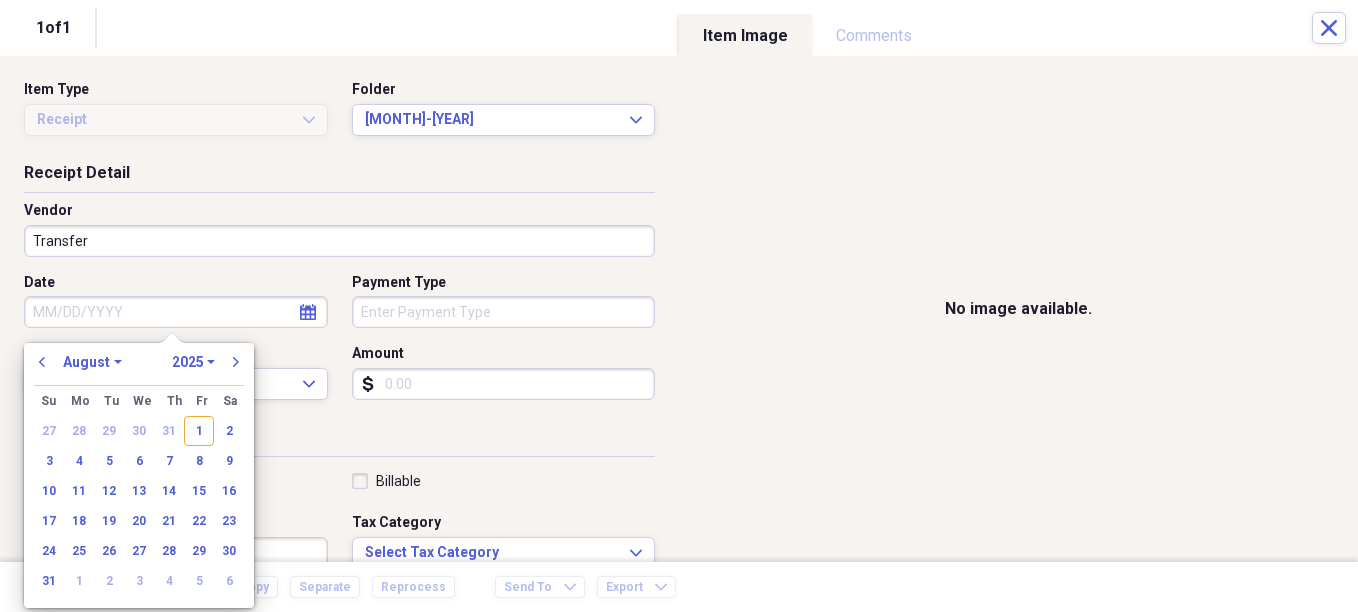 click on "Date" at bounding box center (176, 312) 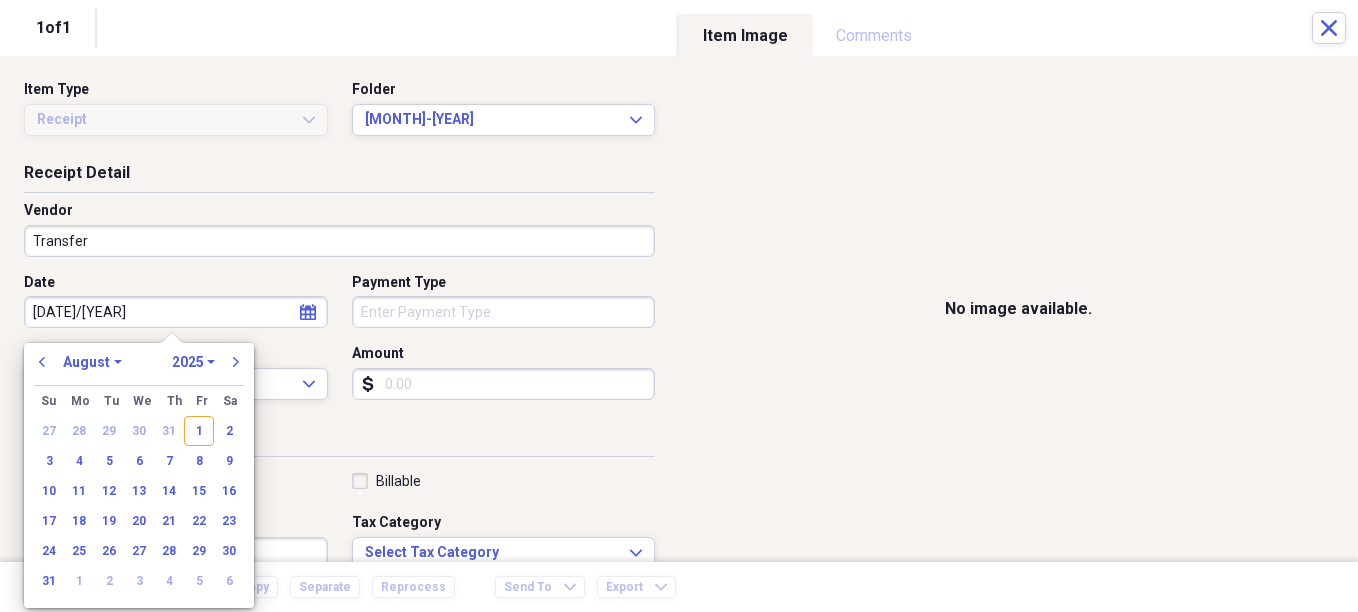 type on "[DATE]" 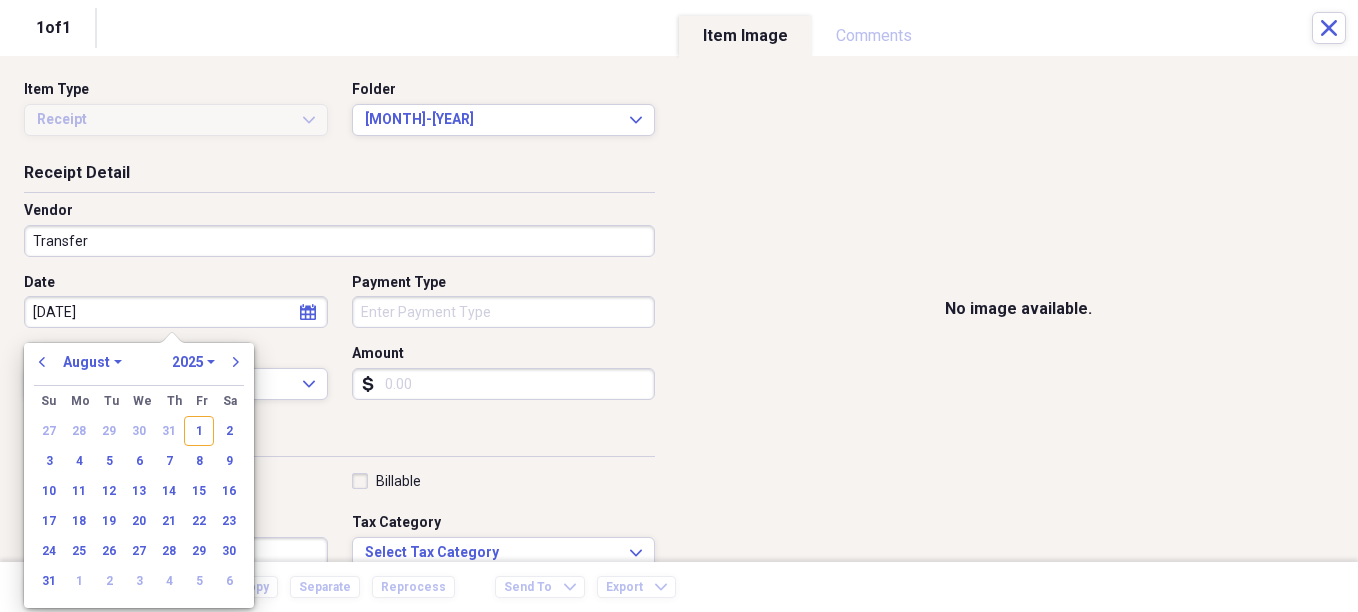 select on "6" 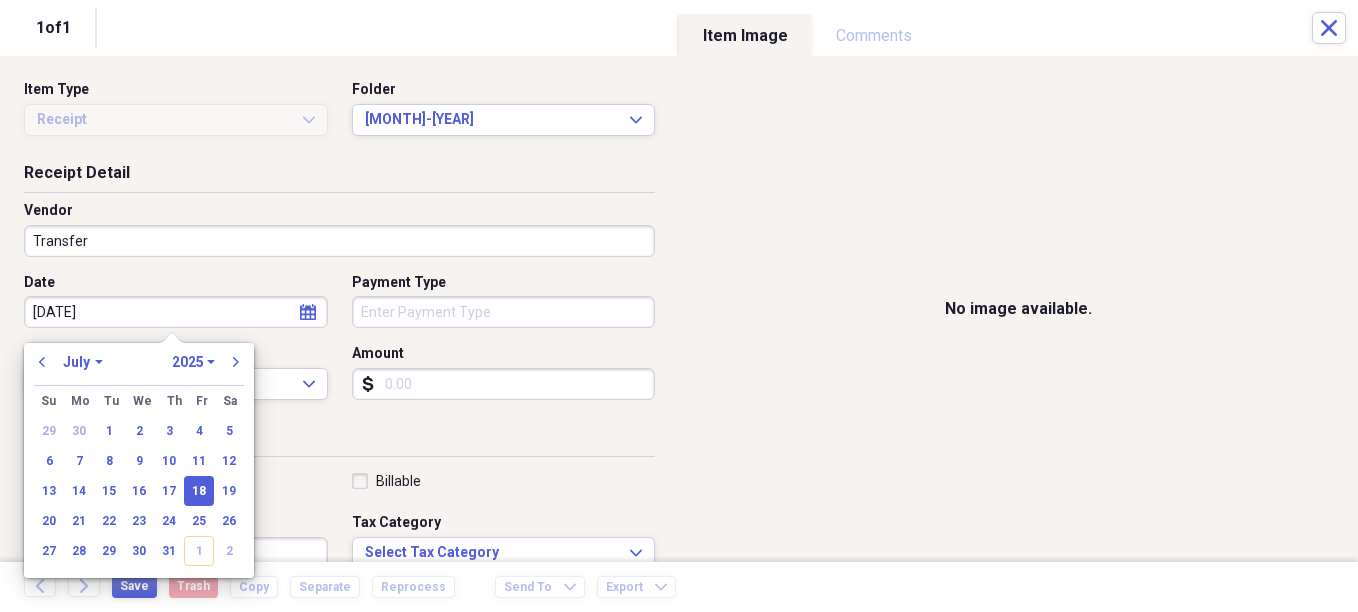 type on "07/18/2025" 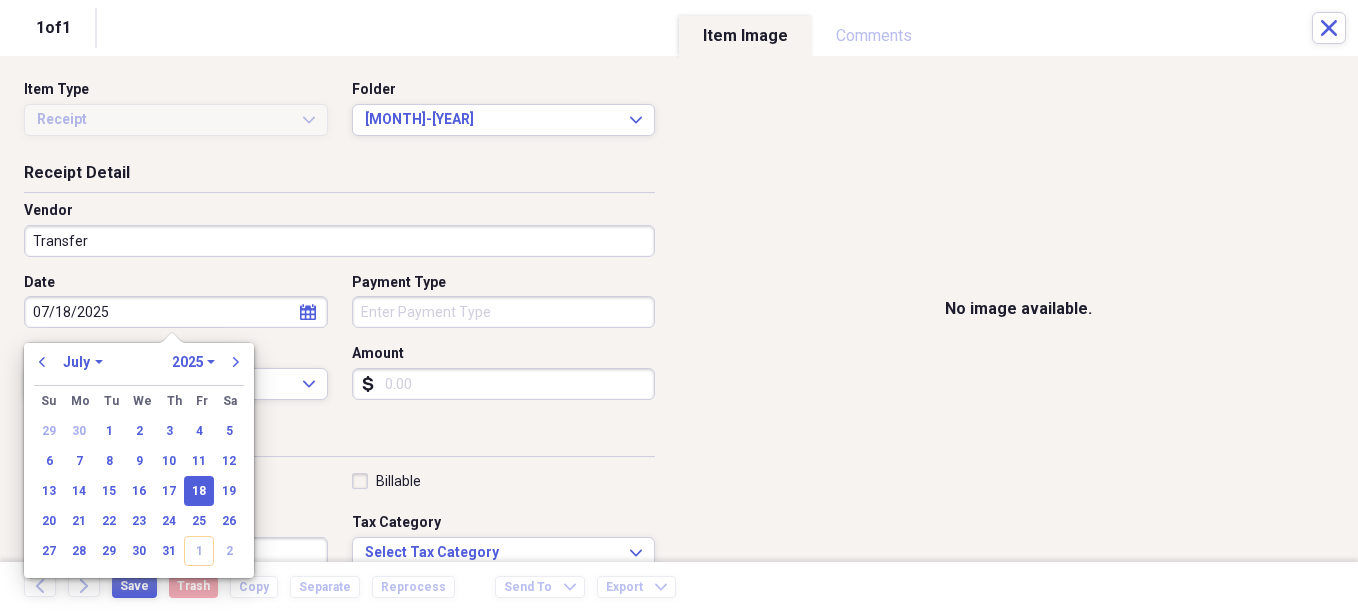 click on "Organize My Files 29 Collapse Unfiled Needs Review 29 Unfiled All Files Unfiled Unfiled Unfiled Saved Reports Collapse My Cabinet [FIRST]'s Cabinet Add Folder Expand Folder Avalon Power & Lighting Add Folder Expand Folder Cape May County Architect Add Folder Expand Folder Hands Too Bait & Tackle Add Folder Expand Folder Home Expenses Add Folder Expand Folder Inactive Add Folder Collapse Open Folder JMM Studios Add Folder Folder 2022 Add Folder Folder 2023 Add Folder Folder 2024 Add Folder Collapse Open Folder 2025 Add Folder Folder 1-2025 Add Folder Folder 10-2025 Add Folder Folder 11-2025 Add Folder Folder 12-2025 Add Folder Folder 2-2025 Add Folder Folder 3-2025 Add Folder Folder 4-2025 Add Folder Folder 5-2025 Add Folder Folder 6-2025 Add Folder Folder 7-2025 Add Folder Folder 8-2025 Add Folder Folder 9-2025 Add Folder Folder [FIRST] [LAST] 2024 Add Folder Expand Folder Pandemonium Fiberglass Add Folder Trash Trash Bill My Customers Expand Help & Support Submit Import Import Add Create Expand Reports sort" at bounding box center [679, 306] 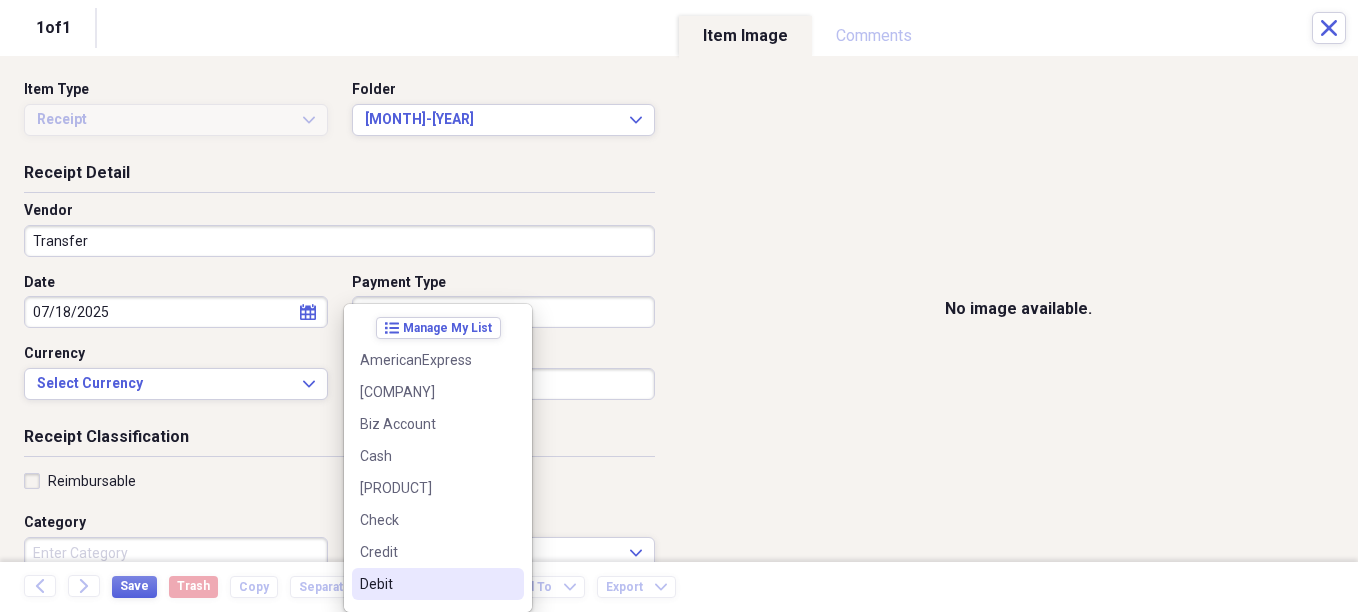 click on "Debit" at bounding box center (426, 584) 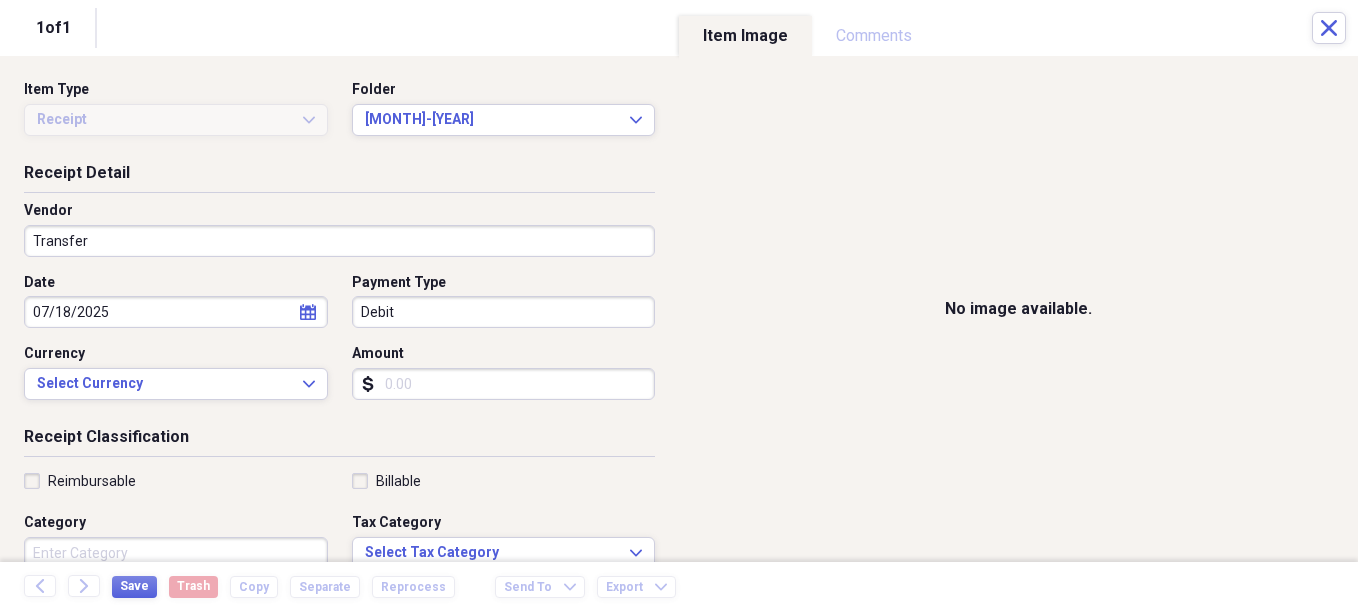 click on "Date 07/18/2025 calendar Calendar Payment Type Debit Currency Select Currency Expand Amount dollar-sign" at bounding box center (339, 344) 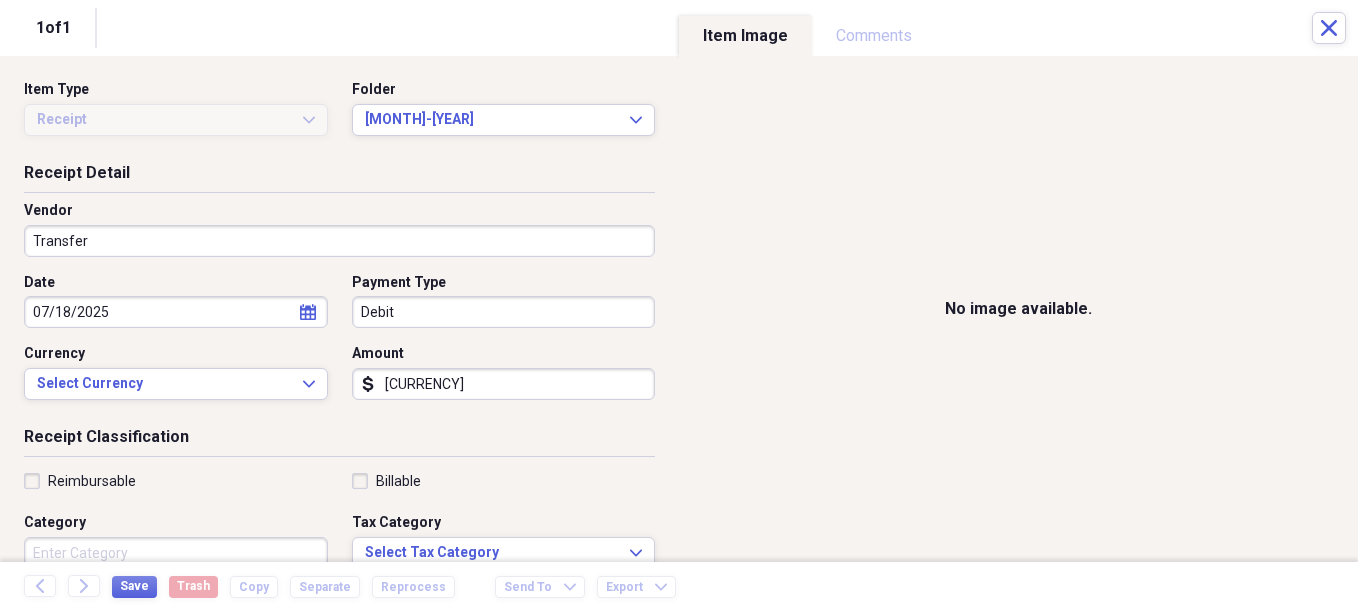 type on "[CURRENCY]" 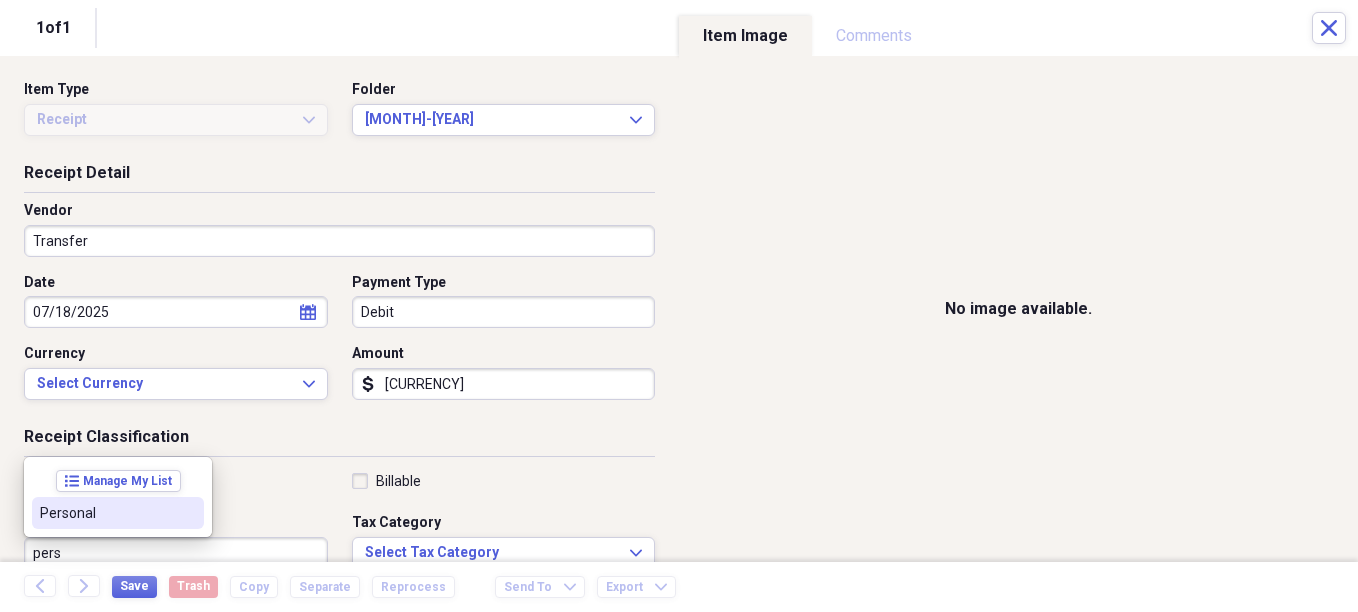 click on "Personal" at bounding box center [106, 513] 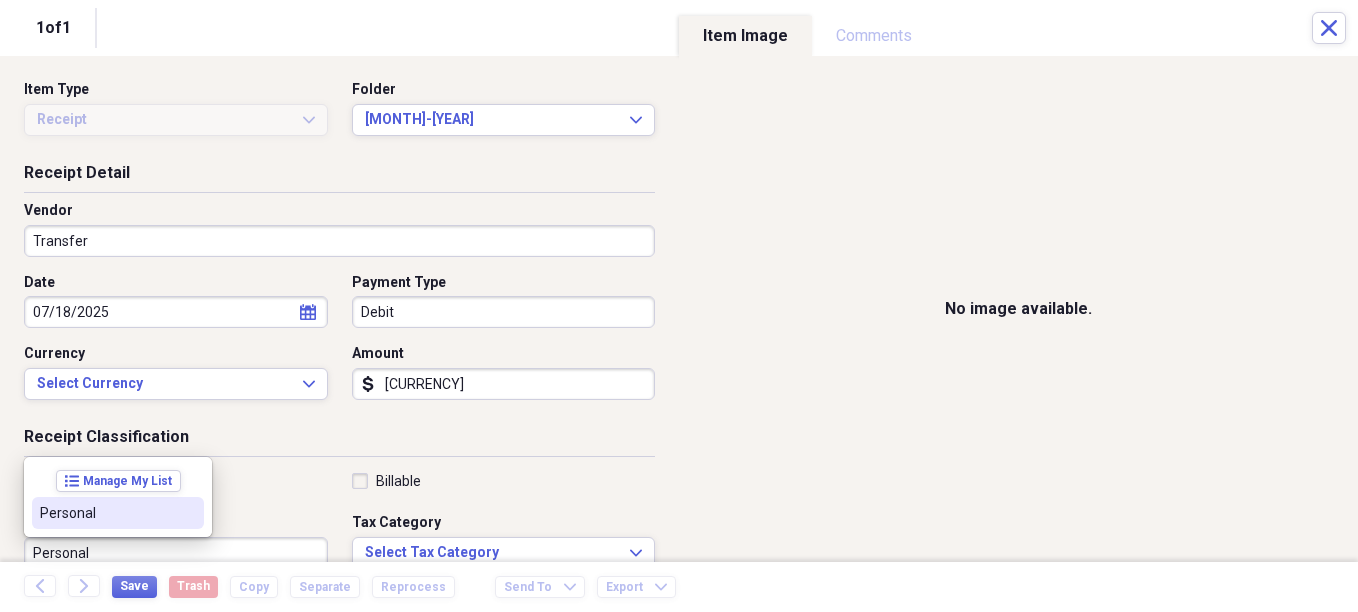 scroll, scrollTop: 7, scrollLeft: 0, axis: vertical 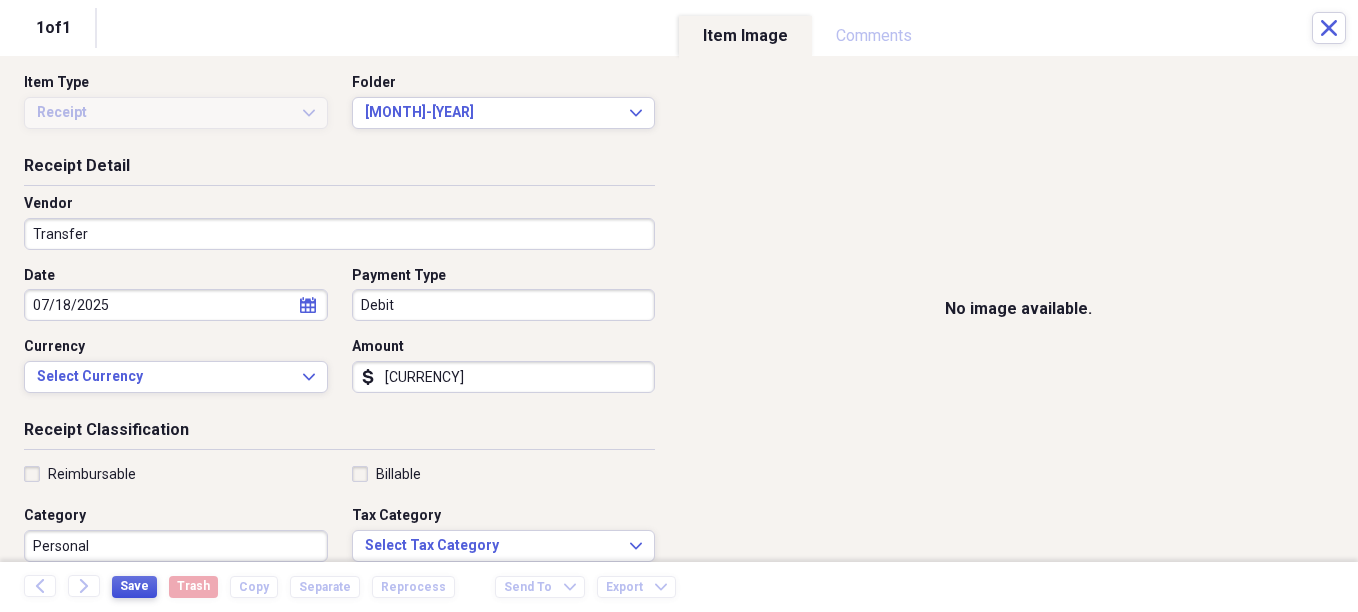 click on "Save" at bounding box center (134, 586) 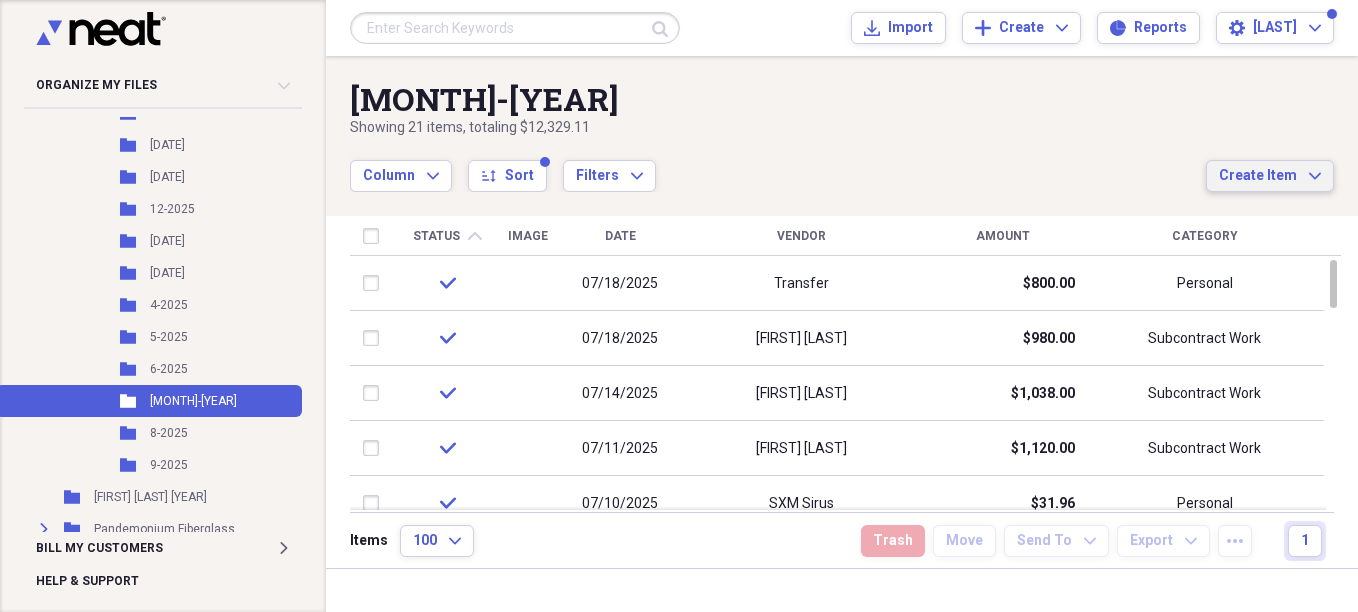 click on "Create Item" at bounding box center [1258, 176] 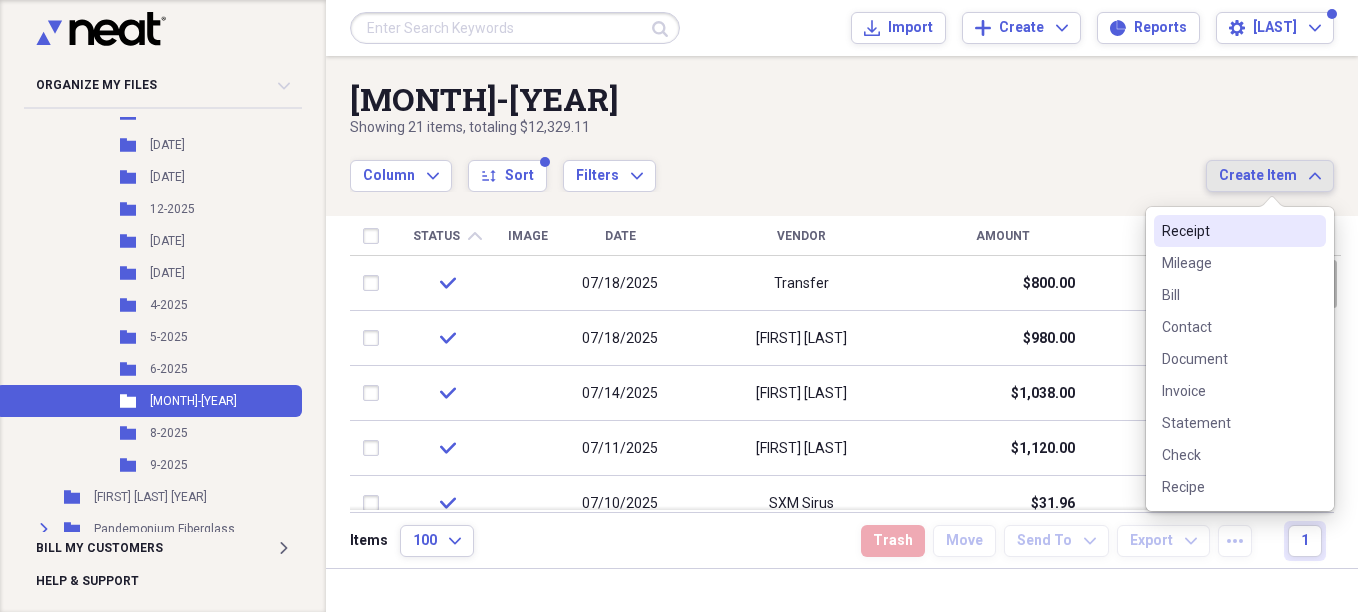 click on "Receipt" at bounding box center (1228, 231) 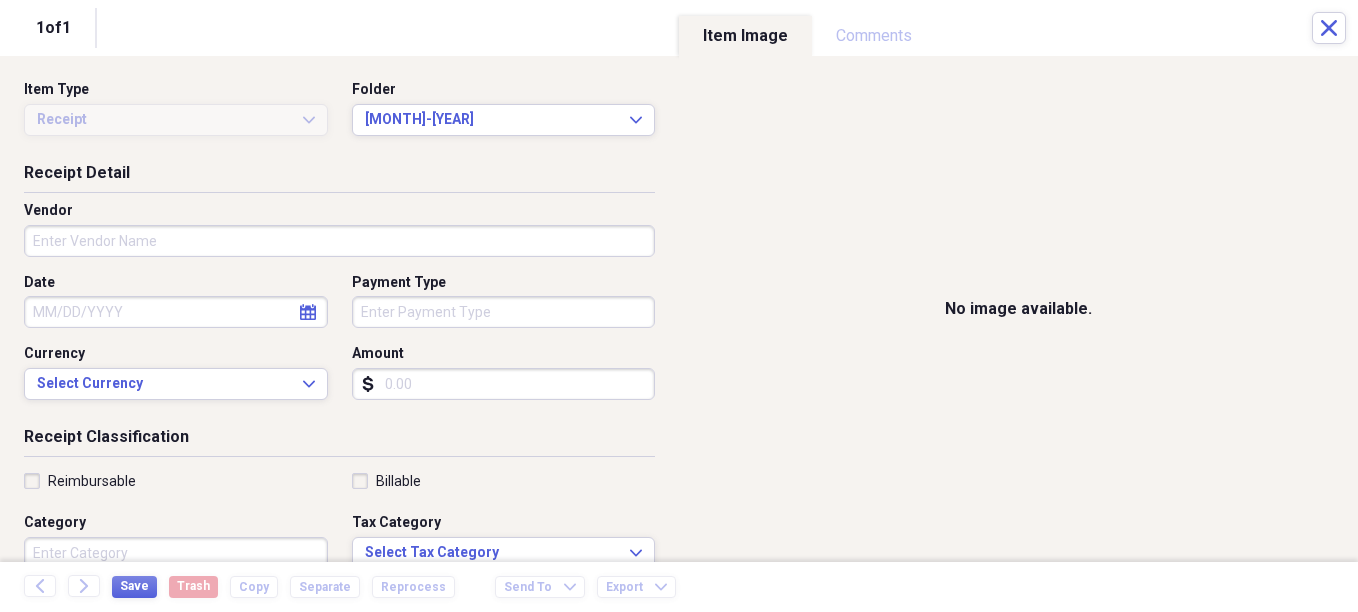 click on "Vendor" at bounding box center [339, 241] 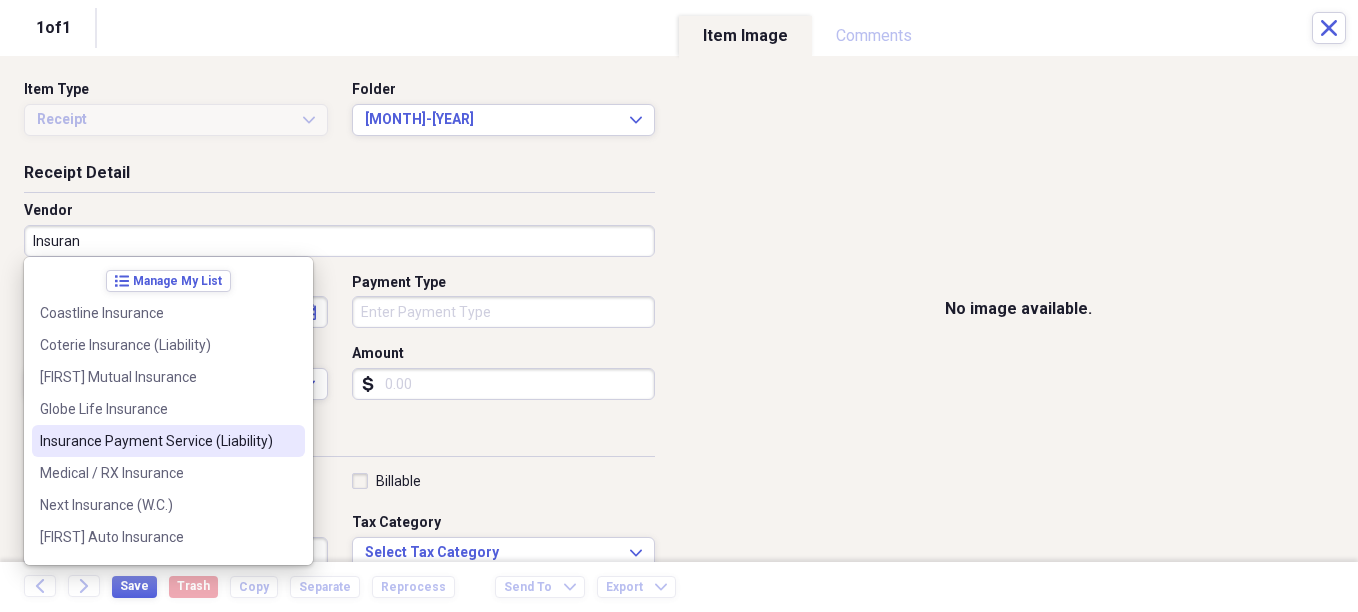 click on "Insurance Payment Service (Liability)" at bounding box center [156, 441] 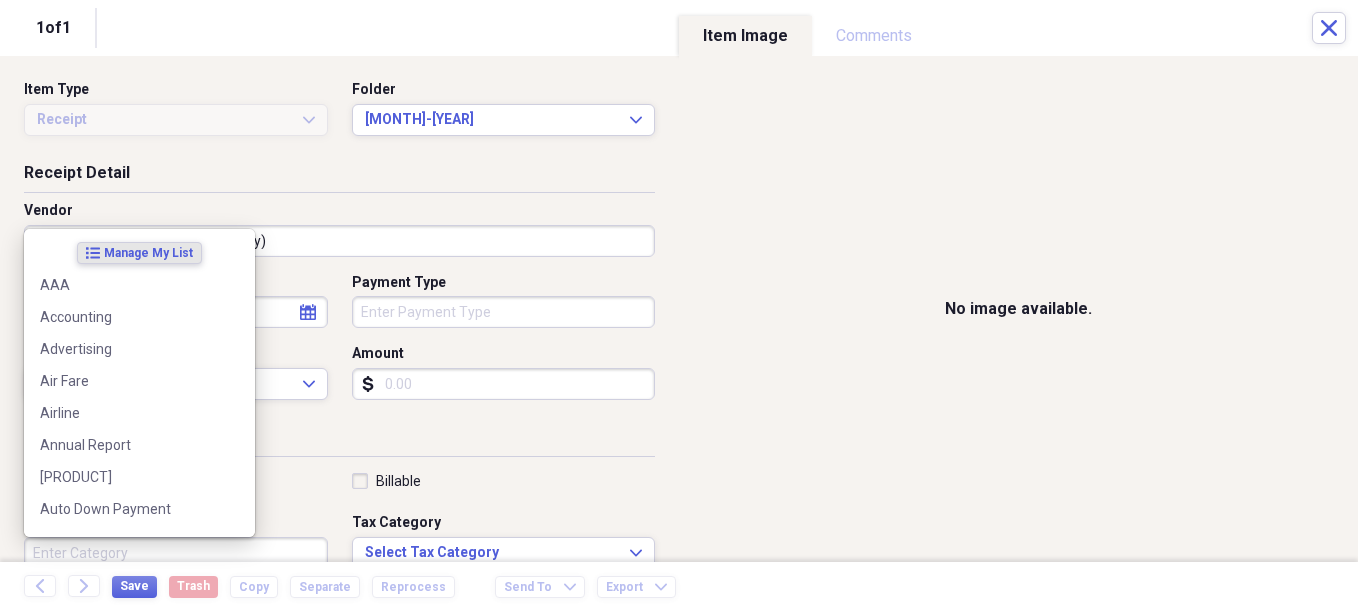 click on "Category" at bounding box center [176, 553] 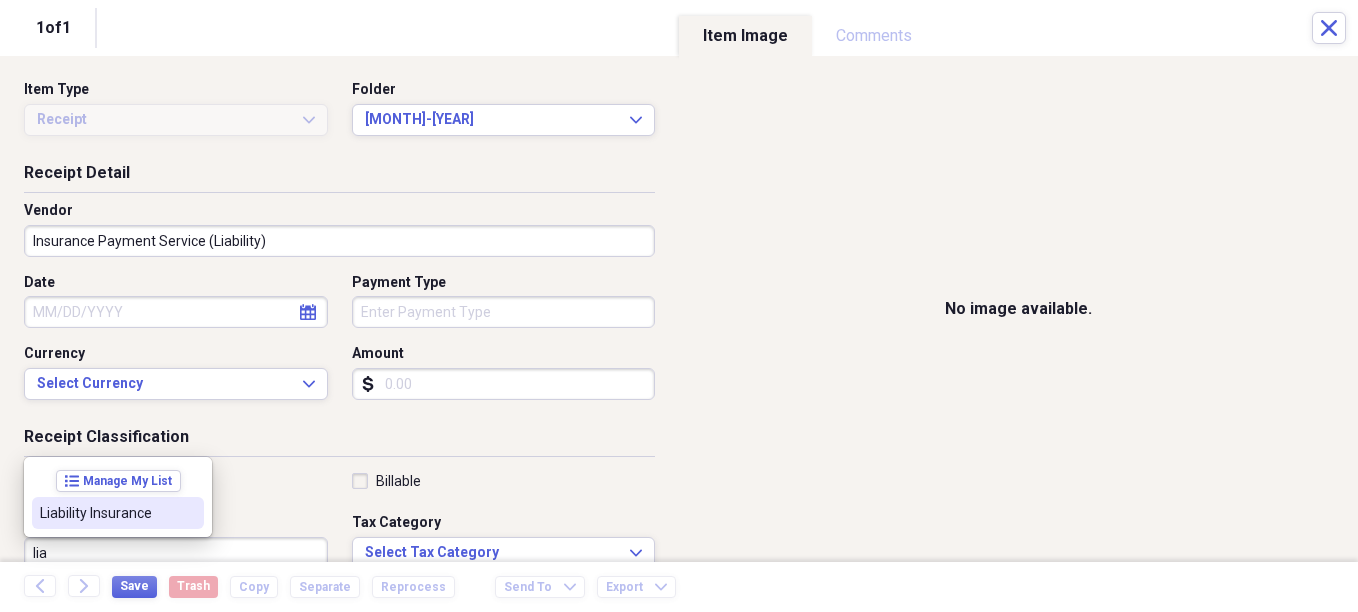 click on "Liability Insurance" at bounding box center [106, 513] 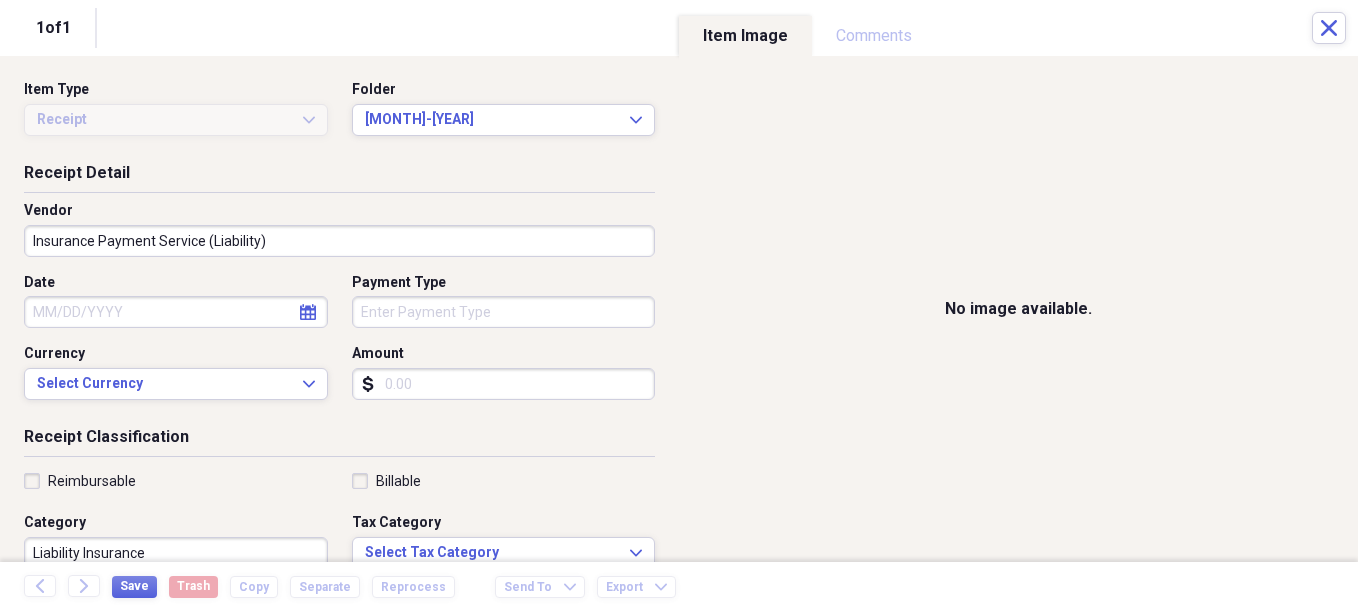 scroll, scrollTop: 7, scrollLeft: 0, axis: vertical 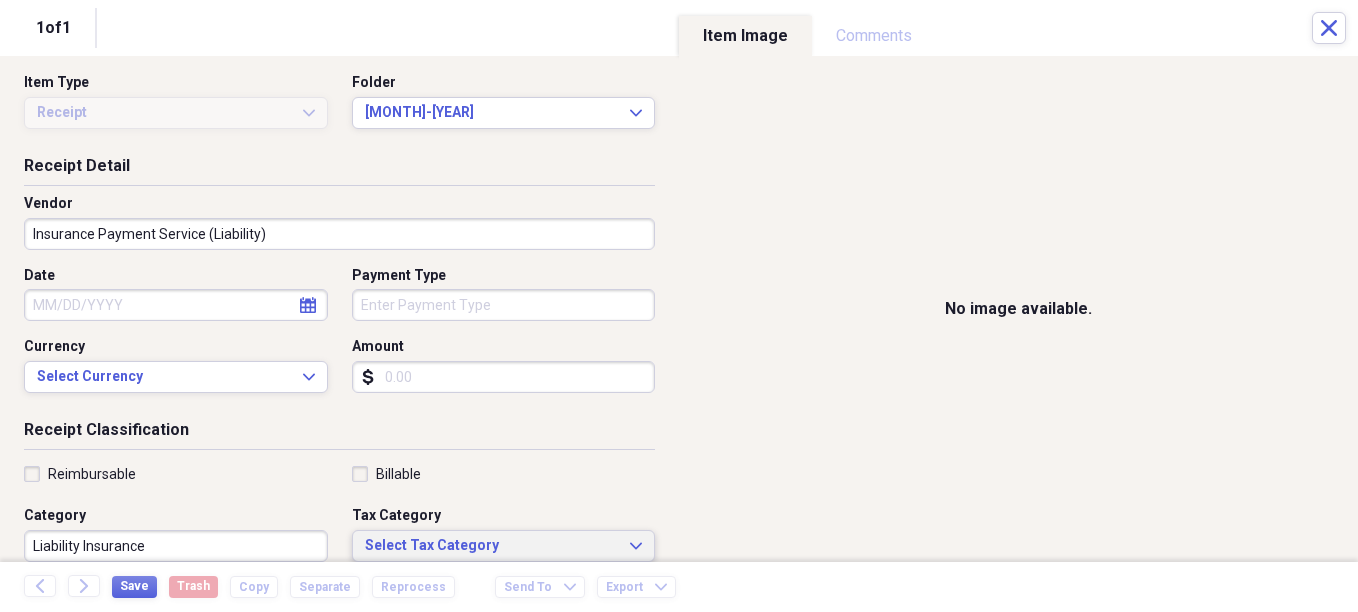 click on "Select Tax Category" at bounding box center (492, 546) 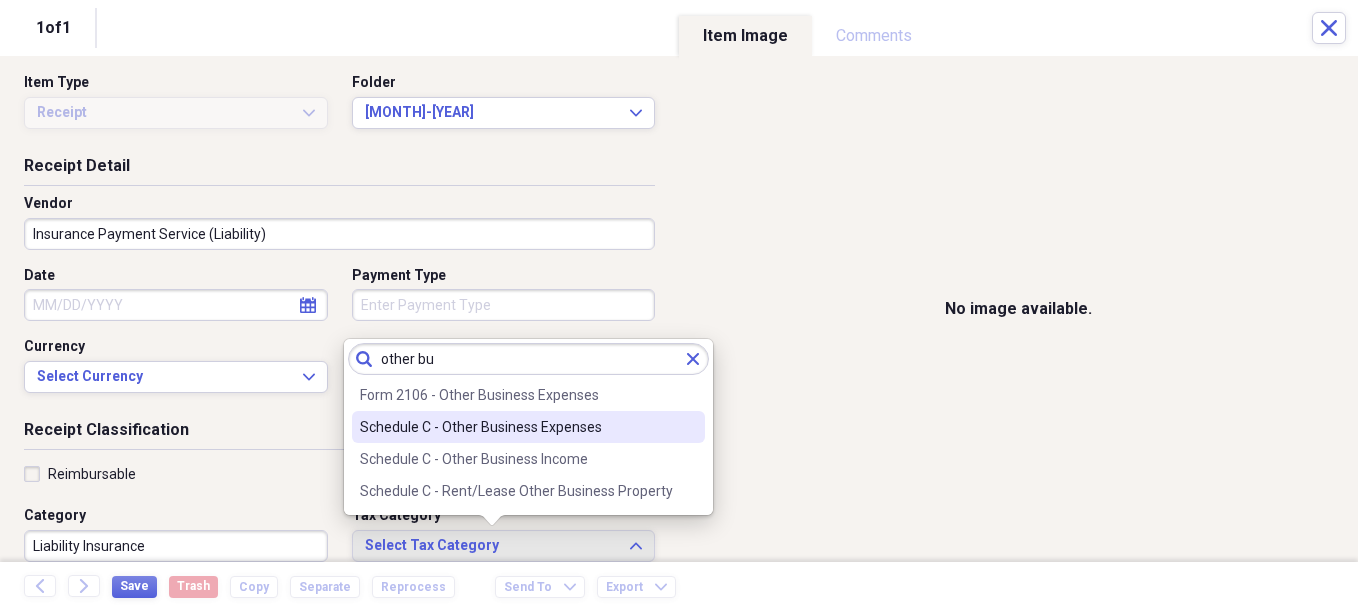 type on "other bu" 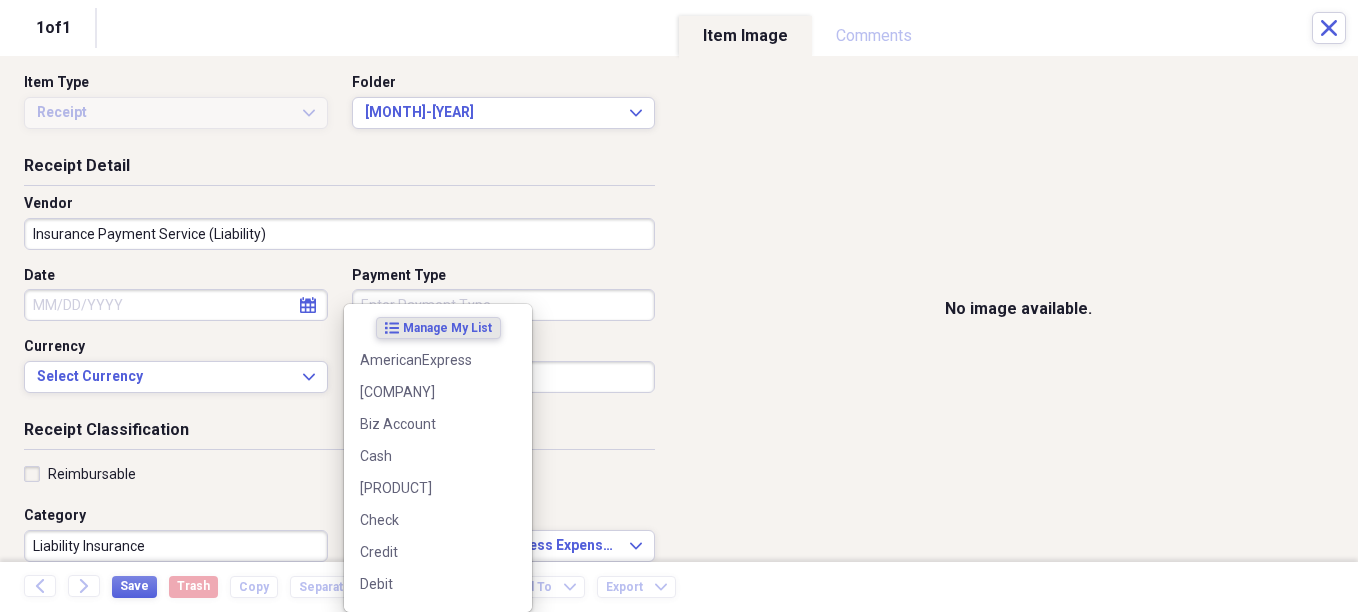 click on "Organize My Files 29 Collapse Unfiled Needs Review 29 Unfiled All Files Unfiled Unfiled Unfiled Saved Reports Collapse My Cabinet [FIRST]'s Cabinet Add Folder Expand Folder Avalon Power & Lighting Add Folder Expand Folder Cape May County Architect Add Folder Expand Folder Hands Too Bait & Tackle Add Folder Expand Folder Home Expenses Add Folder Expand Folder Inactive Add Folder Collapse Open Folder JMM Studios Add Folder Folder 2022 Add Folder Folder 2023 Add Folder Folder 2024 Add Folder Collapse Open Folder 2025 Add Folder Folder 1-2025 Add Folder Folder 10-2025 Add Folder Folder 11-2025 Add Folder Folder 12-2025 Add Folder Folder 2-2025 Add Folder Folder 3-2025 Add Folder Folder 4-2025 Add Folder Folder 5-2025 Add Folder Folder 6-2025 Add Folder Folder 7-2025 Add Folder Folder 8-2025 Add Folder Folder 9-2025 Add Folder Folder [FIRST] [LAST] 2024 Add Folder Expand Folder Pandemonium Fiberglass Add Folder Trash Trash Bill My Customers Expand Help & Support Submit Import Import Add Create Expand Reports sort" at bounding box center [679, 306] 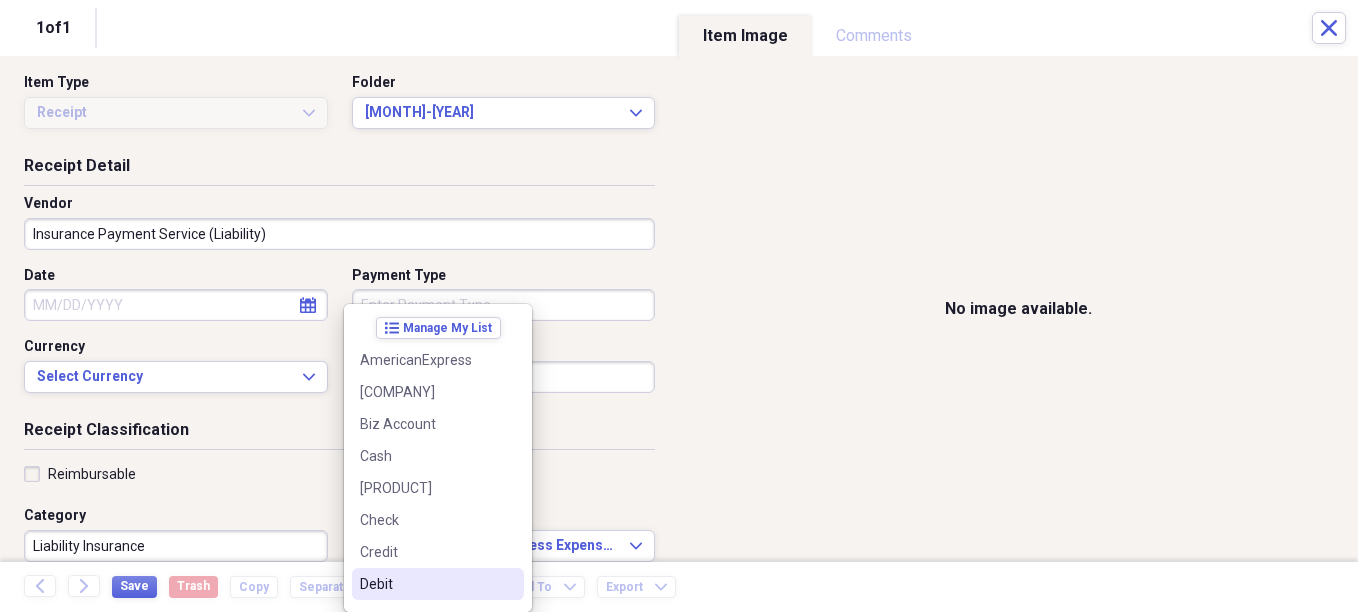 click on "Debit" at bounding box center [426, 584] 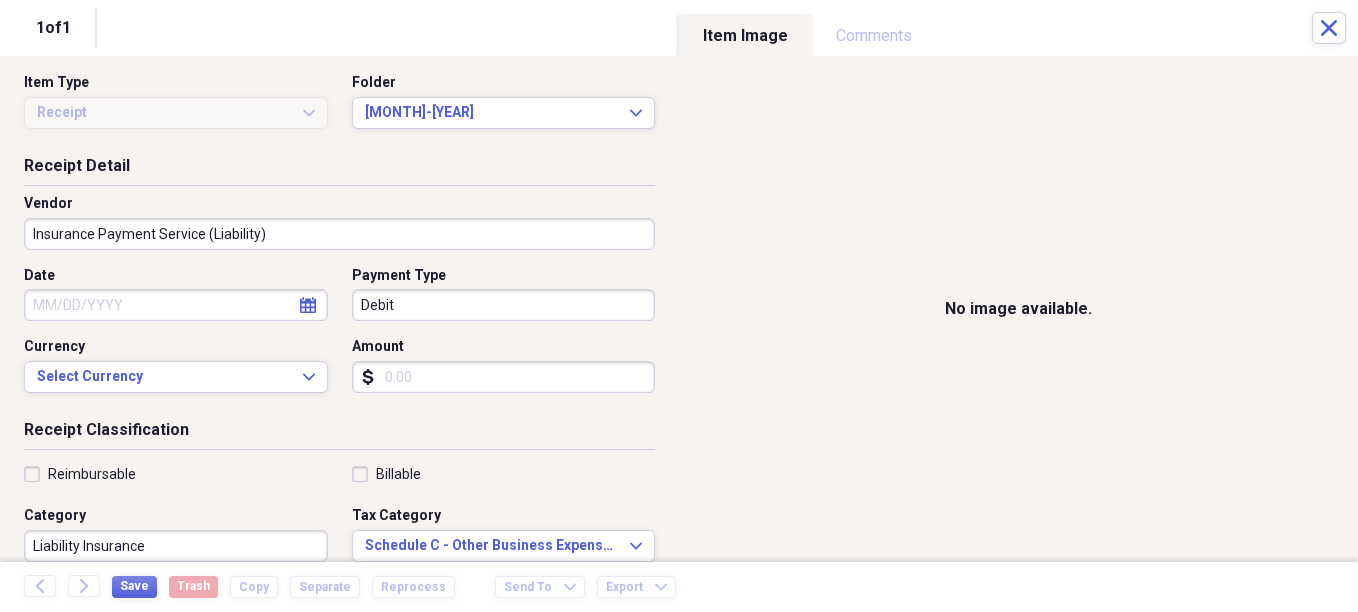 click on "Date" at bounding box center [176, 305] 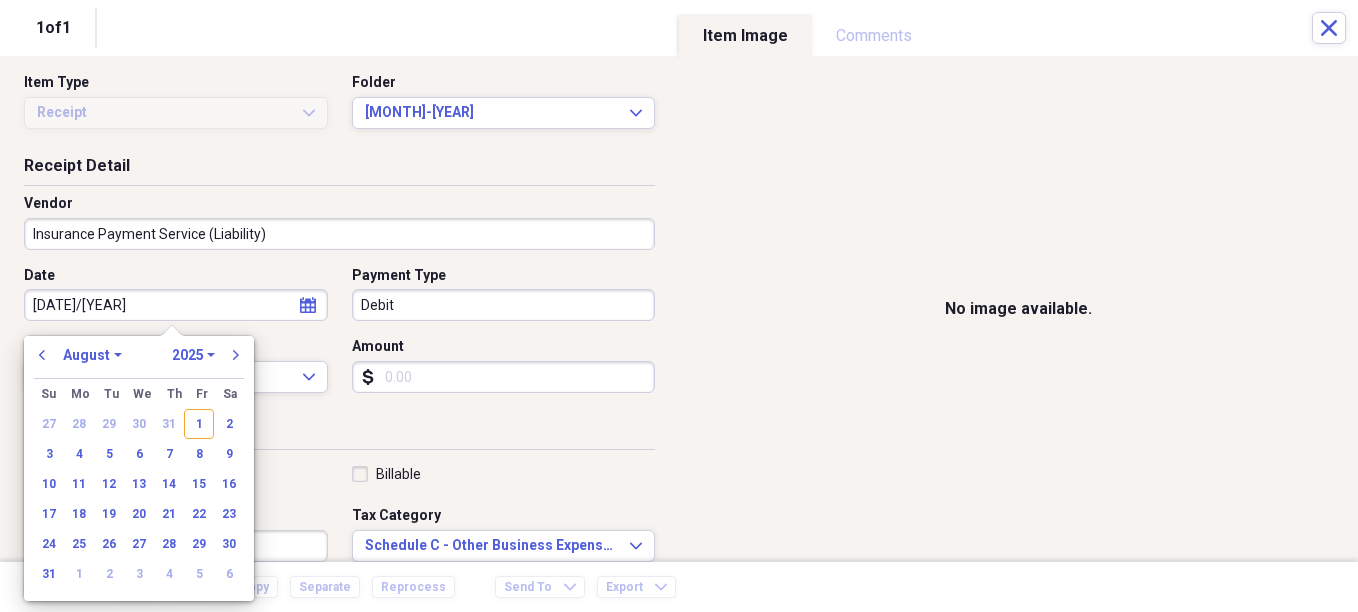 type on "[DATE]" 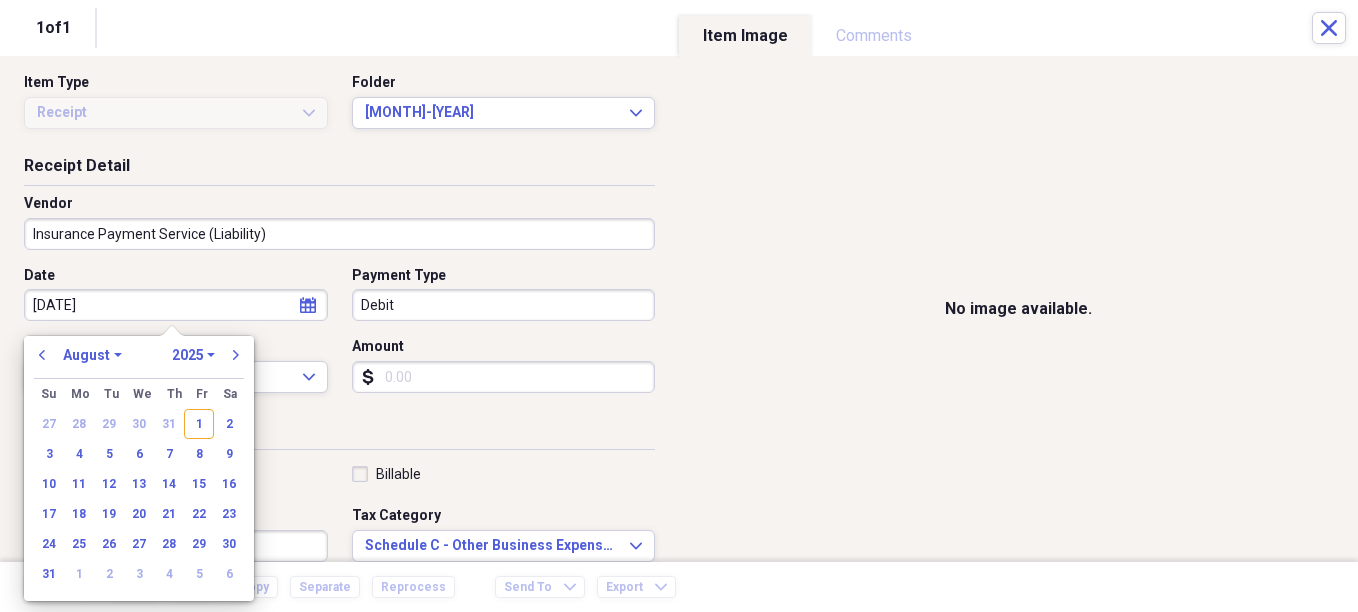 select on "6" 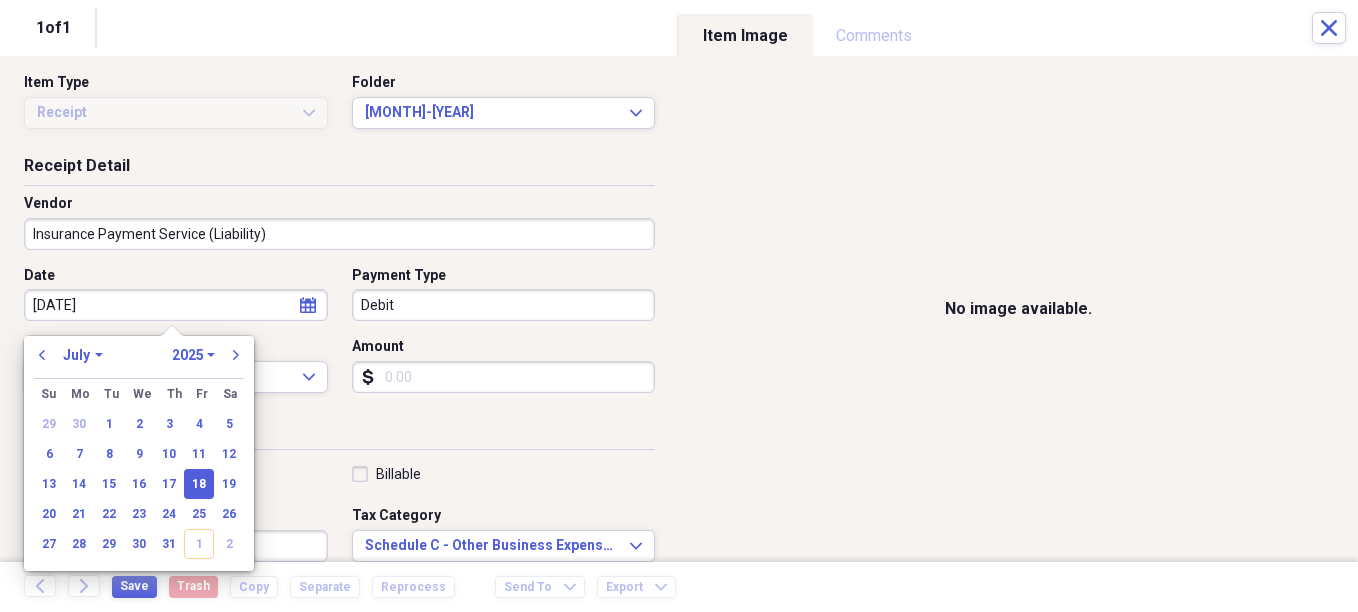 type on "07/18/2025" 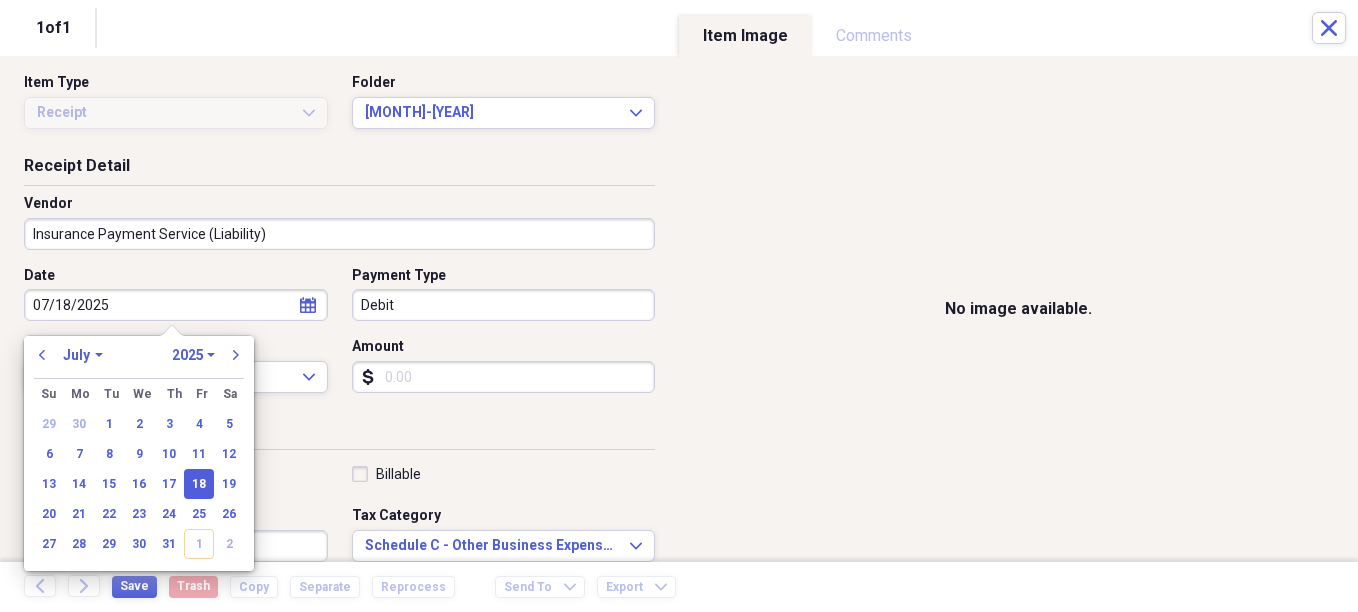 click on "Amount" at bounding box center (504, 377) 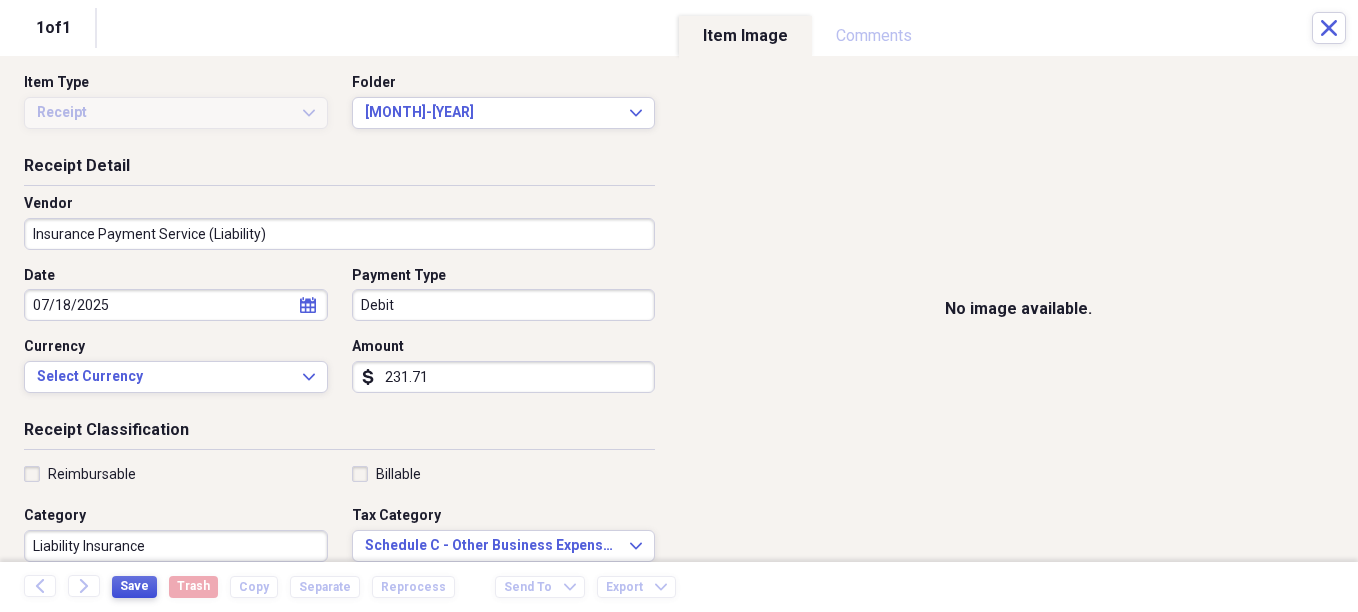 type on "231.71" 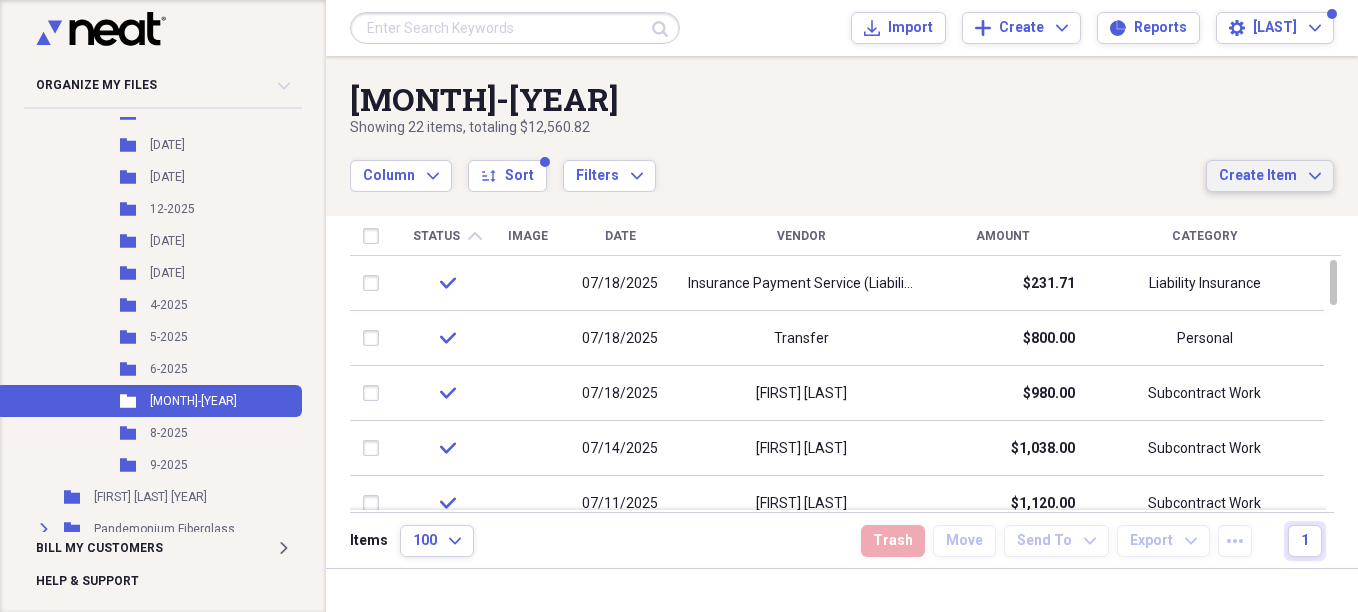 click on "Create Item Expand" at bounding box center [1270, 176] 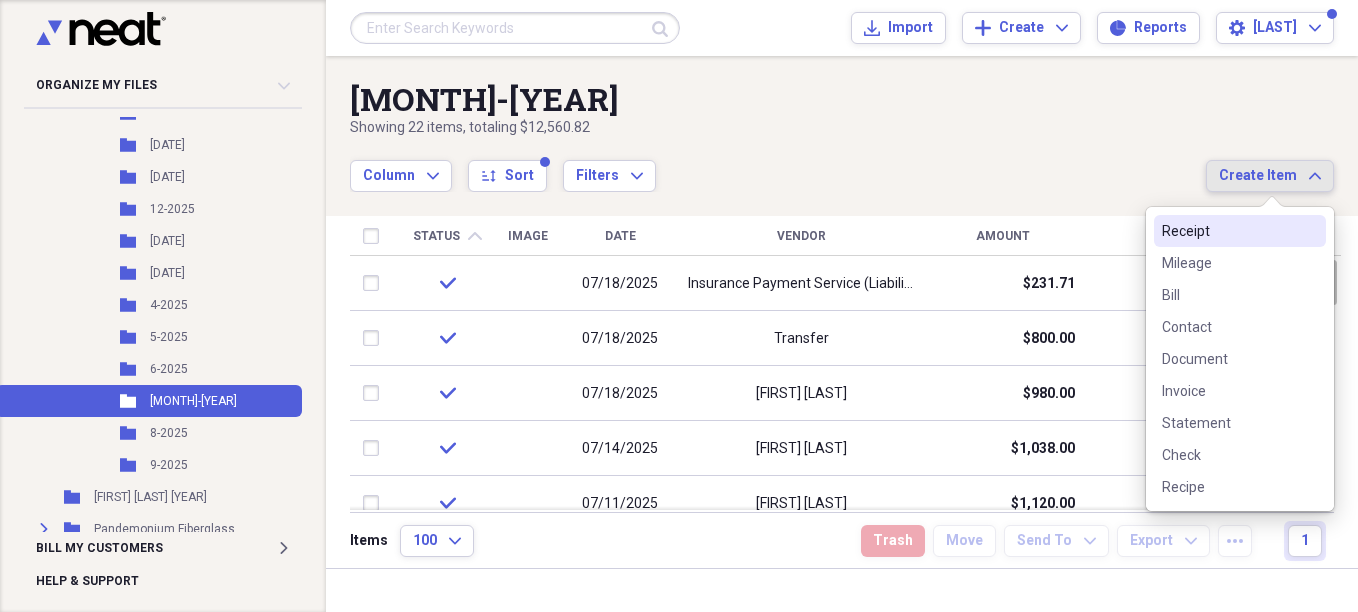 click on "Receipt" at bounding box center [1228, 231] 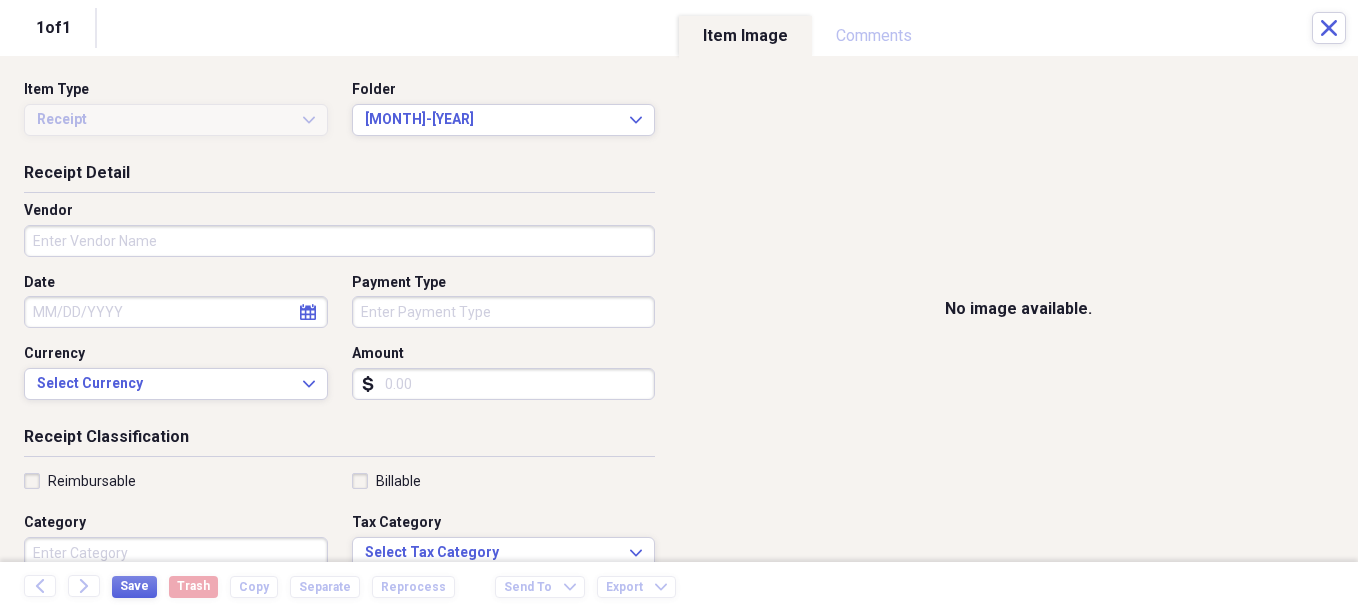 click on "Vendor" at bounding box center [339, 241] 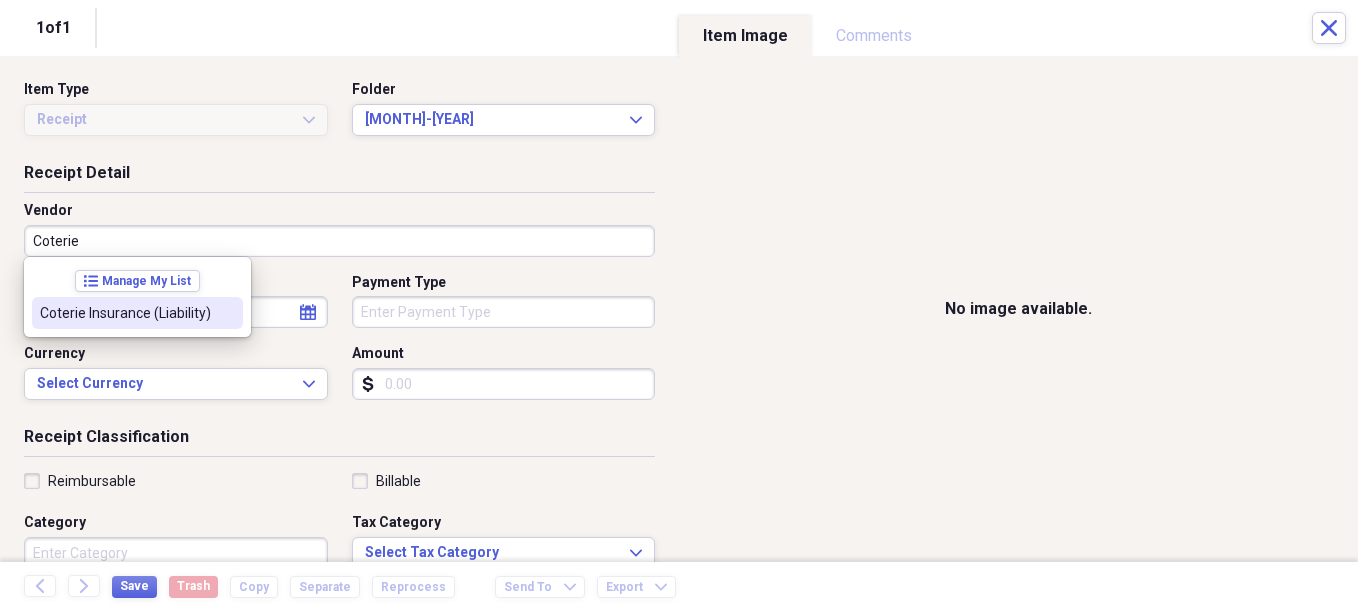 click on "Coterie Insurance (Liability)" at bounding box center [125, 313] 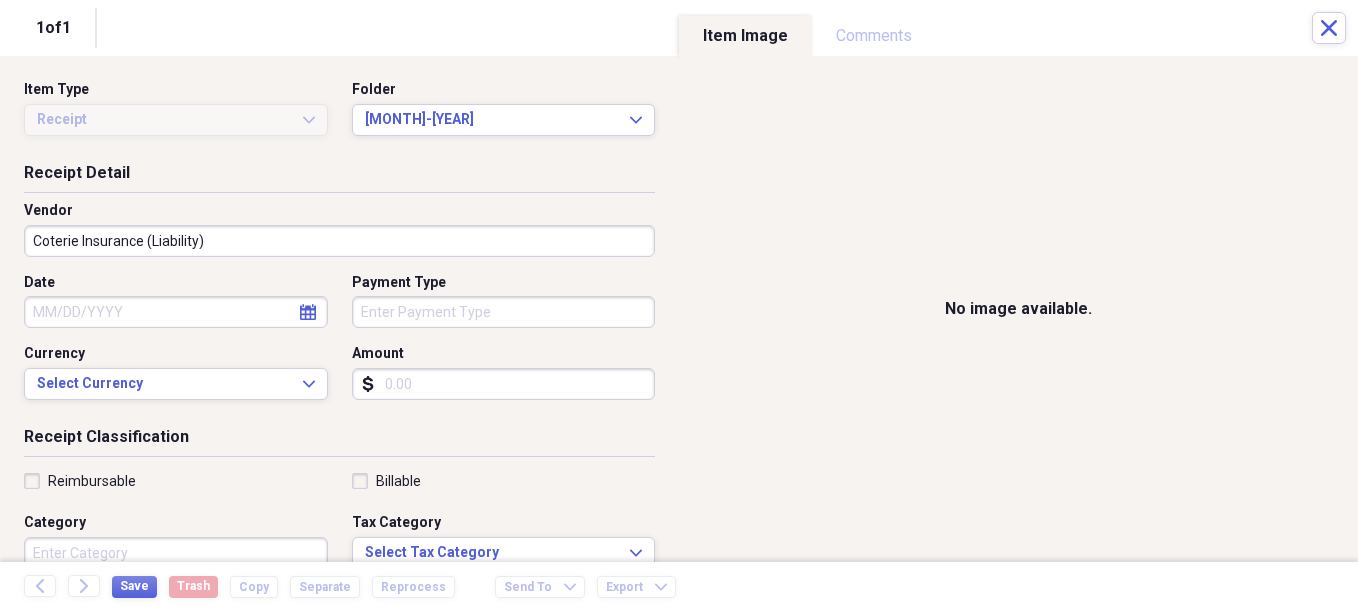 click on "Category" at bounding box center [176, 553] 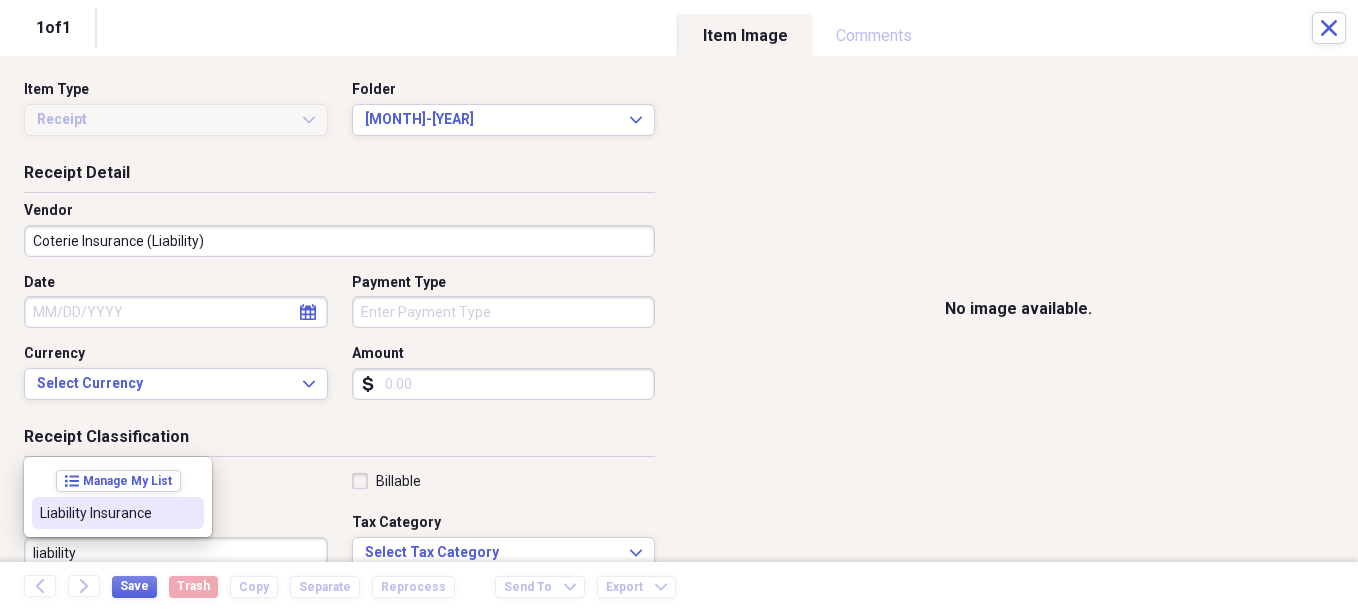 click on "Liability Insurance" at bounding box center (106, 513) 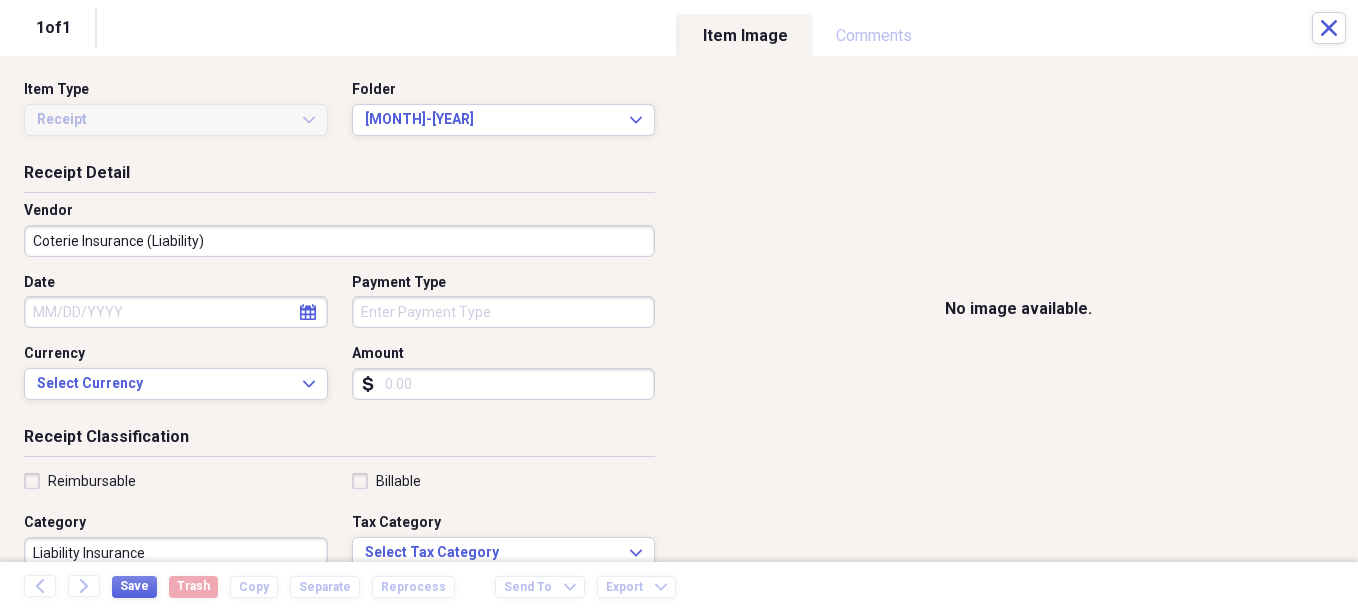 scroll, scrollTop: 7, scrollLeft: 0, axis: vertical 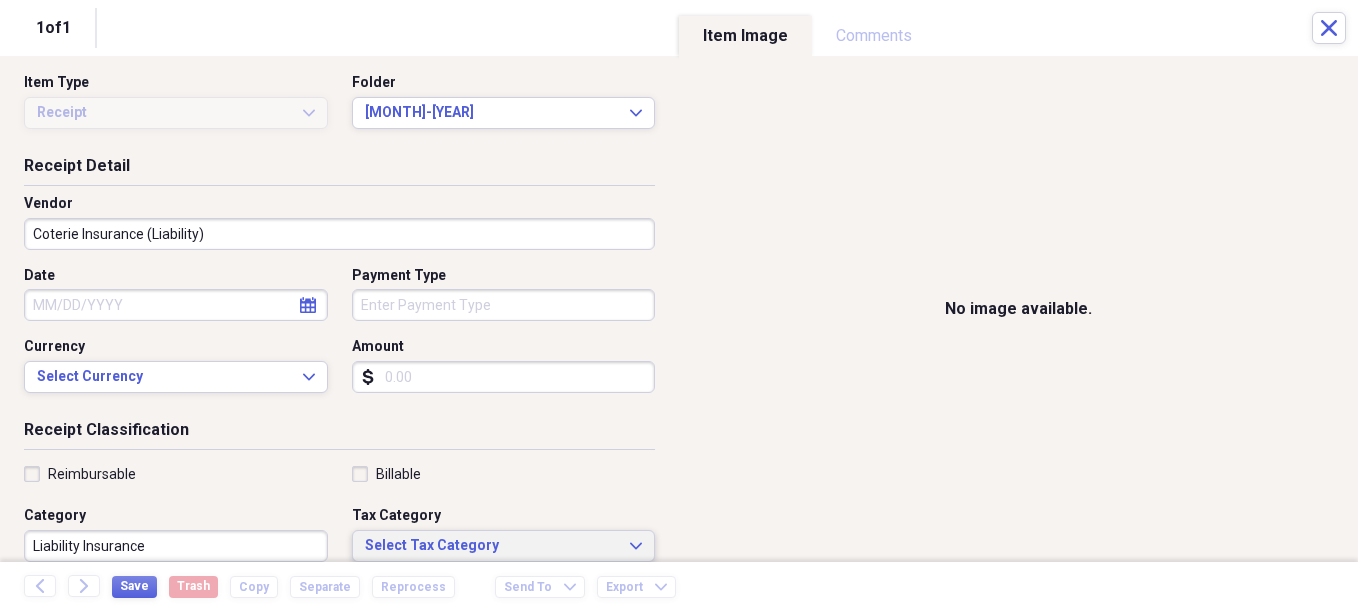 click on "Select Tax Category" at bounding box center (492, 546) 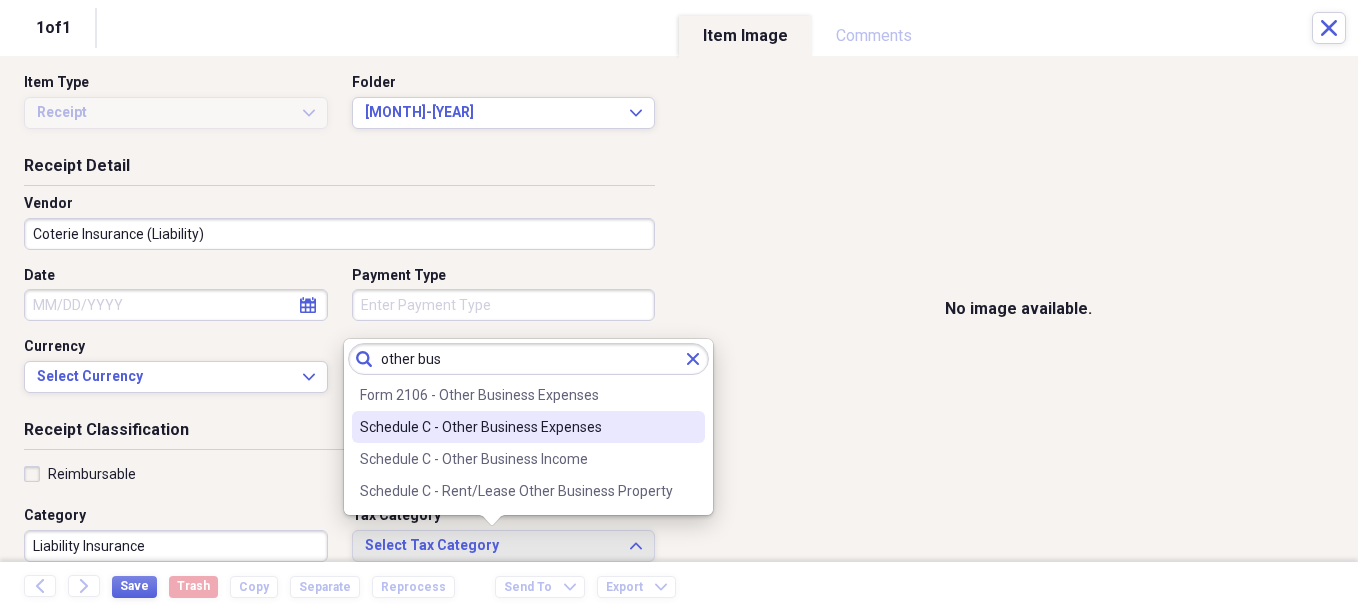 type on "other bus" 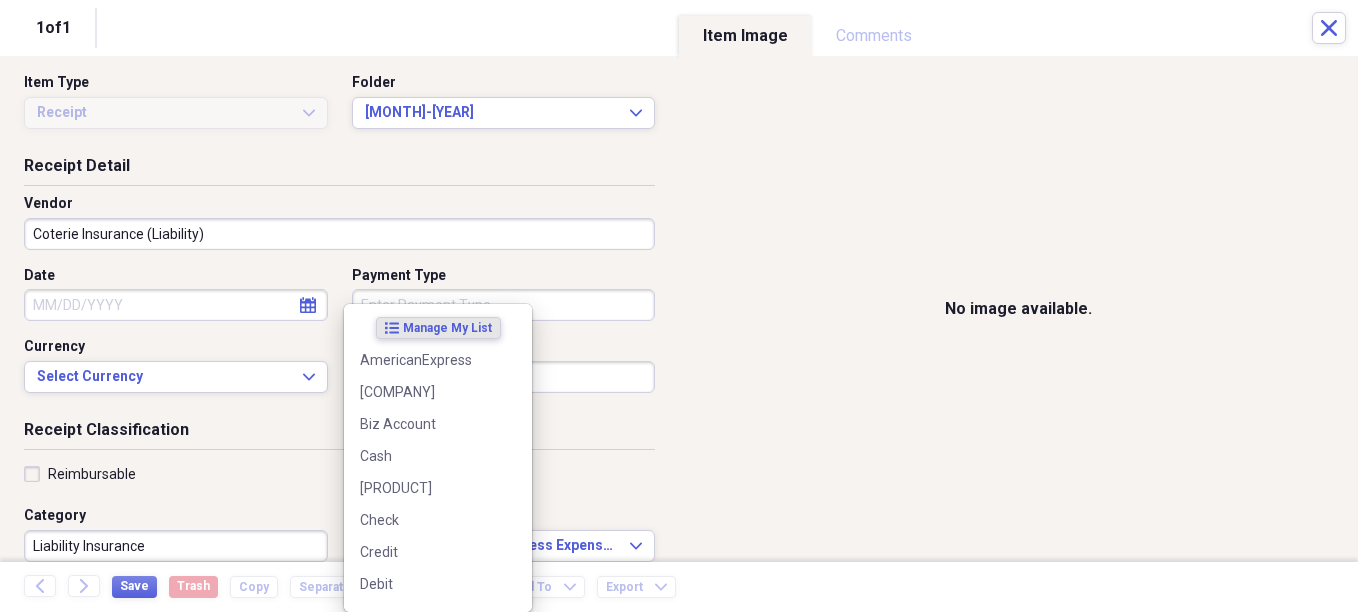 click on "Organize My Files 29 Collapse Unfiled Needs Review 29 Unfiled All Files Unfiled Unfiled Unfiled Saved Reports Collapse My Cabinet [FIRST]'s Cabinet Add Folder Expand Folder Avalon Power & Lighting Add Folder Expand Folder Cape May County Architect Add Folder Expand Folder Hands Too Bait & Tackle Add Folder Expand Folder Home Expenses Add Folder Expand Folder Inactive Add Folder Collapse Open Folder JMM Studios Add Folder Folder 2022 Add Folder Folder 2023 Add Folder Folder 2024 Add Folder Collapse Open Folder 2025 Add Folder Folder 1-2025 Add Folder Folder 10-2025 Add Folder Folder 11-2025 Add Folder Folder 12-2025 Add Folder Folder 2-2025 Add Folder Folder 3-2025 Add Folder Folder 4-2025 Add Folder Folder 5-2025 Add Folder Folder 6-2025 Add Folder Folder 7-2025 Add Folder Folder 8-2025 Add Folder Folder 9-2025 Add Folder Folder [FIRST] [LAST] 2024 Add Folder Expand Folder Pandemonium Fiberglass Add Folder Trash Trash Bill My Customers Expand Help & Support Submit Import Import Add Create Expand Reports sort" at bounding box center [679, 306] 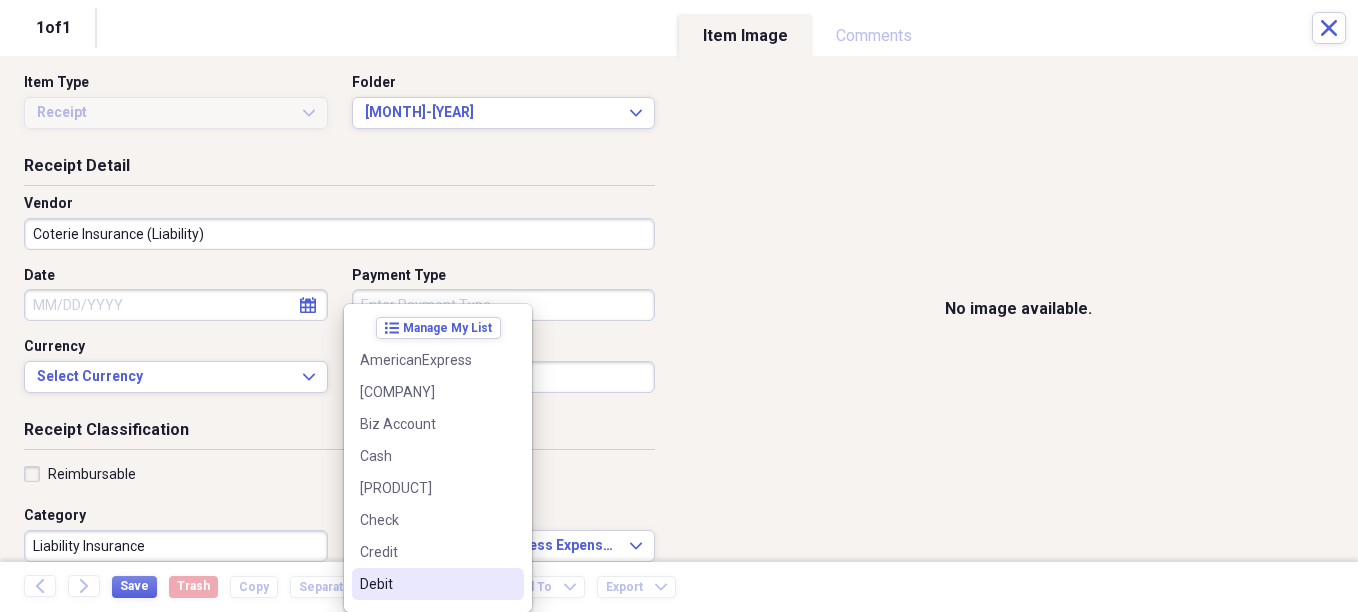 drag, startPoint x: 421, startPoint y: 580, endPoint x: 451, endPoint y: 504, distance: 81.706795 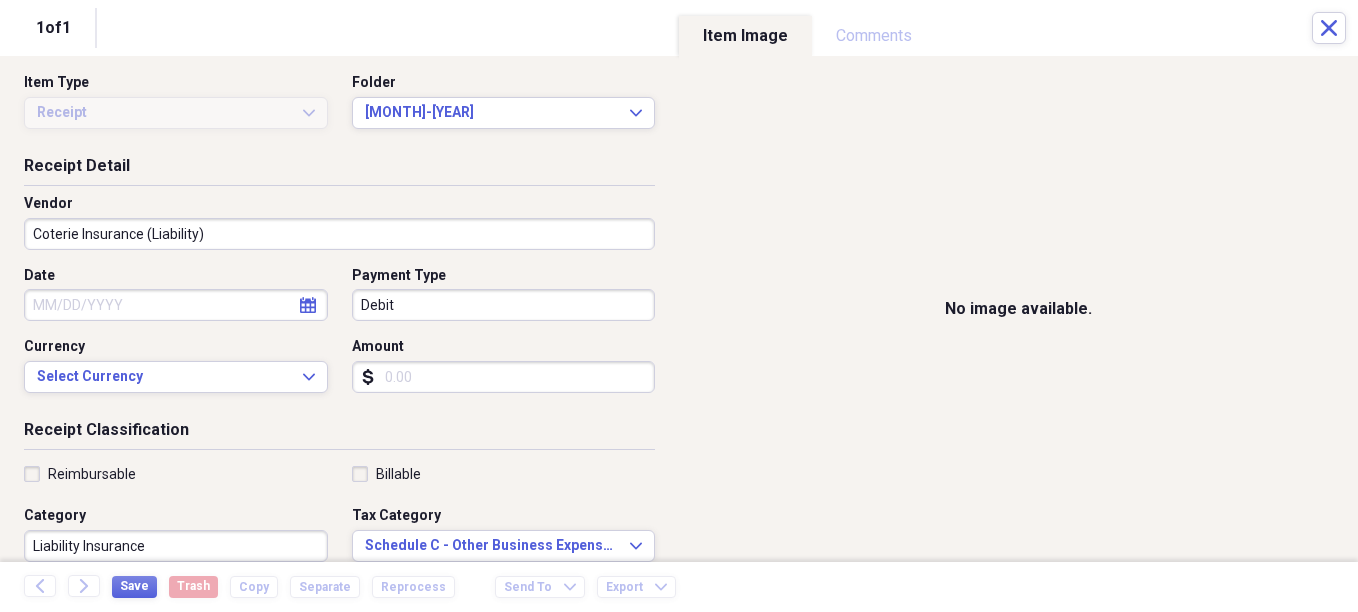click on "Amount" at bounding box center [504, 377] 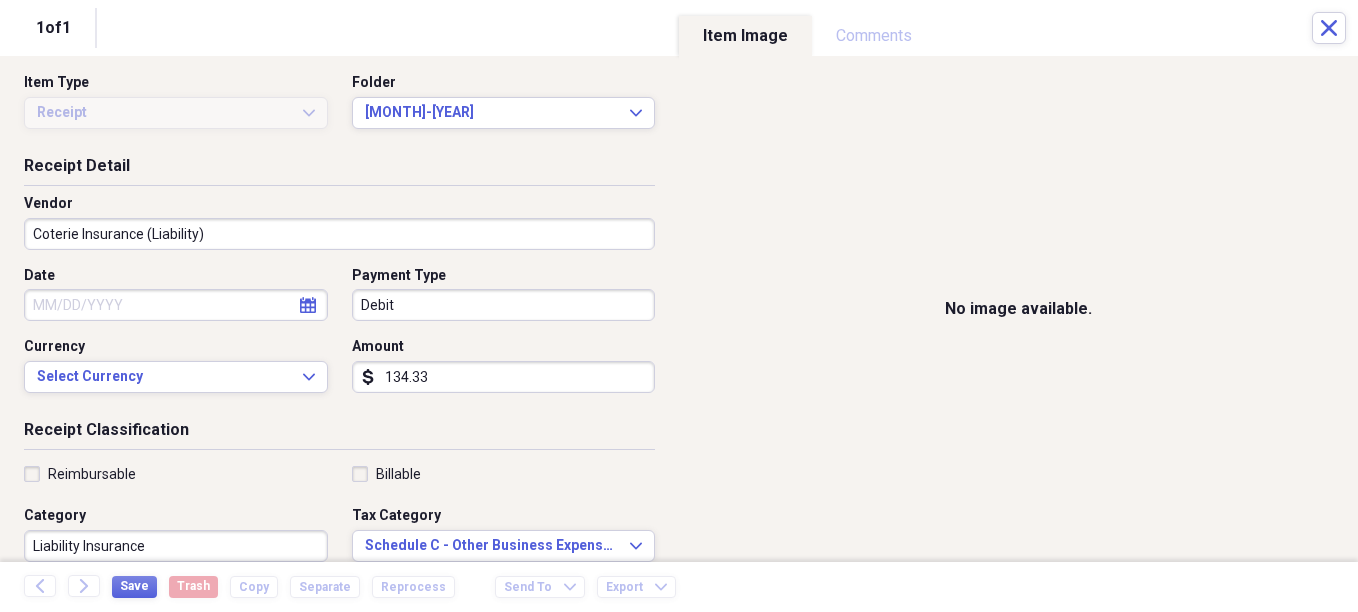 type on "134.33" 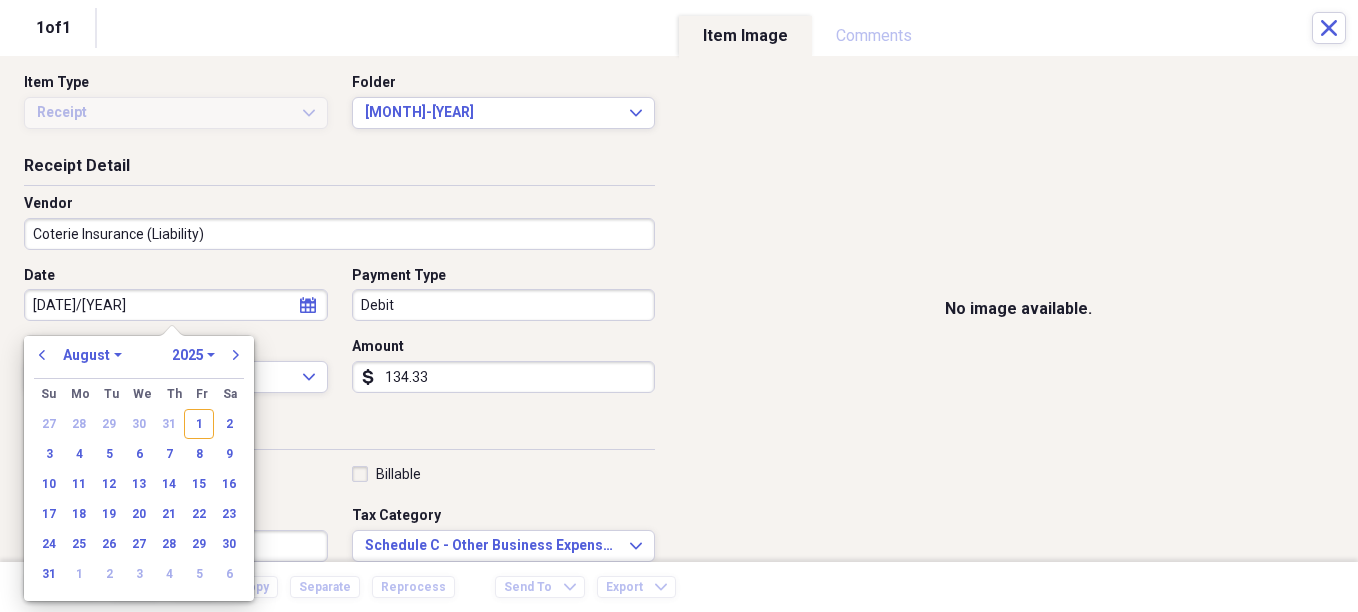 type on "[DATE]" 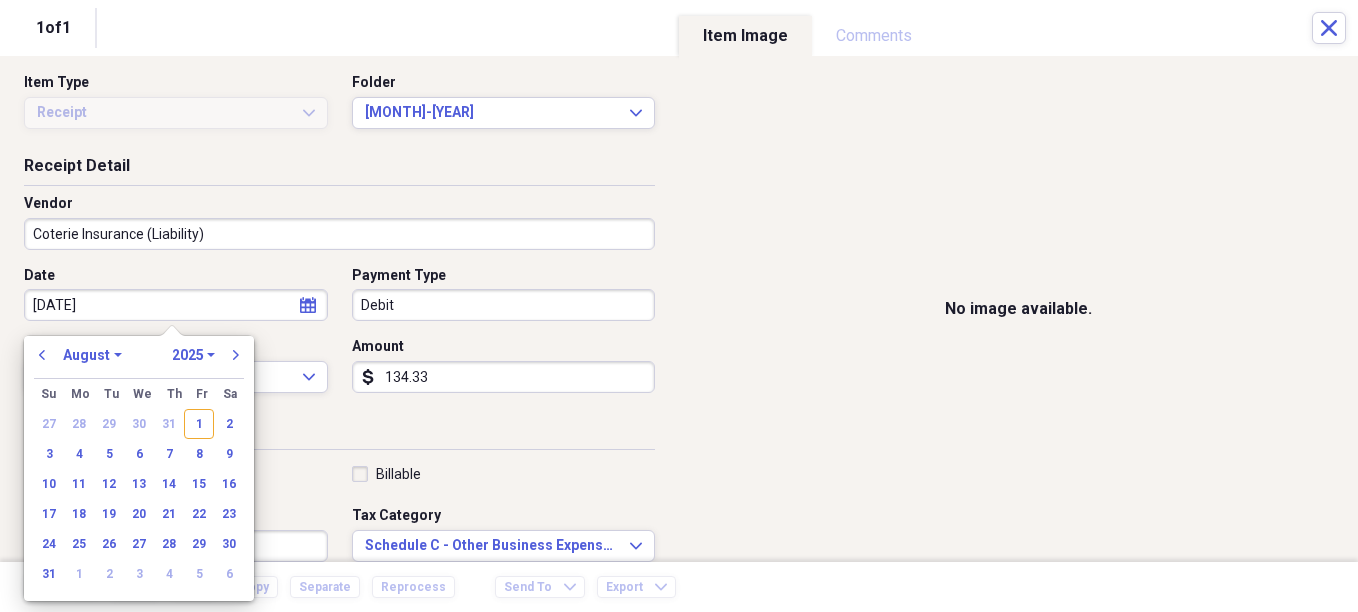 select on "6" 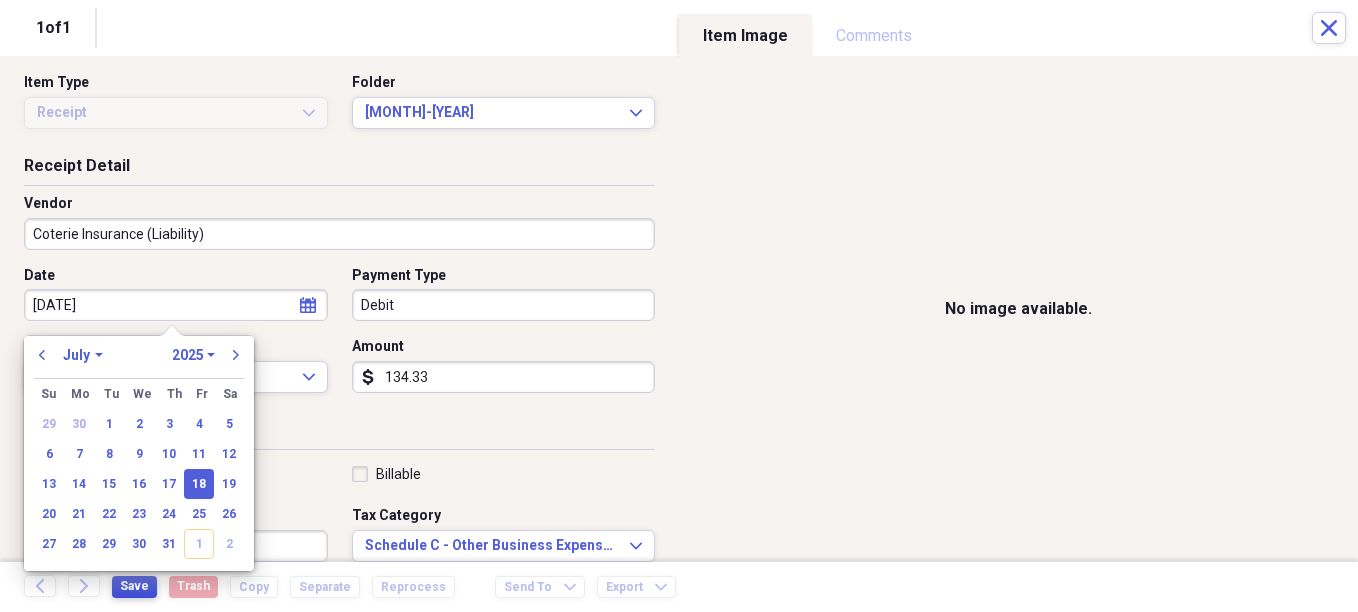type on "07/18/2025" 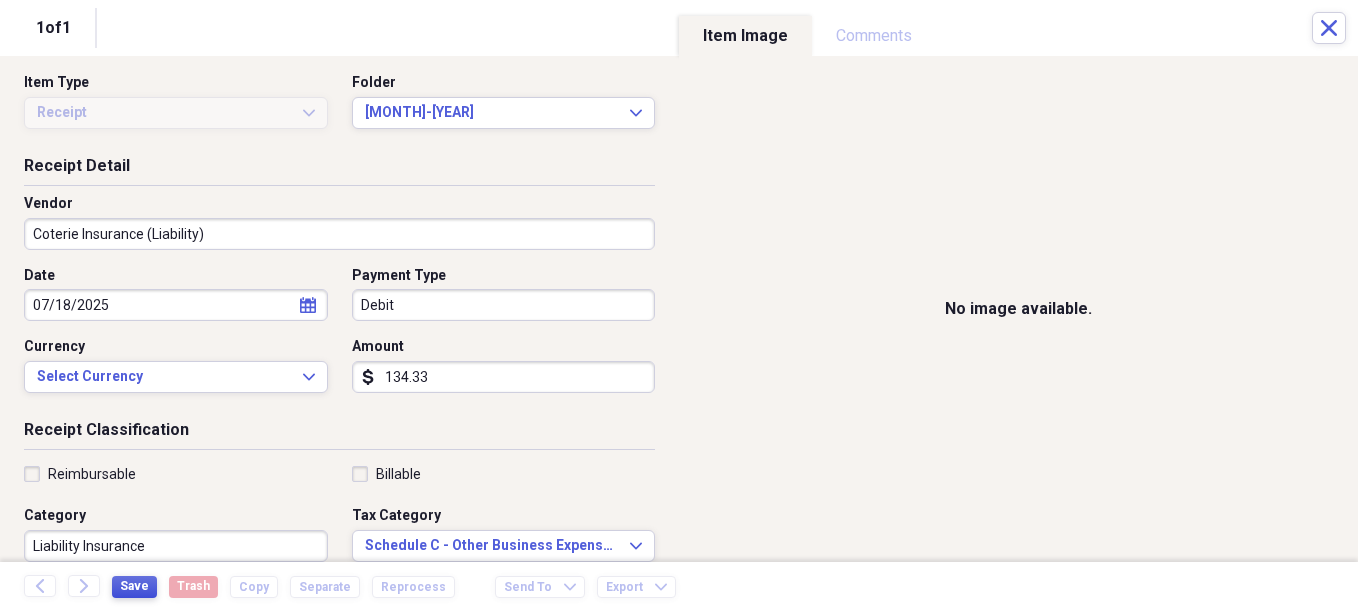 click on "Save" at bounding box center [134, 586] 